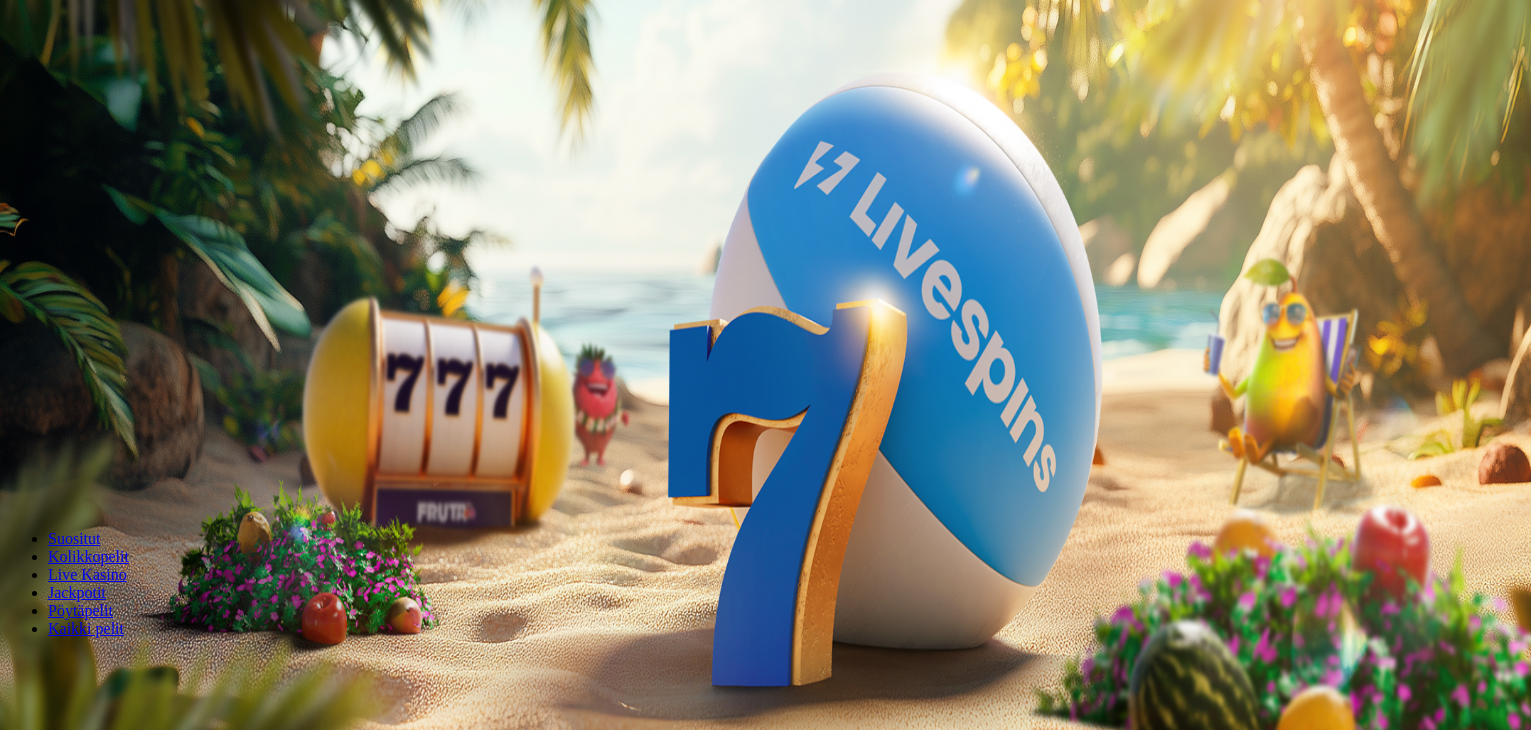 scroll, scrollTop: 0, scrollLeft: 0, axis: both 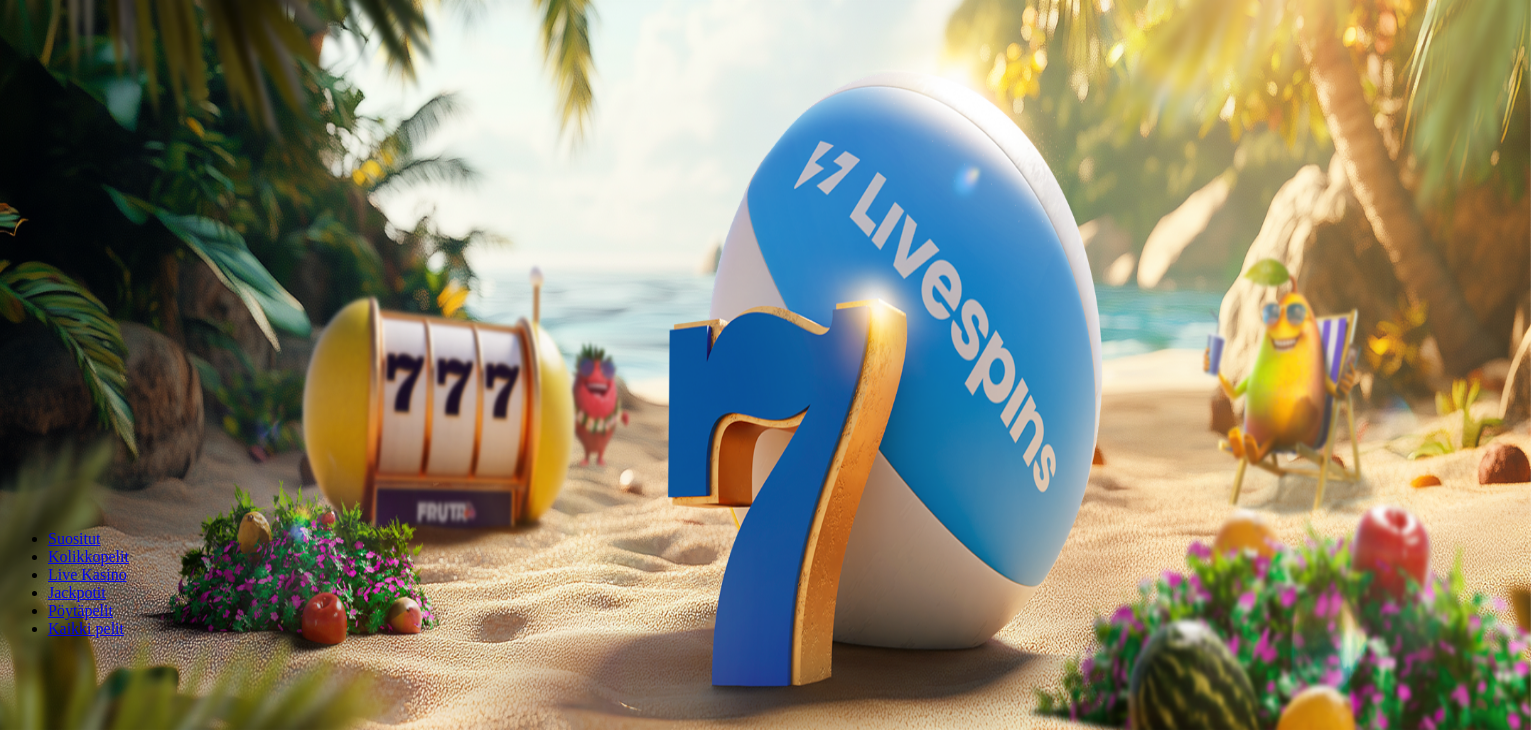 click on "Kirjaudu" at bounding box center (138, 72) 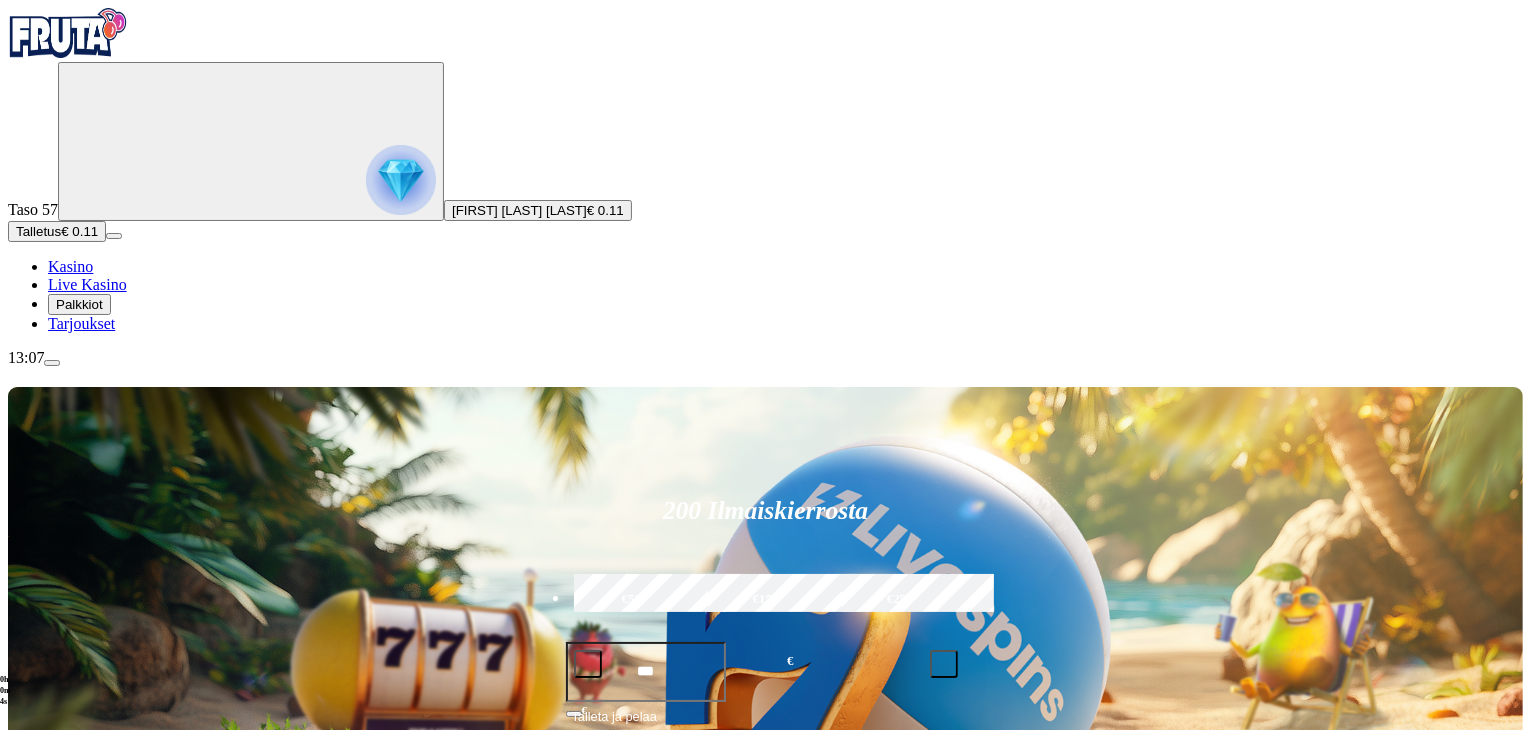 click on "Palkkiot" at bounding box center [79, 304] 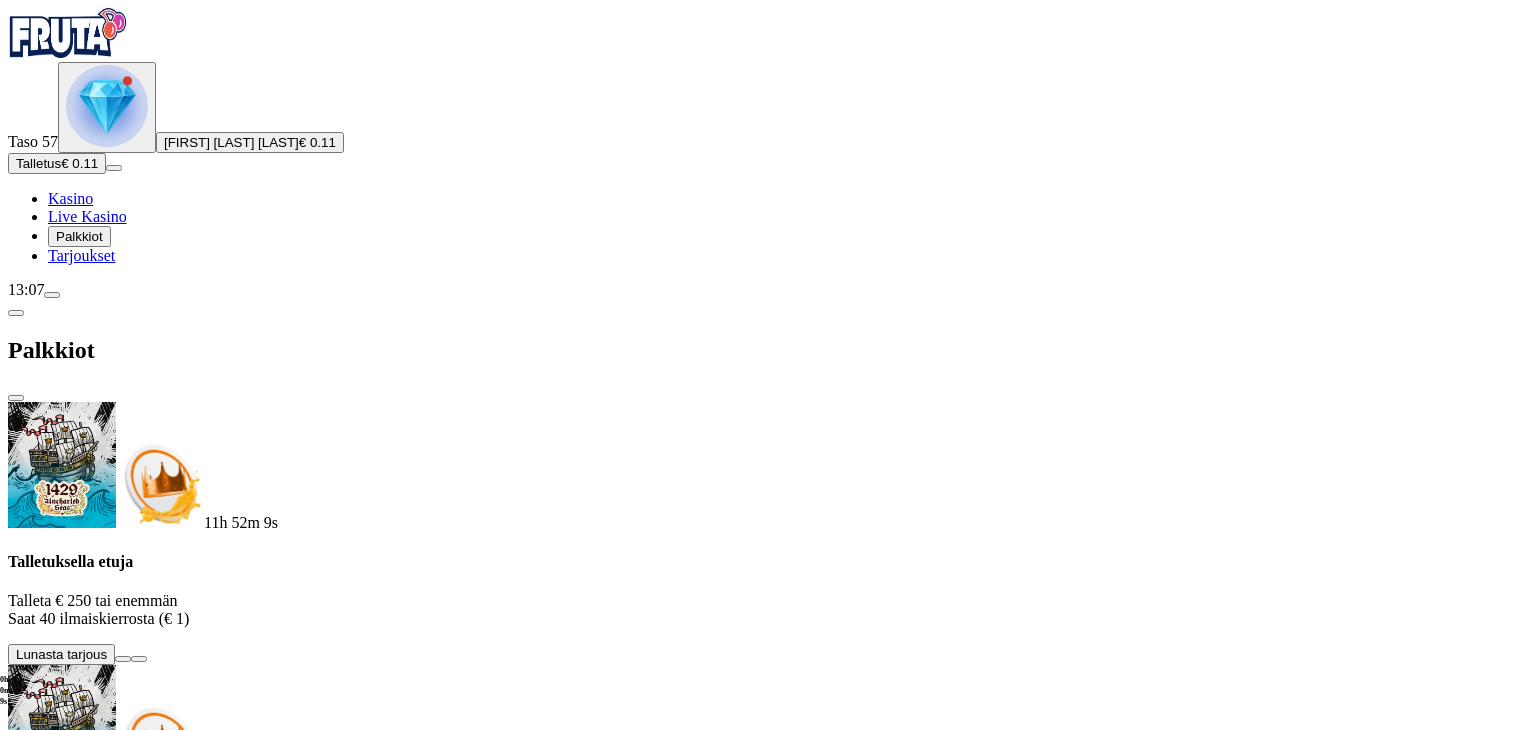 click on "Palkkiot" at bounding box center (79, 236) 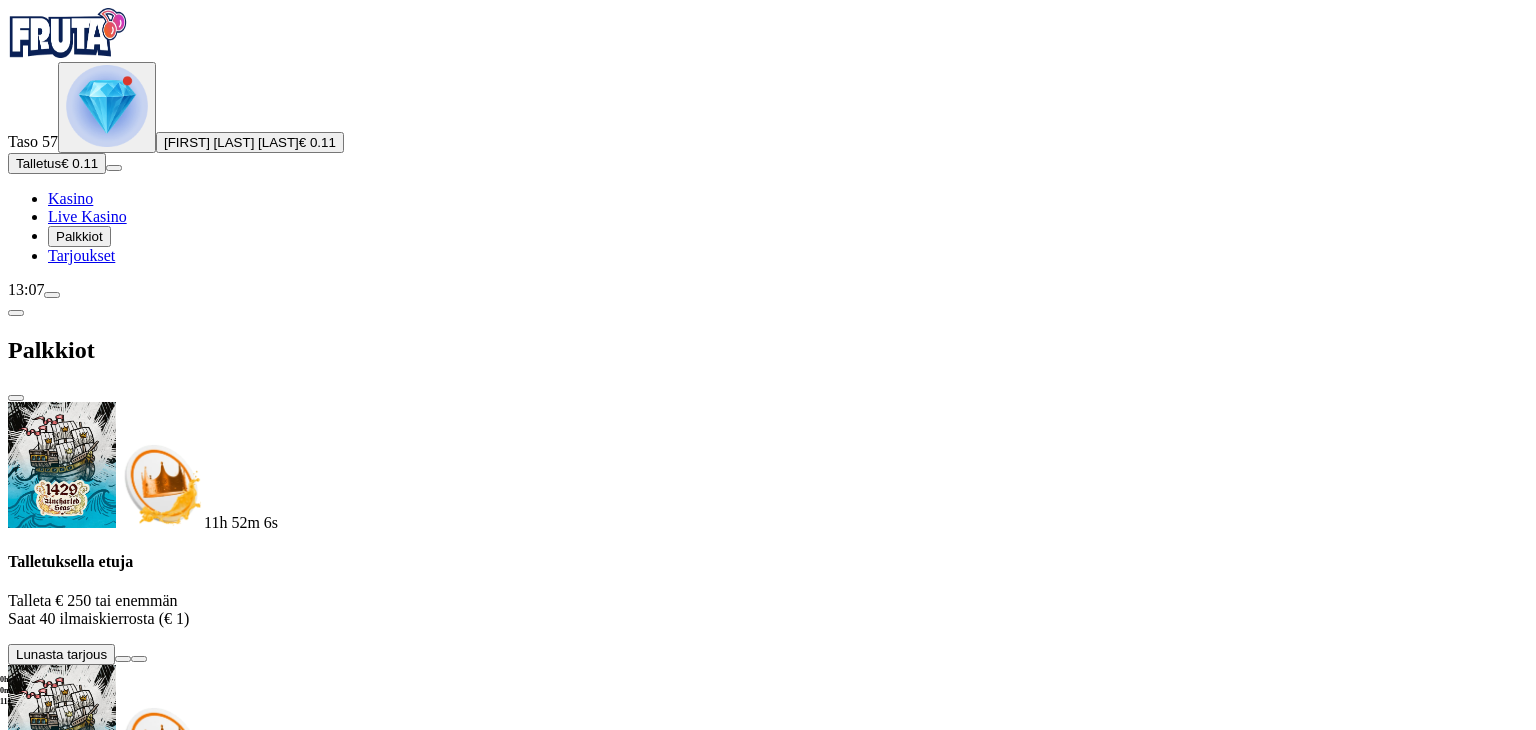 click at bounding box center [107, 106] 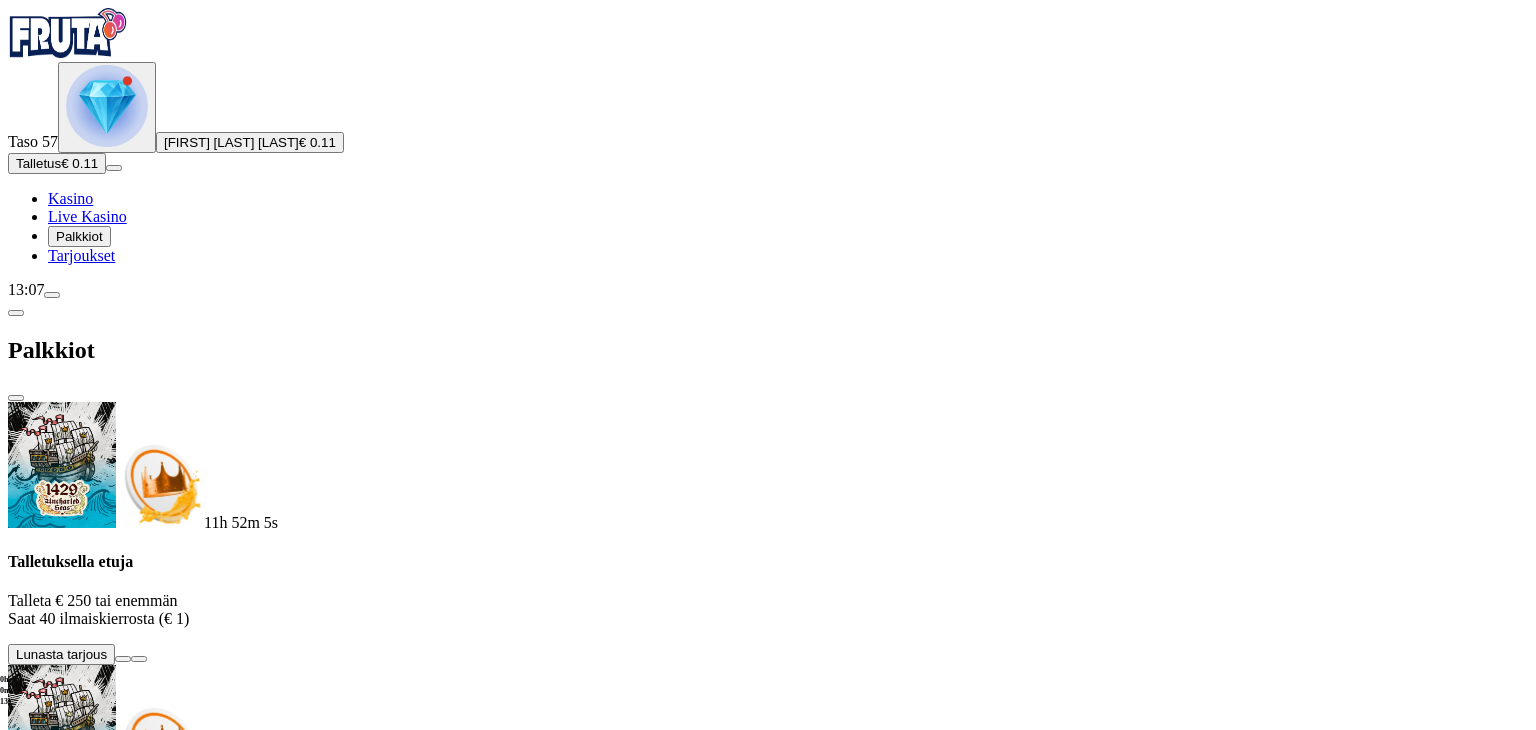 click at bounding box center [107, 106] 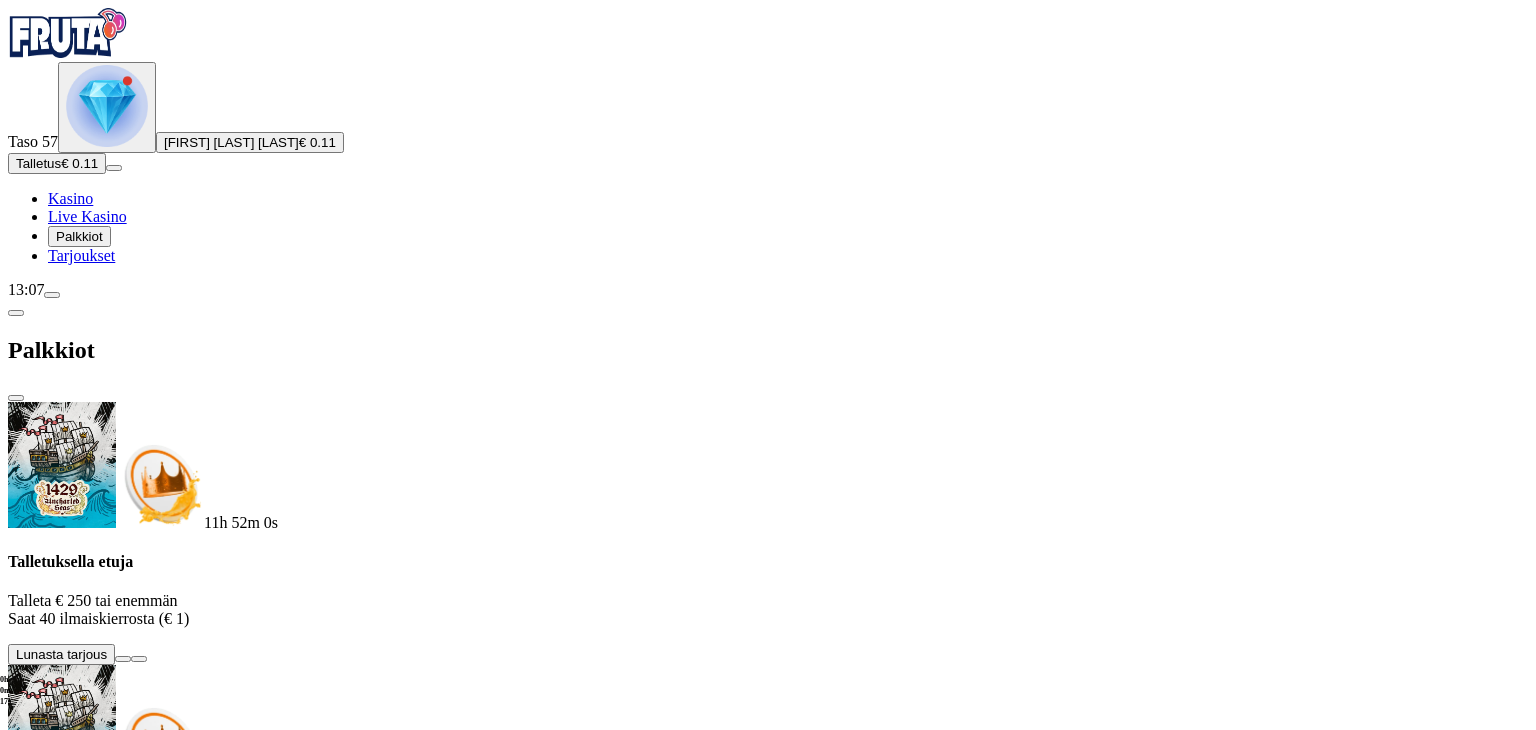click at bounding box center [123, 1713] 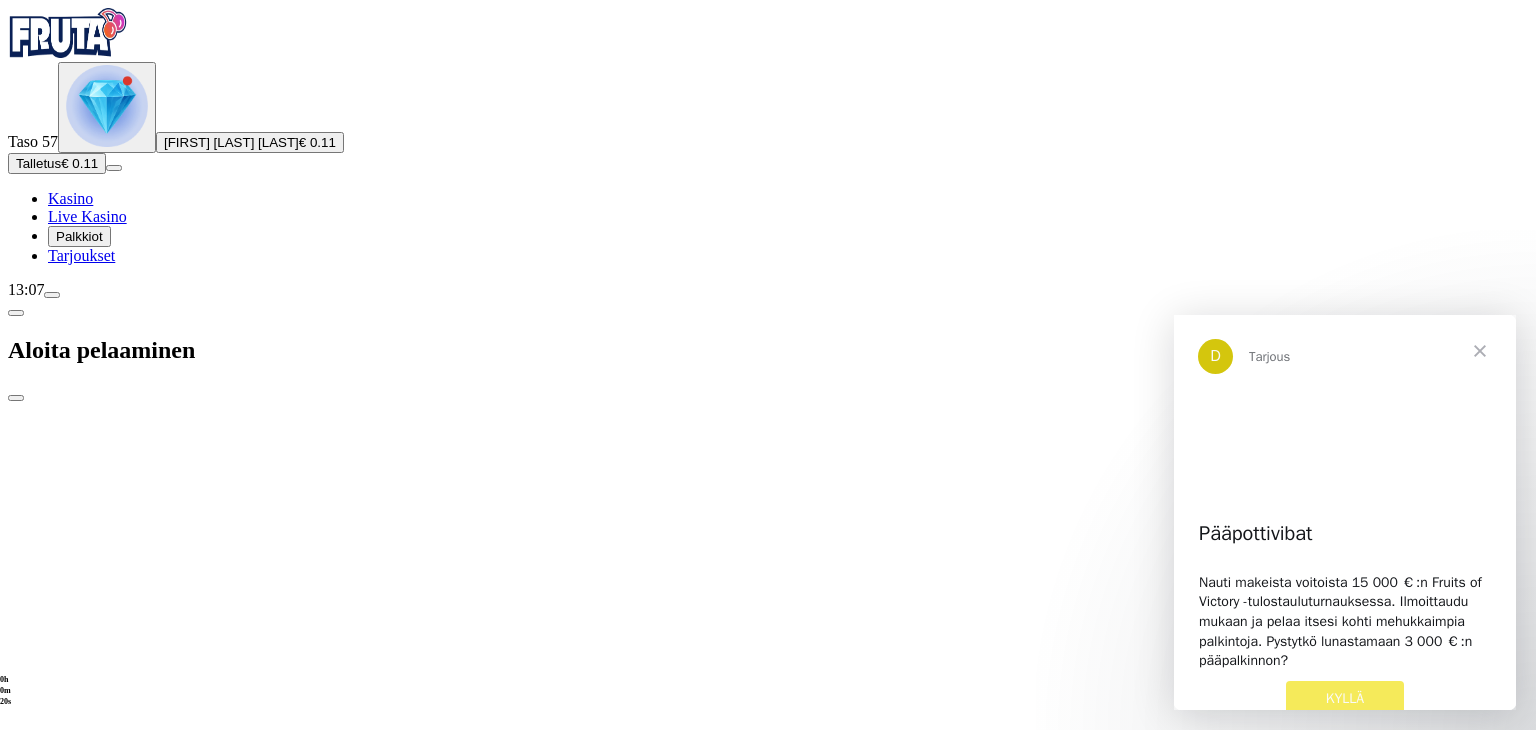 scroll, scrollTop: 0, scrollLeft: 0, axis: both 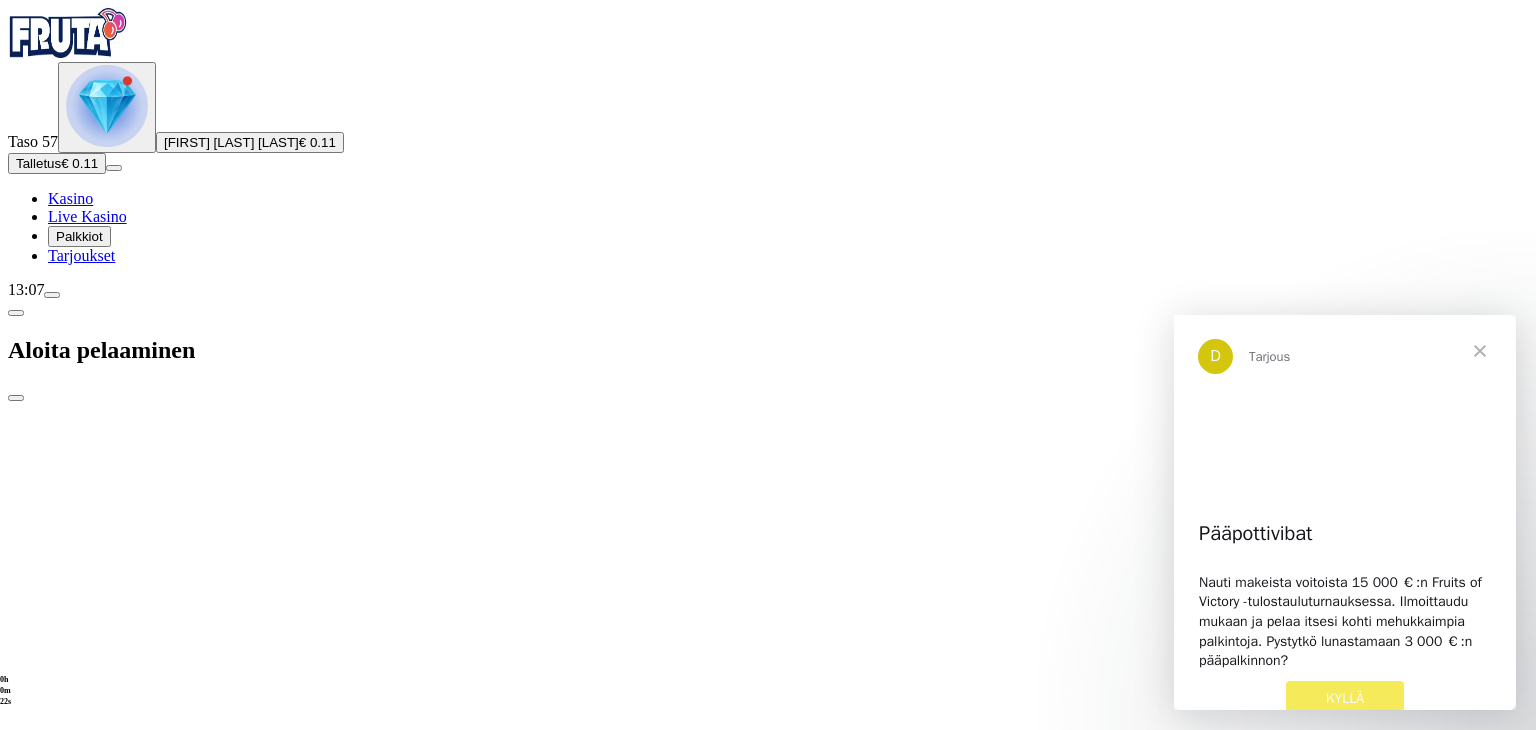 click on "Palkkiot" at bounding box center (79, 236) 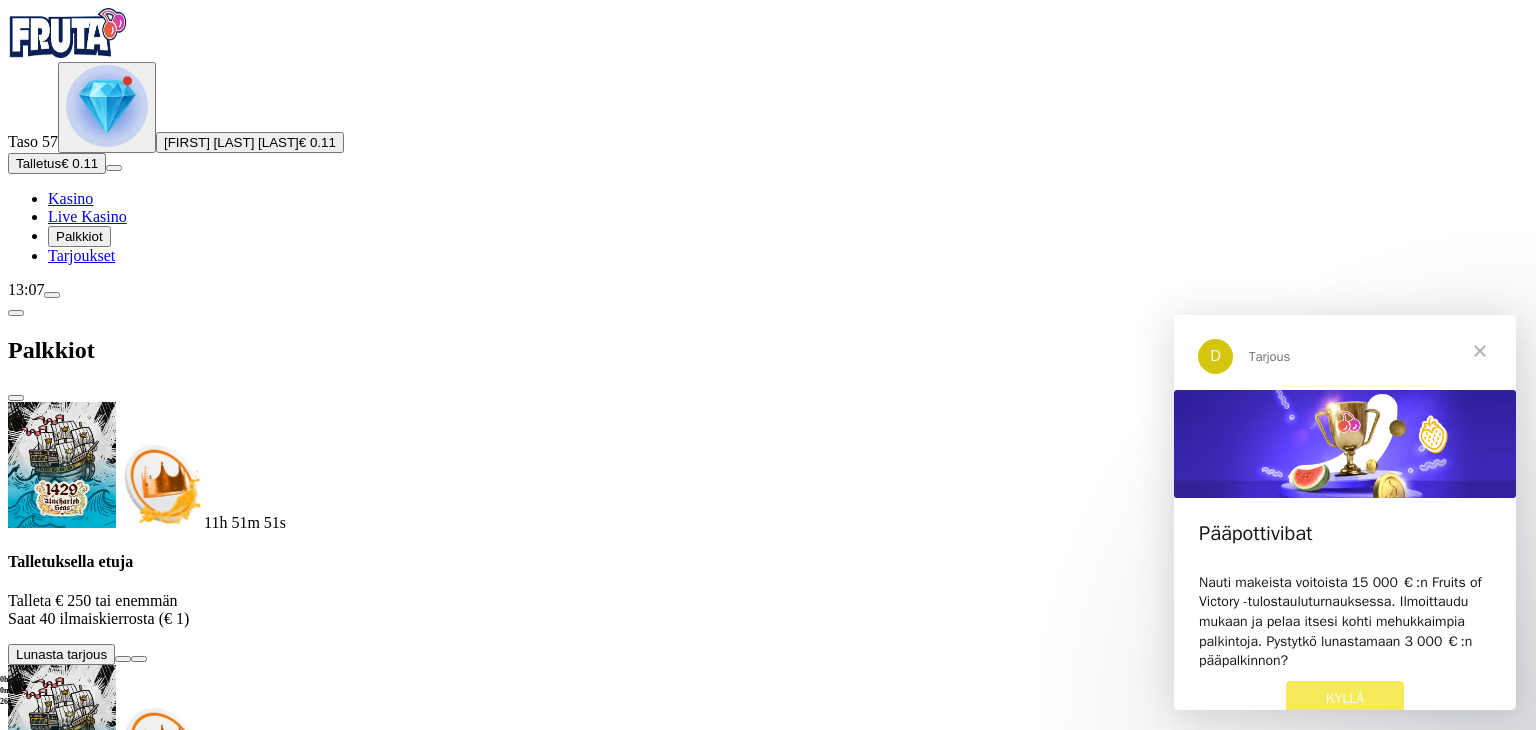 click on "11h 51m 51s Talletuksella etuja Talleta € 250 tai enemmän
Saat 40 ilmaiskierrosta (€ 1) Lunasta tarjous 11h 51m 51s Talletuksella etuja Talleta € 150 tai enemmän
Saat 20 ilmaiskierrosta (€ 1) Lunasta tarjous 11h 51m 51s Talletuksella etuja Talleta € 50 tai enemmän
Saat 15 ilmaiskierrosta (€ 0.5) Lunasta tarjous 11h 51m 51s Talletuksella etuja Talleta € 20 tai enemmän
Saat 15 ilmaiskierrosta (€ 0.2) Lunasta tarjous 11h 51m 51s Talletuksella etuja Talleta € 250 tai enemmän
Saat 40 ilmaiskierrosta (€ 1) Lunasta tarjous 11h 51m 51s Talletuksella etuja Talleta € 150 tai enemmän
Saat 20 ilmaiskierrosta (€ 1) Lunasta tarjous 11h 51m 51s Talletuksella etuja Talleta € 50 tai enemmän
Saat 15 ilmaiskierrosta (€ 0.6) Lunasta tarjous 11h 51m 51s Talletuksella etuja Talleta € 20 tai enemmän
Saat 15 ilmaiskierrosta (€ 0.2) Lunasta tarjous Taso 34 Avaa seuraava palkkiosi Avaa palkinto Taso 35 Avaa seuraava palkkiosi Avaa palkinto Taso 36 Avaa seuraava palkkiosi Taso 37" at bounding box center [768, 4041] 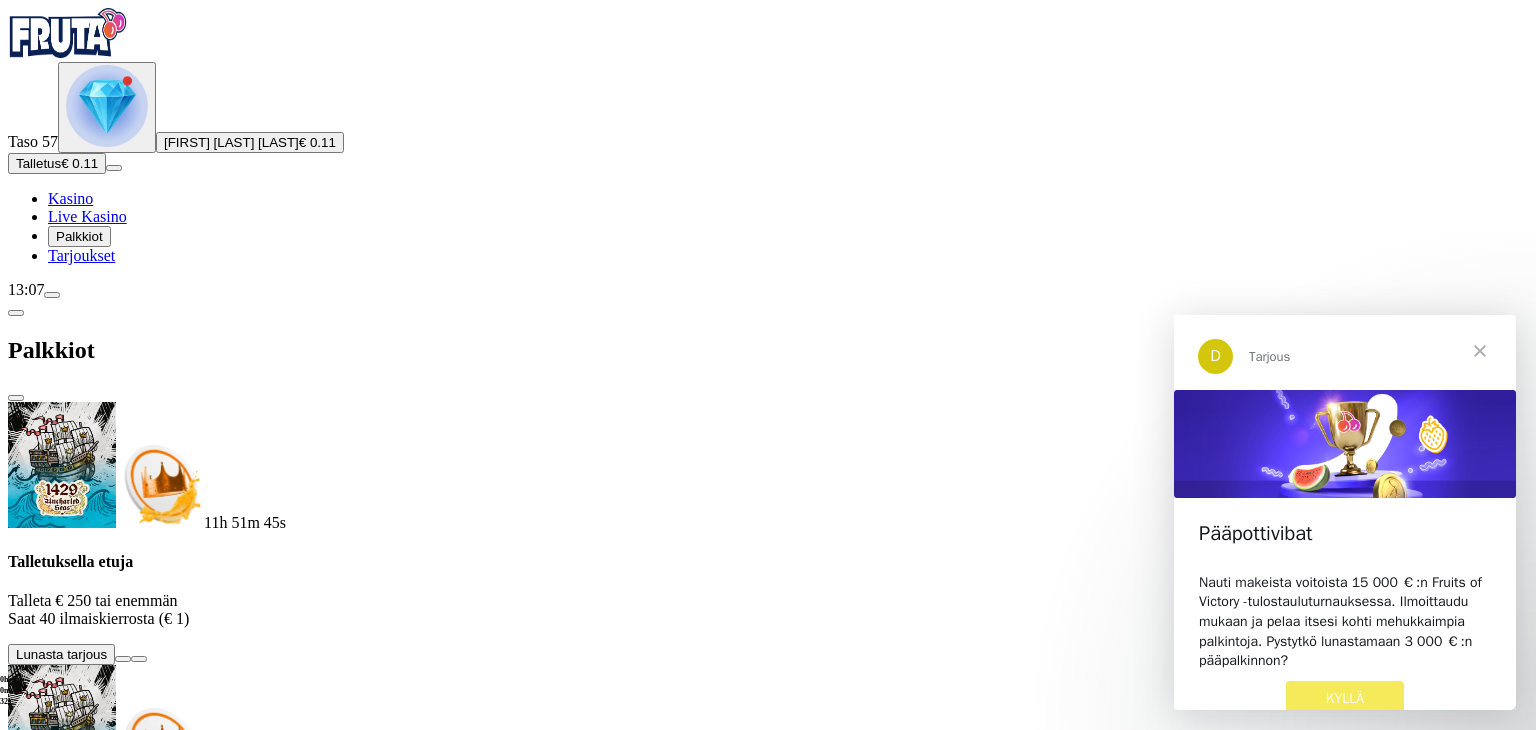 scroll, scrollTop: 1160, scrollLeft: 0, axis: vertical 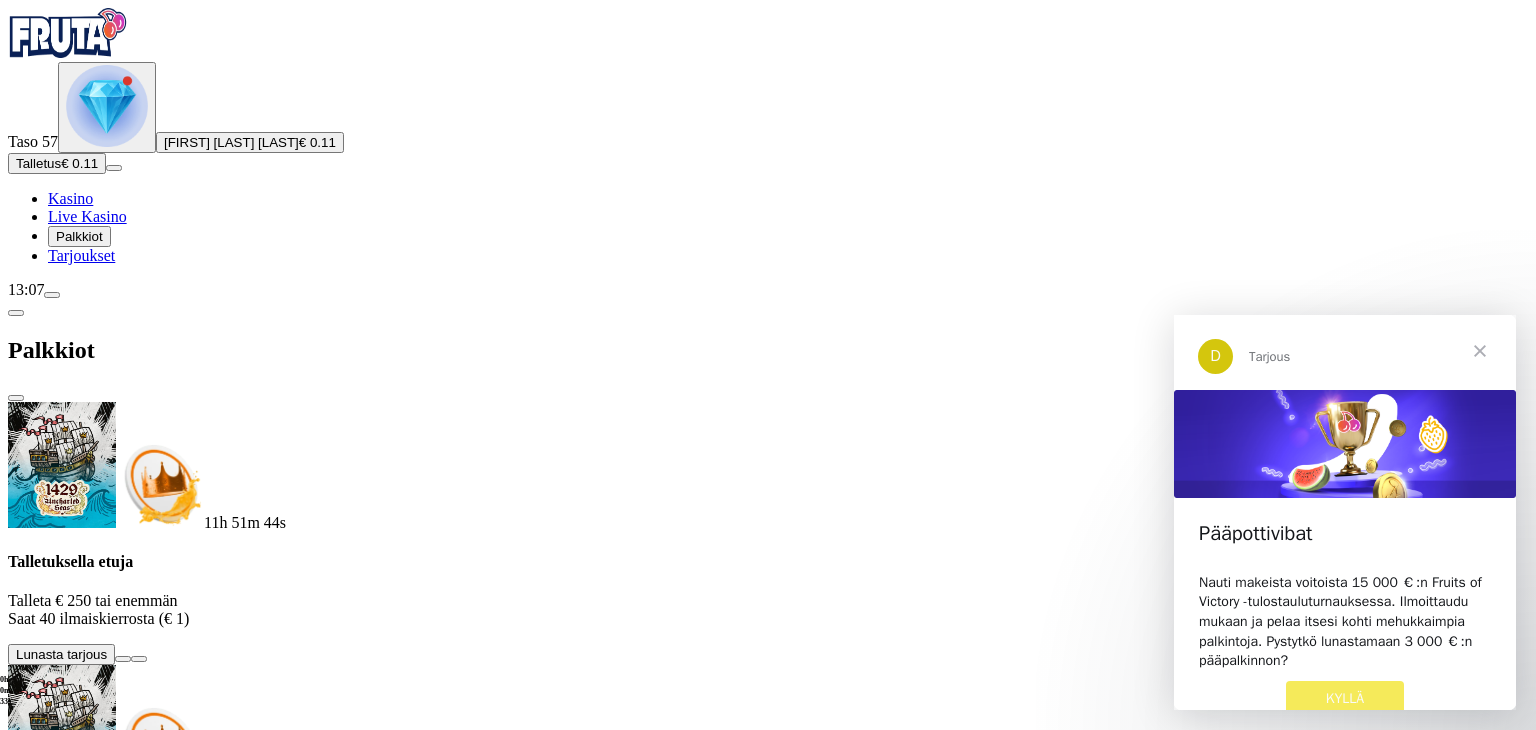 click at bounding box center (112, 2712) 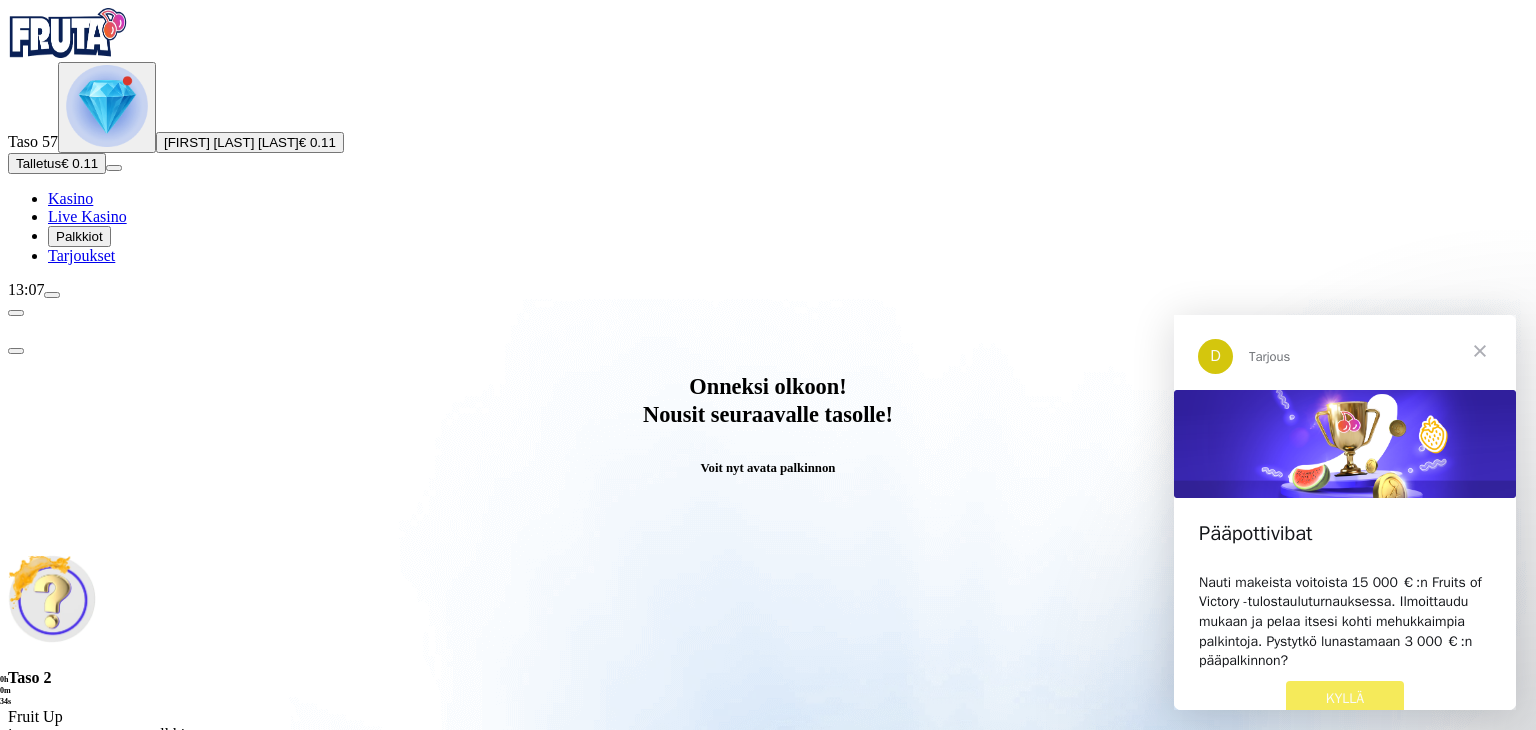 click at bounding box center [88, 999] 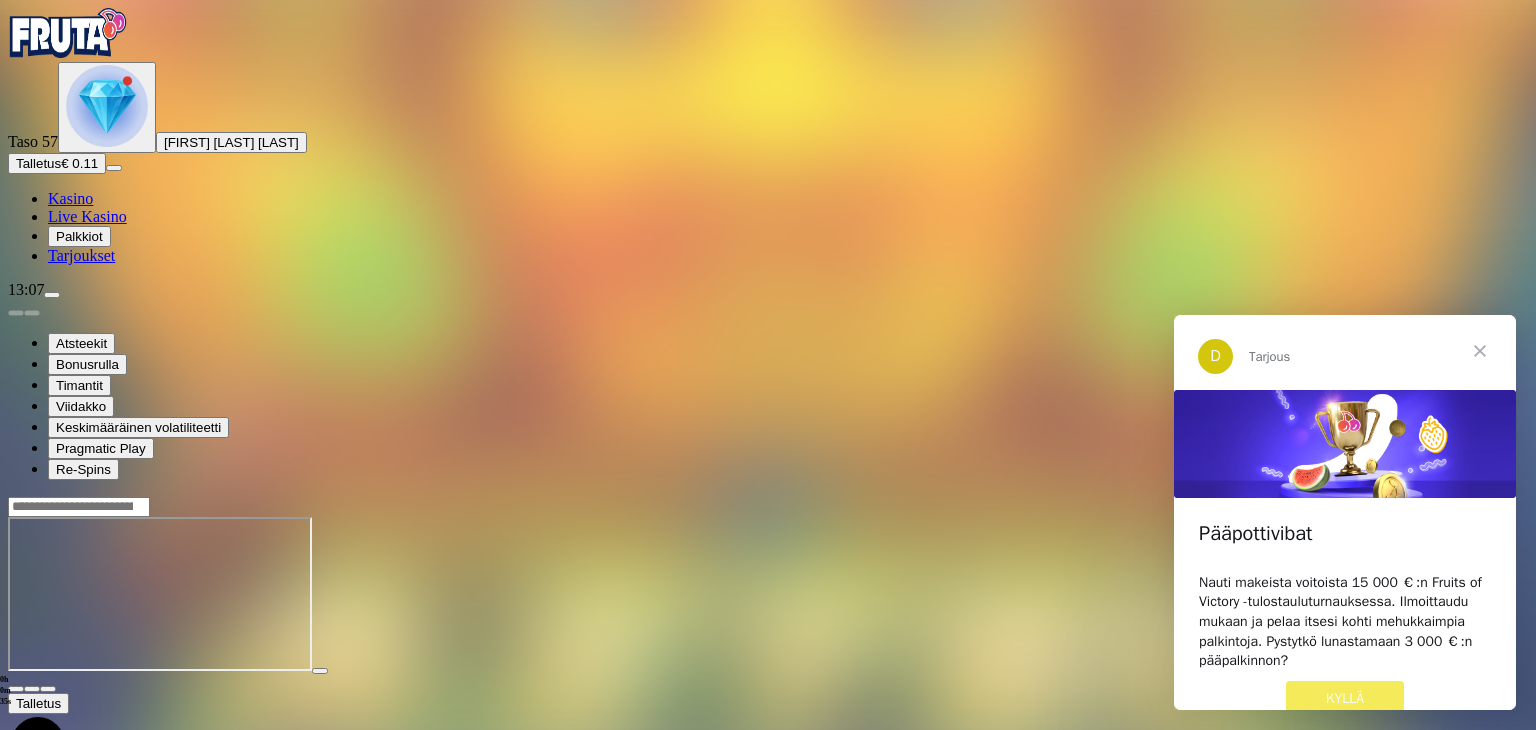 click at bounding box center [1480, 351] 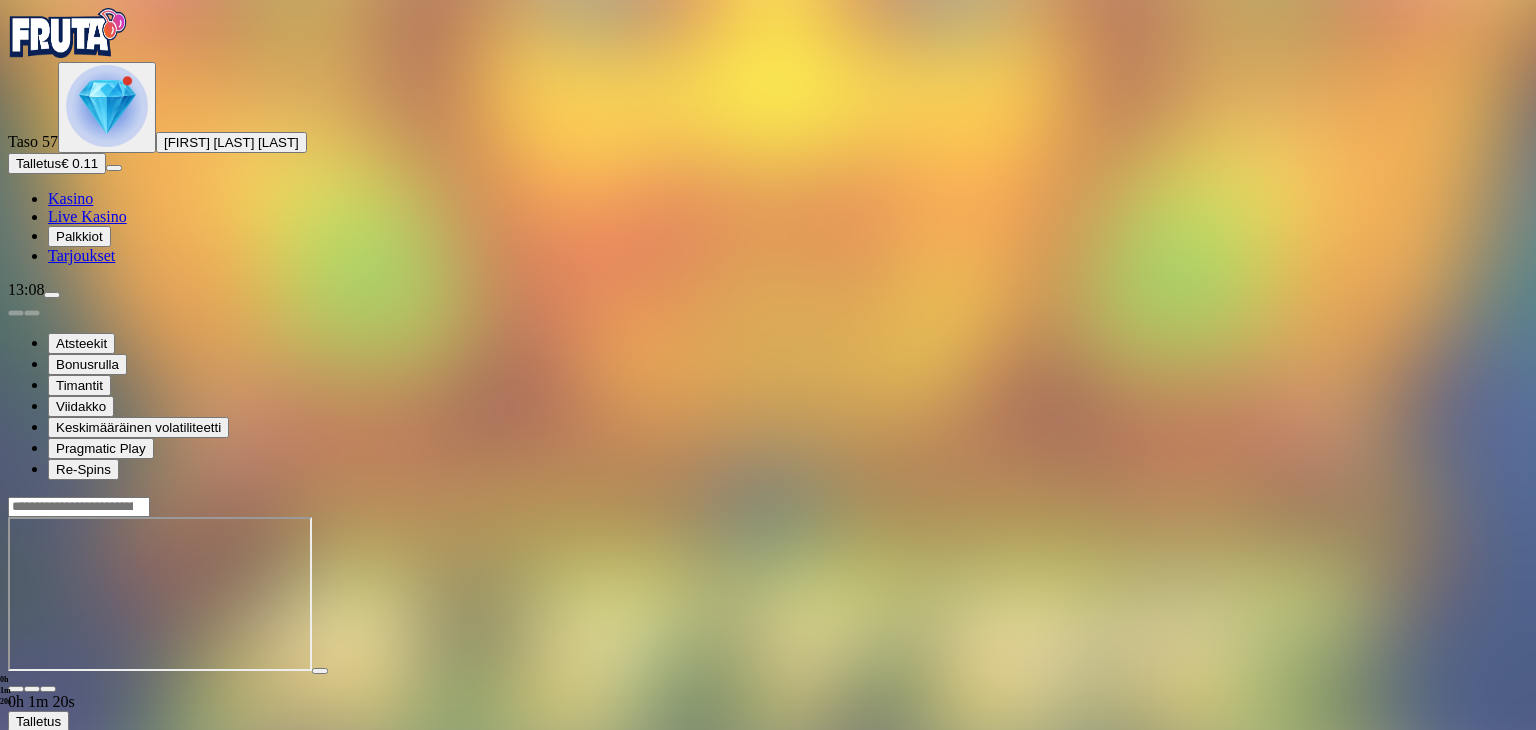 click on "Palkkiot" at bounding box center (79, 236) 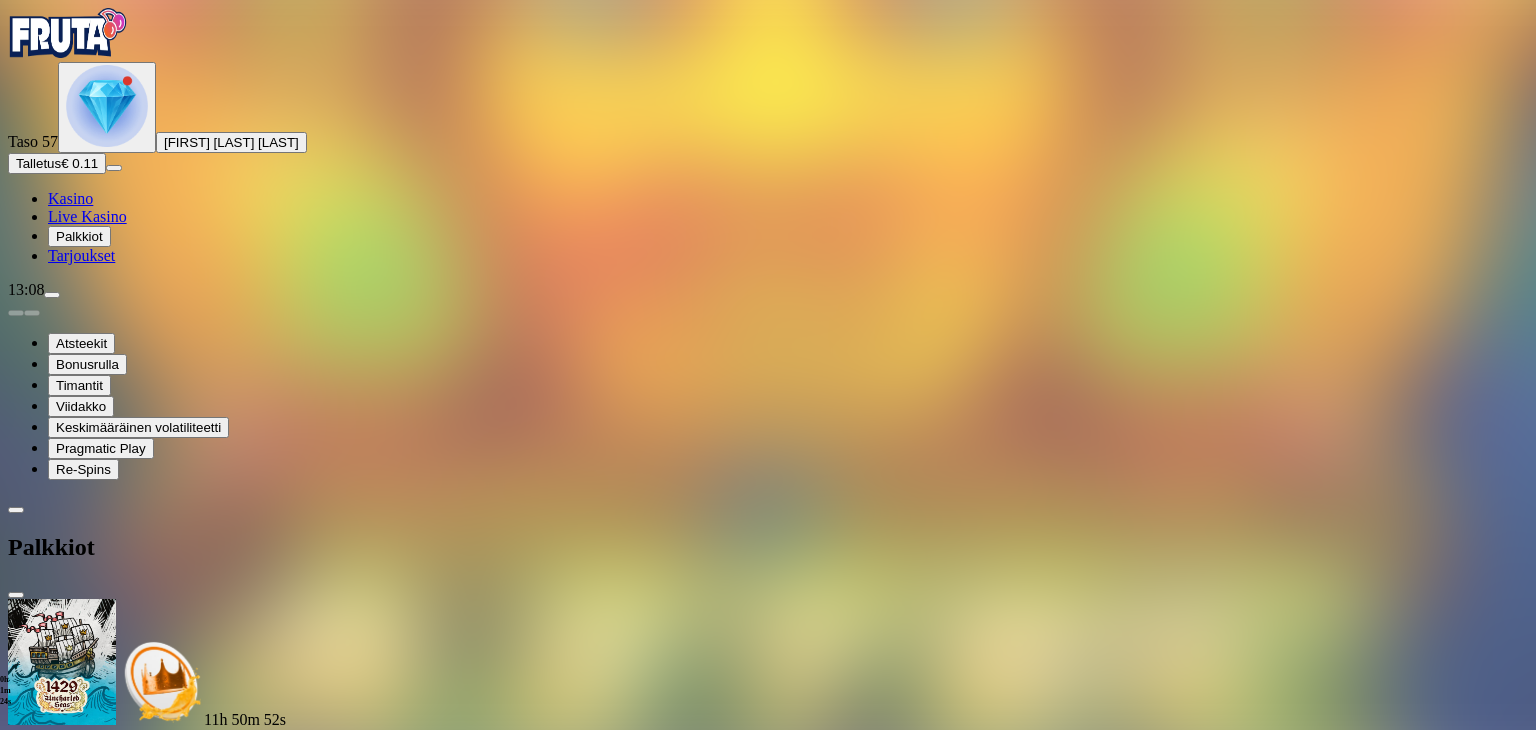 click on "11h 50m 52s Talletuksella etuja Talleta € 250 tai enemmän
Saat 40 ilmaiskierrosta (€ 1) Lunasta tarjous 11h 50m 52s Talletuksella etuja Talleta € 150 tai enemmän
Saat 20 ilmaiskierrosta (€ 1) Lunasta tarjous 11h 50m 52s Talletuksella etuja Talleta € 50 tai enemmän
Saat 15 ilmaiskierrosta (€ 0.5) Lunasta tarjous 11h 50m 52s Talletuksella etuja Talleta € 20 tai enemmän
Saat 15 ilmaiskierrosta (€ 0.2) Lunasta tarjous 11h 50m 52s Talletuksella etuja Talleta € 250 tai enemmän
Saat 40 ilmaiskierrosta (€ 1) Lunasta tarjous 11h 50m 52s Talletuksella etuja Talleta € 150 tai enemmän
Saat 20 ilmaiskierrosta (€ 1) Lunasta tarjous 11h 50m 52s Talletuksella etuja Talleta € 50 tai enemmän
Saat 15 ilmaiskierrosta (€ 0.6) Lunasta tarjous 11h 50m 52s Talletuksella etuja Talleta € 20 tai enemmän
Saat 15 ilmaiskierrosta (€ 0.2) Lunasta tarjous Taso 35 Avaa seuraava palkkiosi Avaa palkinto Taso 36 Avaa seuraava palkkiosi Avaa palkinto Taso 37 Avaa seuraava palkkiosi Taso 38" at bounding box center (768, 4134) 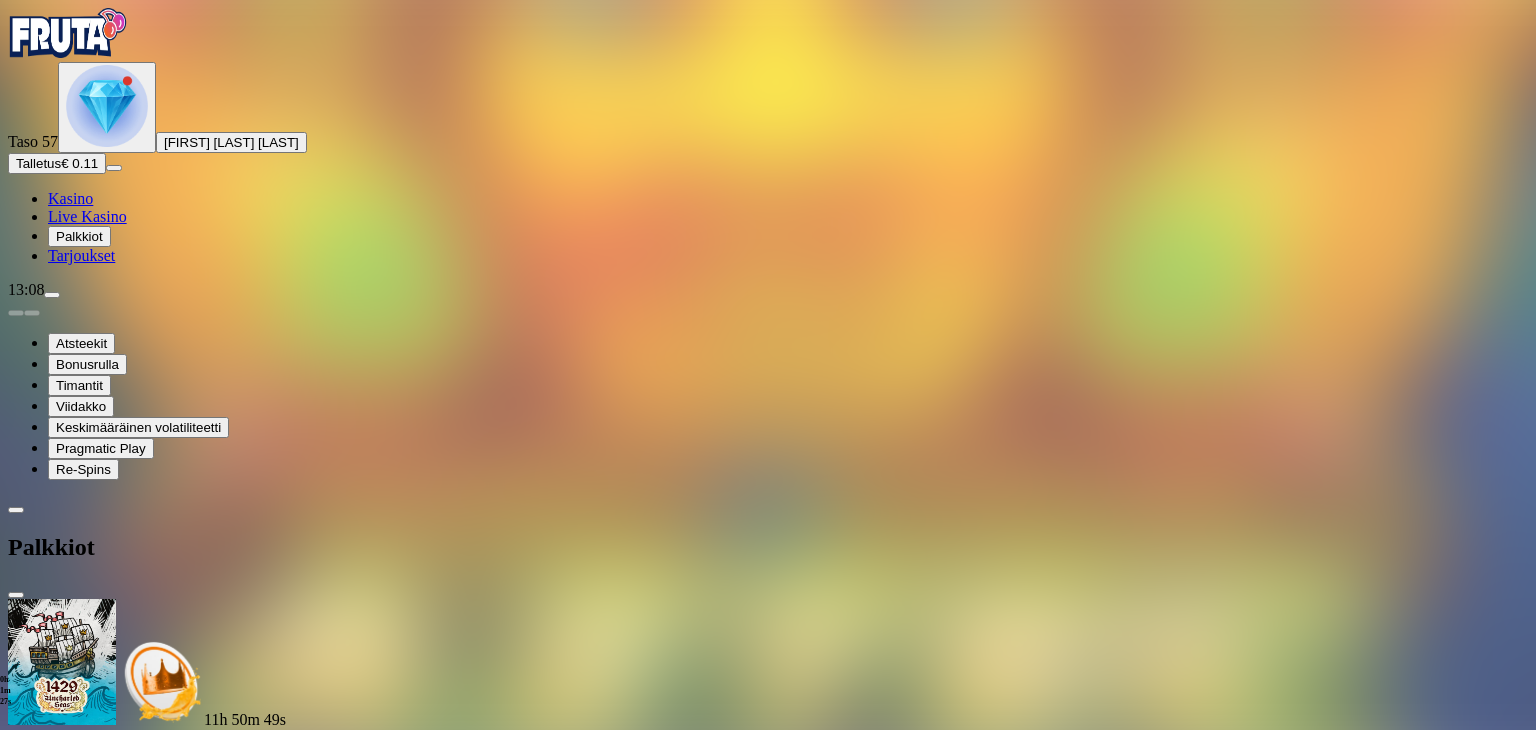 scroll, scrollTop: 1280, scrollLeft: 0, axis: vertical 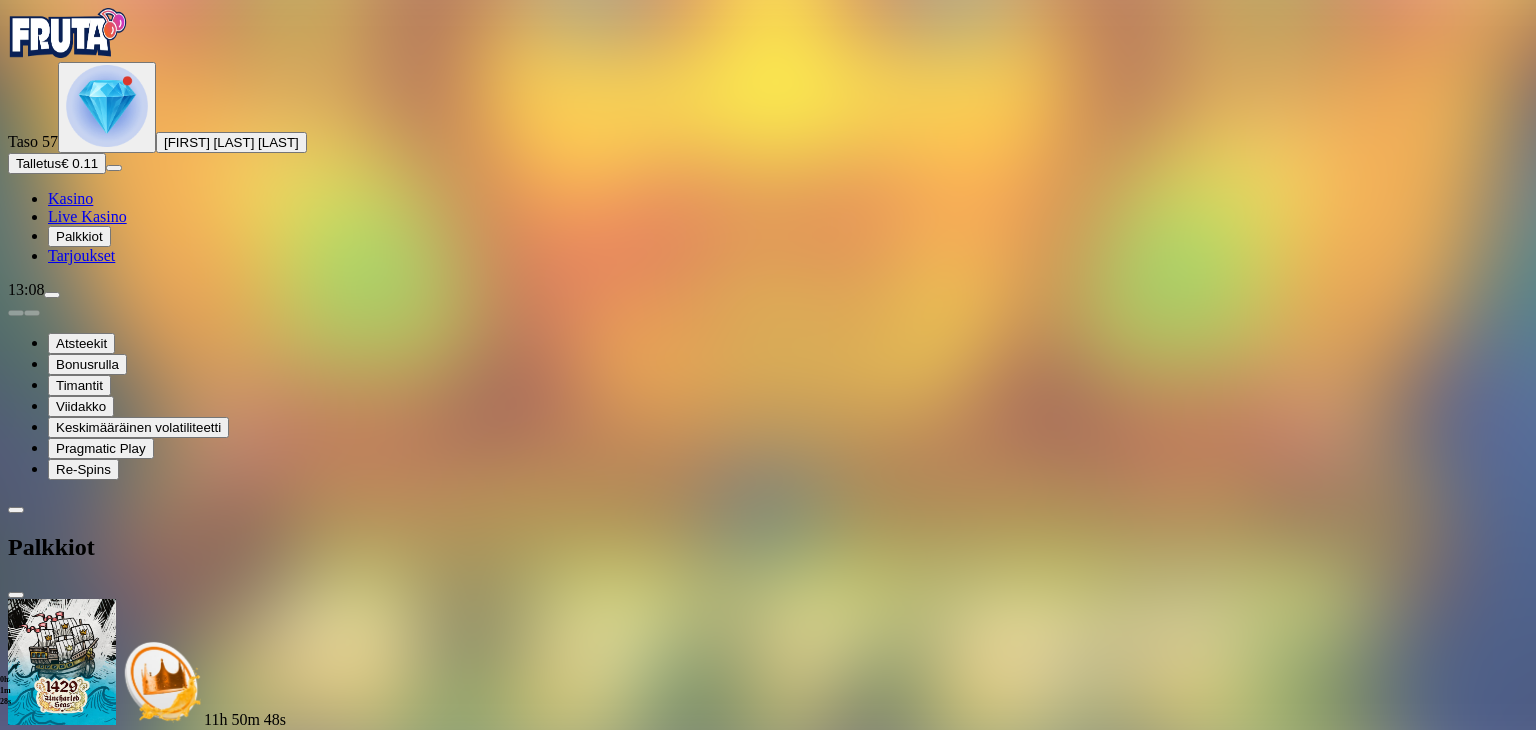 click at bounding box center (112, 2909) 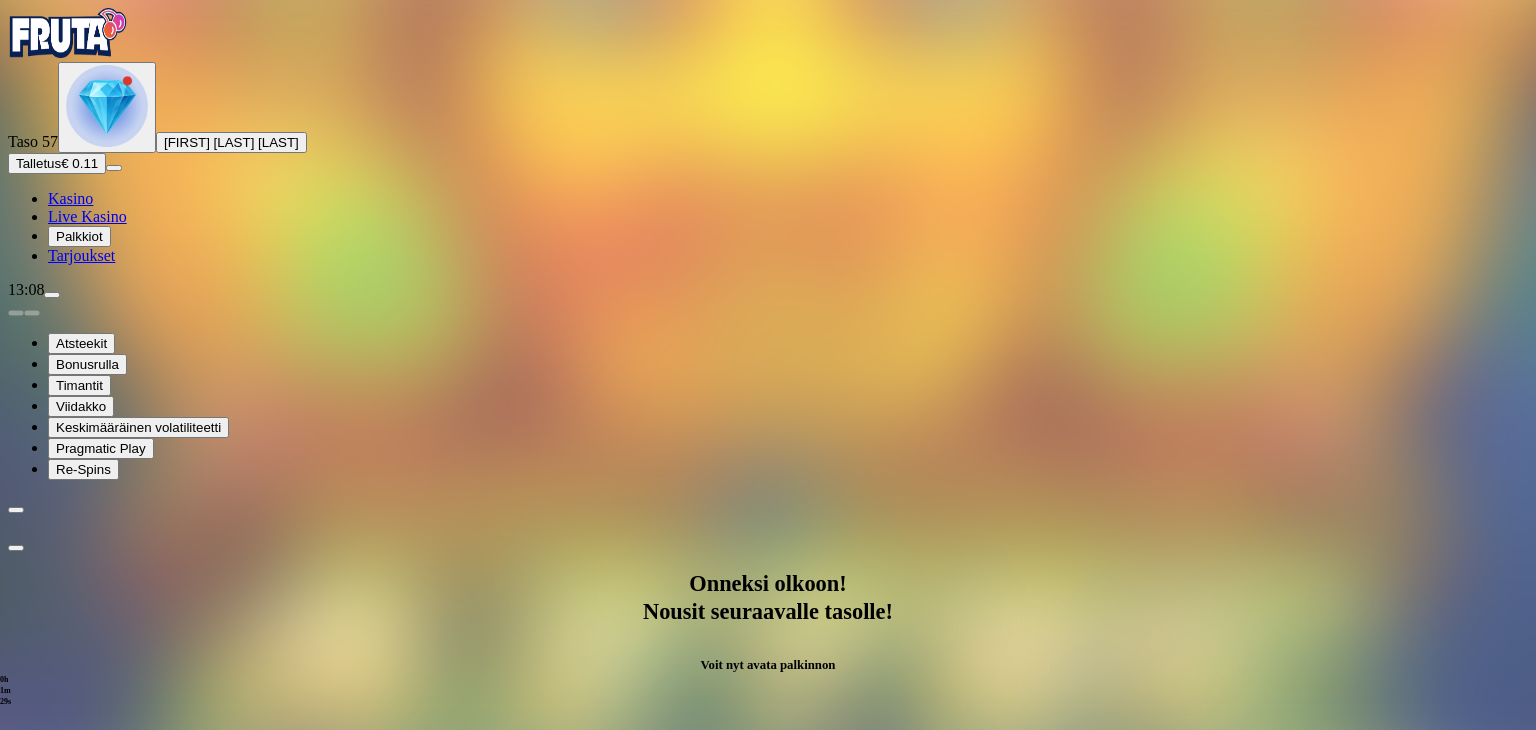 scroll, scrollTop: 0, scrollLeft: 0, axis: both 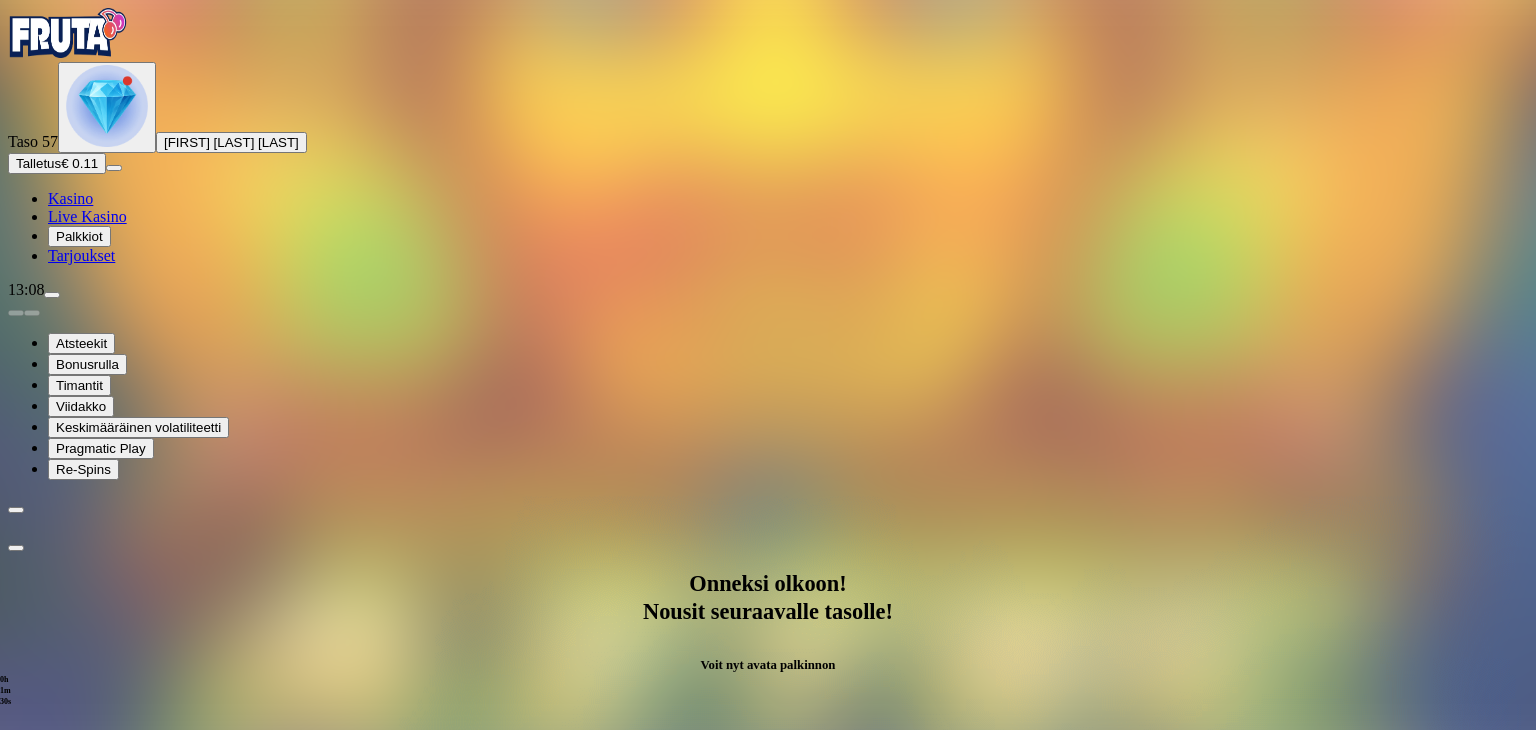 click on "Avaa palkinto" at bounding box center (768, 992) 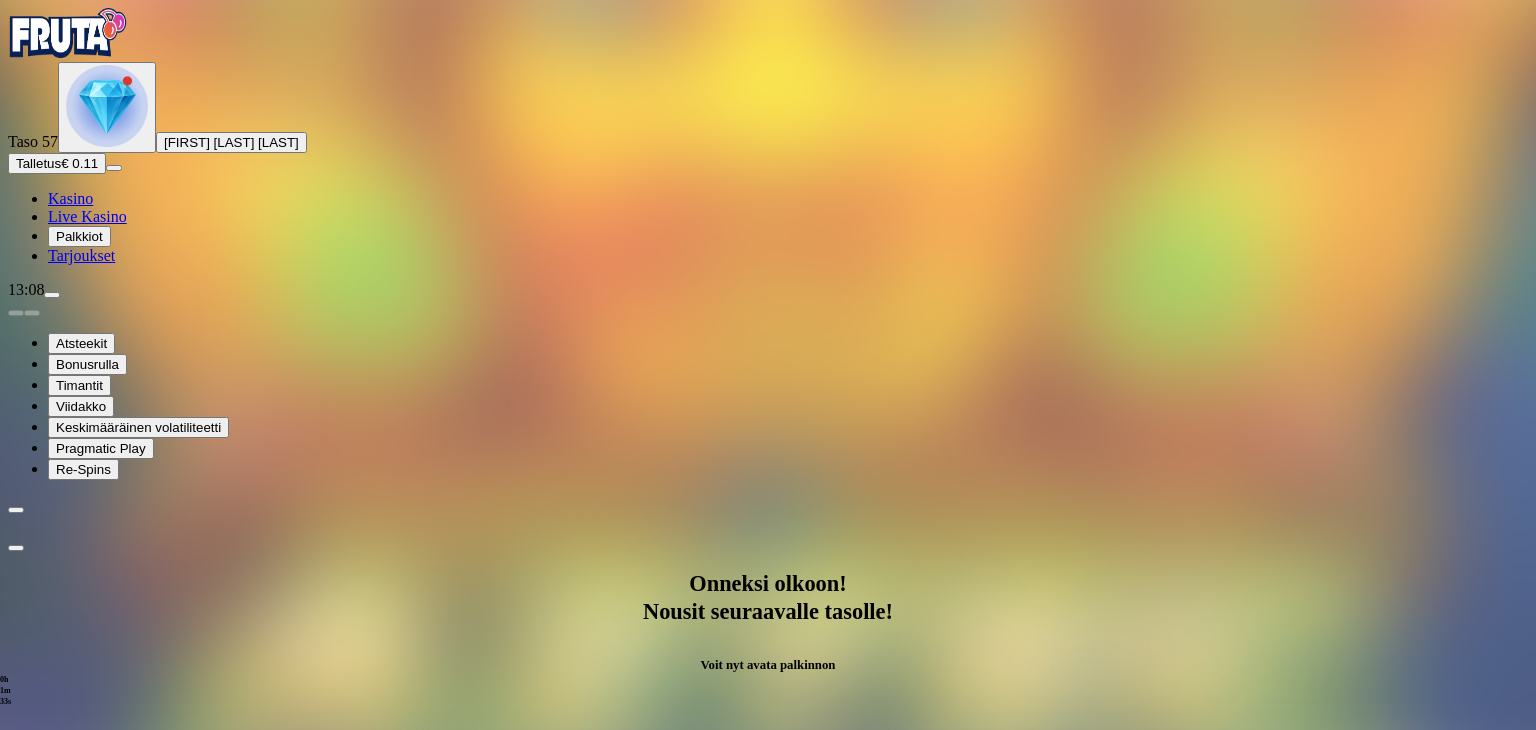 click at bounding box center [88, 1196] 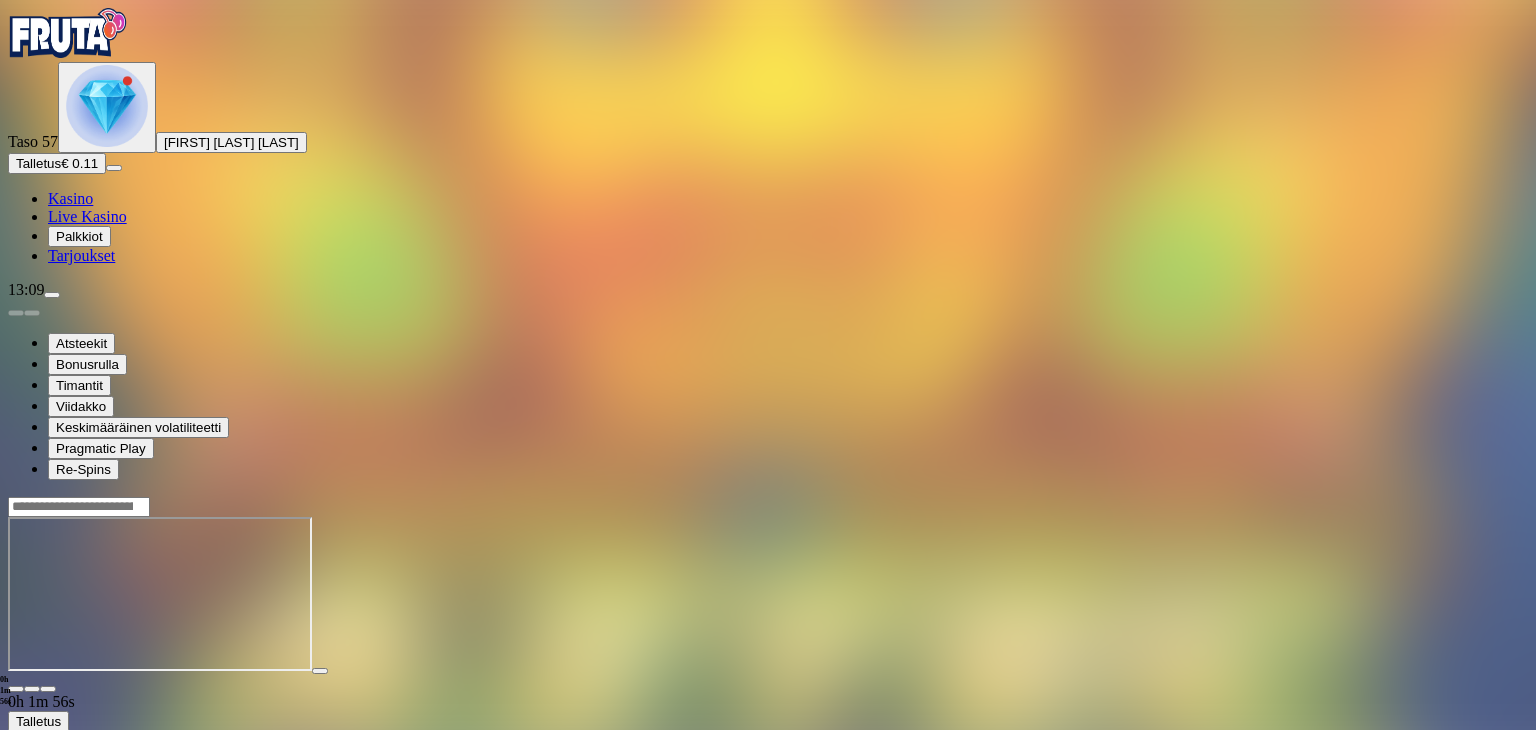 click on "Palkkiot" at bounding box center (79, 236) 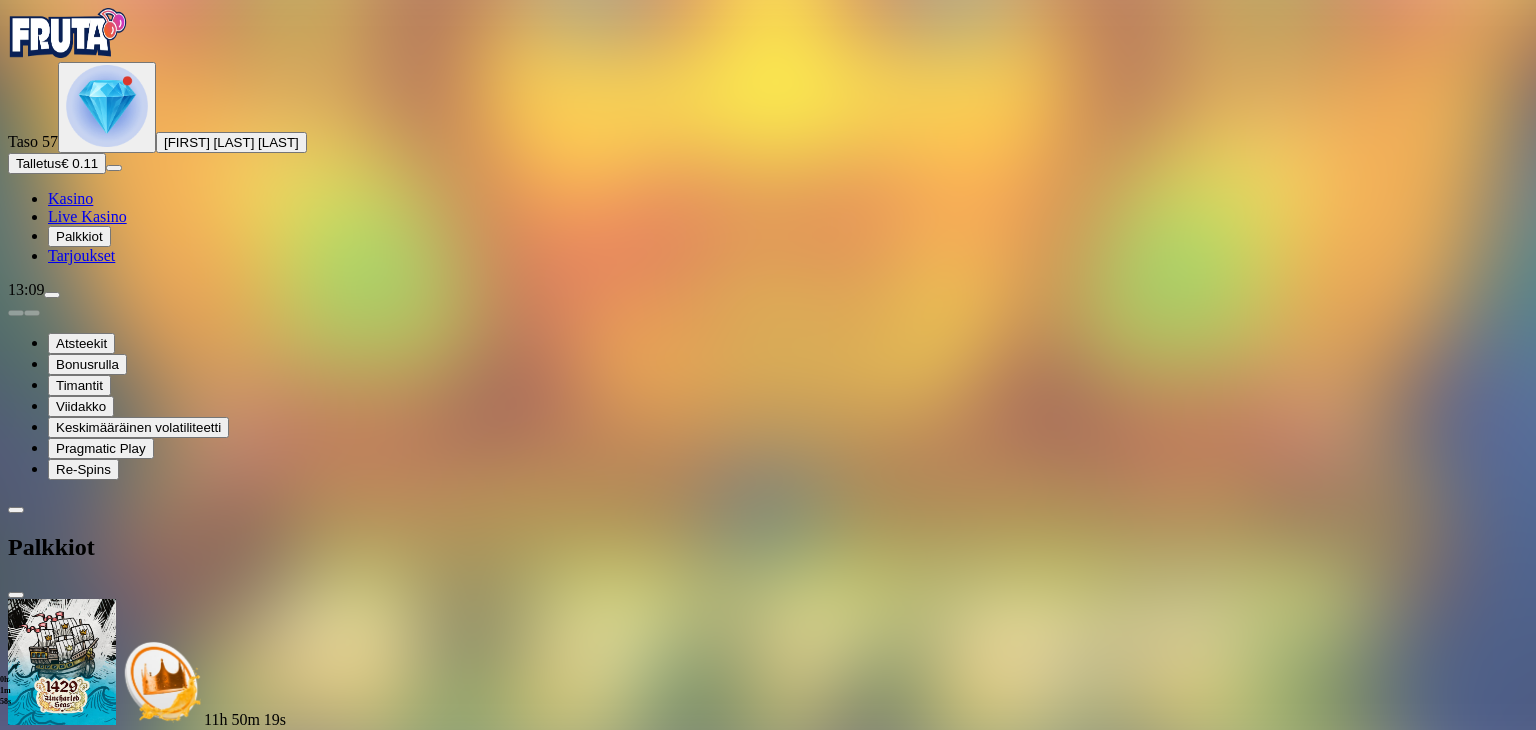 click on "11h 50m 19s Talletuksella etuja Talleta € 250 tai enemmän
Saat 40 ilmaiskierrosta (€ 1) Lunasta tarjous 11h 50m 19s Talletuksella etuja Talleta € 150 tai enemmän
Saat 20 ilmaiskierrosta (€ 1) Lunasta tarjous 11h 50m 19s Talletuksella etuja Talleta € 50 tai enemmän
Saat 15 ilmaiskierrosta (€ 0.5) Lunasta tarjous 11h 50m 19s Talletuksella etuja Talleta € 20 tai enemmän
Saat 15 ilmaiskierrosta (€ 0.2) Lunasta tarjous 11h 50m 19s Talletuksella etuja Talleta € 250 tai enemmän
Saat 40 ilmaiskierrosta (€ 1) Lunasta tarjous 11h 50m 19s Talletuksella etuja Talleta € 150 tai enemmän
Saat 20 ilmaiskierrosta (€ 1) Lunasta tarjous 11h 50m 19s Talletuksella etuja Talleta € 50 tai enemmän
Saat 15 ilmaiskierrosta (€ 0.6) Lunasta tarjous 11h 50m 19s Talletuksella etuja Talleta € 20 tai enemmän
Saat 15 ilmaiskierrosta (€ 0.2) Lunasta tarjous Taso 36 Avaa seuraava palkkiosi Avaa palkinto Taso 37 Avaa seuraava palkkiosi Avaa palkinto Taso 38 Avaa seuraava palkkiosi Taso 39" at bounding box center (768, 4030) 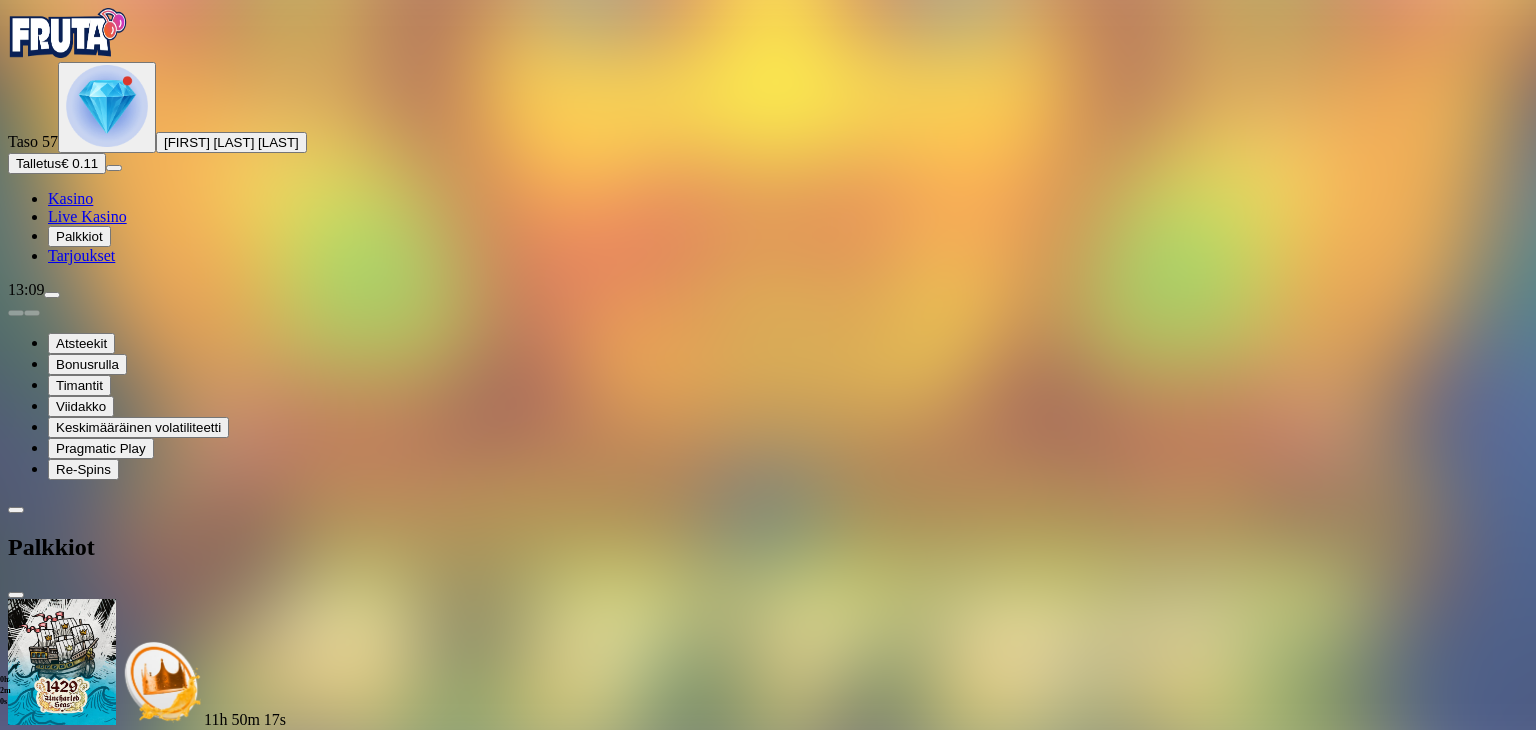 scroll, scrollTop: 1160, scrollLeft: 0, axis: vertical 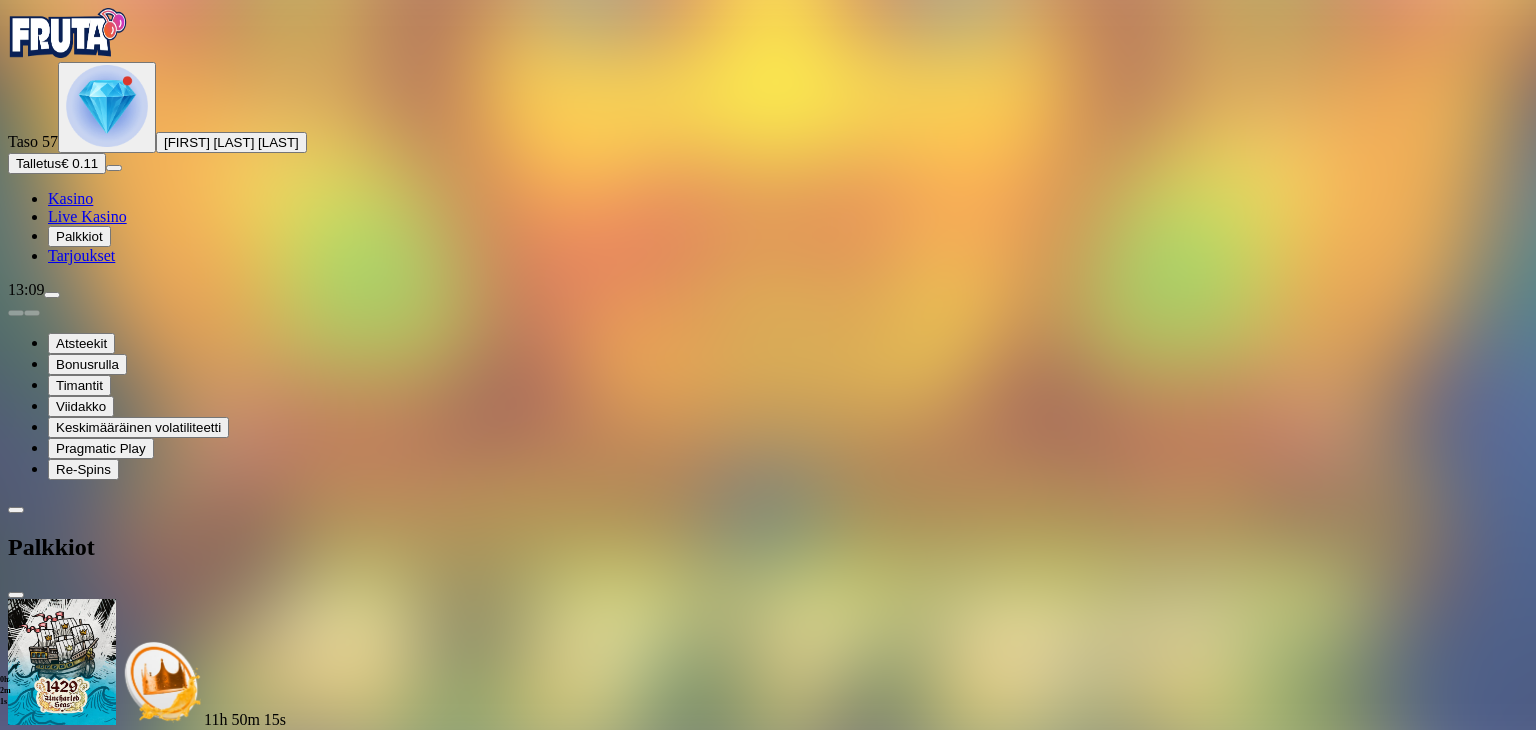 click at bounding box center [112, 2909] 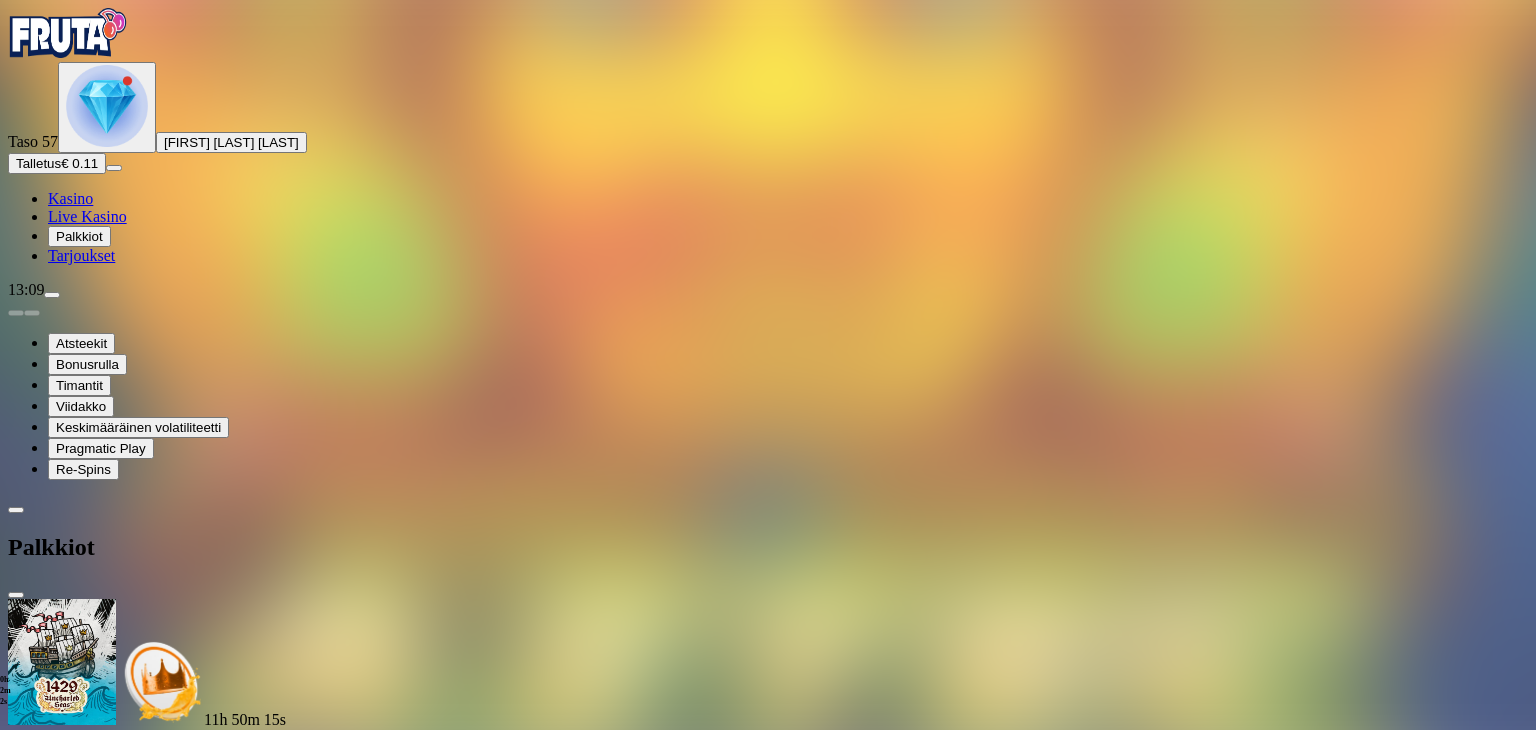 scroll, scrollTop: 0, scrollLeft: 0, axis: both 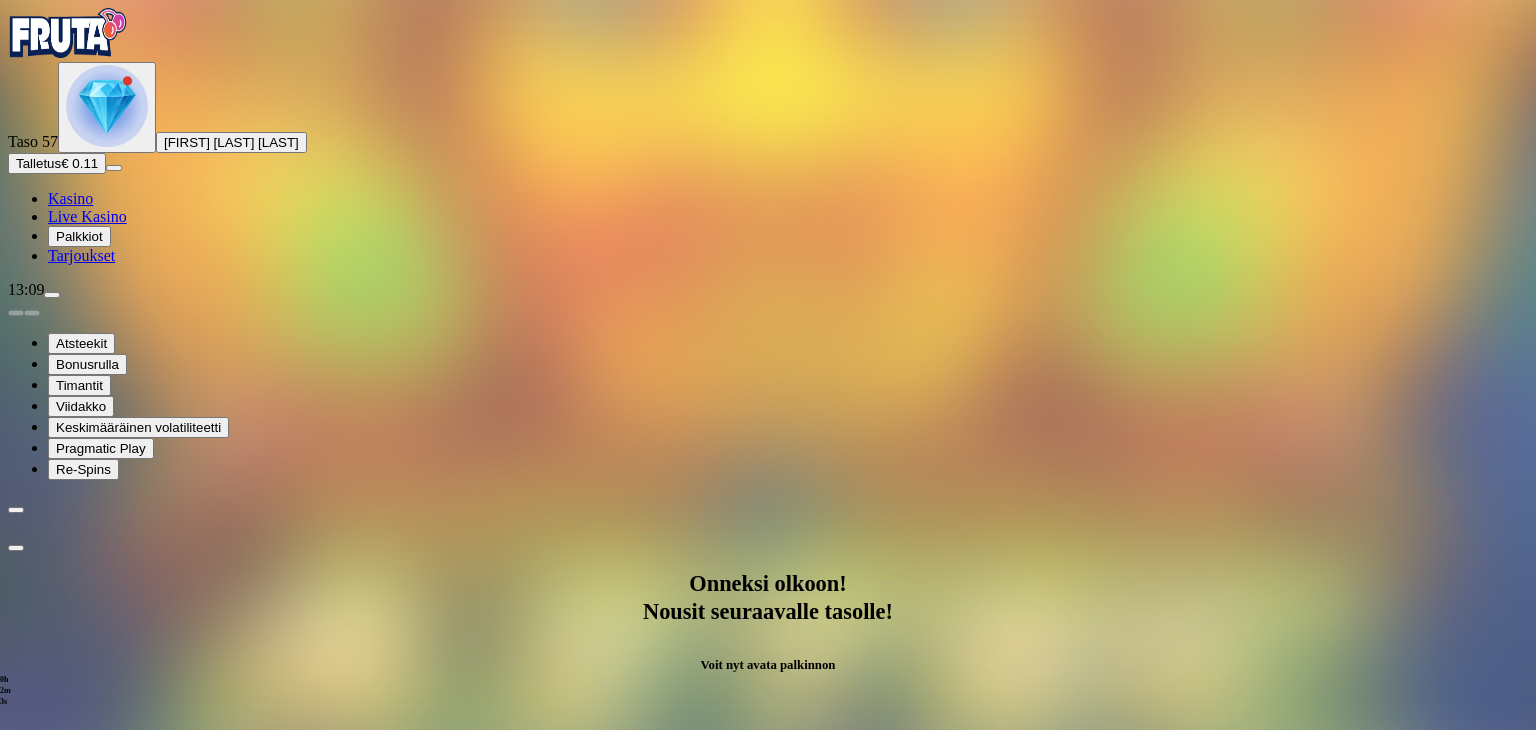 click on "Avaa palkinto" at bounding box center [768, 992] 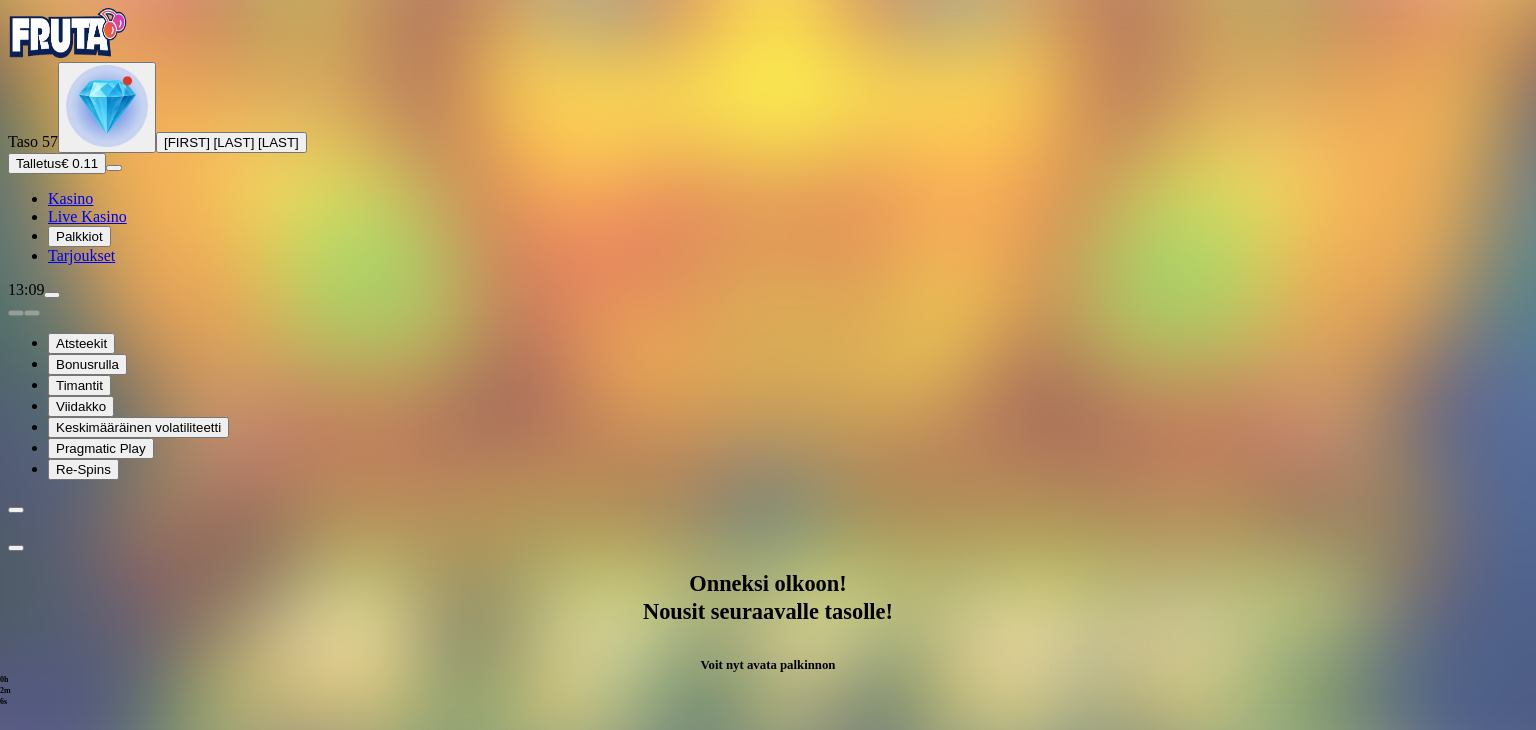 click at bounding box center [88, 1196] 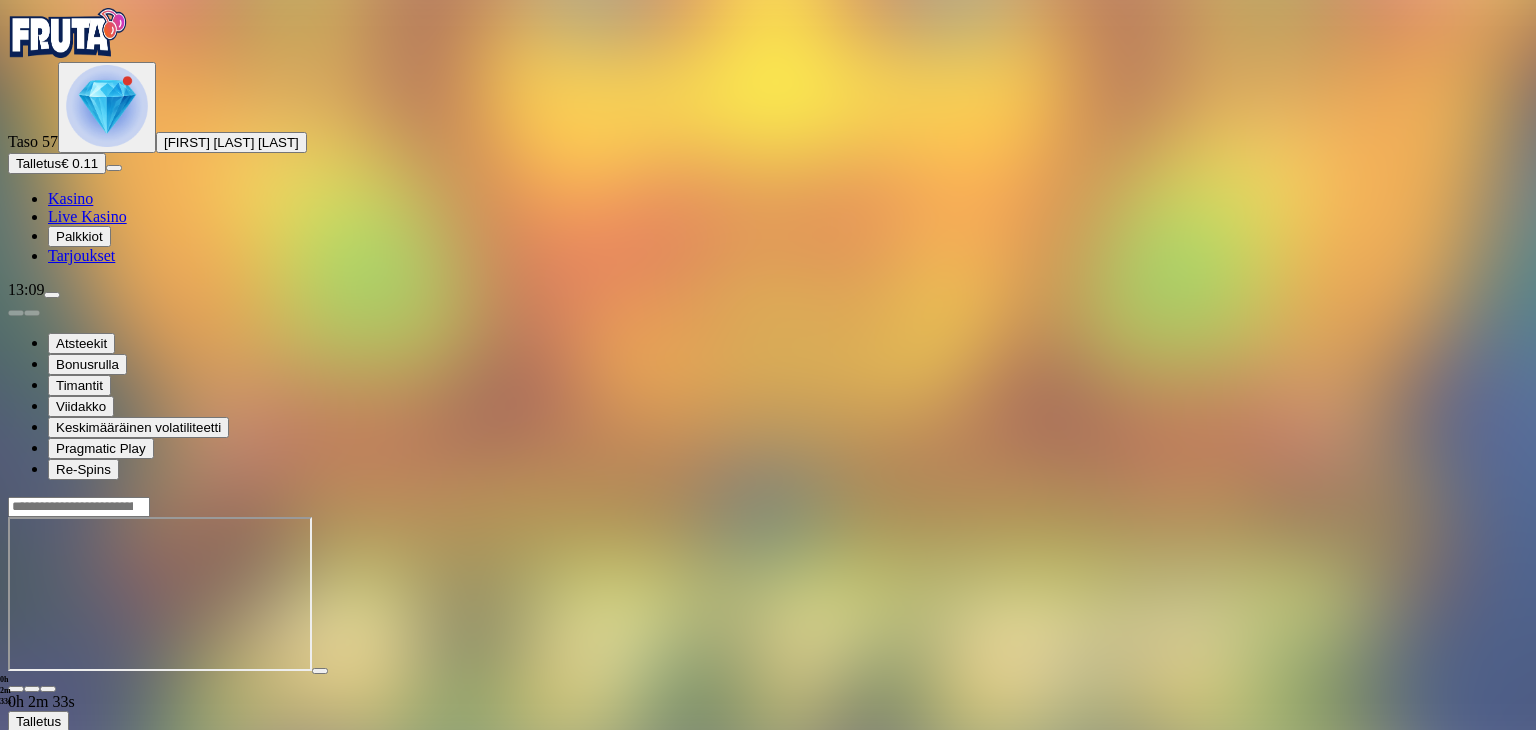 click on "Palkkiot" at bounding box center (79, 236) 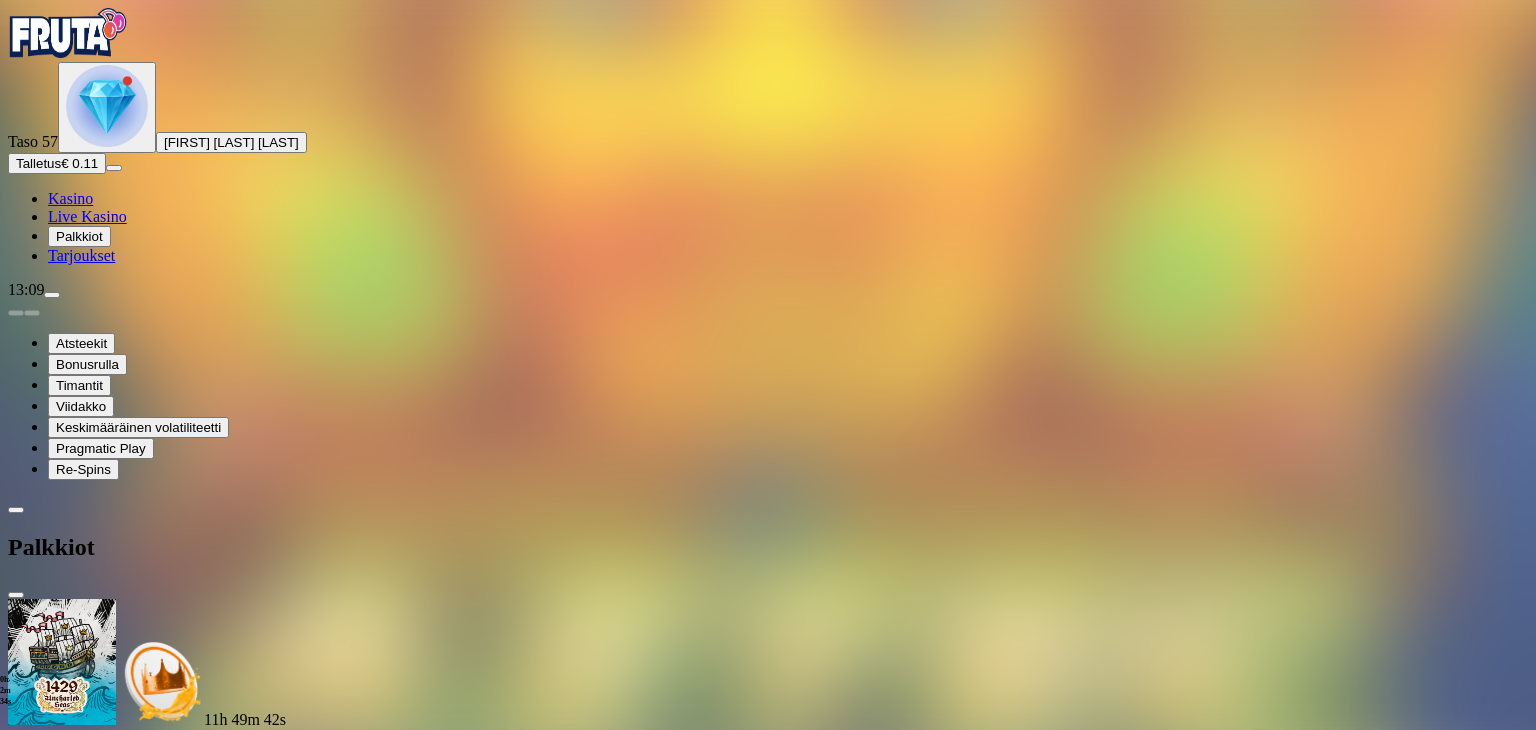 click at bounding box center [123, 1383] 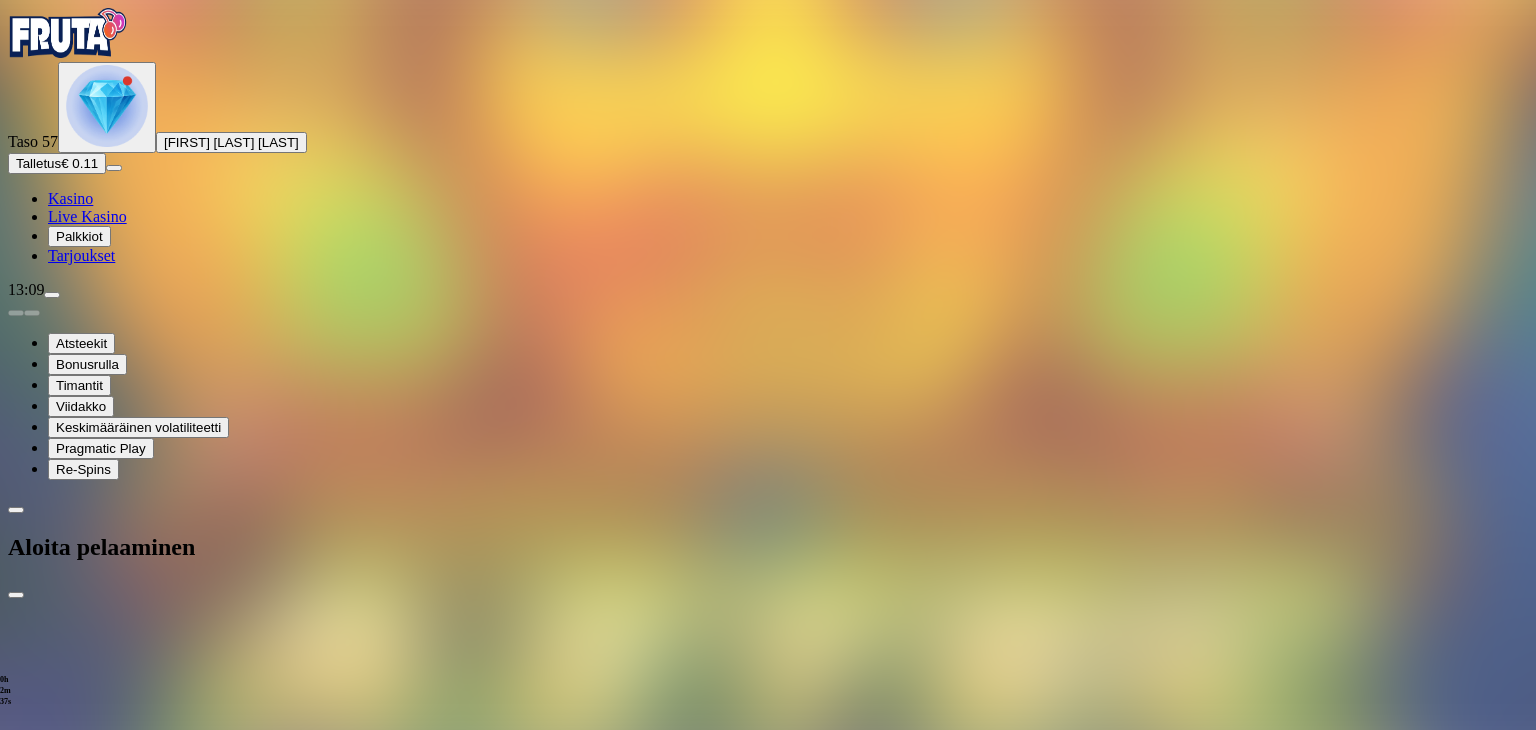 click on "Palkkiot" at bounding box center (79, 236) 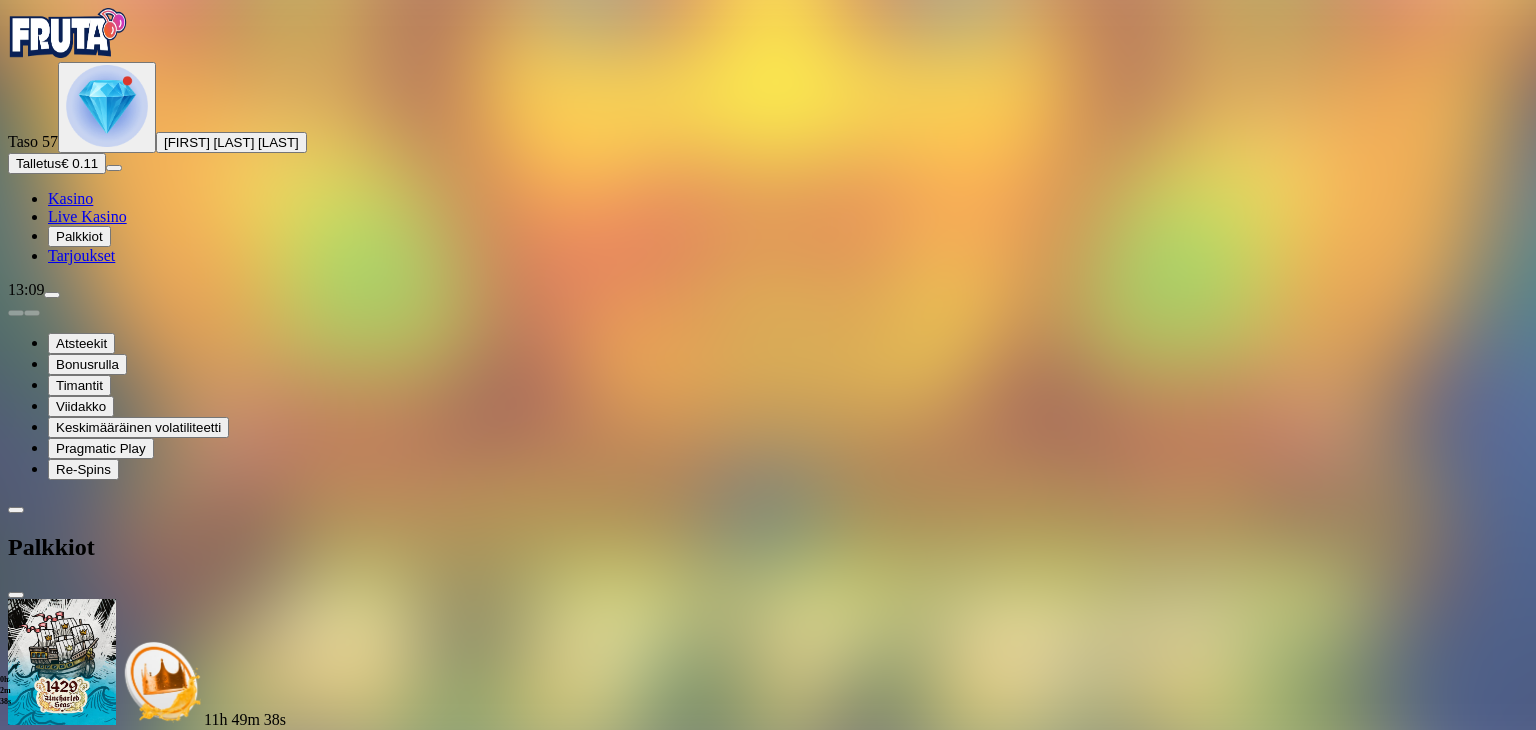 click on "11h 49m 38s Talletuksella etuja Talleta € 250 tai enemmän
Saat 40 ilmaiskierrosta (€ 1) Lunasta tarjous 11h 49m 38s Talletuksella etuja Talleta € 150 tai enemmän
Saat 20 ilmaiskierrosta (€ 1) Lunasta tarjous 11h 49m 38s Talletuksella etuja Talleta € 50 tai enemmän
Saat 15 ilmaiskierrosta (€ 0.5) Lunasta tarjous 11h 49m 38s Talletuksella etuja Talleta € 20 tai enemmän
Saat 15 ilmaiskierrosta (€ 0.2) Lunasta tarjous 11h 49m 38s Talletuksella etuja Talleta € 250 tai enemmän
Saat 40 ilmaiskierrosta (€ 1) Lunasta tarjous 11h 49m 38s Talletuksella etuja Talleta € 150 tai enemmän
Saat 20 ilmaiskierrosta (€ 1) Lunasta tarjous 11h 49m 38s Talletuksella etuja Talleta € 50 tai enemmän
Saat 15 ilmaiskierrosta (€ 0.6) Lunasta tarjous 11h 49m 38s Talletuksella etuja Talleta € 20 tai enemmän
Saat 15 ilmaiskierrosta (€ 0.2) Lunasta tarjous Taso 37 Avaa seuraava palkkiosi Avaa palkinto Taso 38 Avaa seuraava palkkiosi Avaa palkinto Taso 39 Avaa seuraava palkkiosi Taso 40" at bounding box center (768, 3926) 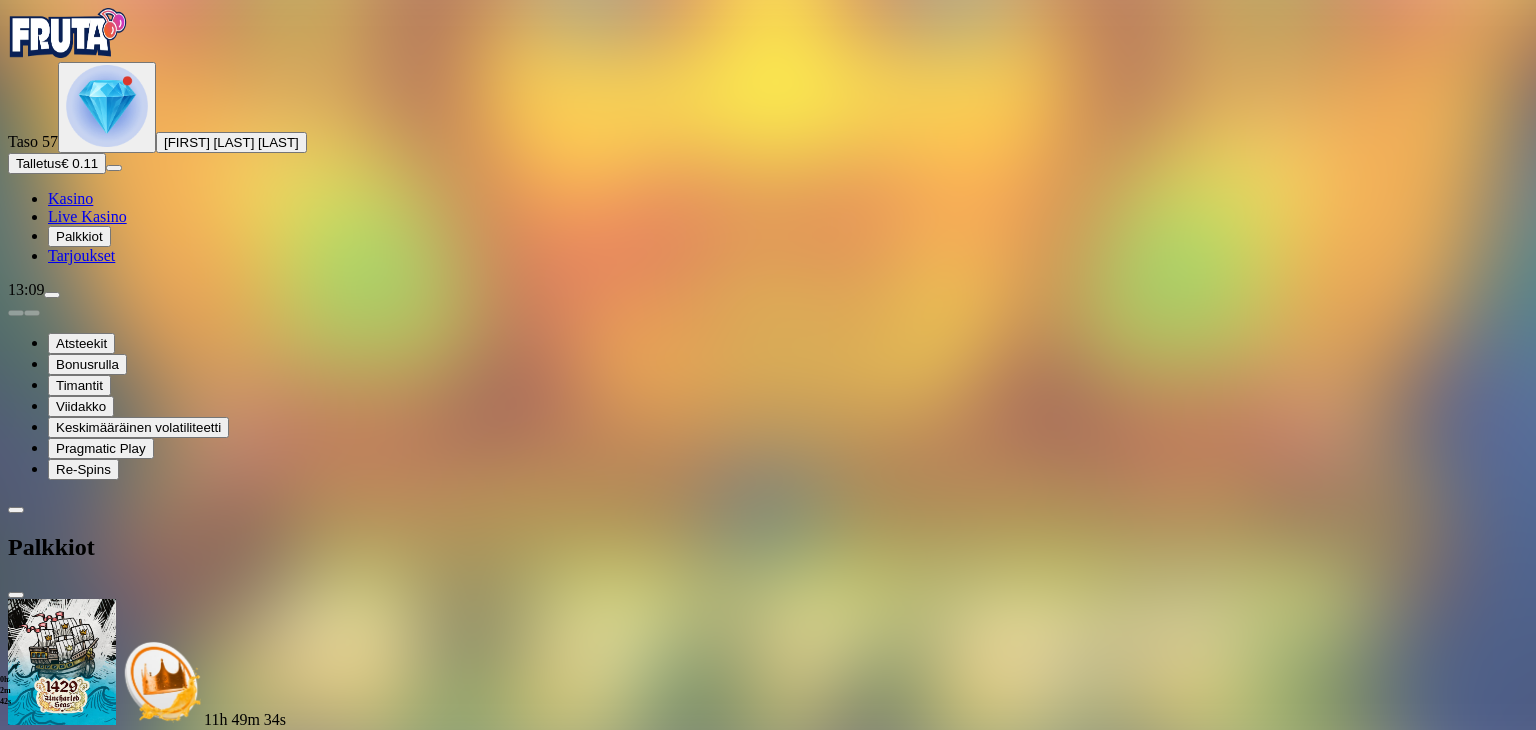 scroll, scrollTop: 1240, scrollLeft: 0, axis: vertical 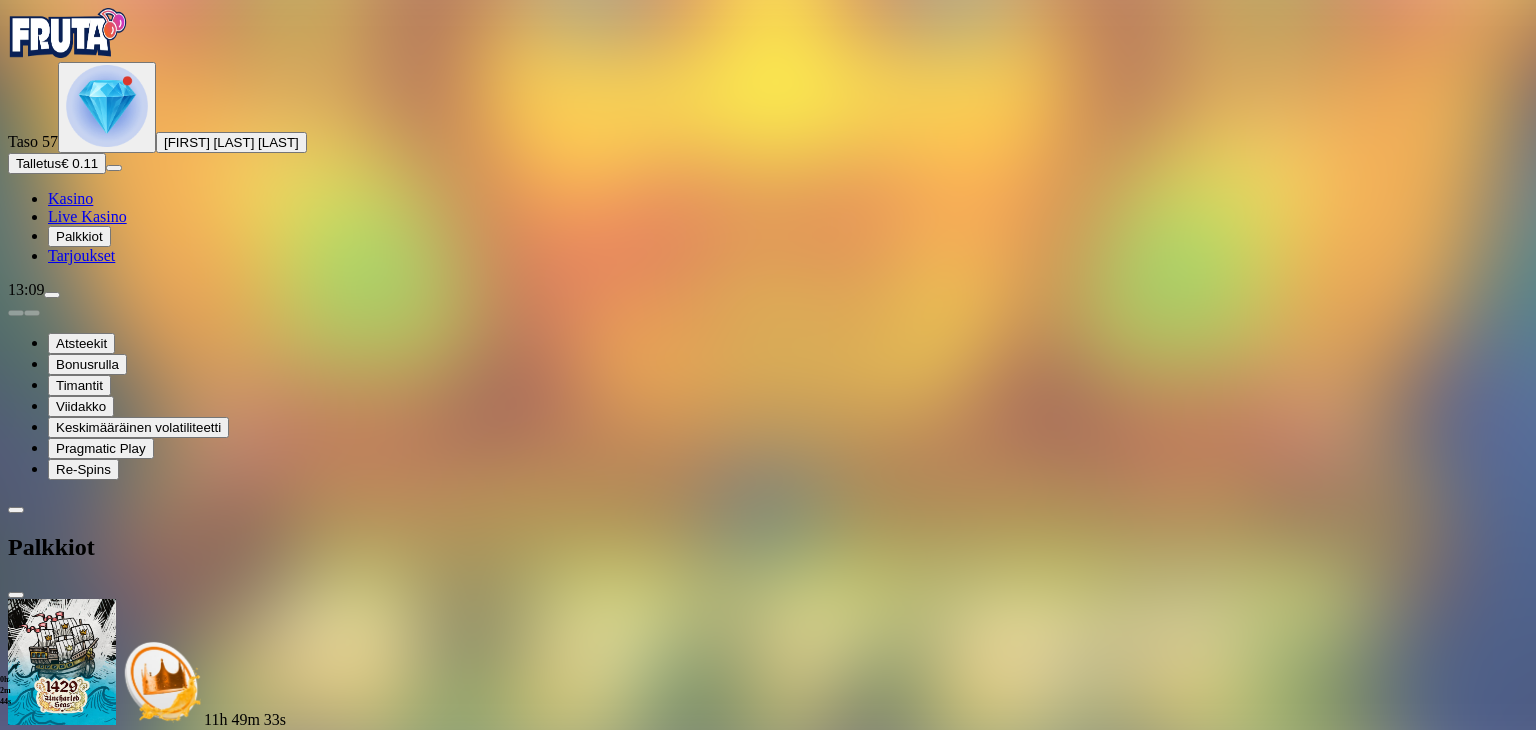 click at bounding box center (112, 2909) 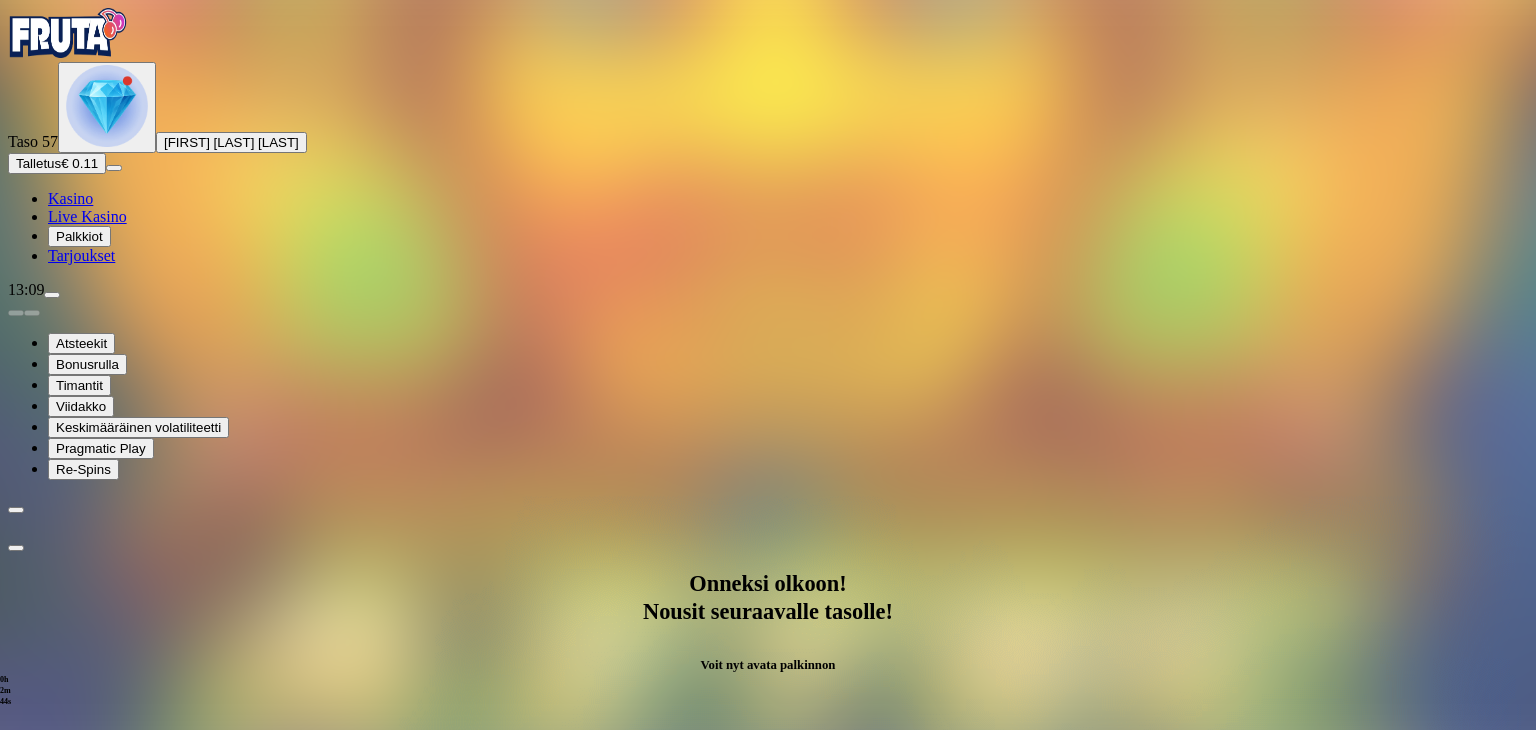 scroll, scrollTop: 0, scrollLeft: 0, axis: both 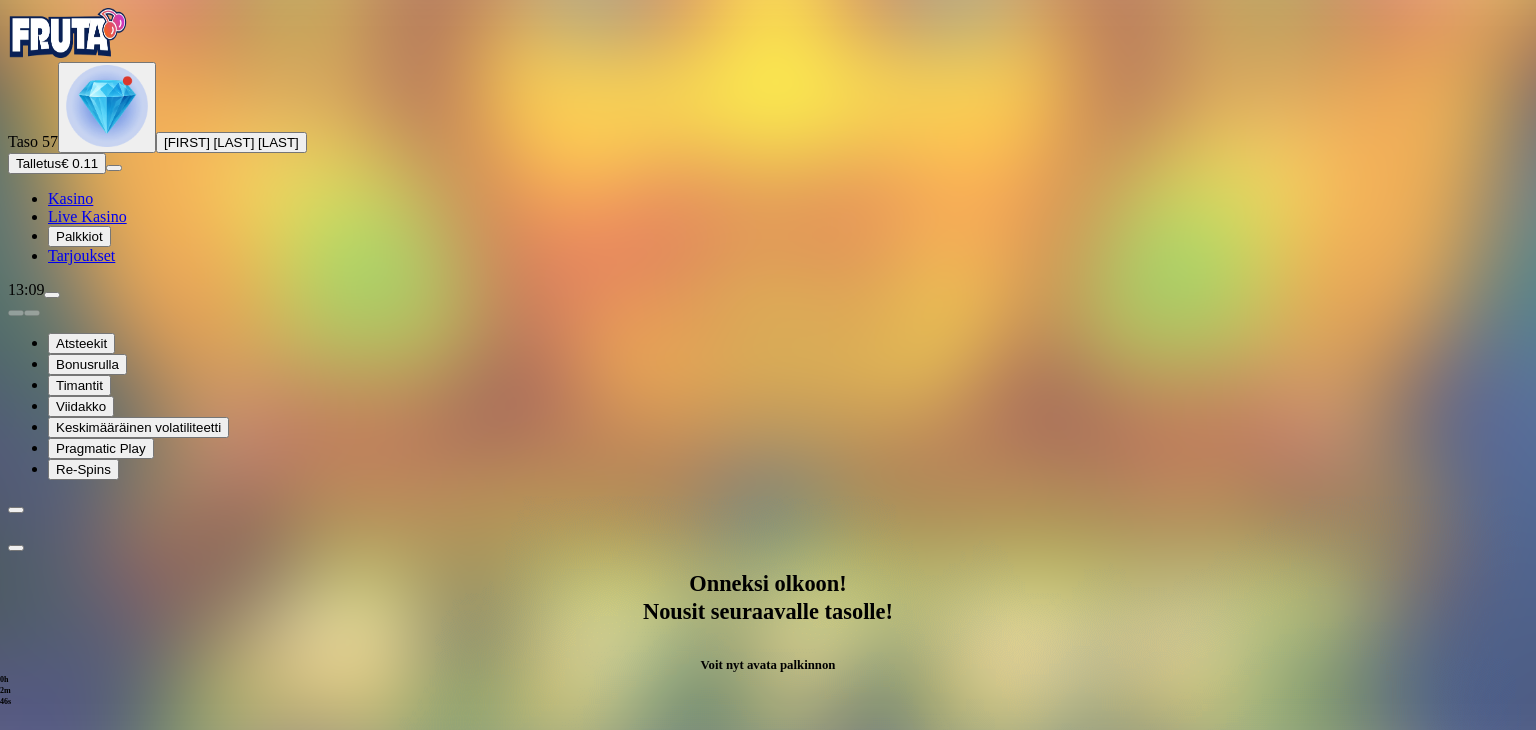 click on "Avaa palkinto" at bounding box center (768, 992) 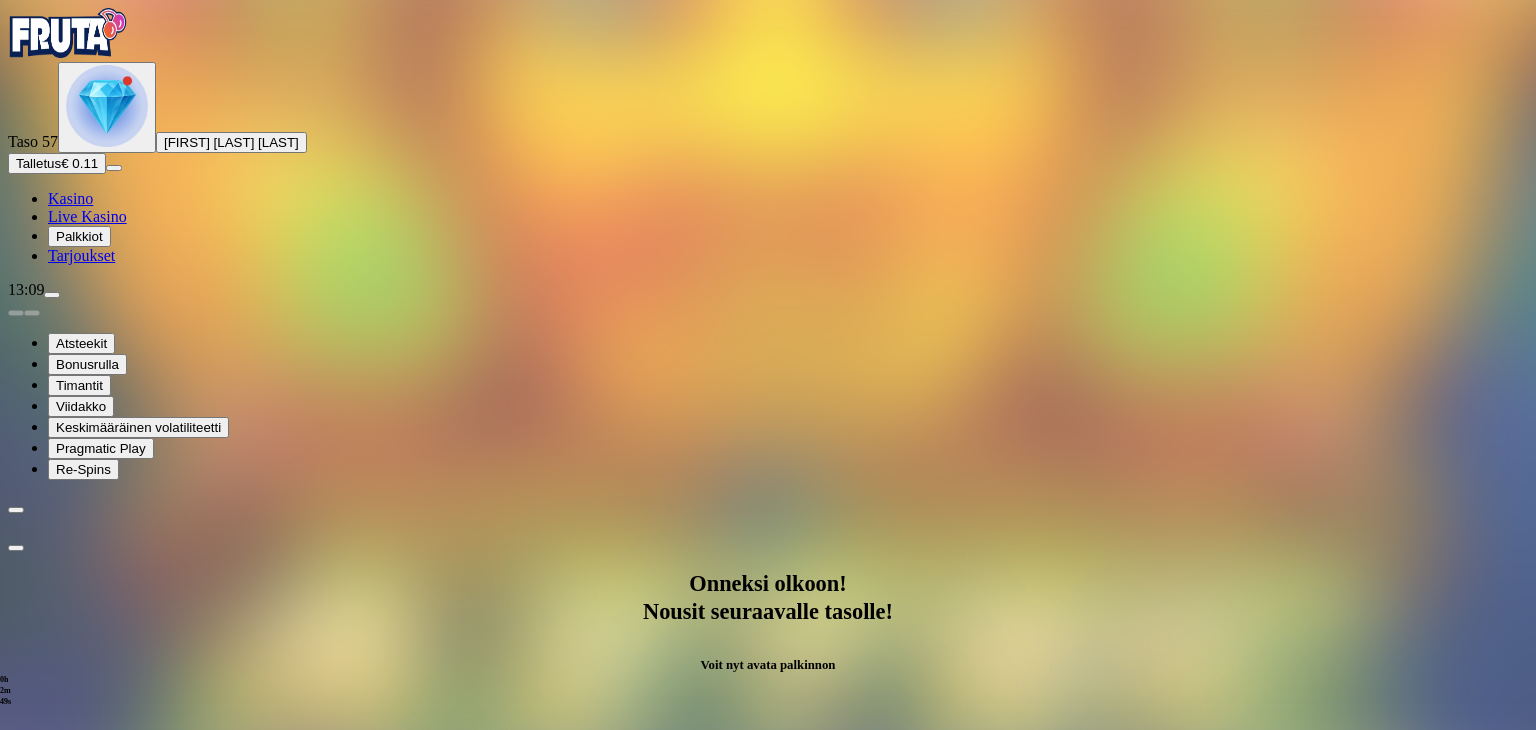 click at bounding box center (88, 1196) 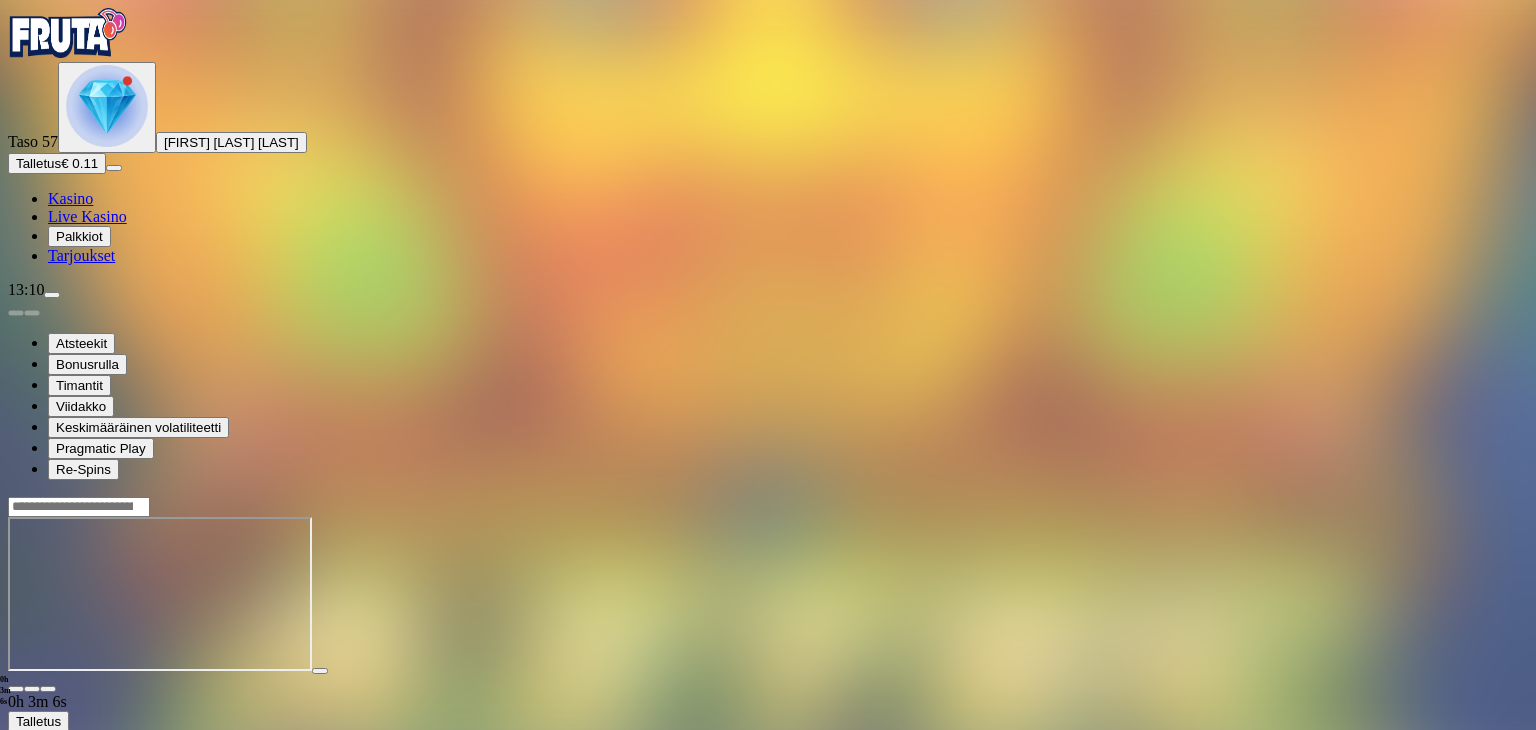 click on "Palkkiot" at bounding box center [79, 236] 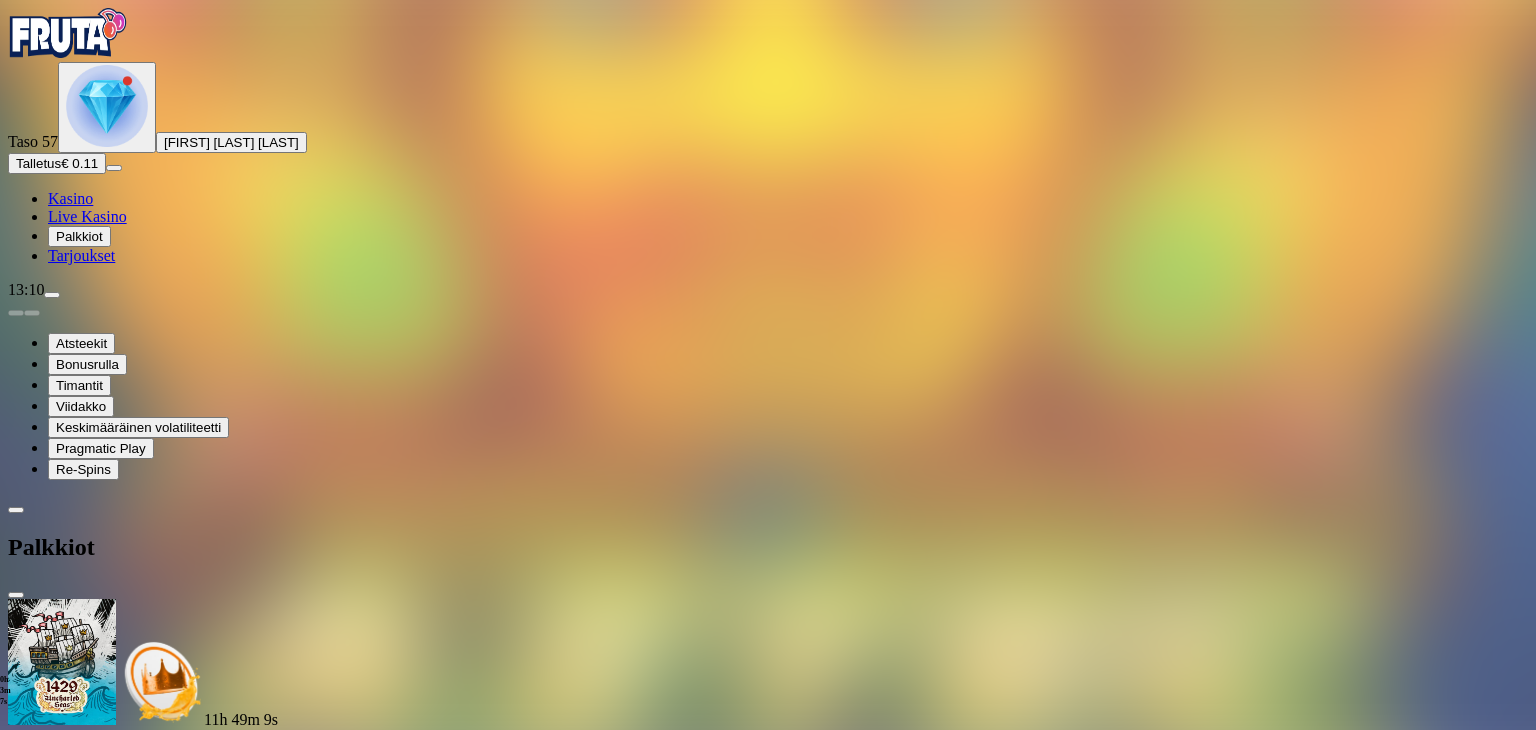 click on "11h 49m 9s Talletuksella etuja Talleta € 250 tai enemmän
Saat 40 ilmaiskierrosta (€ 1) Lunasta tarjous 11h 49m 9s Talletuksella etuja Talleta € 150 tai enemmän
Saat 20 ilmaiskierrosta (€ 1) Lunasta tarjous 11h 49m 9s Talletuksella etuja Talleta € 50 tai enemmän
Saat 15 ilmaiskierrosta (€ 0.5) Lunasta tarjous 11h 49m 9s Talletuksella etuja Talleta € 20 tai enemmän
Saat 15 ilmaiskierrosta (€ 0.2) Lunasta tarjous 11h 49m 9s Talletuksella etuja Talleta € 250 tai enemmän
Saat 40 ilmaiskierrosta (€ 1) Lunasta tarjous 11h 49m 9s Talletuksella etuja Talleta € 150 tai enemmän
Saat 20 ilmaiskierrosta (€ 1) Lunasta tarjous 11h 49m 9s Talletuksella etuja Talleta € 50 tai enemmän
Saat 15 ilmaiskierrosta (€ 0.6) Lunasta tarjous 11h 49m 9s Talletuksella etuja Talleta € 20 tai enemmän
Saat 15 ilmaiskierrosta (€ 0.2) Lunasta tarjous Taso 38 Avaa seuraava palkkiosi Avaa palkinto Taso 39 Avaa seuraava palkkiosi Avaa palkinto Taso 40 Avaa seuraava palkkiosi Avaa palkinto" at bounding box center (768, 3822) 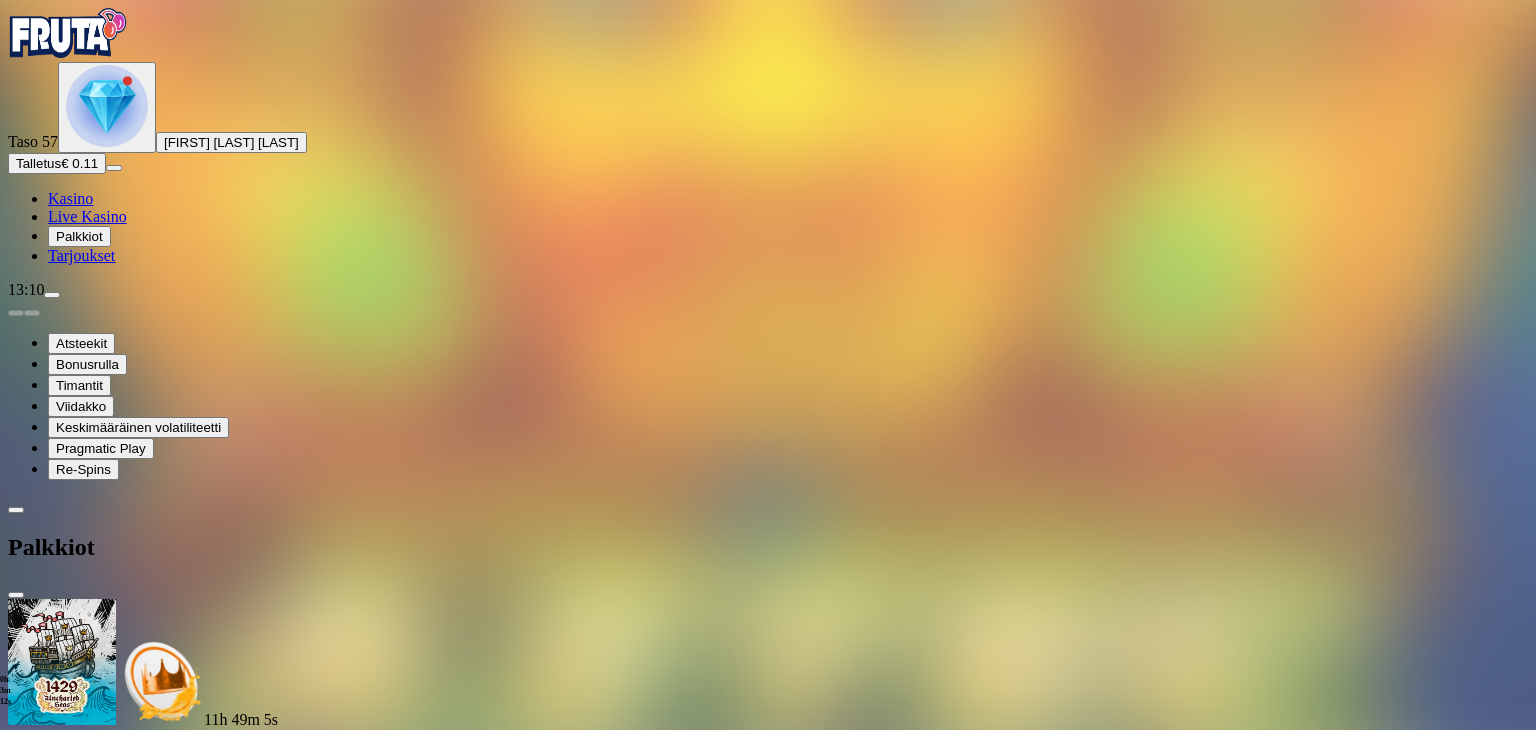 scroll, scrollTop: 920, scrollLeft: 0, axis: vertical 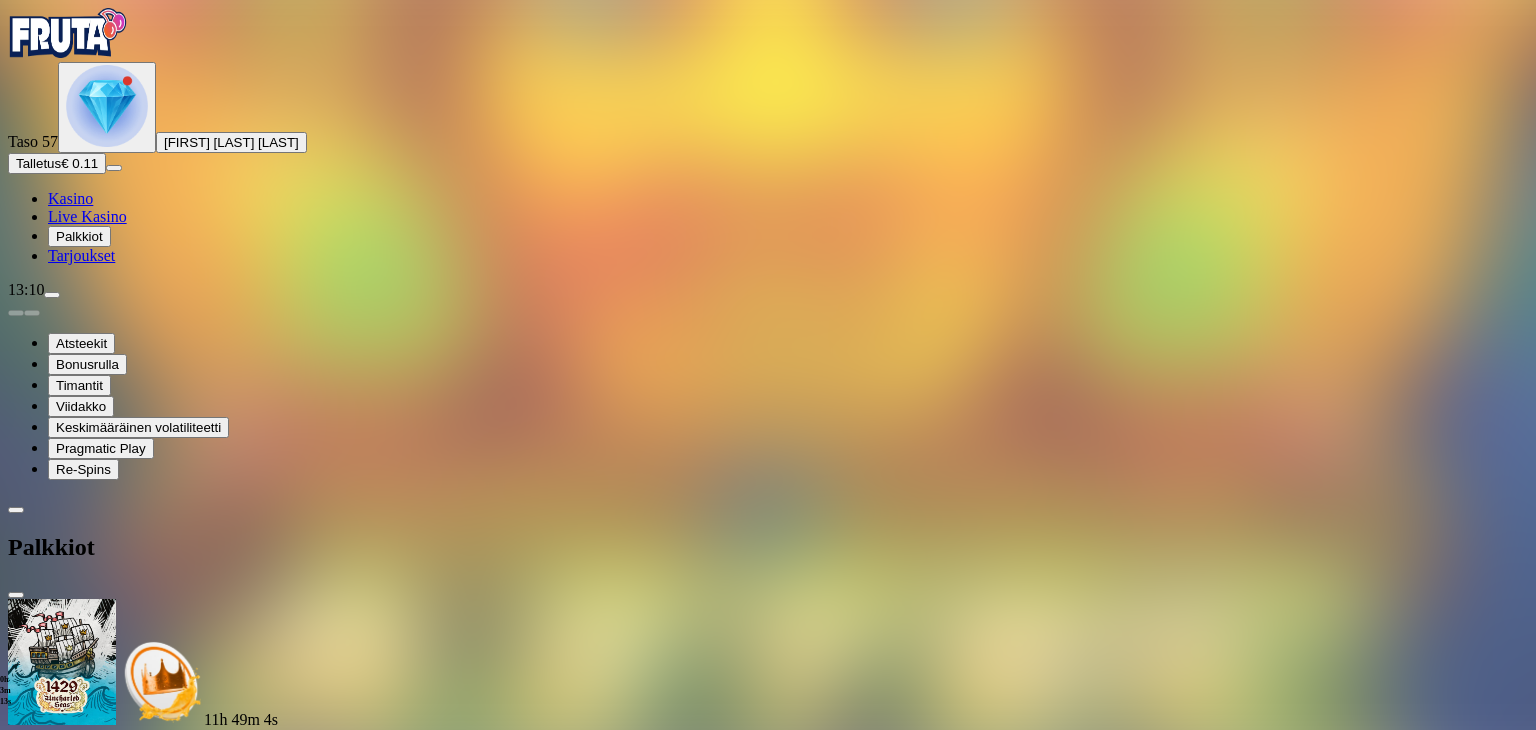 click at bounding box center [112, 2909] 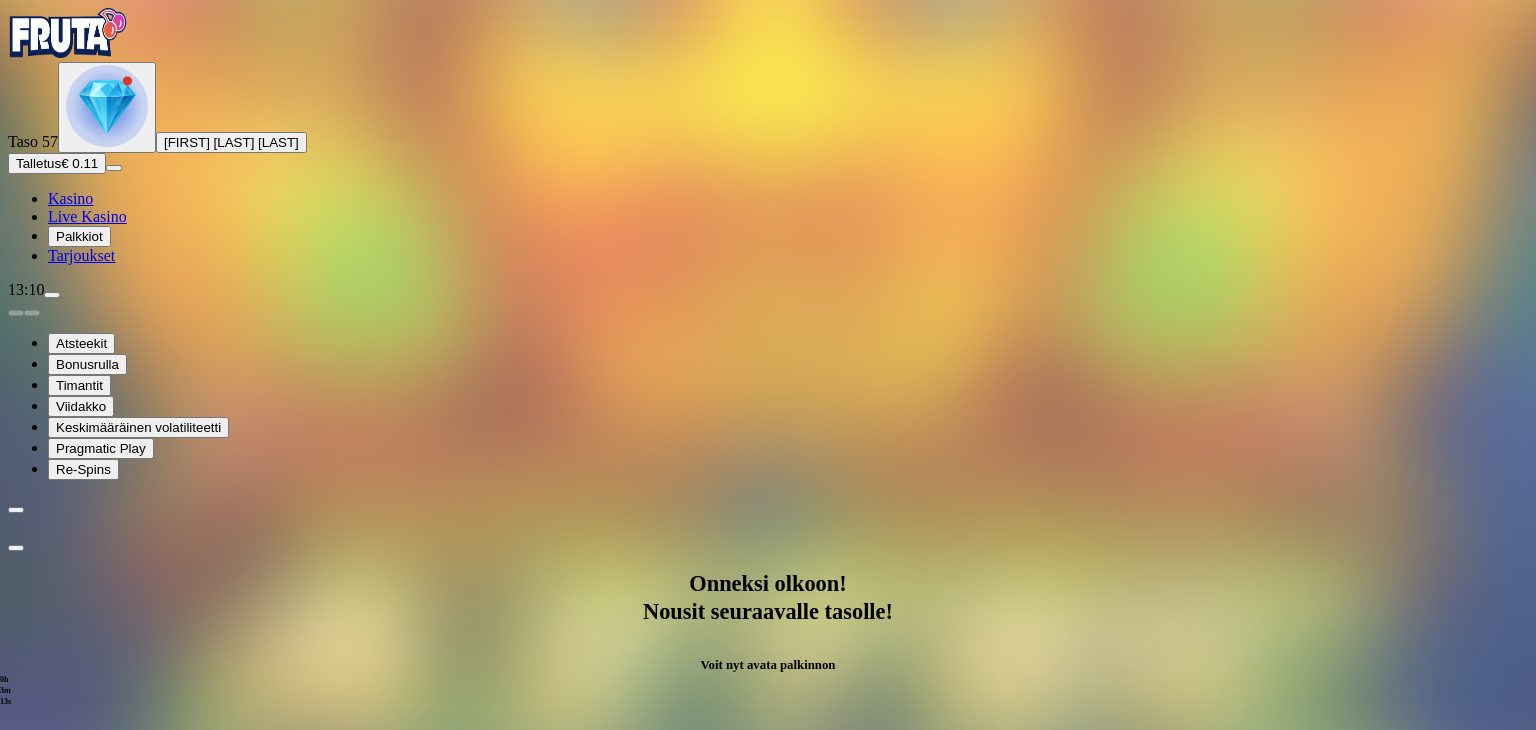 scroll, scrollTop: 0, scrollLeft: 0, axis: both 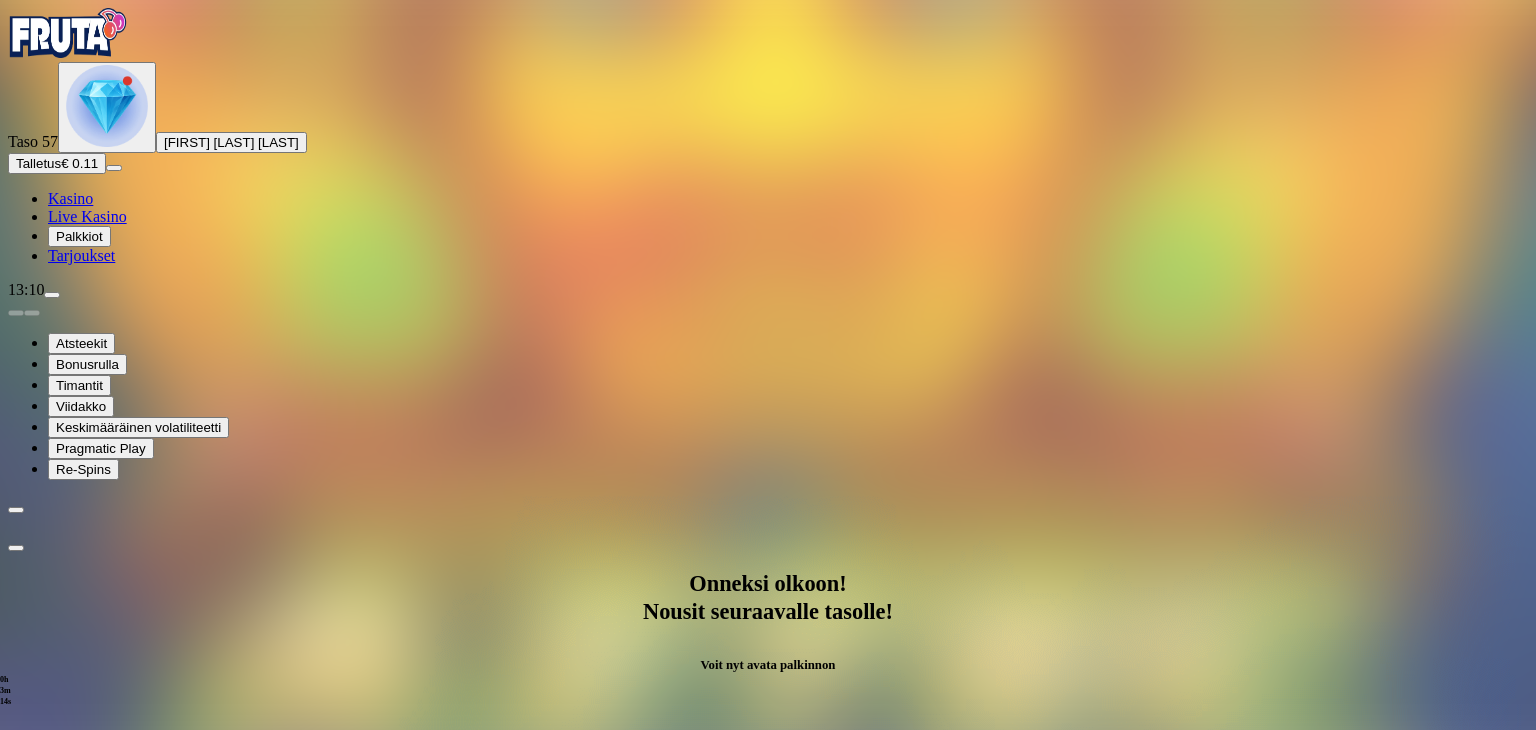 click on "Avaa palkinto" at bounding box center (768, 992) 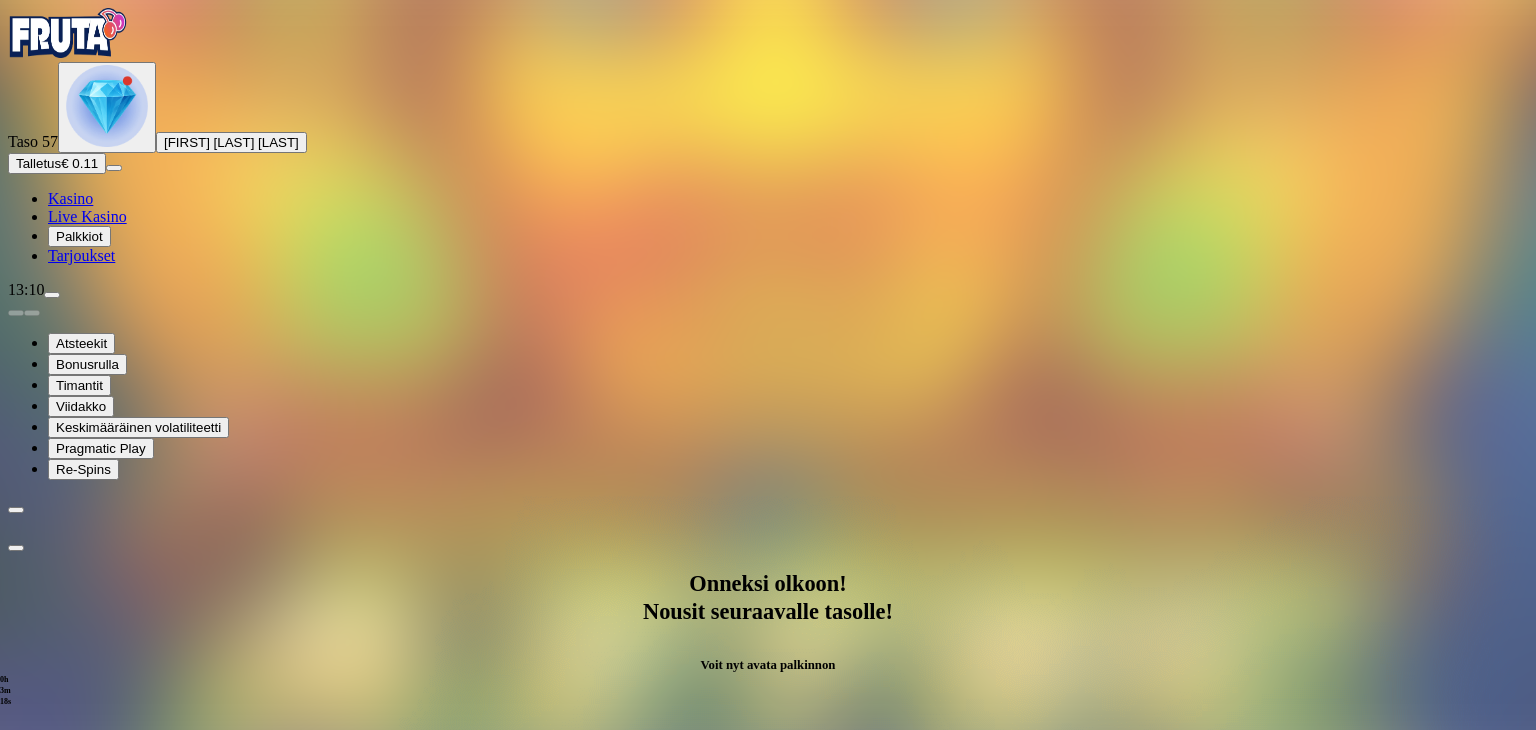 click at bounding box center (88, 1196) 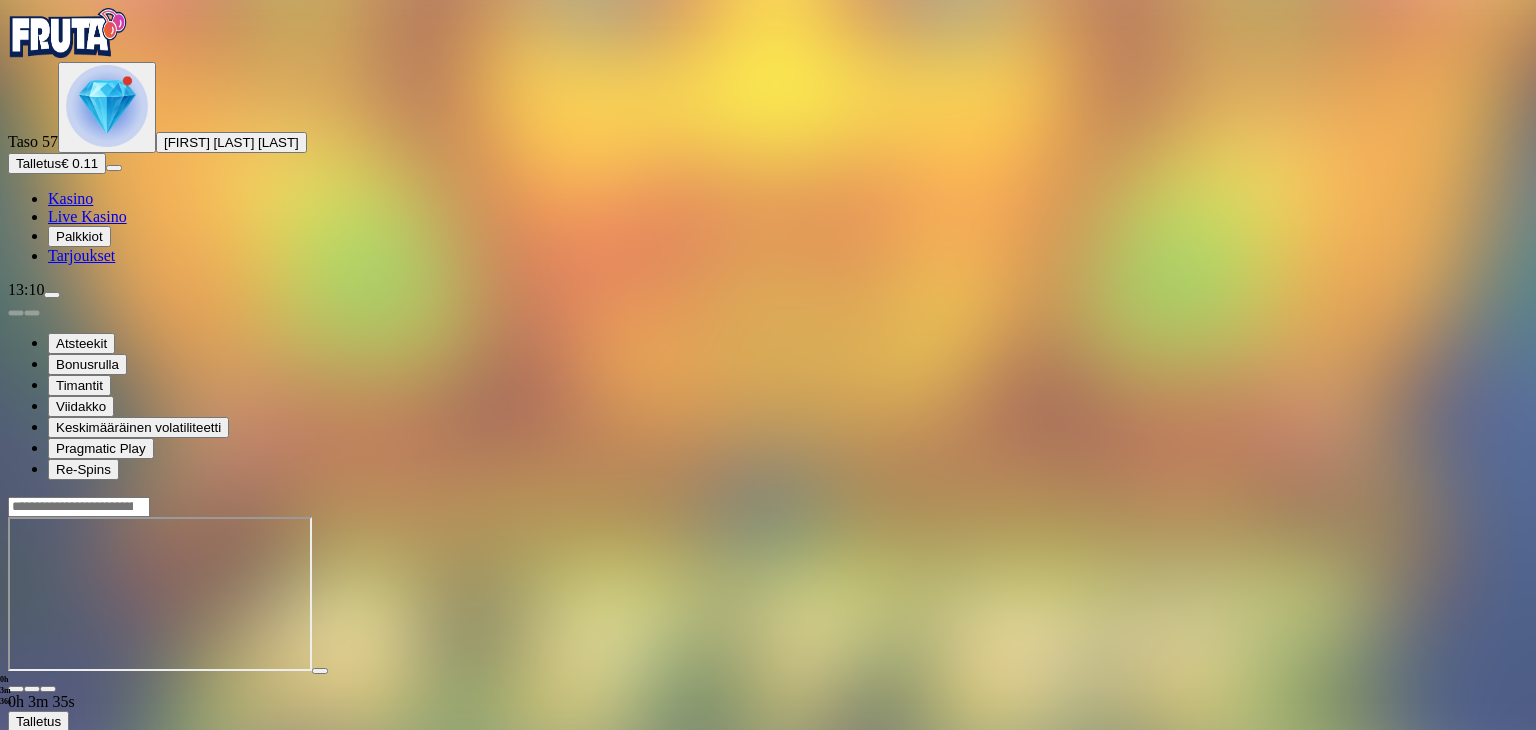 click on "Palkkiot" at bounding box center (79, 236) 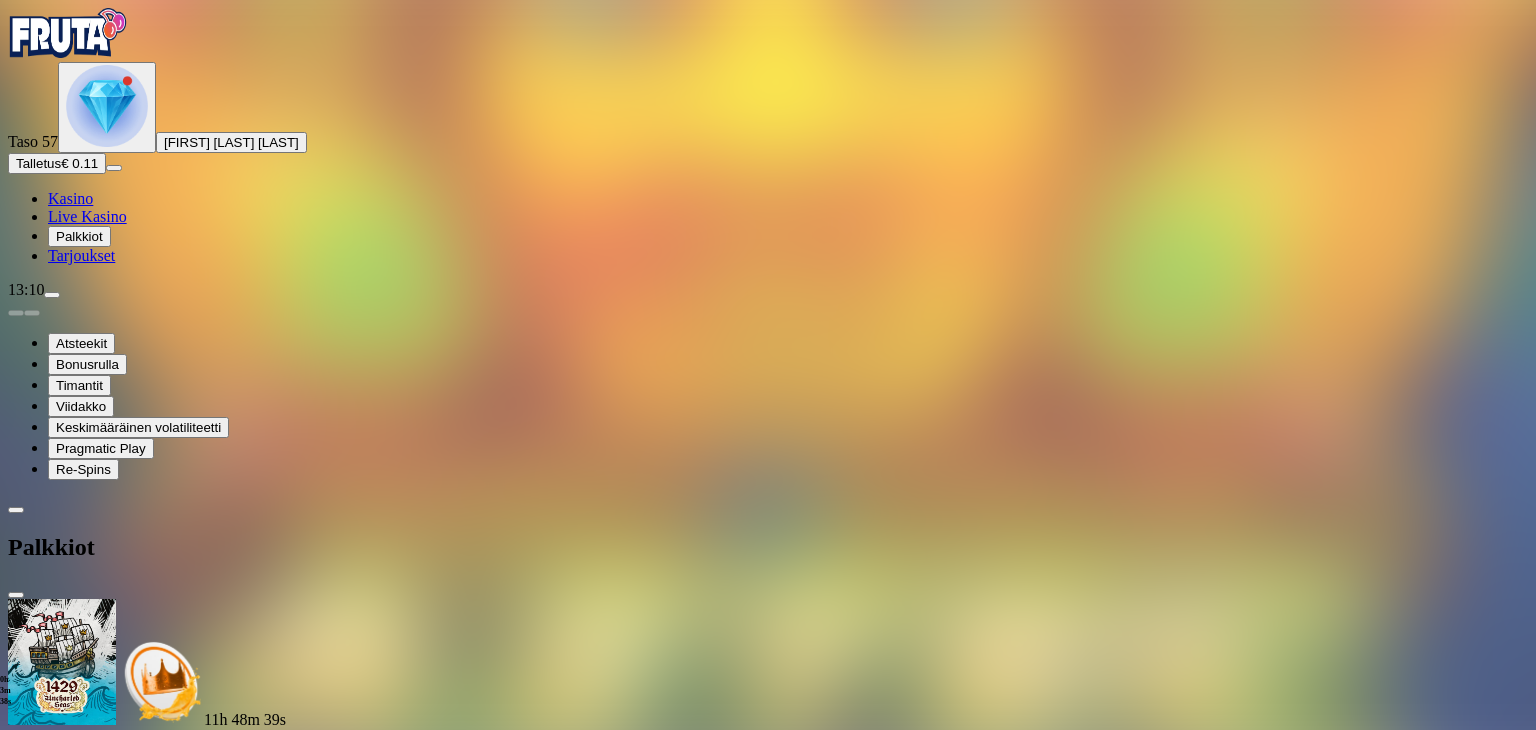 click on "11h 48m 39s Talletuksella etuja Talleta € 250 tai enemmän
Saat 40 ilmaiskierrosta (€ 1) Lunasta tarjous 11h 48m 39s Talletuksella etuja Talleta € 150 tai enemmän
Saat 20 ilmaiskierrosta (€ 1) Lunasta tarjous 11h 48m 39s Talletuksella etuja Talleta € 50 tai enemmän
Saat 15 ilmaiskierrosta (€ 0.5) Lunasta tarjous 11h 48m 39s Talletuksella etuja Talleta € 20 tai enemmän
Saat 15 ilmaiskierrosta (€ 0.2) Lunasta tarjous 11h 48m 39s Talletuksella etuja Talleta € 250 tai enemmän
Saat 40 ilmaiskierrosta (€ 1) Lunasta tarjous 11h 48m 39s Talletuksella etuja Talleta € 150 tai enemmän
Saat 20 ilmaiskierrosta (€ 1) Lunasta tarjous 11h 48m 39s Talletuksella etuja Talleta € 50 tai enemmän
Saat 15 ilmaiskierrosta (€ 0.6) Lunasta tarjous 11h 48m 39s Talletuksella etuja Talleta € 20 tai enemmän
Saat 15 ilmaiskierrosta (€ 0.2) Lunasta tarjous Taso 39 Avaa seuraava palkkiosi Avaa palkinto Taso 40 Avaa seuraava palkkiosi Avaa palkinto Taso 41 Avaa seuraava palkkiosi Taso 42" at bounding box center (768, 3719) 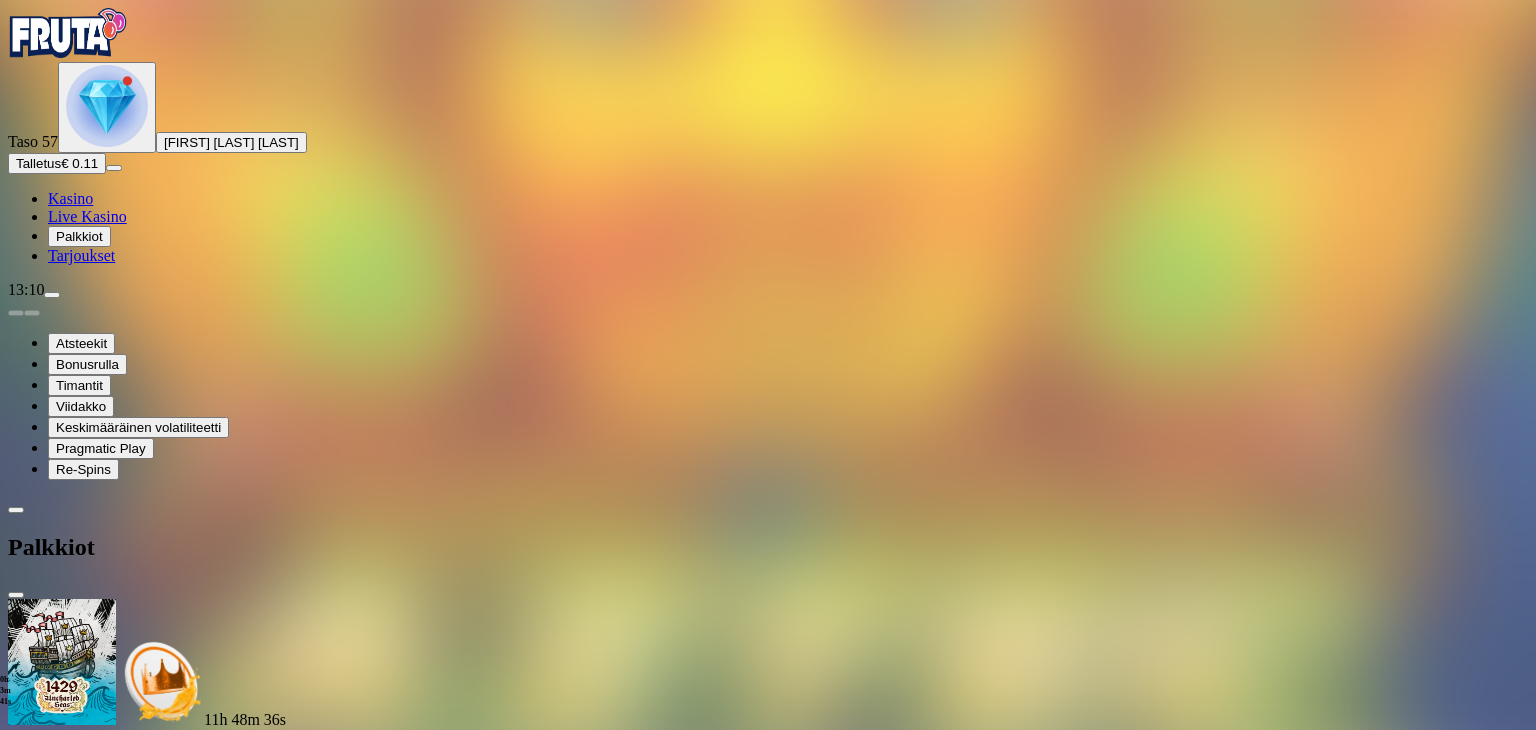 scroll, scrollTop: 1360, scrollLeft: 0, axis: vertical 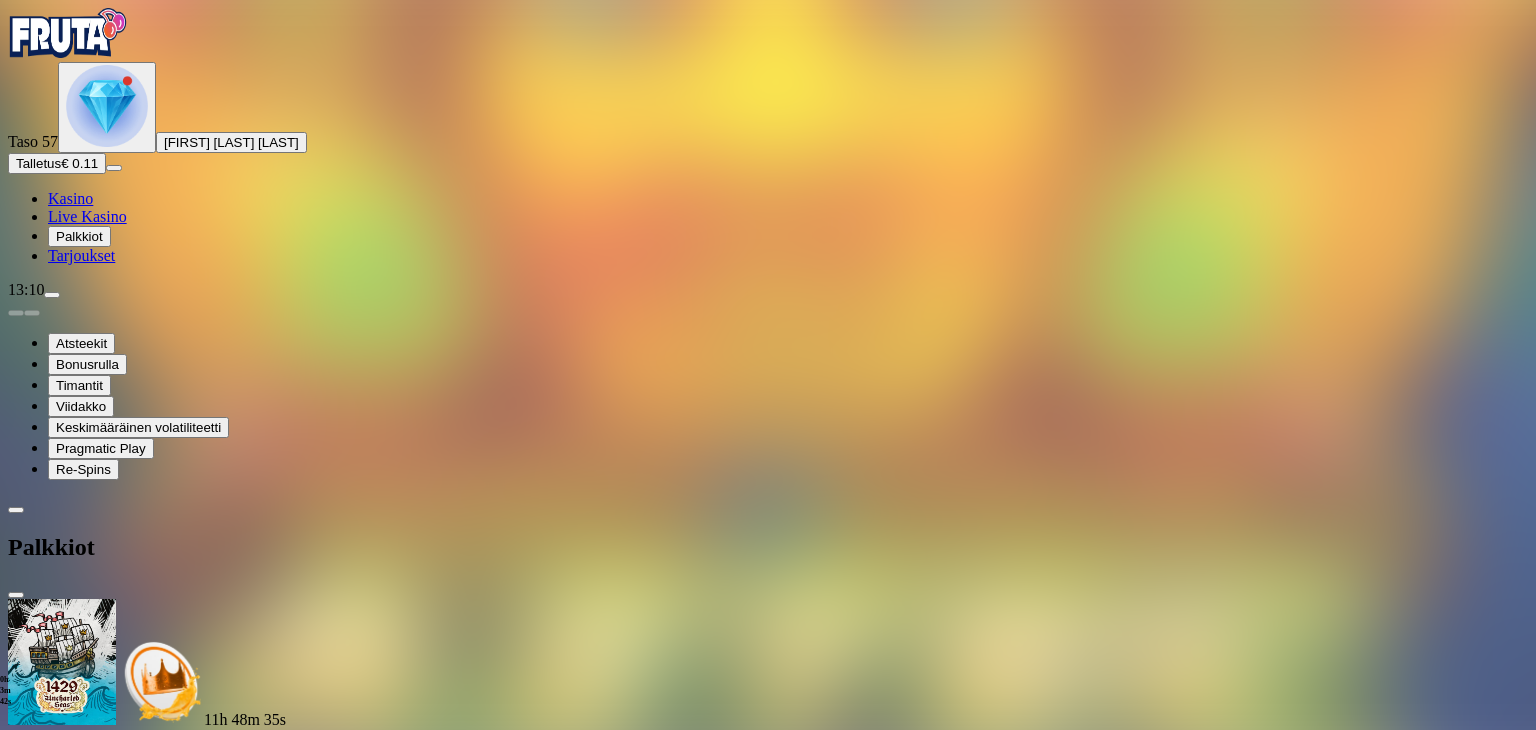 click at bounding box center (112, 2909) 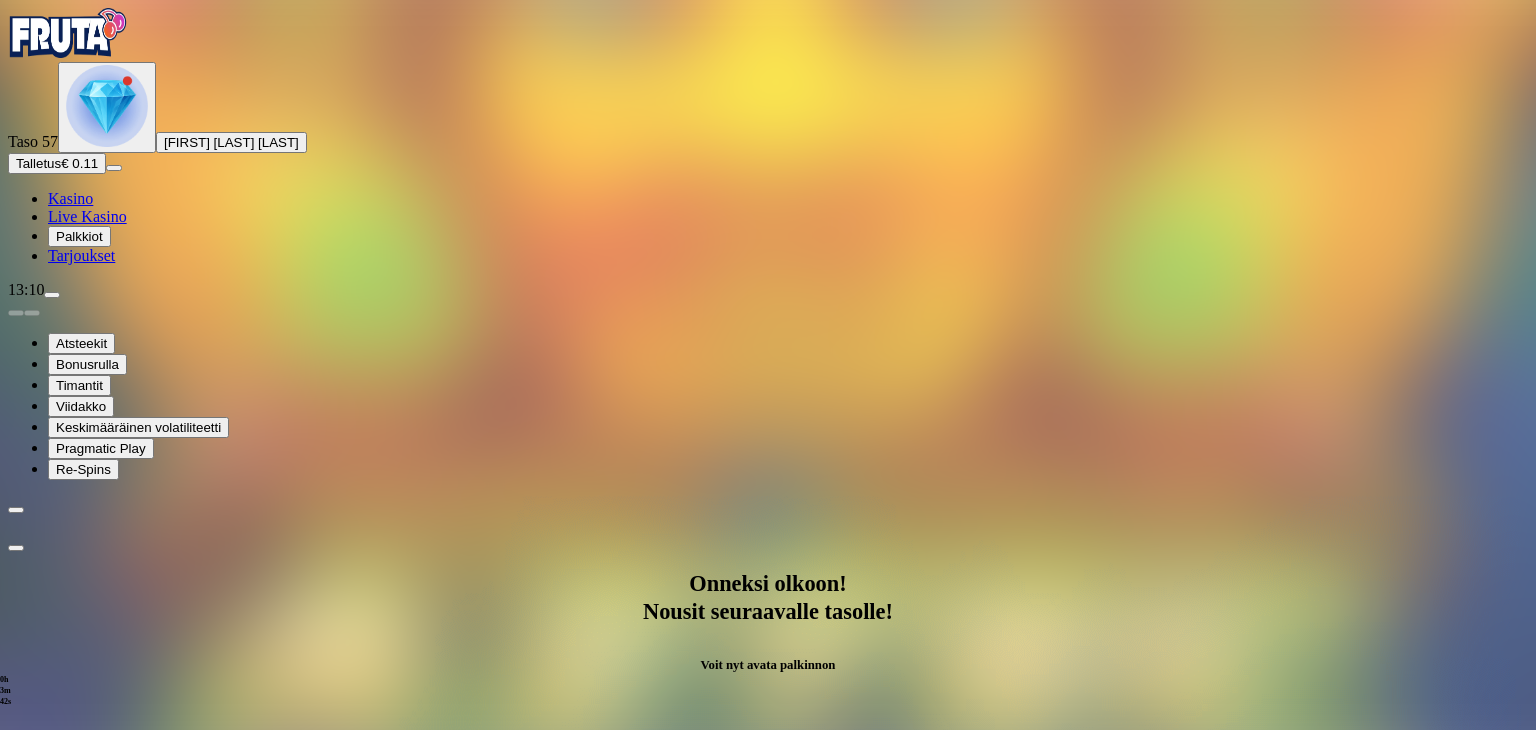 scroll, scrollTop: 0, scrollLeft: 0, axis: both 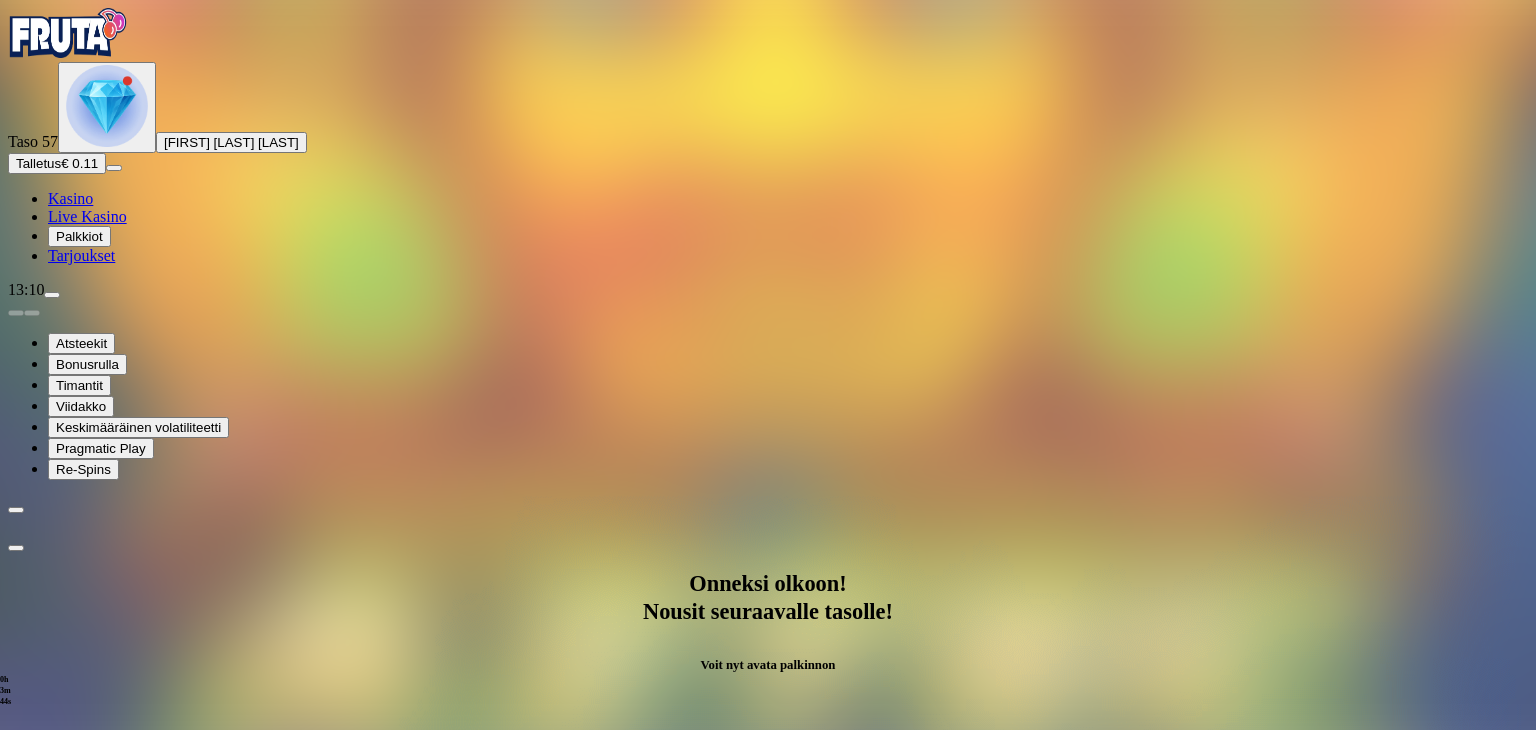 click on "Avaa palkinto" at bounding box center (768, 992) 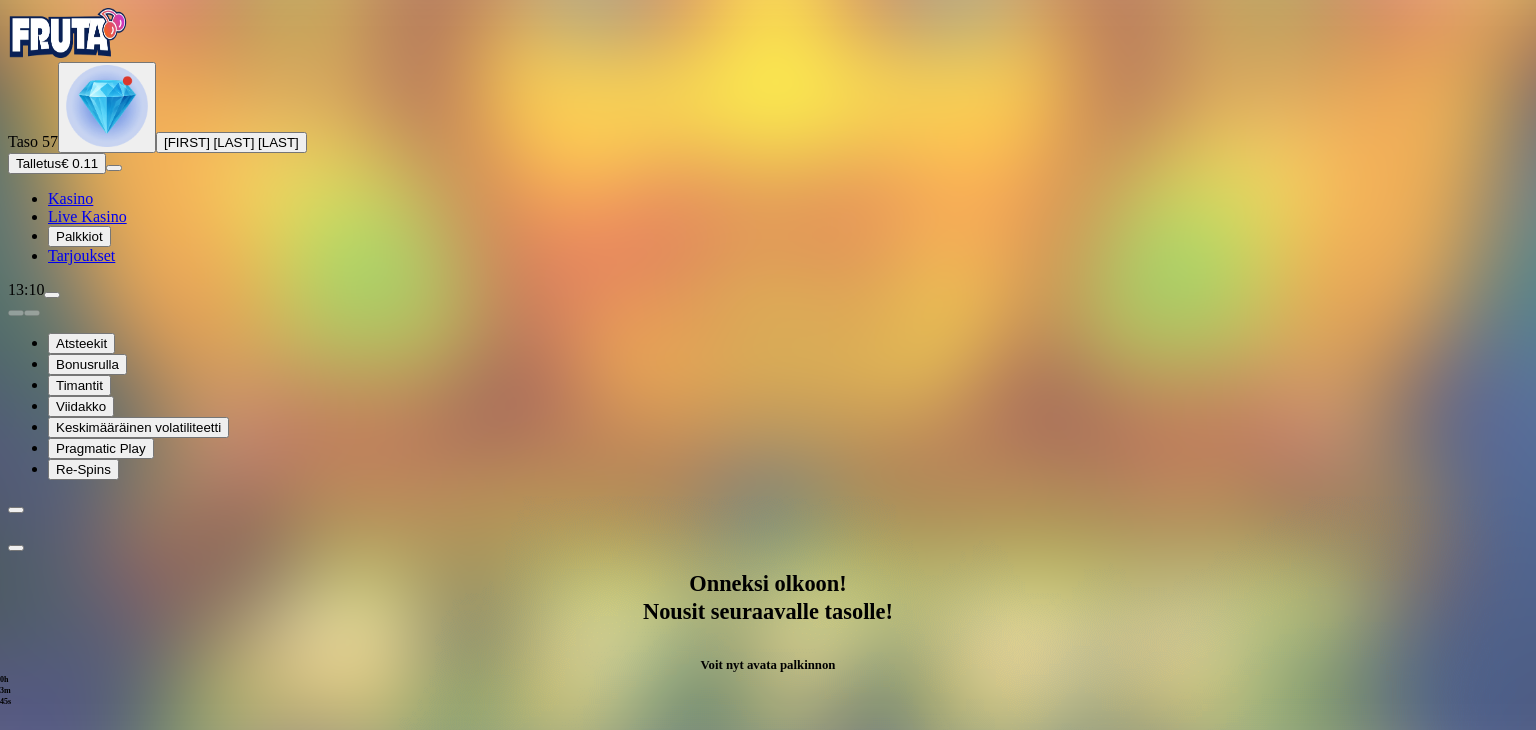 click on "Säästä myöhemmäksi" at bounding box center (767, 1238) 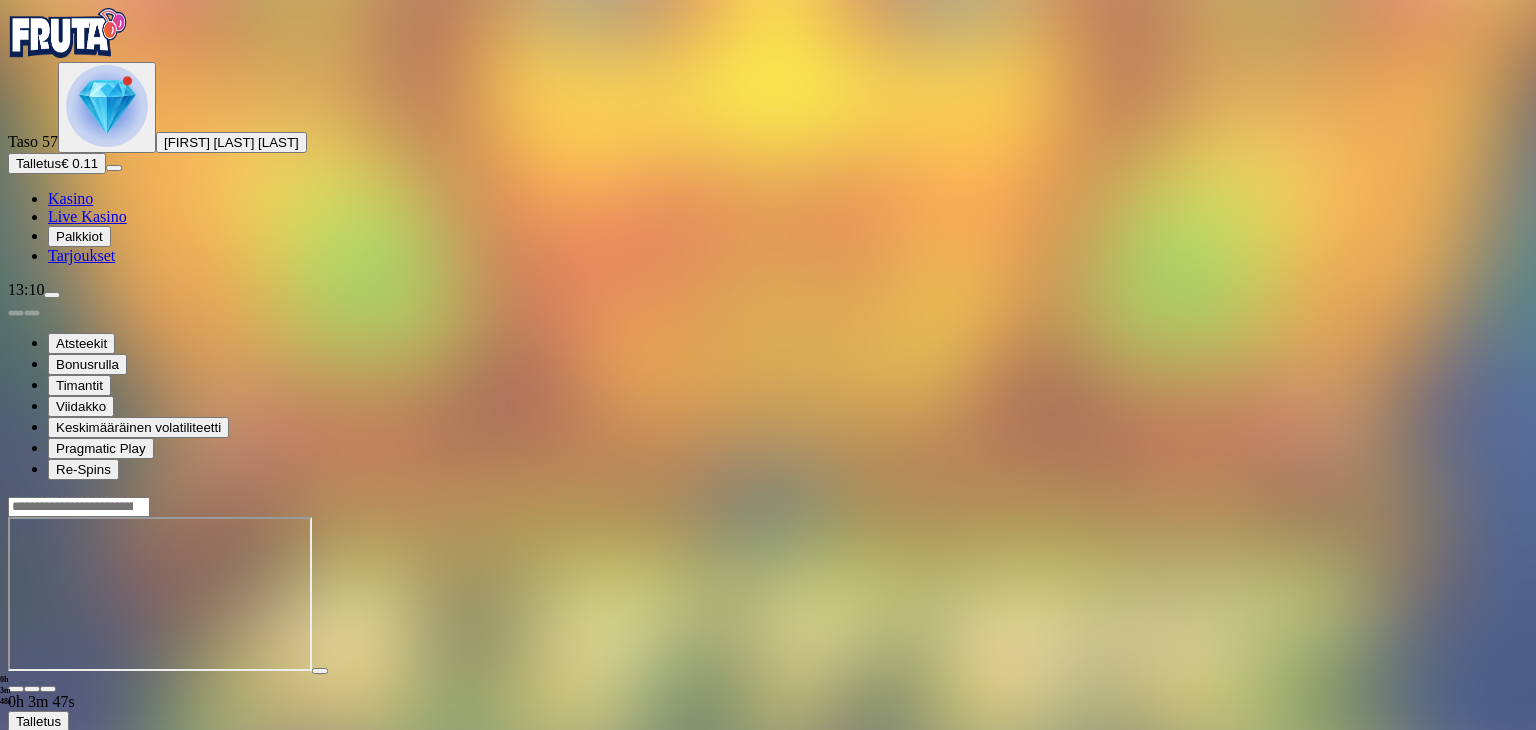 click on "Palkkiot" at bounding box center [79, 236] 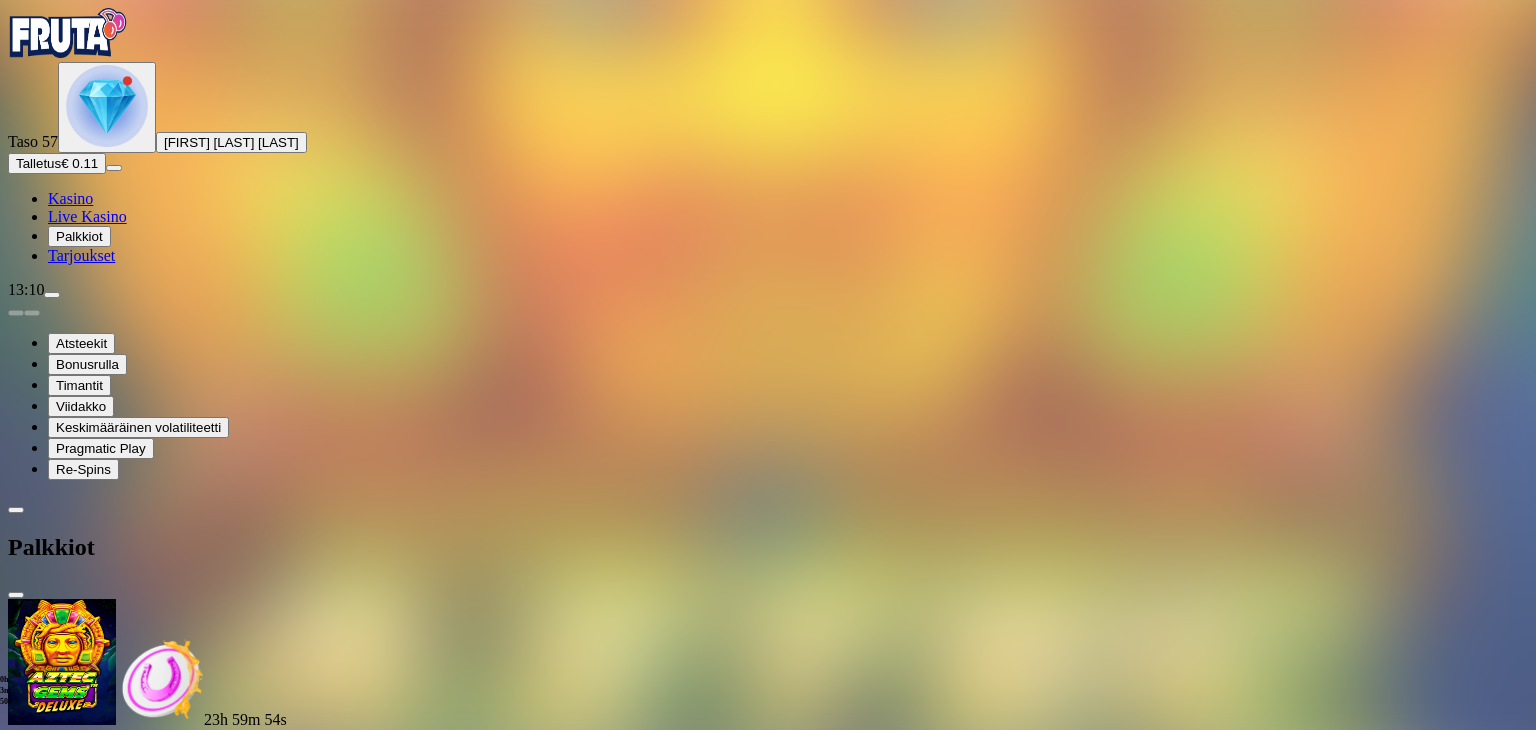 click at bounding box center [88, 838] 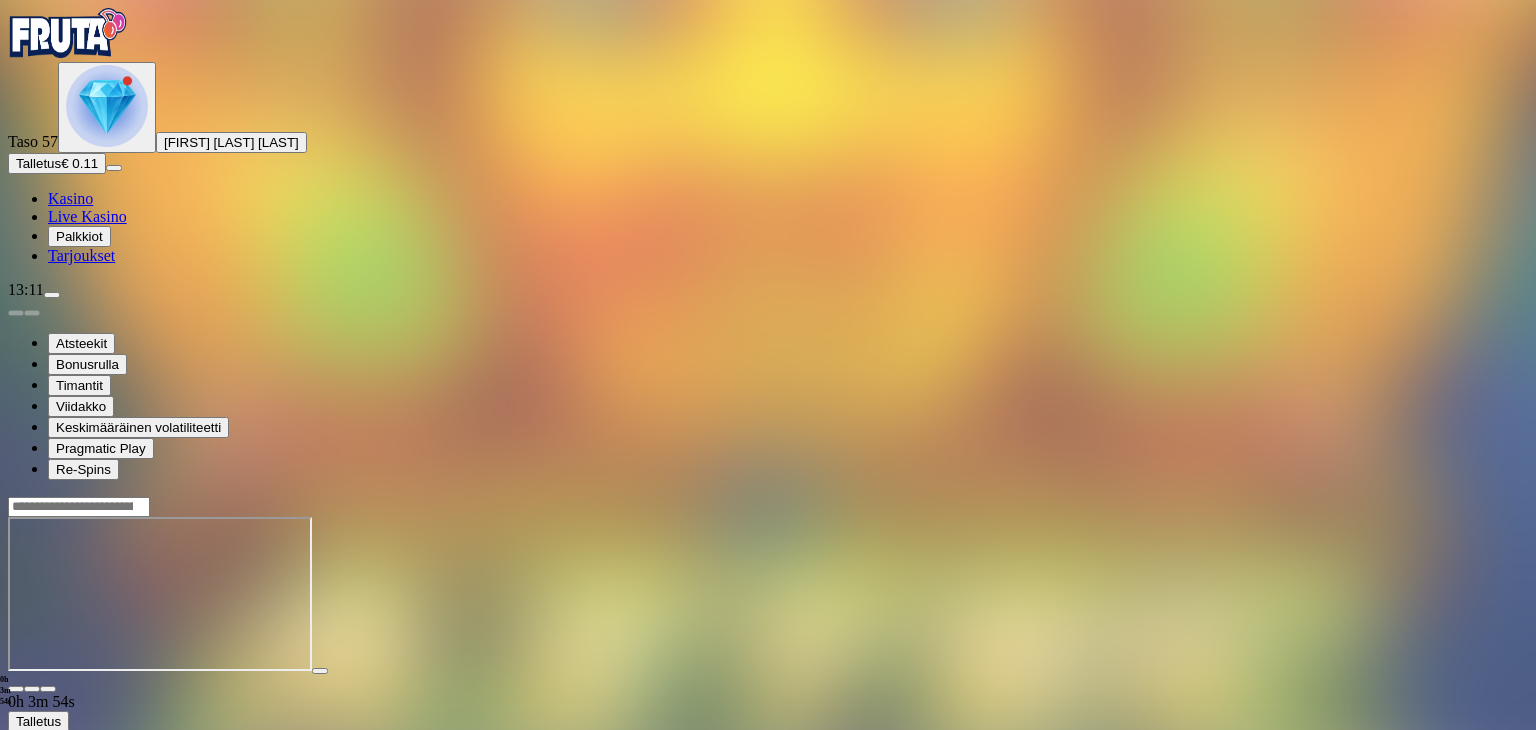 click on "Palkkiot" at bounding box center (79, 236) 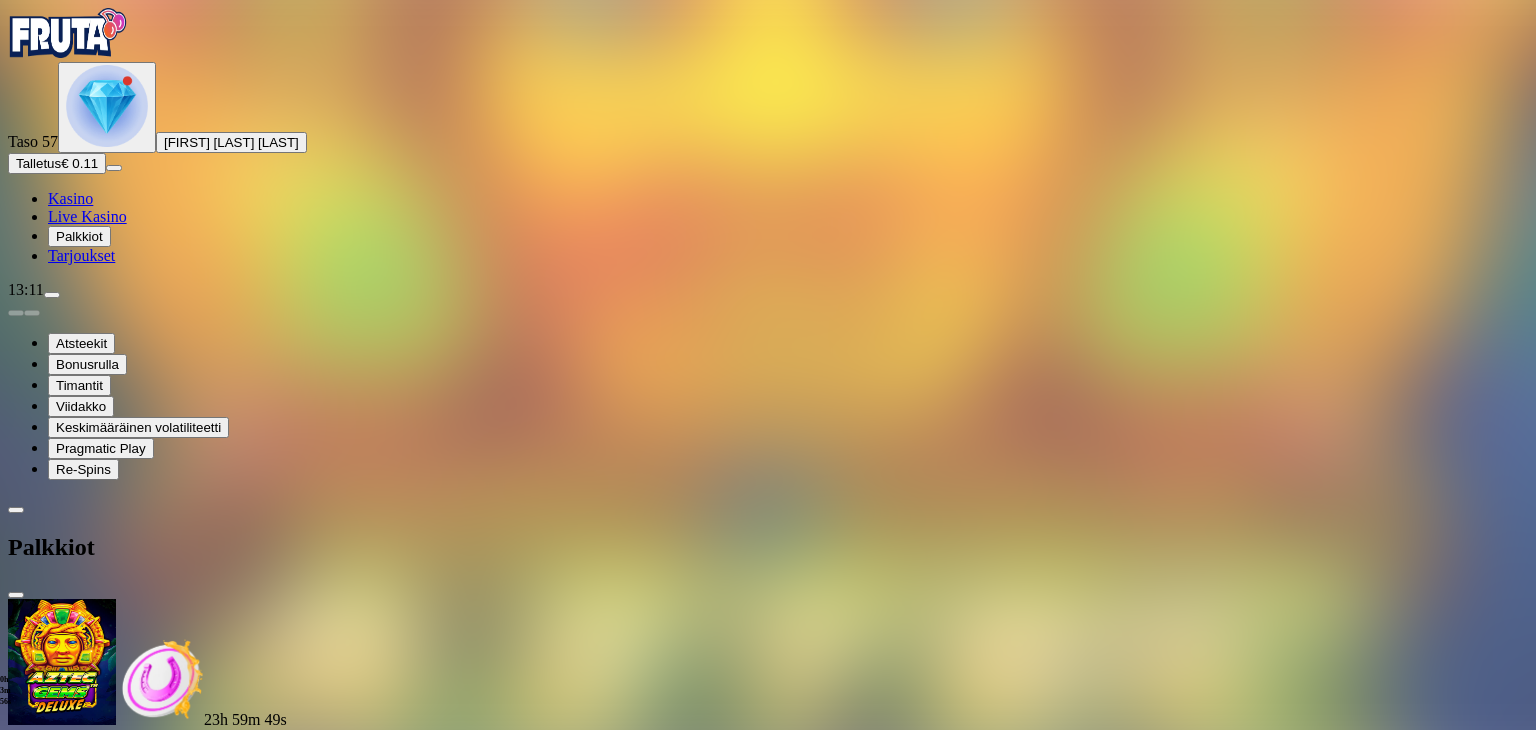 click at bounding box center (88, 838) 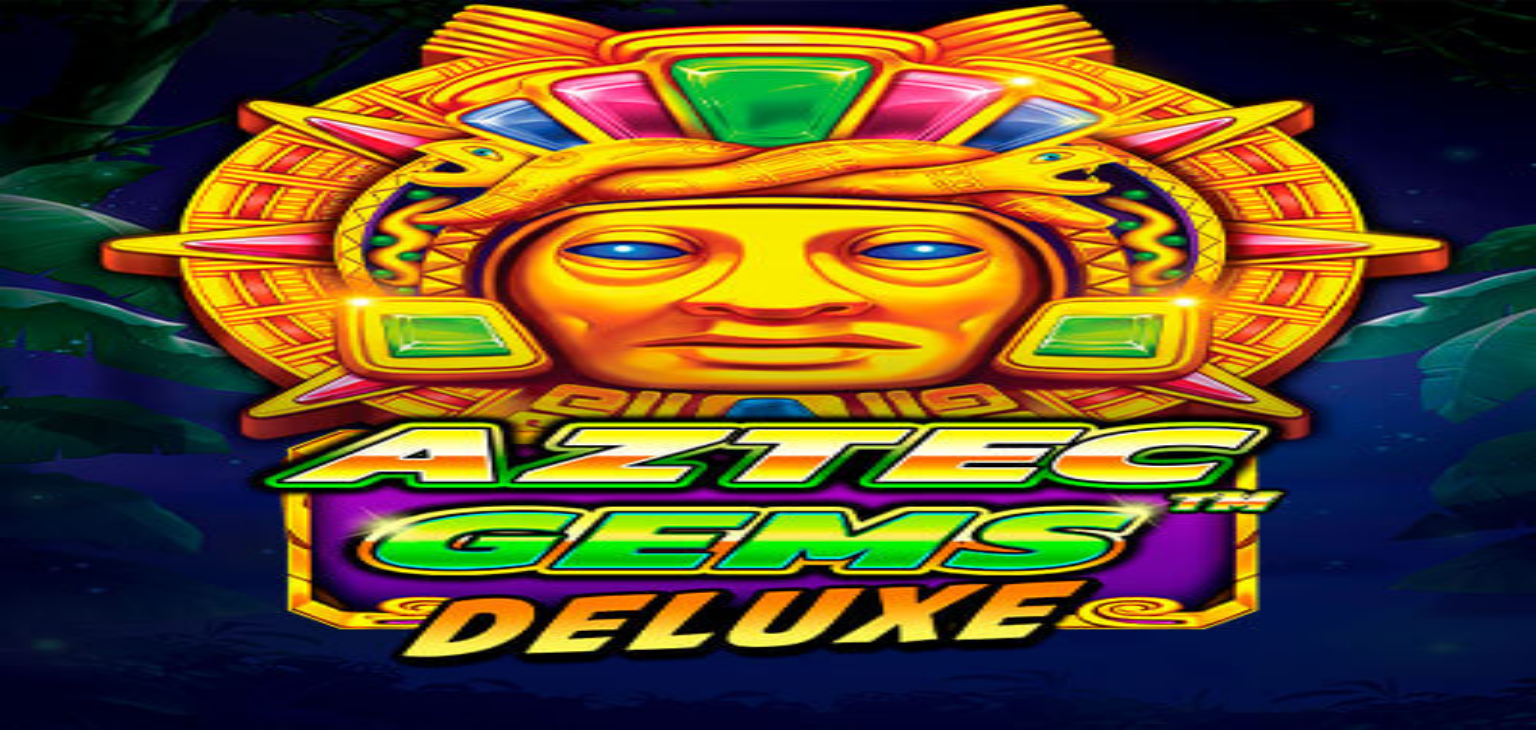 scroll, scrollTop: 0, scrollLeft: 0, axis: both 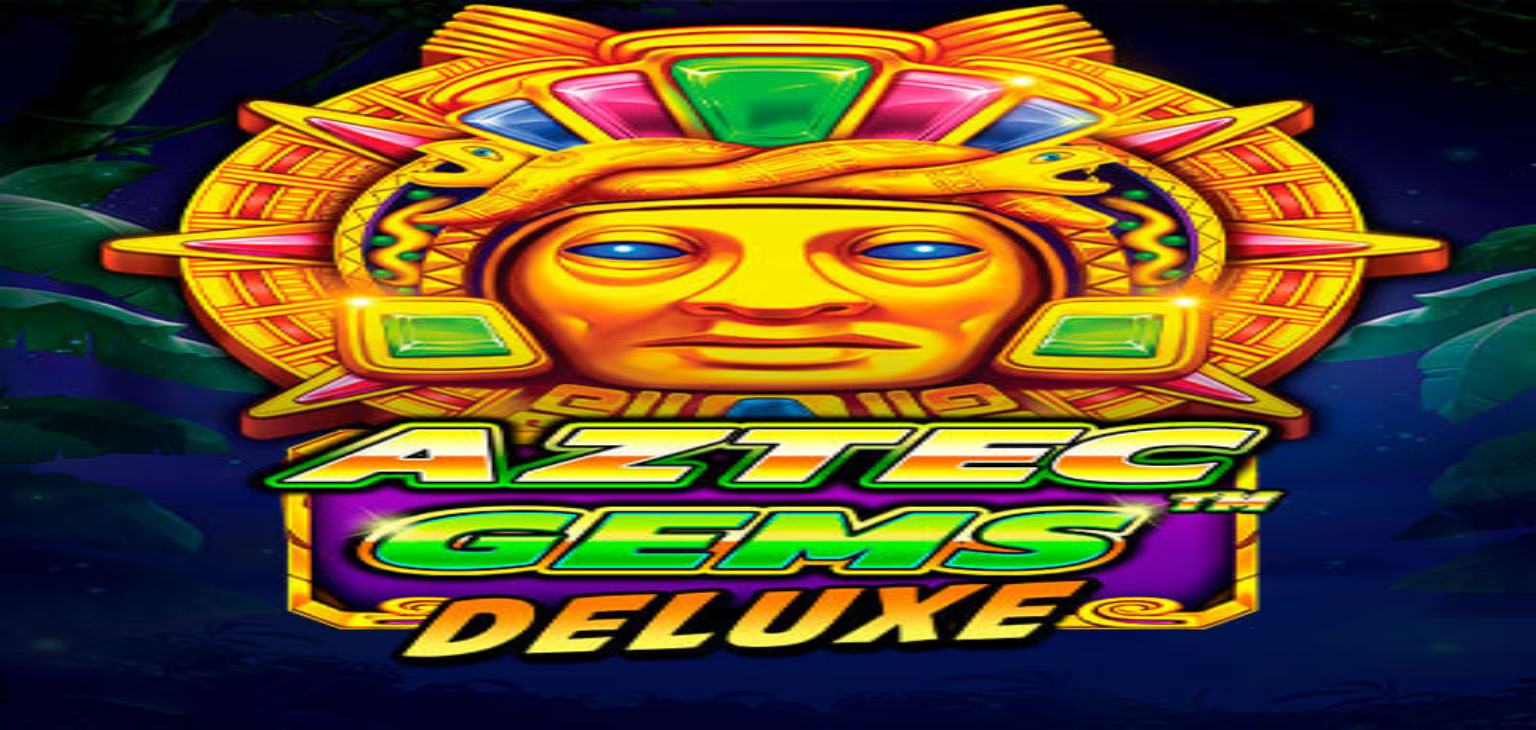 click on "Palkkiot" at bounding box center [79, 236] 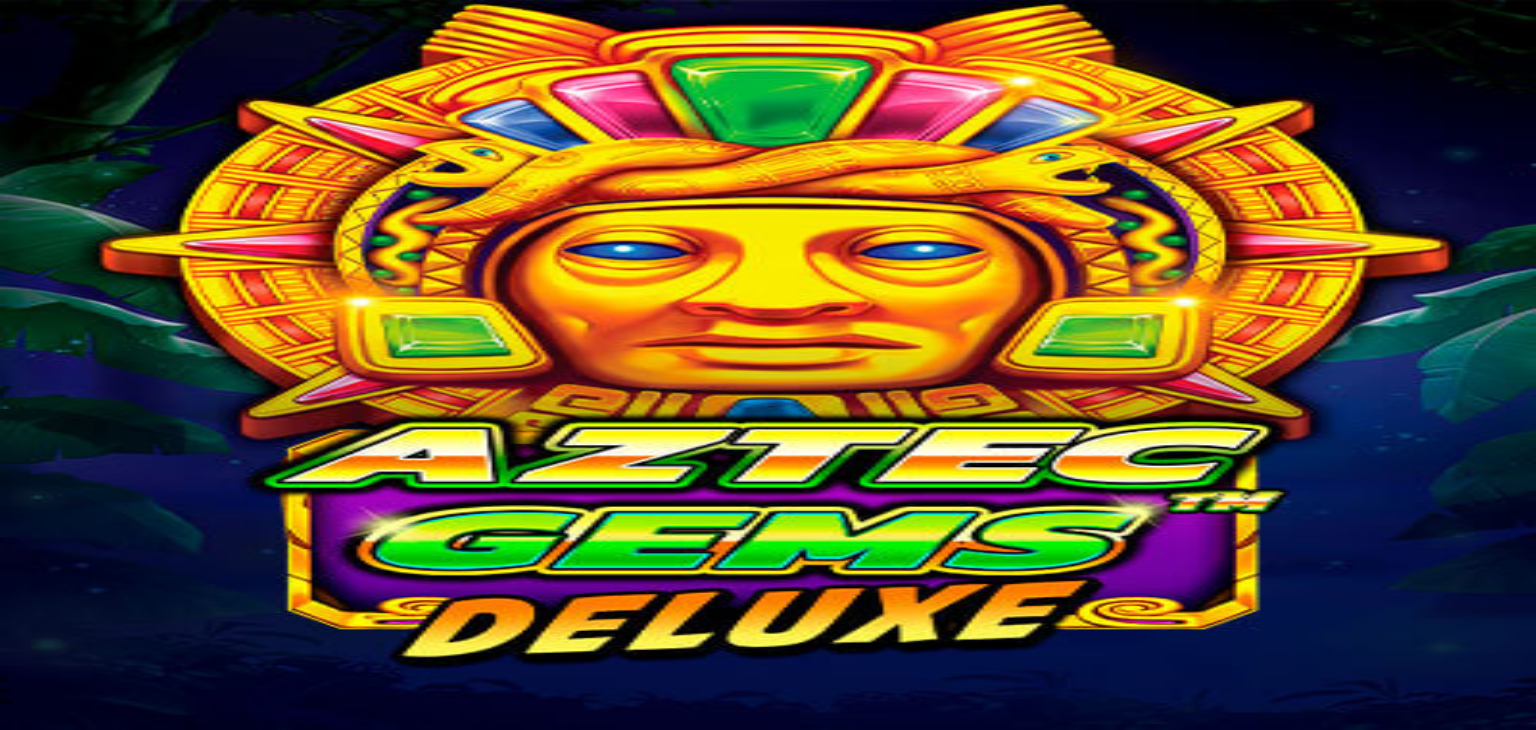 click on "11h 45m 36s Talletuksella etuja Talleta € 250 tai enemmän
Saat 40 ilmaiskierrosta (€ 1) Lunasta tarjous 11h 45m 36s Talletuksella etuja Talleta € 150 tai enemmän
Saat 20 ilmaiskierrosta (€ 1) Lunasta tarjous 11h 45m 36s Talletuksella etuja Talleta € 50 tai enemmän
Saat 15 ilmaiskierrosta (€ 0.5) Lunasta tarjous 11h 45m 36s Talletuksella etuja Talleta € 20 tai enemmän
Saat 15 ilmaiskierrosta (€ 0.2) Lunasta tarjous 11h 45m 36s Talletuksella etuja Talleta € 250 tai enemmän
Saat 40 ilmaiskierrosta (€ 1) Lunasta tarjous 11h 45m 36s Talletuksella etuja Talleta € 150 tai enemmän
Saat 20 ilmaiskierrosta (€ 1) Lunasta tarjous 11h 45m 36s Talletuksella etuja Talleta € 50 tai enemmän
Saat 15 ilmaiskierrosta (€ 0.6) Lunasta tarjous 11h 45m 36s Talletuksella etuja Talleta € 20 tai enemmän
Saat 15 ilmaiskierrosta (€ 0.2) Lunasta tarjous Taso 40 Avaa seuraava palkkiosi Avaa palkinto Taso 41 Avaa seuraava palkkiosi Avaa palkinto Taso 42 Avaa seuraava palkkiosi Taso 43" at bounding box center [768, 3615] 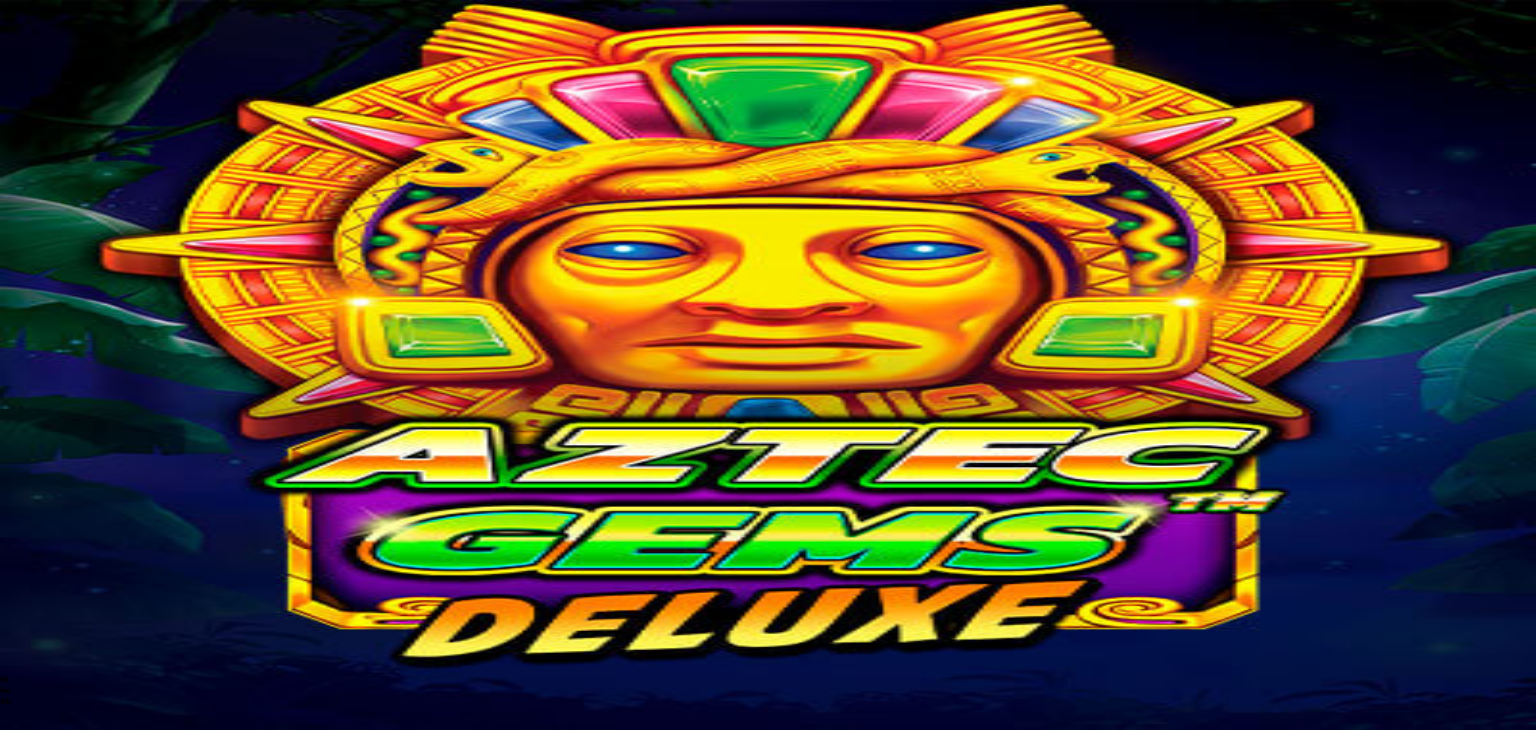scroll, scrollTop: 1200, scrollLeft: 0, axis: vertical 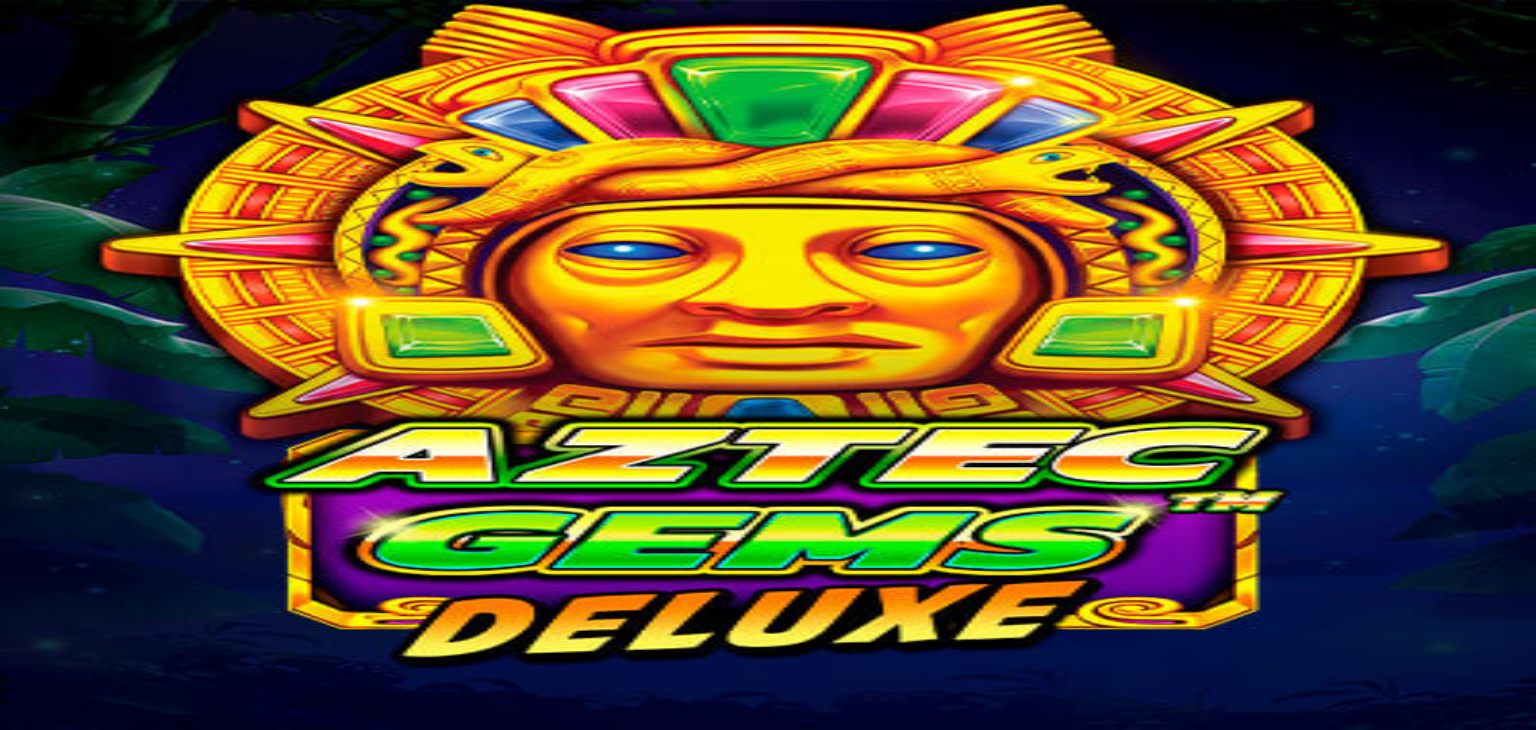 click at bounding box center (112, 2909) 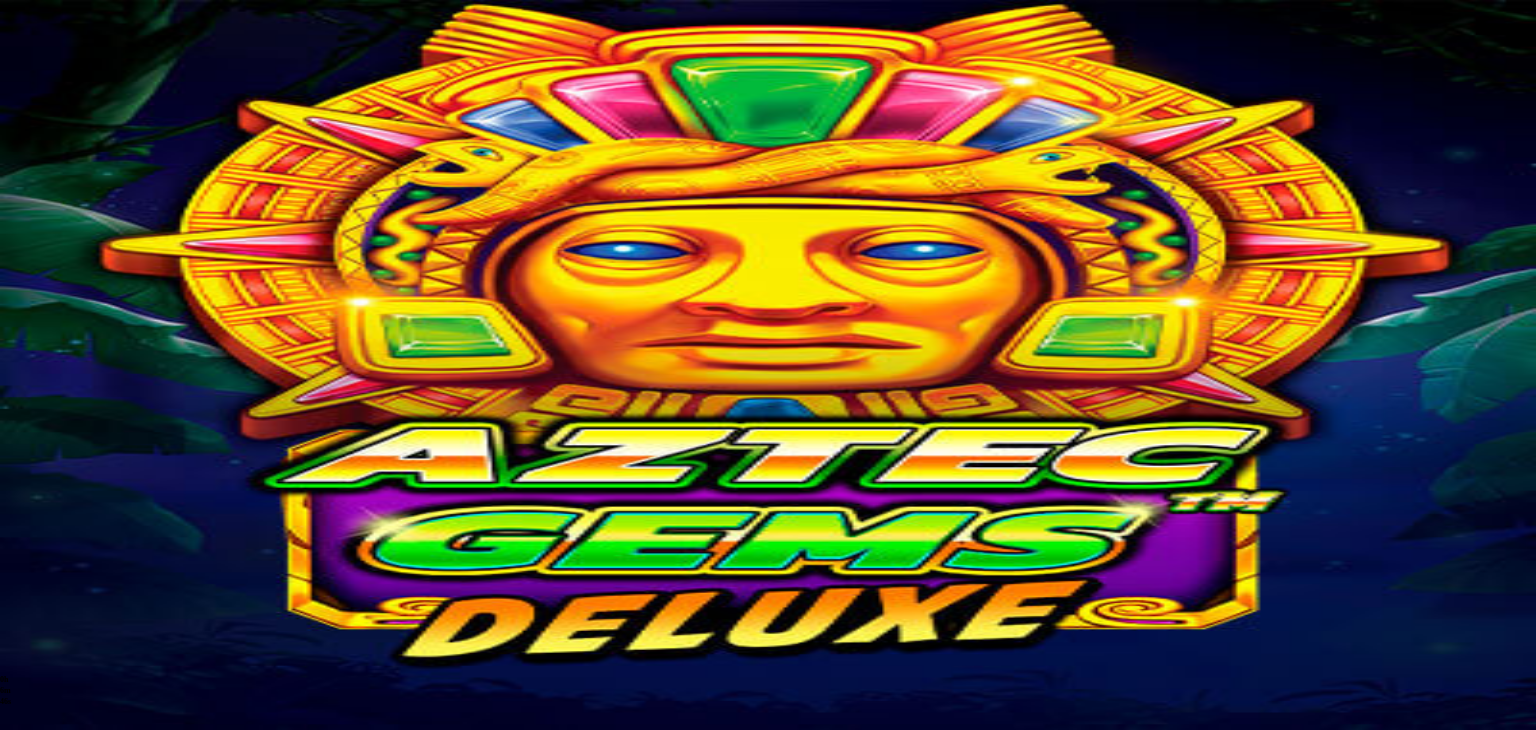 click on "Avaa palkinto" at bounding box center [768, 992] 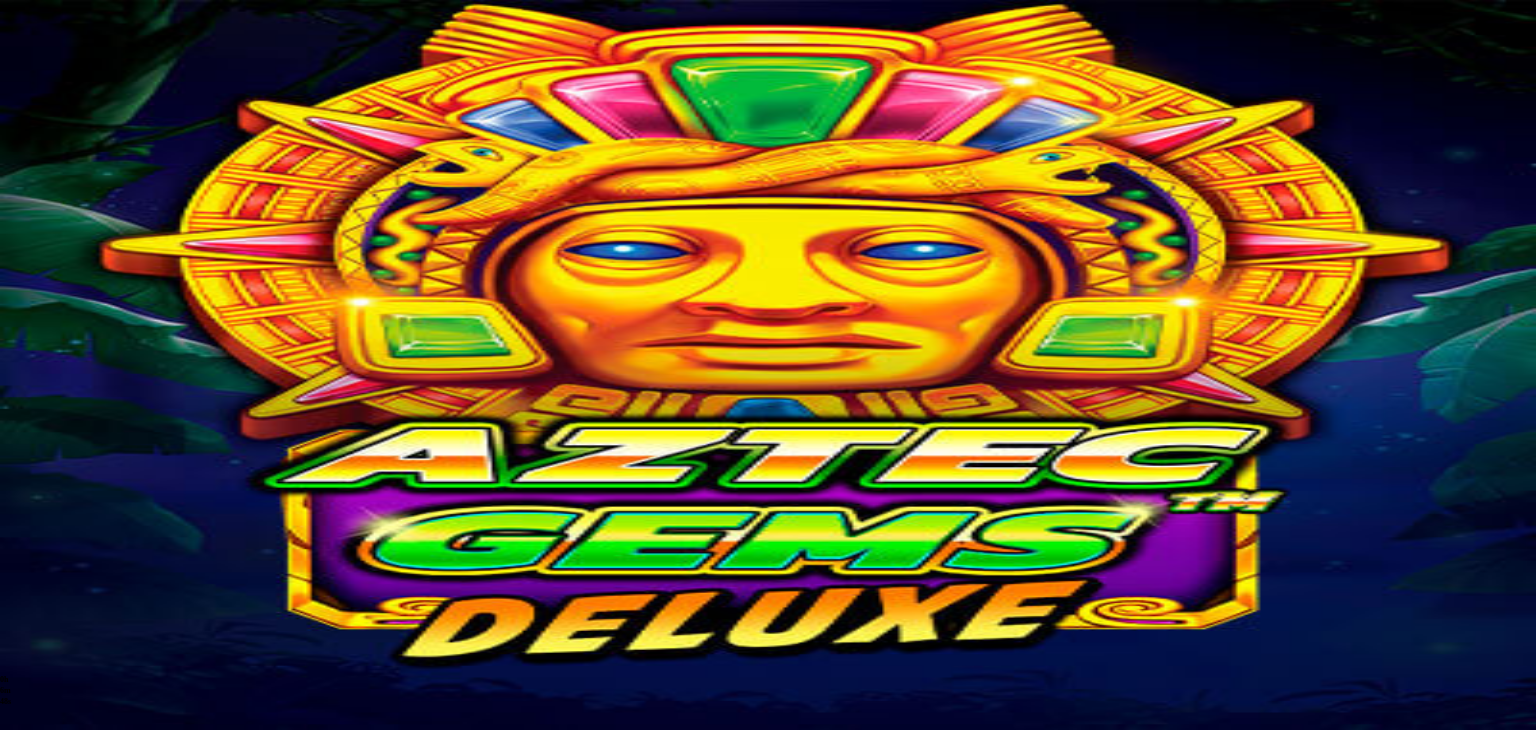 click on "Avaa palkinto" at bounding box center [768, 1238] 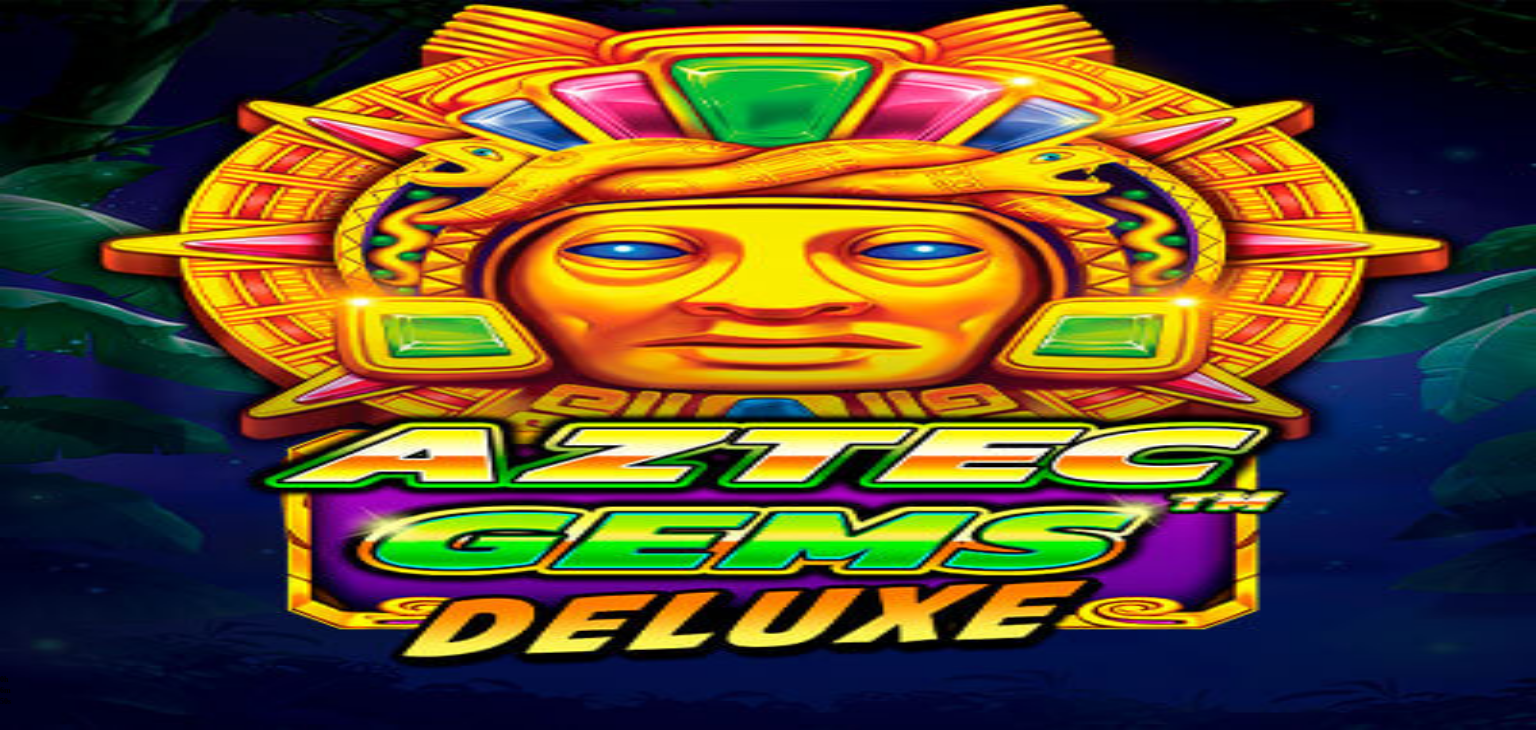 click on "Palkkiot" at bounding box center [79, 236] 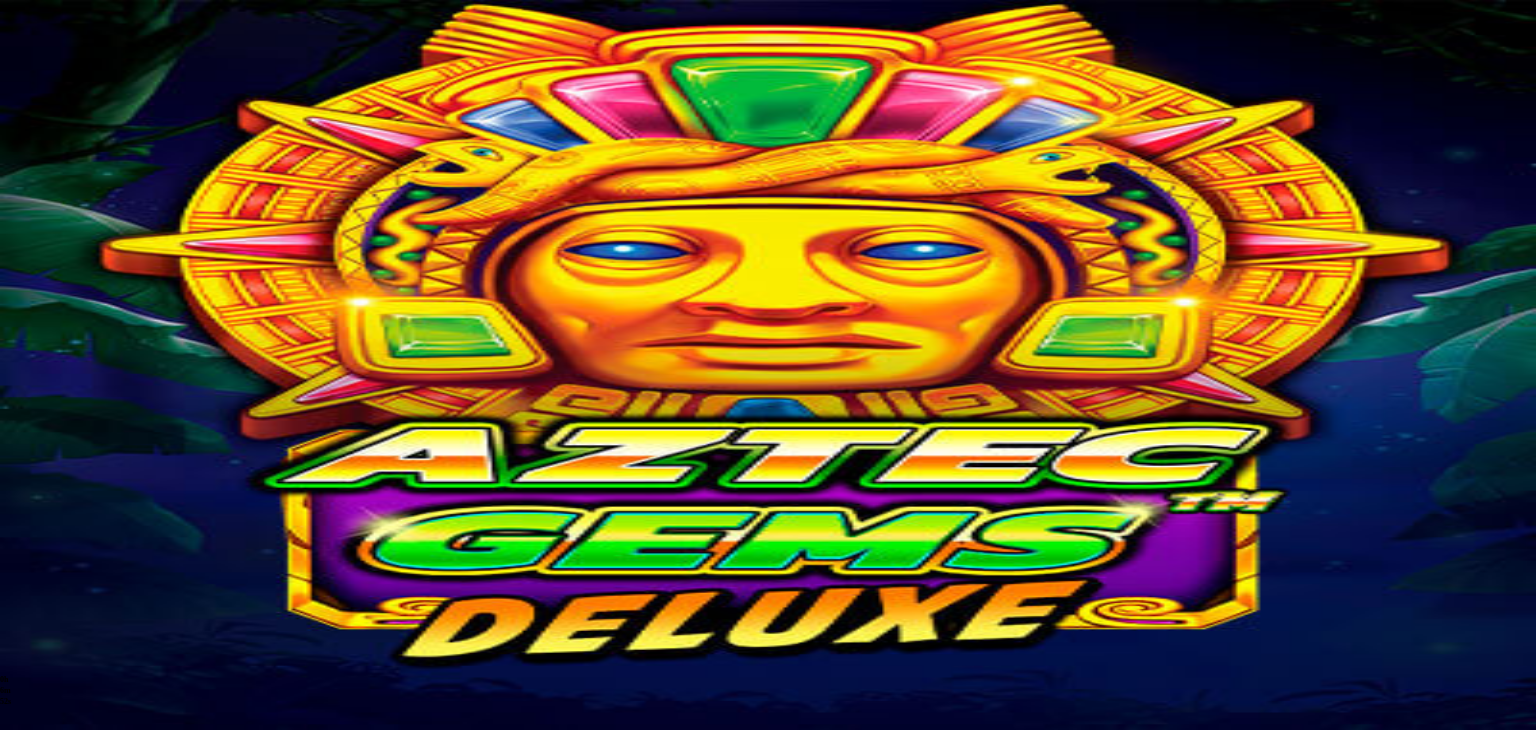click at bounding box center (88, 838) 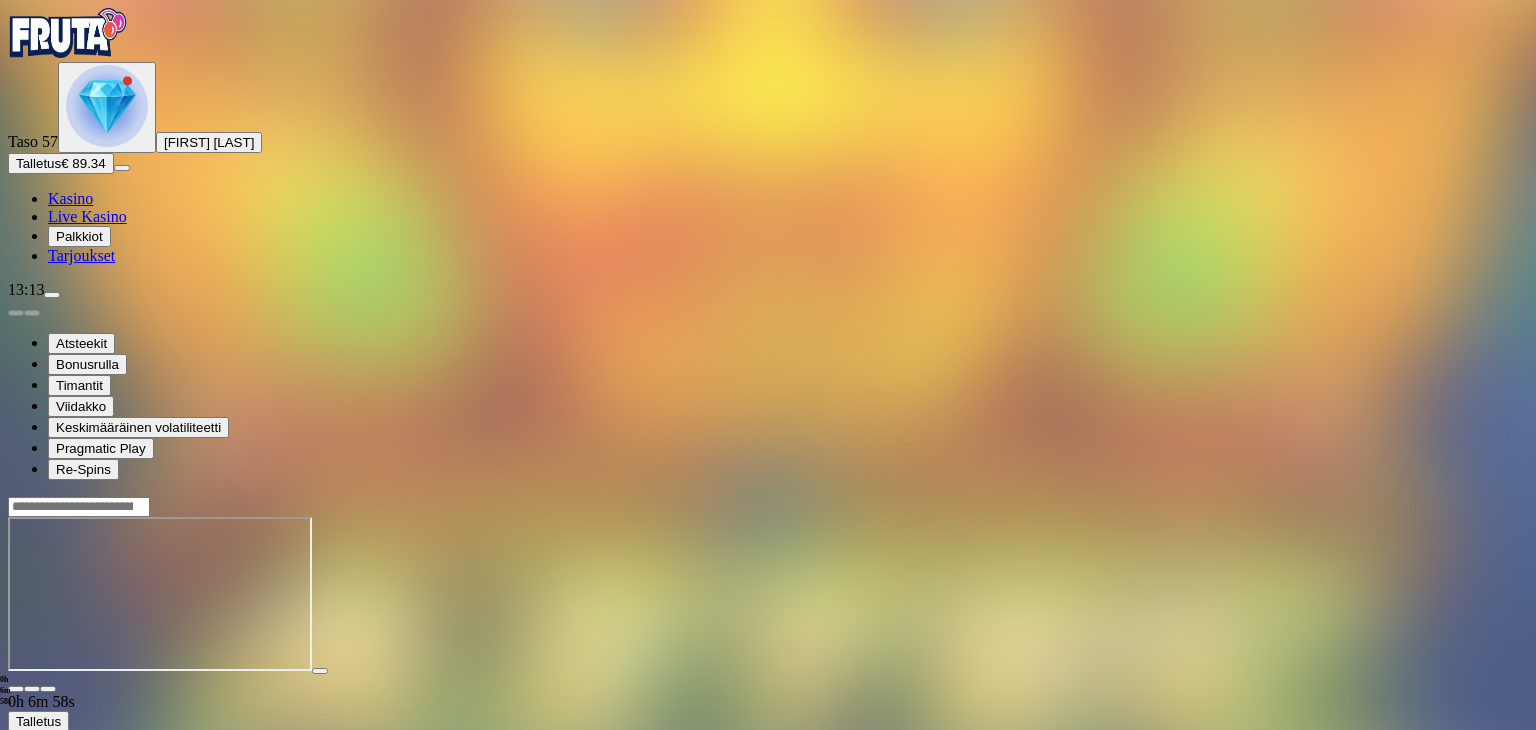 click on "Palkkiot" at bounding box center [79, 236] 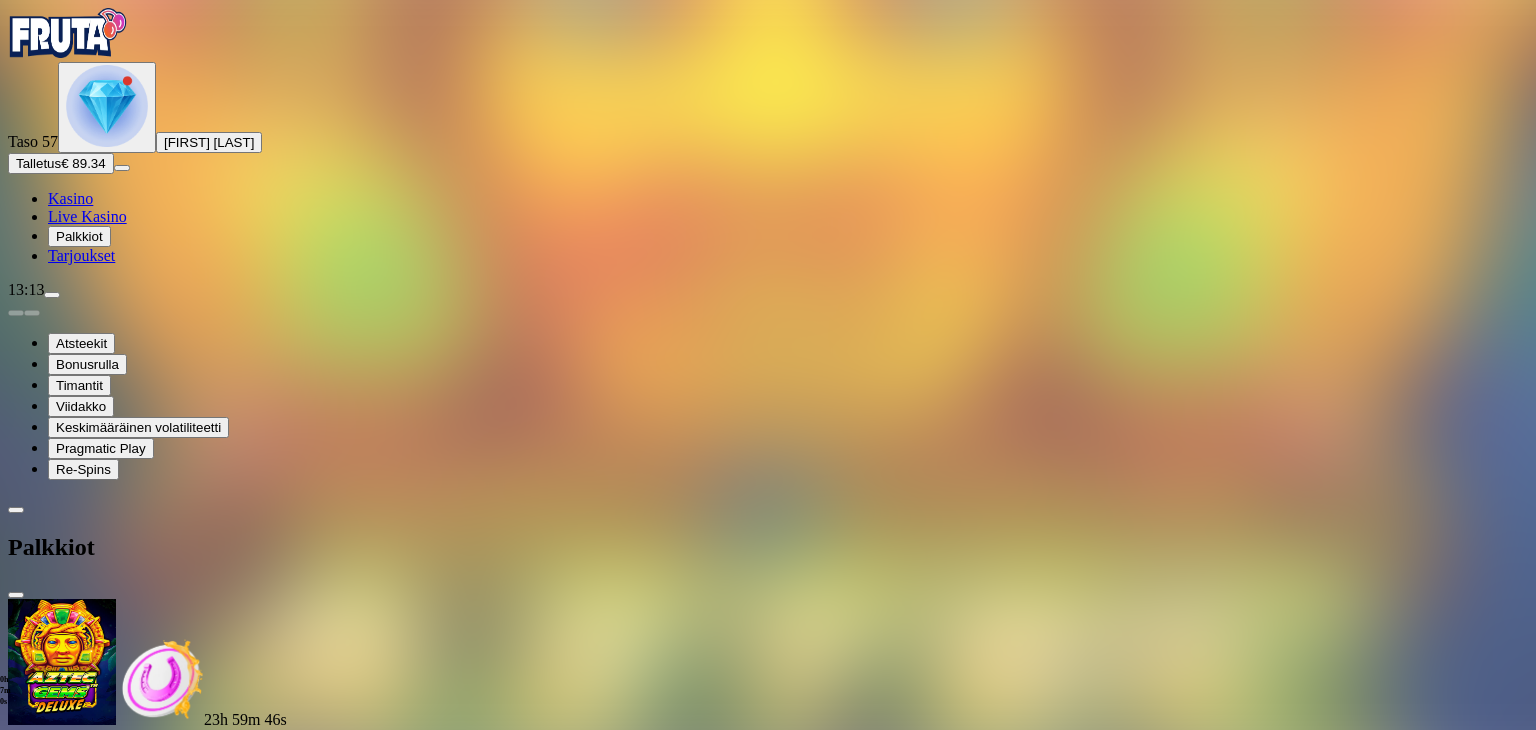 click at bounding box center [88, 838] 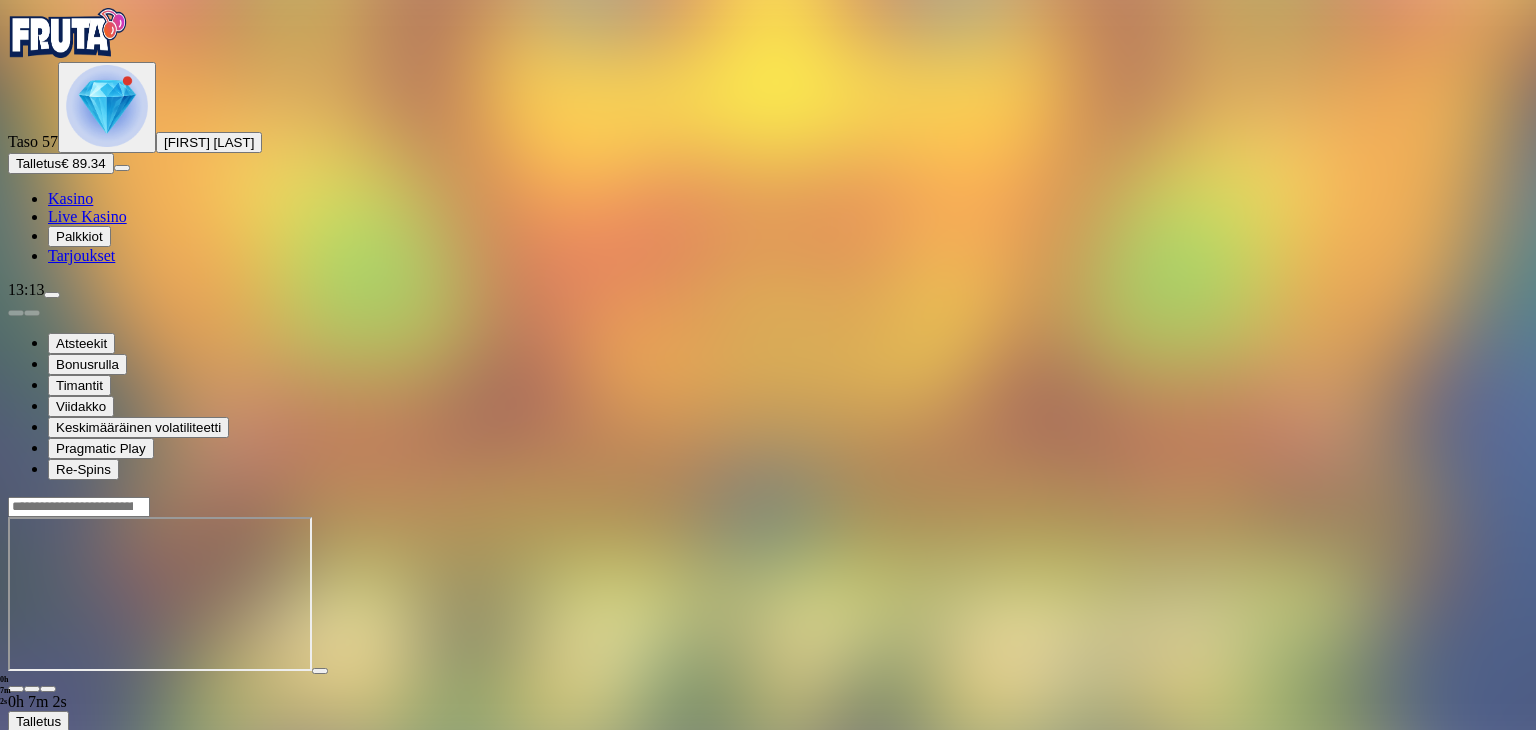 type 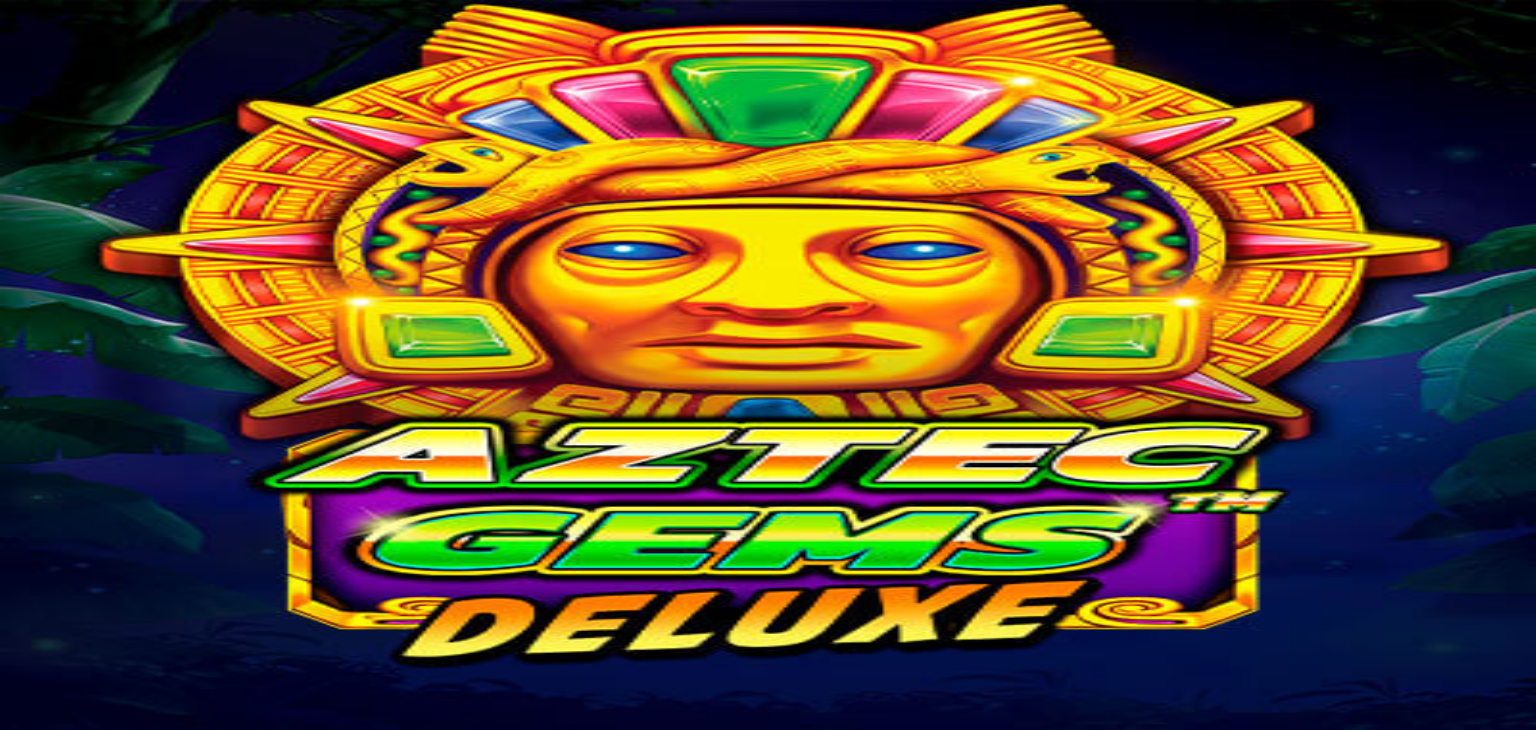 scroll, scrollTop: 0, scrollLeft: 0, axis: both 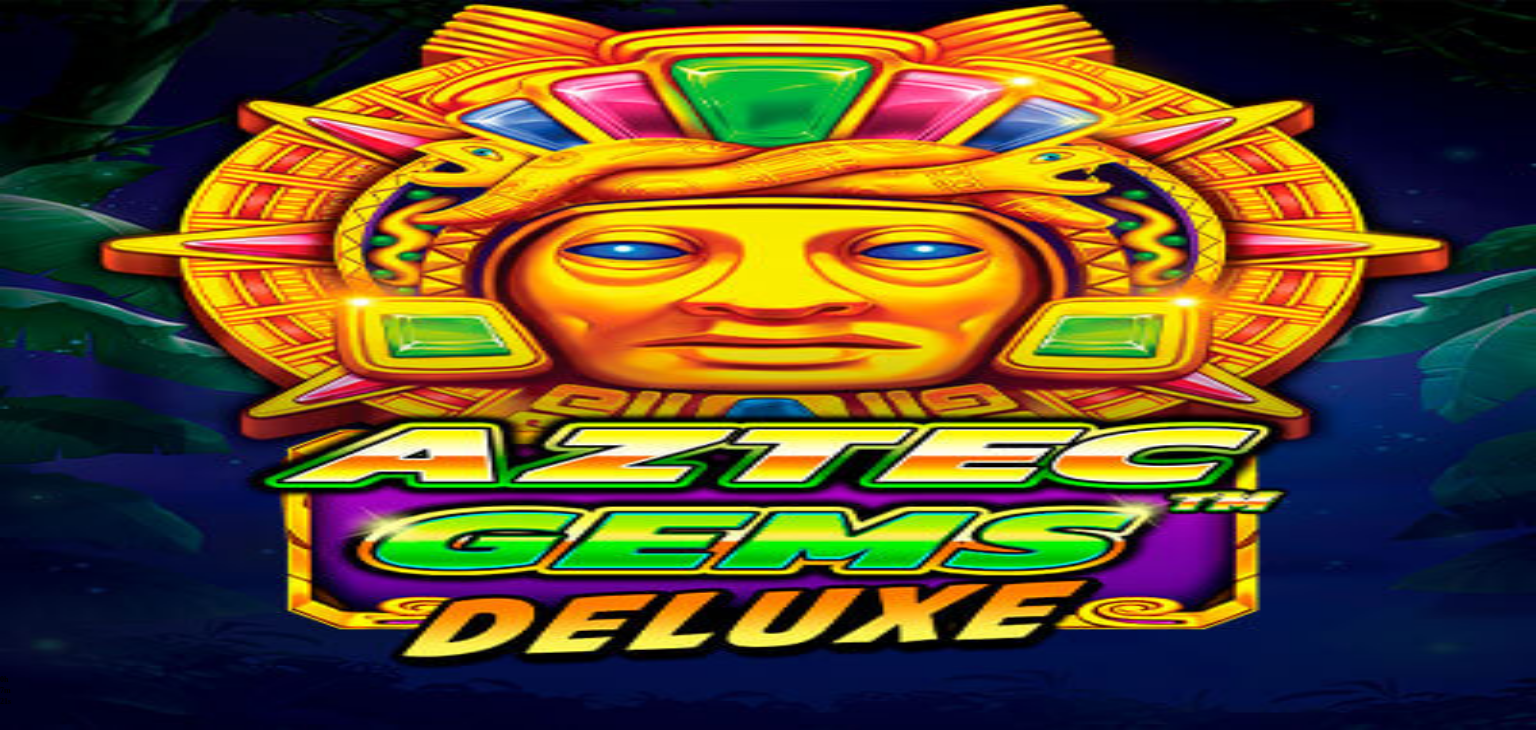 click on "Palkkiot" at bounding box center (79, 236) 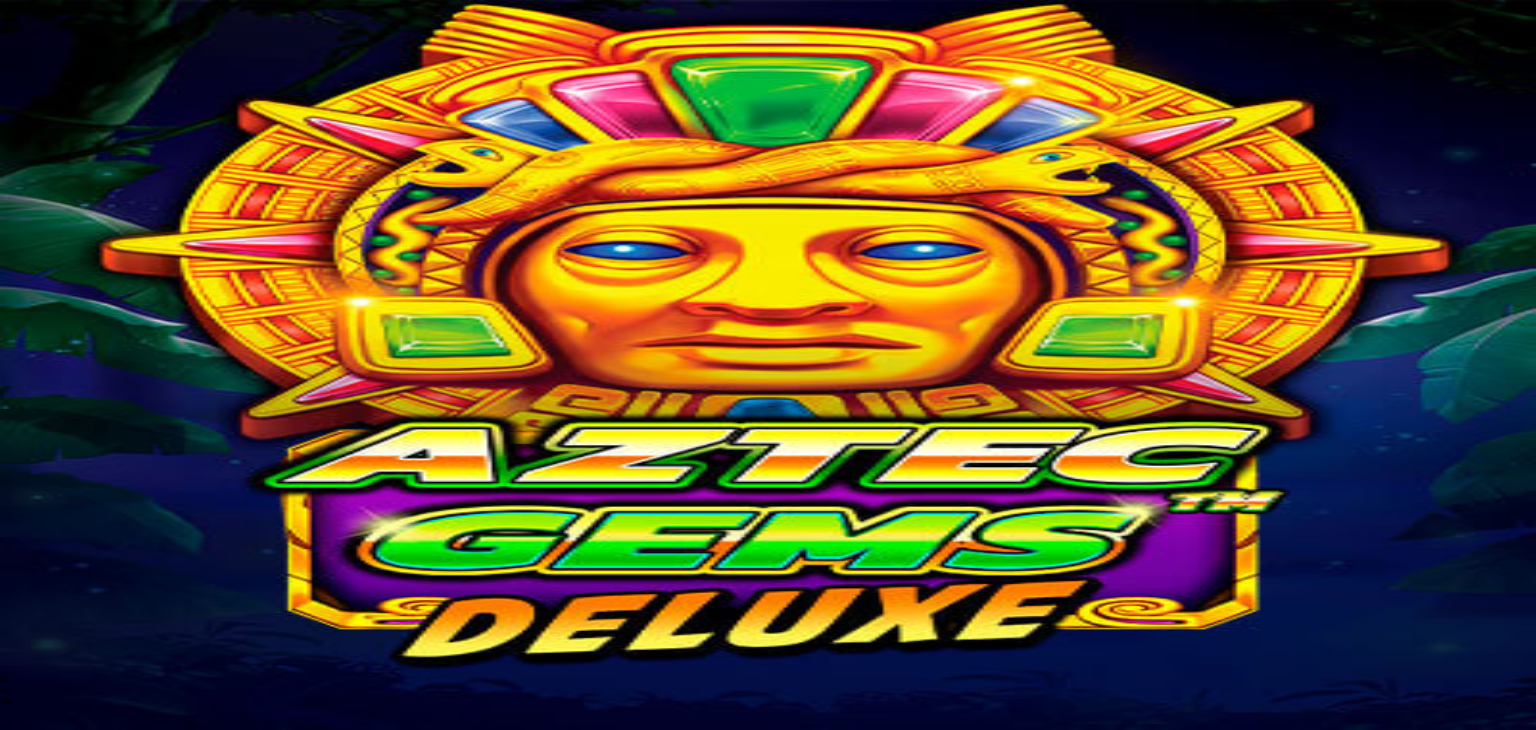 click on "11h 44m 53s Talletuksella etuja Talleta € 250 tai enemmän
Saat 40 ilmaiskierrosta (€ 1) Lunasta tarjous 11h 44m 53s Talletuksella etuja Talleta € 150 tai enemmän
Saat 20 ilmaiskierrosta (€ 1) Lunasta tarjous 11h 44m 53s Talletuksella etuja Talleta € 50 tai enemmän
Saat 15 ilmaiskierrosta (€ 0.5) Lunasta tarjous 11h 44m 53s Talletuksella etuja Talleta € 20 tai enemmän
Saat 15 ilmaiskierrosta (€ 0.2) Lunasta tarjous 11h 44m 53s Talletuksella etuja Talleta € 250 tai enemmän
Saat 40 ilmaiskierrosta (€ 1) Lunasta tarjous 11h 44m 53s Talletuksella etuja Talleta € 150 tai enemmän
Saat 20 ilmaiskierrosta (€ 1) Lunasta tarjous 11h 44m 53s Talletuksella etuja Talleta € 50 tai enemmän
Saat 15 ilmaiskierrosta (€ 0.6) Lunasta tarjous 11h 44m 53s Talletuksella etuja Talleta € 20 tai enemmän
Saat 15 ilmaiskierrosta (€ 0.2) Lunasta tarjous Taso 41 Avaa seuraava palkkiosi Avaa palkinto Taso 42 Avaa seuraava palkkiosi Avaa palkinto Taso 43 Avaa seuraava palkkiosi Taso 44" at bounding box center (768, 3511) 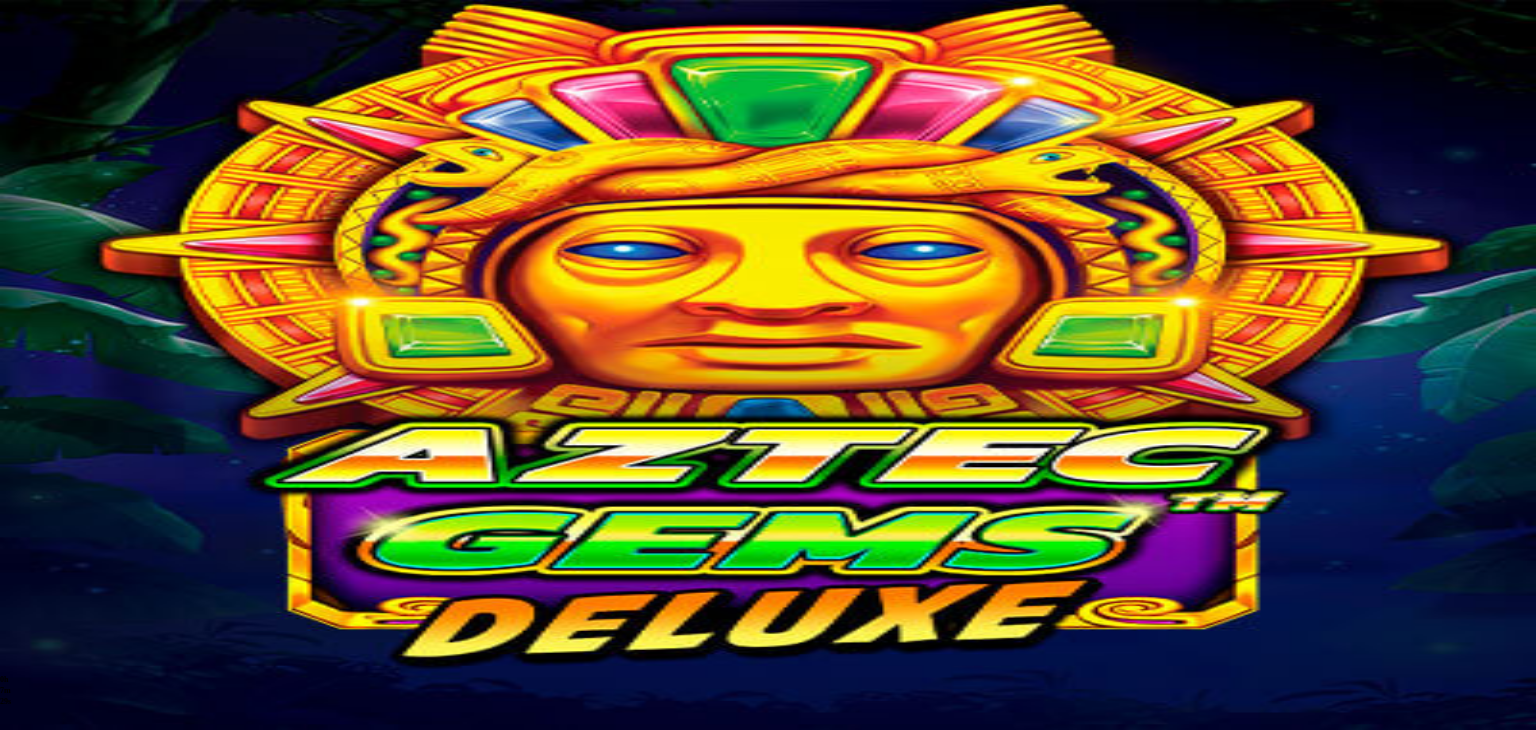 scroll, scrollTop: 1200, scrollLeft: 0, axis: vertical 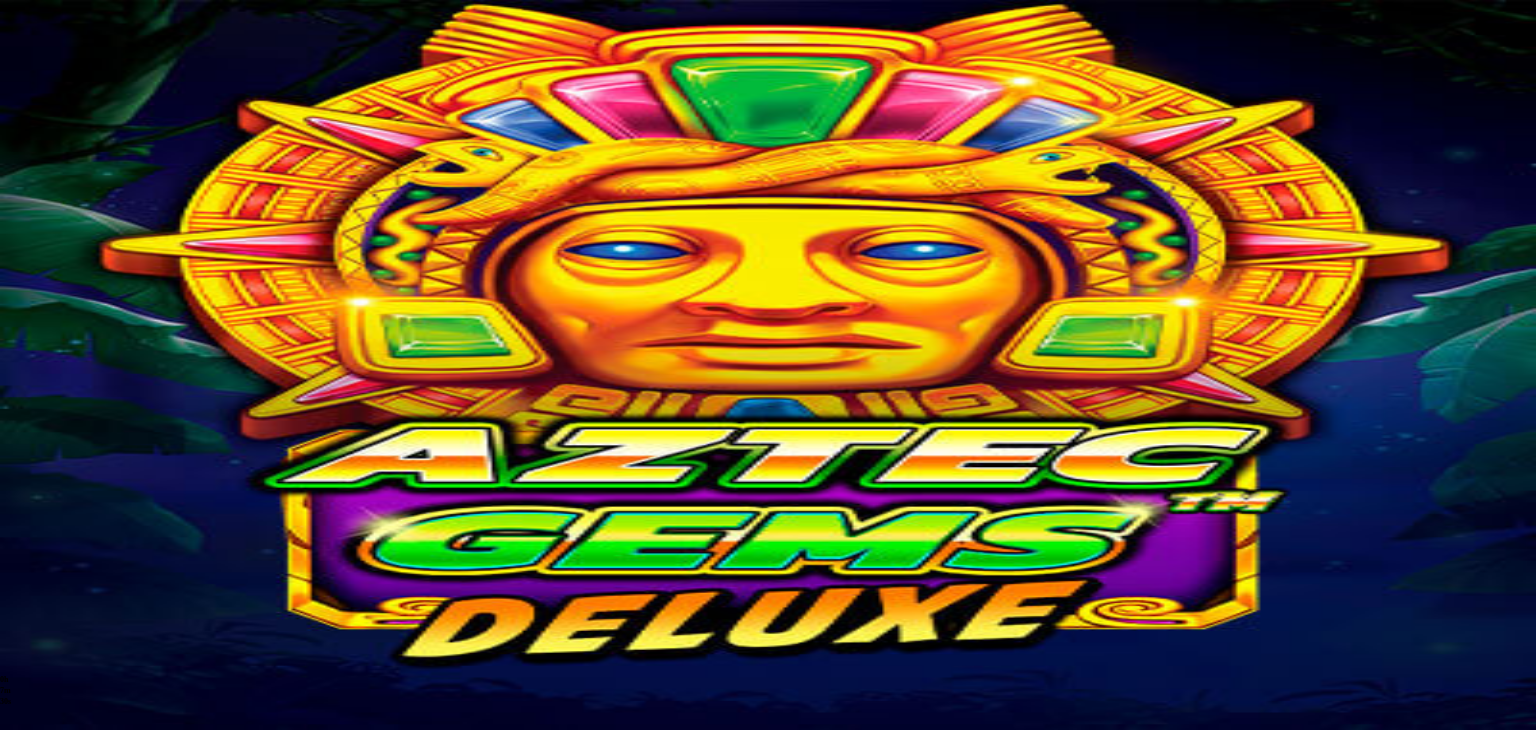 click at bounding box center (112, 2909) 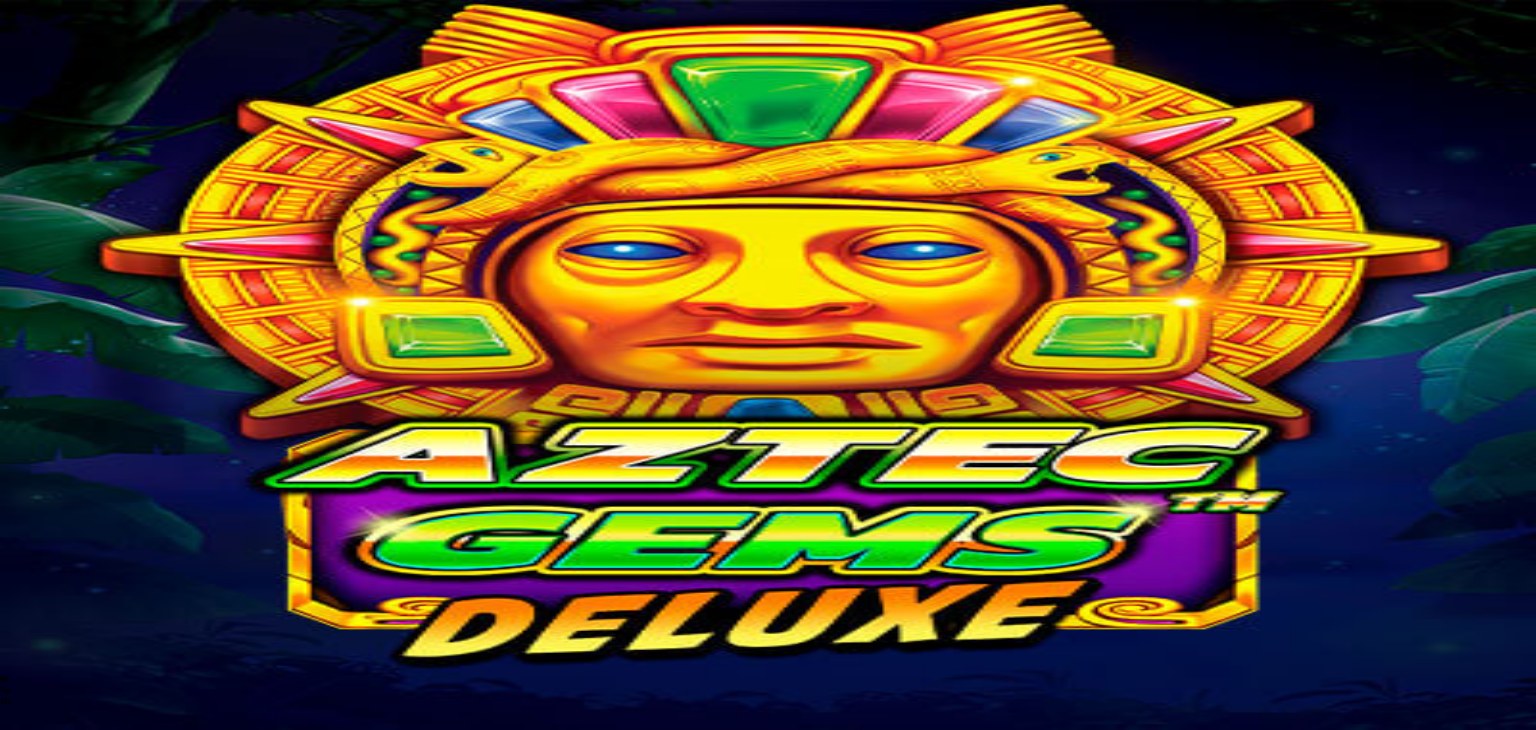 click on "Avaa palkinto" at bounding box center [768, 992] 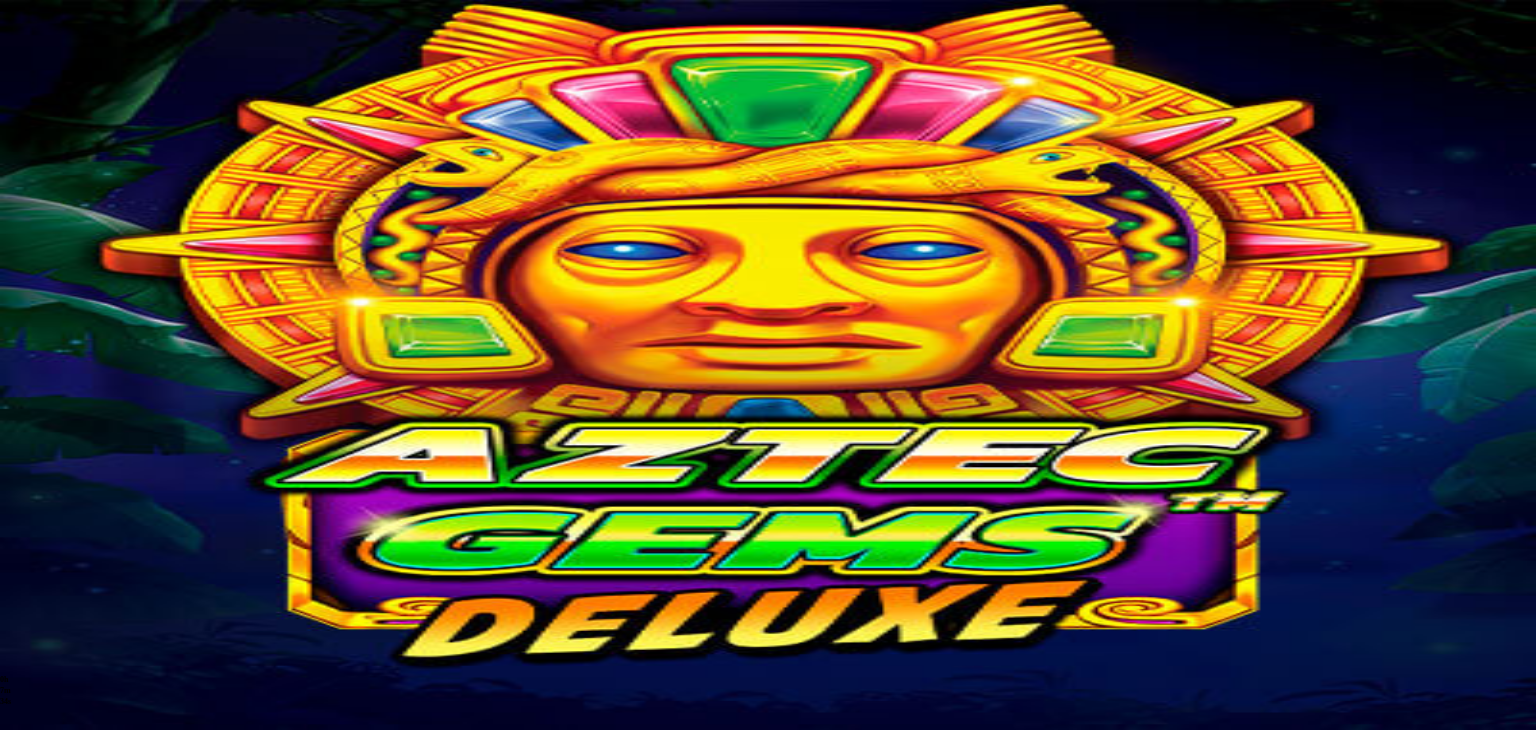 click on "Säästä myöhemmäksi" at bounding box center (767, 1238) 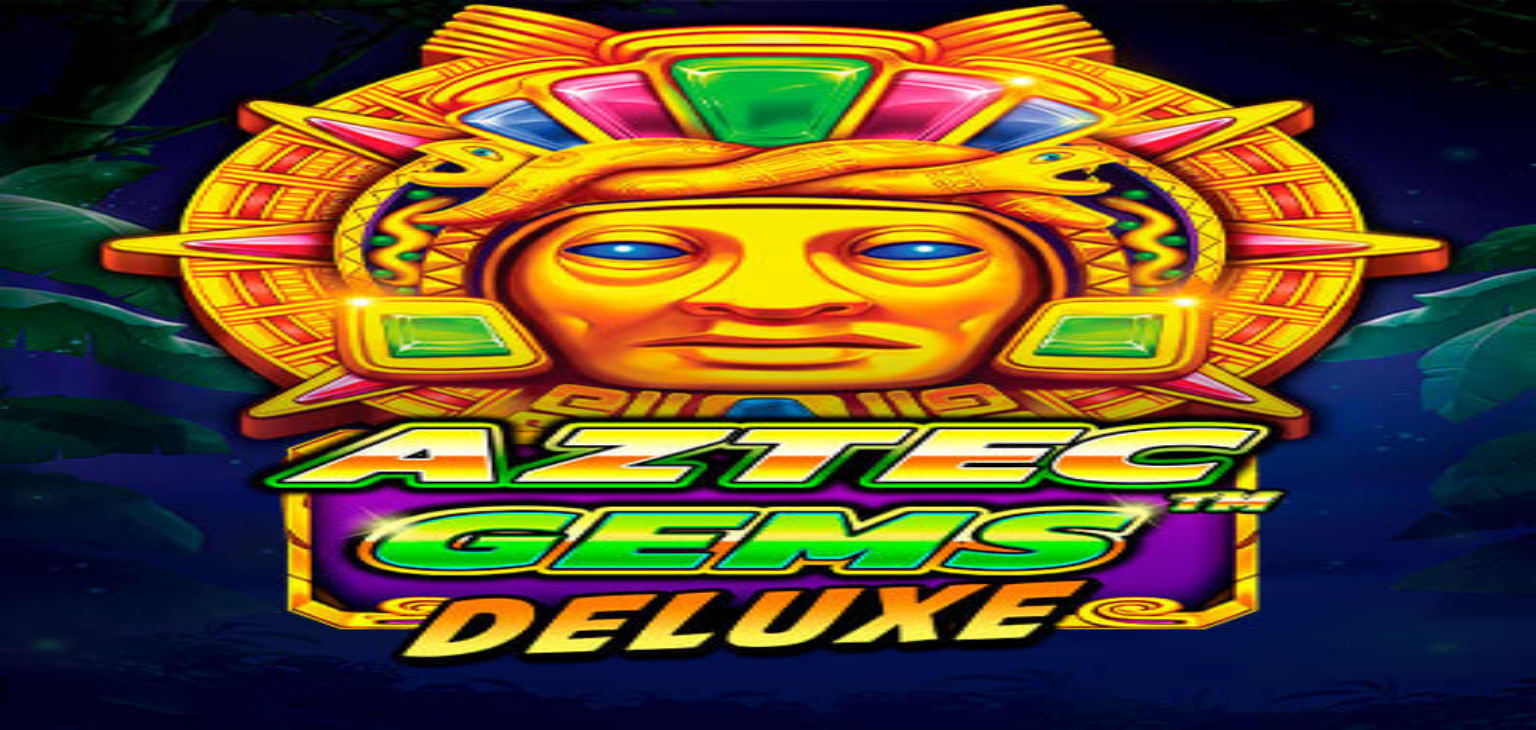 click on "Palkkiot" at bounding box center [79, 236] 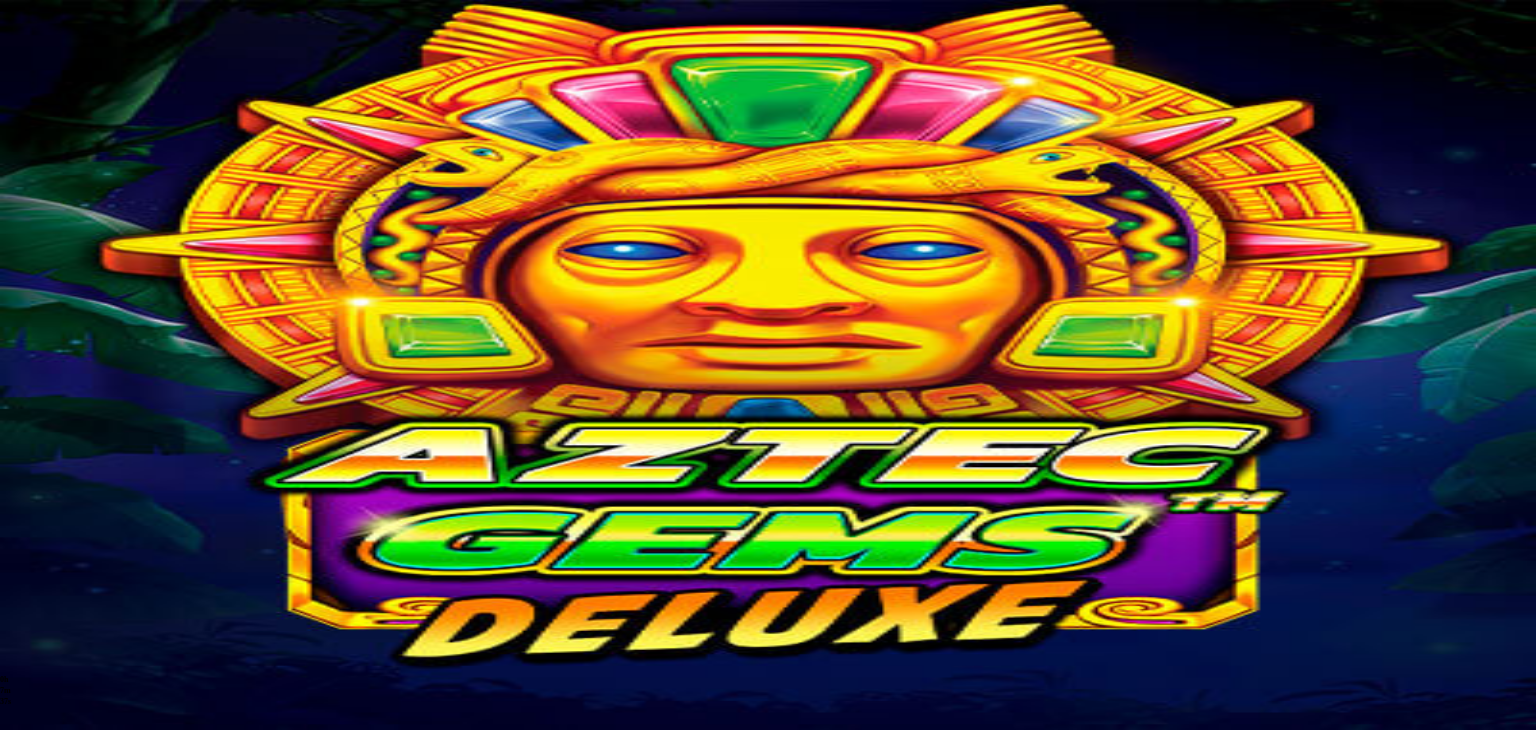 click on "Taso 57 [FIRST] [LAST] Talletus € 0.09 Kasino Live Kasino Palkkiot Tarjoukset" at bounding box center [768, 163] 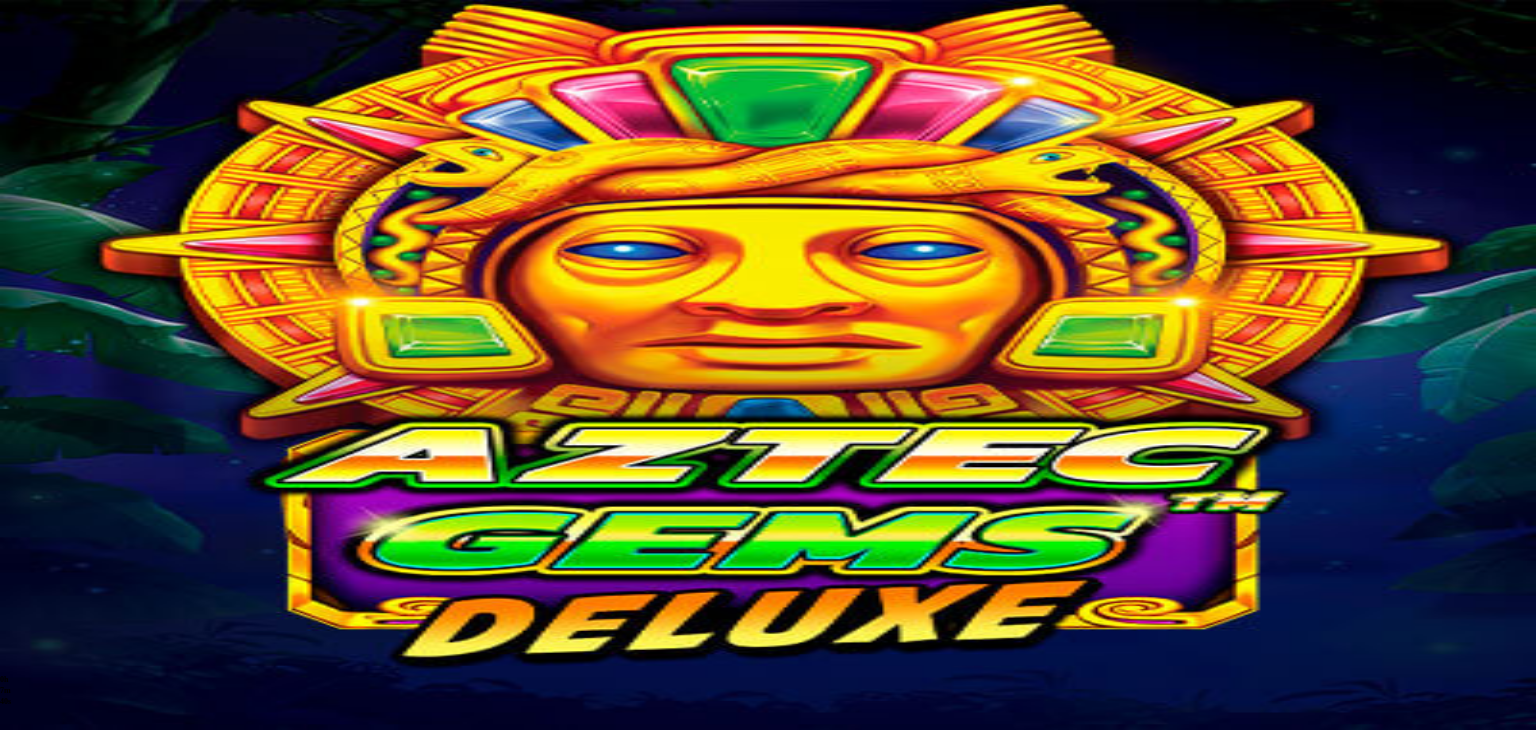click on "Taso 57 [FIRST] [LAST] Talletus € 0.09 Kasino Live Kasino Palkkiot Tarjoukset" at bounding box center [768, 163] 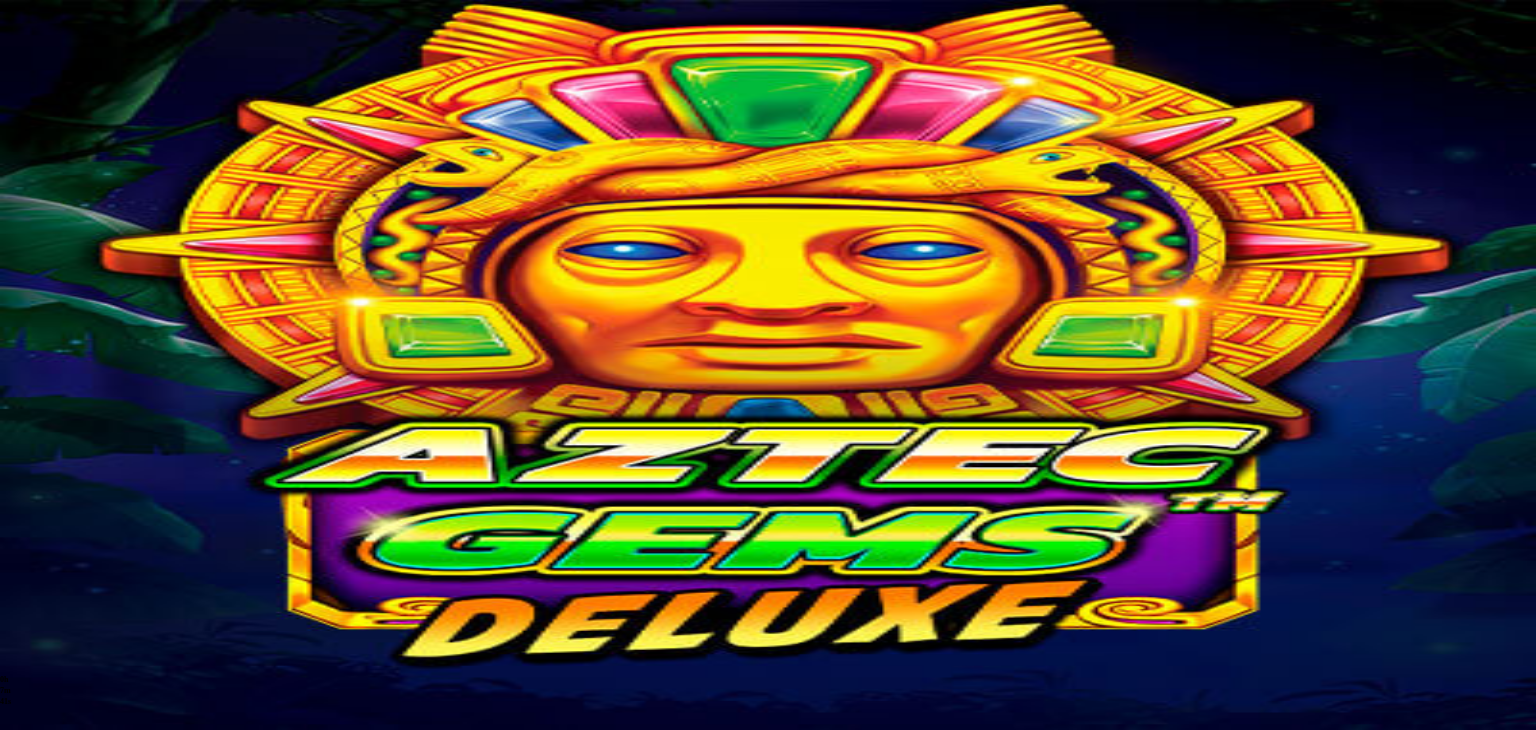 click on "23h 59m 51s Ilmaiskierroksia 5x € 8/kierrosta pelissä Aztec Gems Deluxe™ Pelaa nyt 11h 44m 36s Talletuksella etuja Talleta € 250 tai enemmän
Saat 40 ilmaiskierrosta (€ 1) Lunasta tarjous 11h 44m 36s Talletuksella etuja Talleta € 150 tai enemmän
Saat 20 ilmaiskierrosta (€ 1) Lunasta tarjous 11h 44m 36s Talletuksella etuja Talleta € 50 tai enemmän
Saat 15 ilmaiskierrosta (€ 0.5) Lunasta tarjous 11h 44m 36s Talletuksella etuja Talleta € 20 tai enemmän
Saat 15 ilmaiskierrosta (€ 0.2) Lunasta tarjous 11h 44m 36s Talletuksella etuja Talleta € 250 tai enemmän
Saat 40 ilmaiskierrosta (€ 1) Lunasta tarjous 11h 44m 36s Talletuksella etuja Talleta € 150 tai enemmän
Saat 20 ilmaiskierrosta (€ 1) Lunasta tarjous 11h 44m 36s Talletuksella etuja Talleta € 50 tai enemmän
Saat 15 ilmaiskierrosta (€ 0.6) Lunasta tarjous 11h 44m 36s Talletuksella etuja Talleta € 20 tai enemmän
Saat 15 ilmaiskierrosta (€ 0.2) Lunasta tarjous Taso 42 Avaa seuraava palkkiosi Taso 43" at bounding box center [768, 3530] 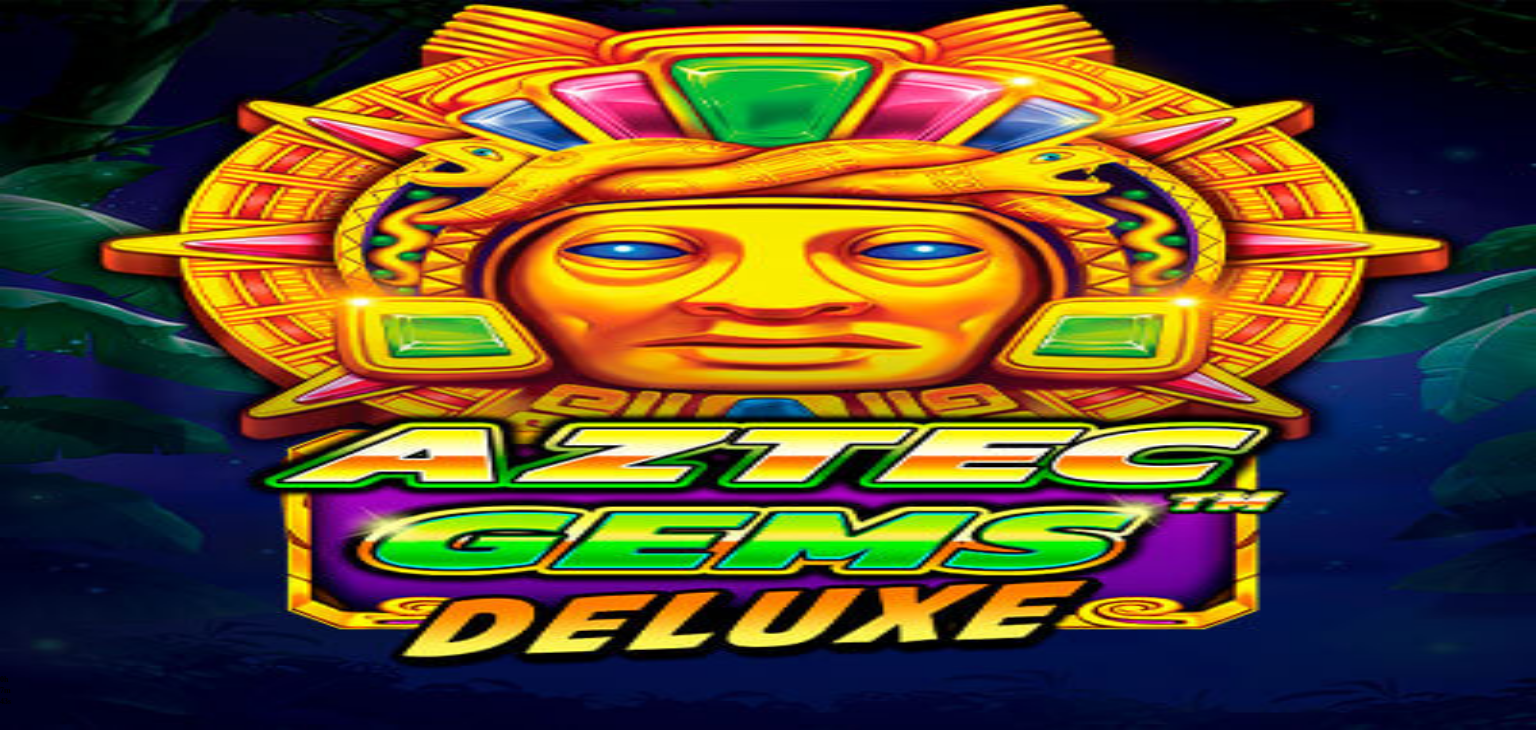 scroll, scrollTop: 1200, scrollLeft: 0, axis: vertical 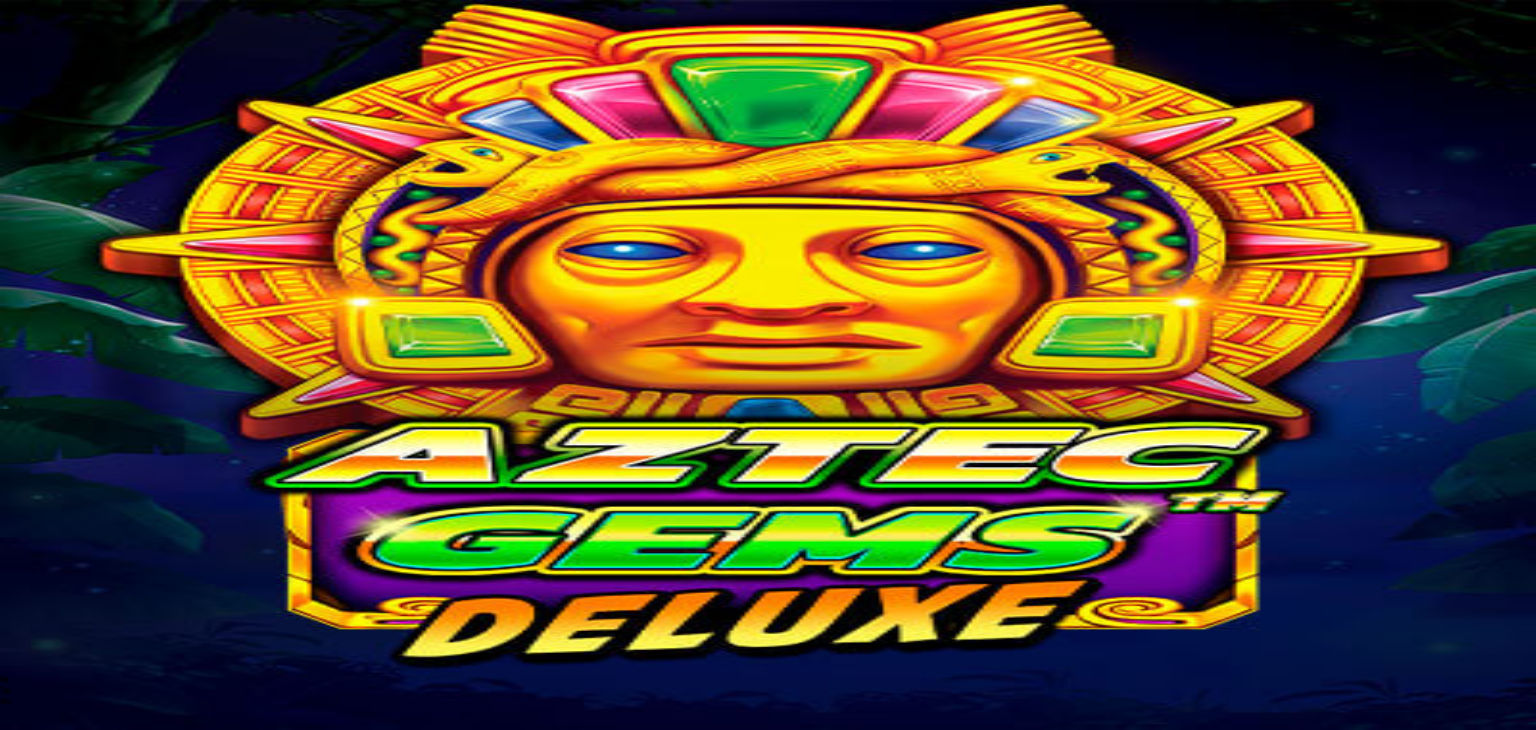 click at bounding box center (112, 3154) 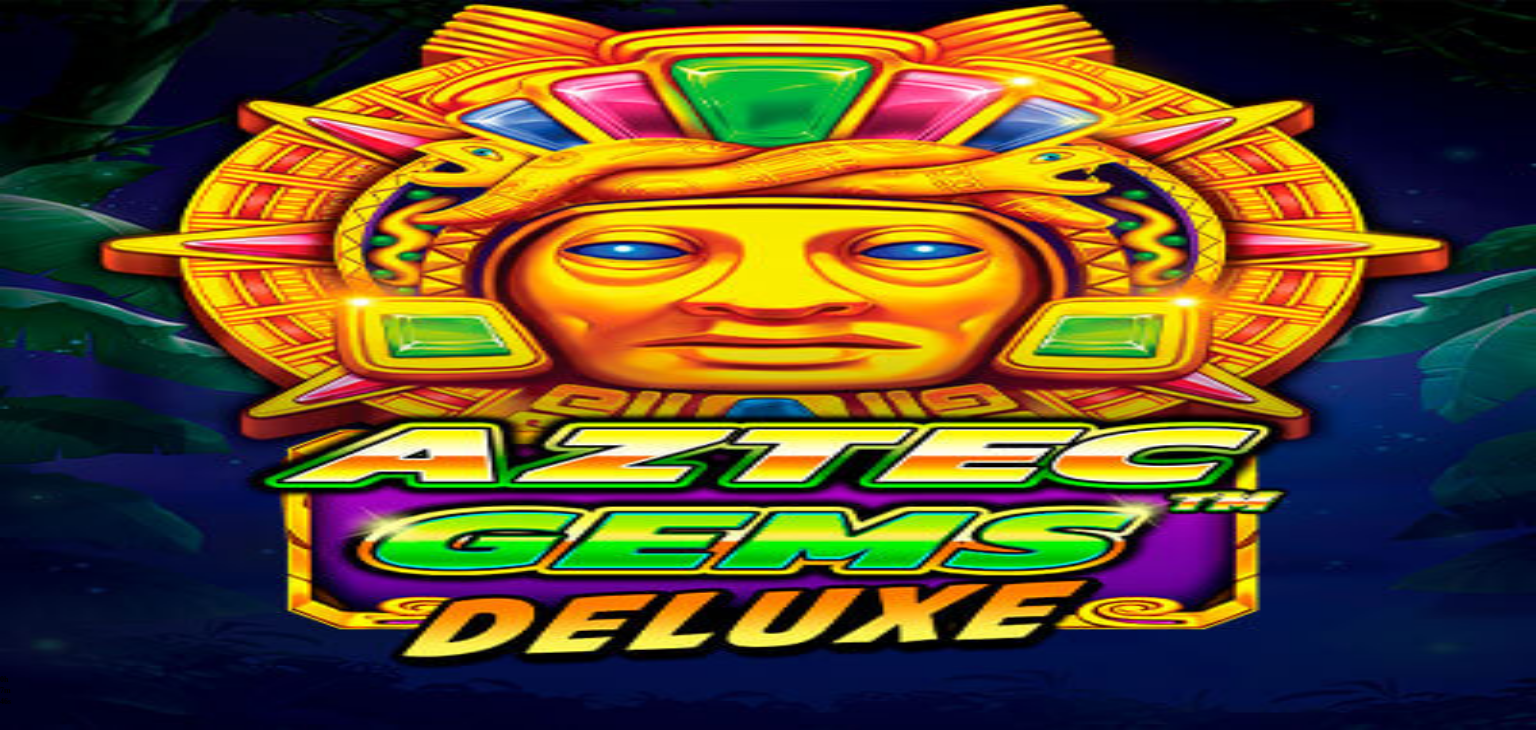 click on "Avaa palkinto" at bounding box center (768, 992) 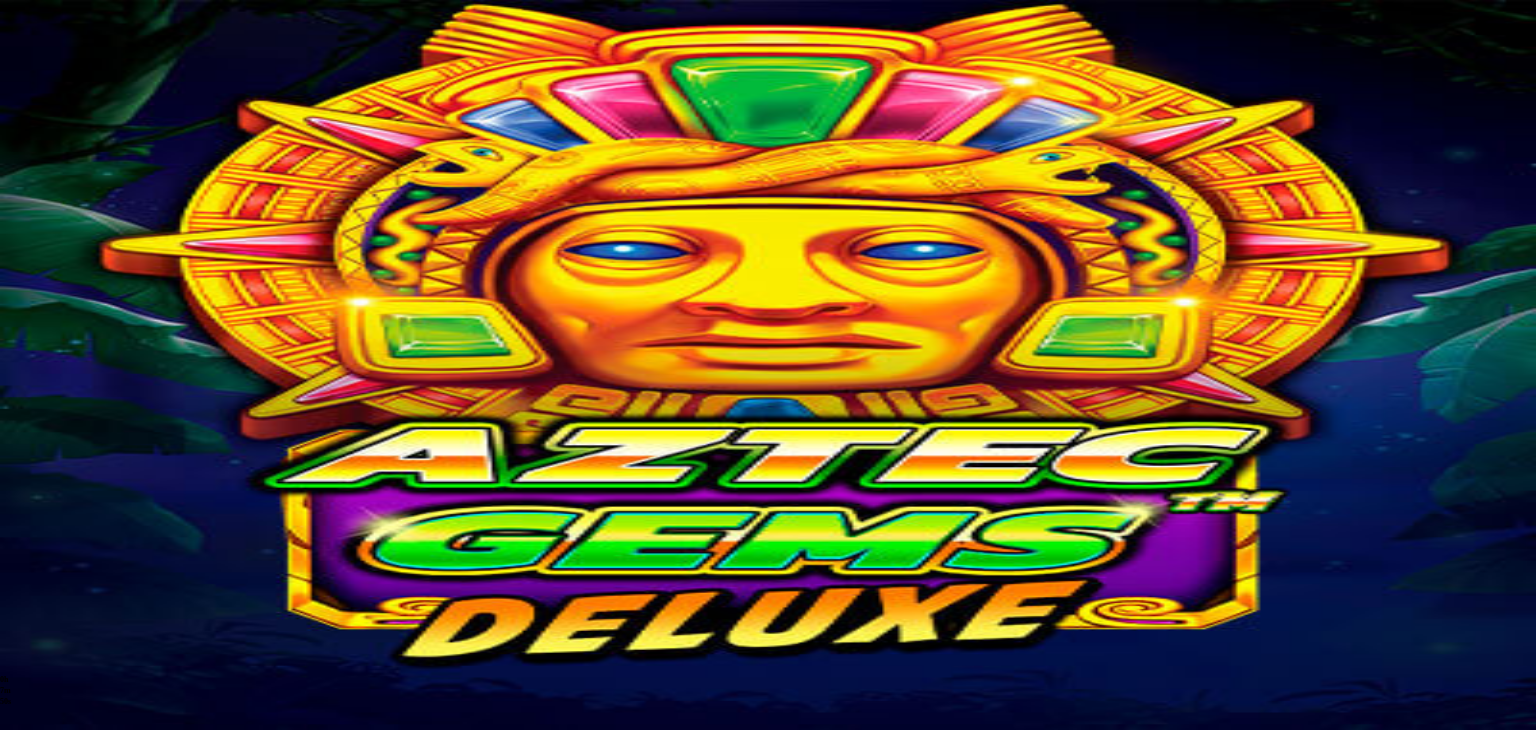 click on "Säästä myöhemmäksi" at bounding box center (767, 1238) 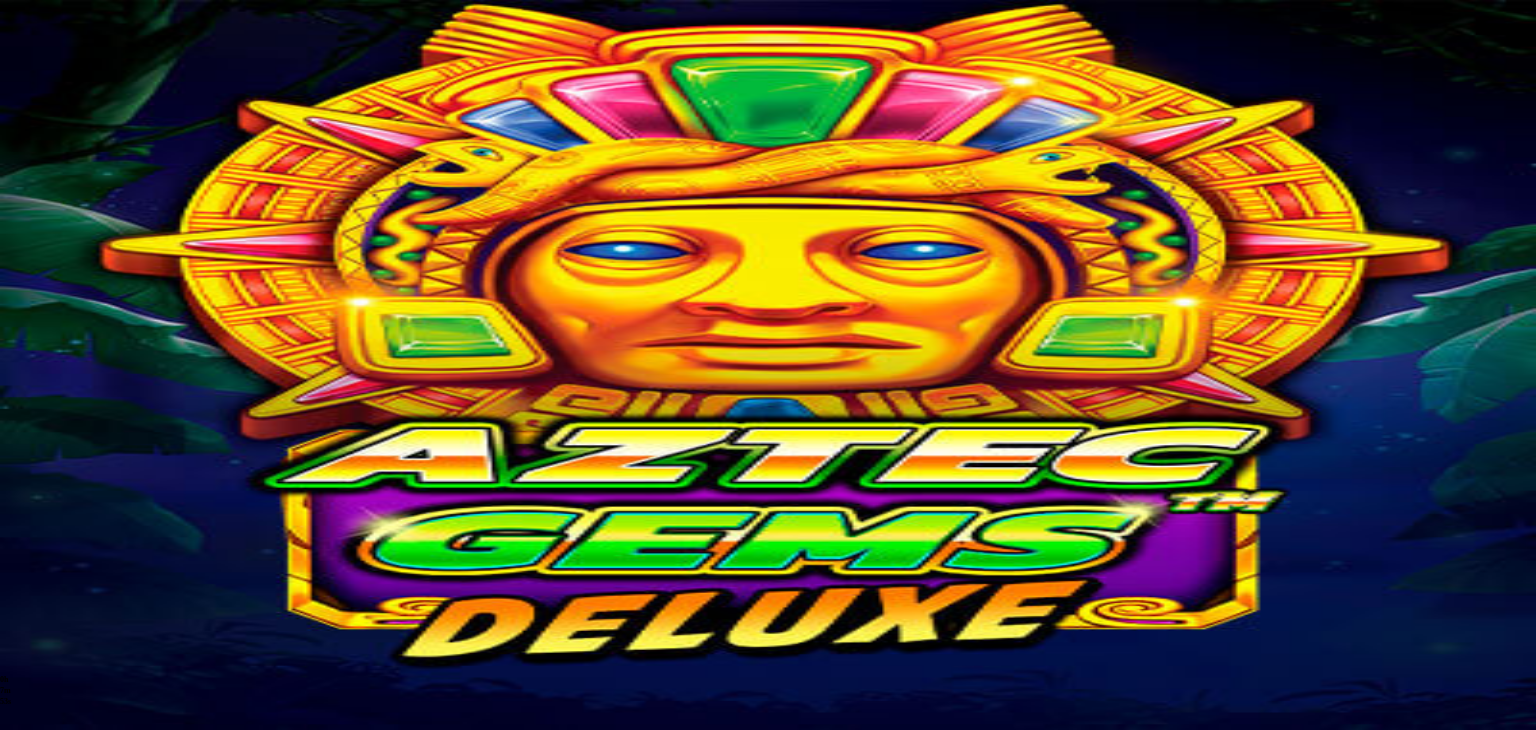 click on "Palkkiot" at bounding box center [79, 236] 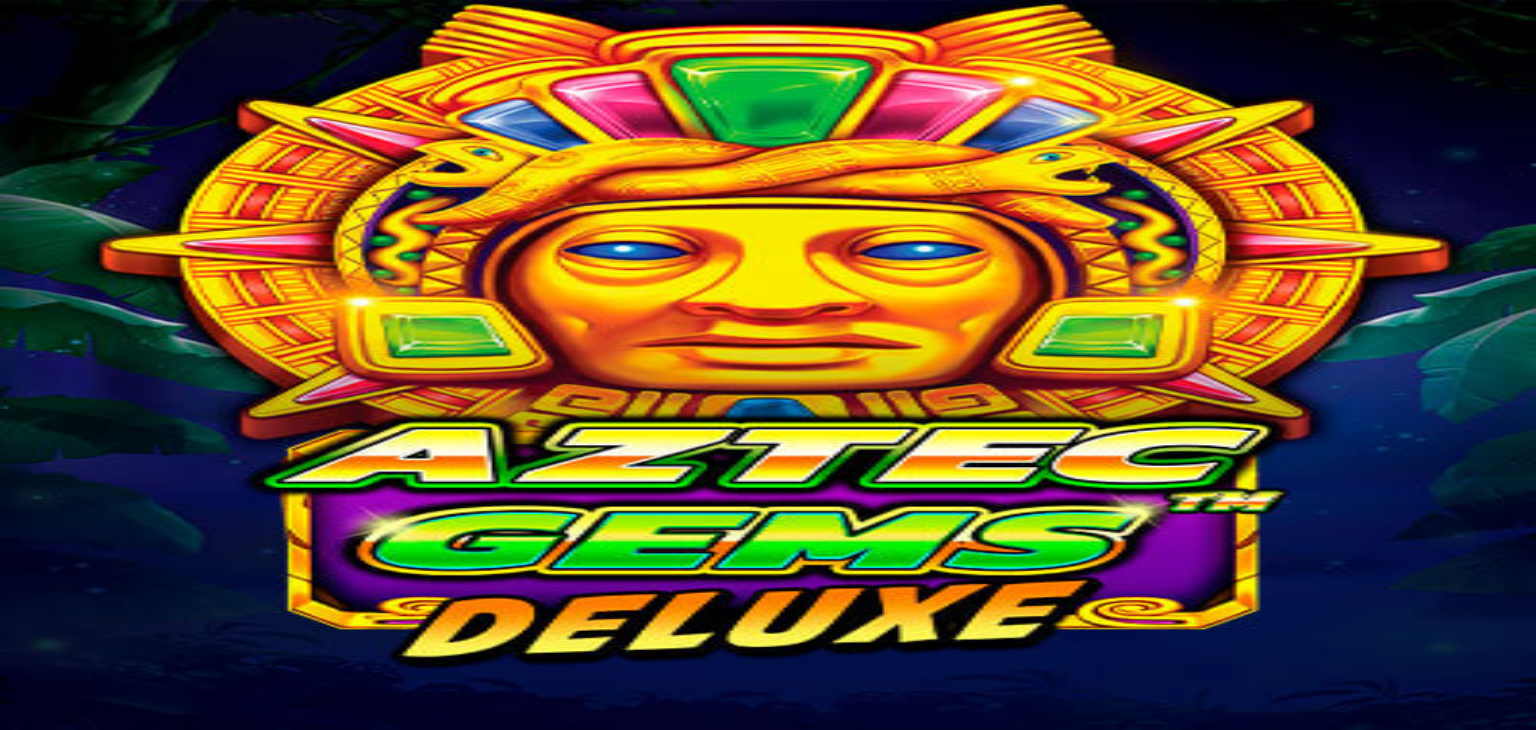 click at bounding box center (88, 1084) 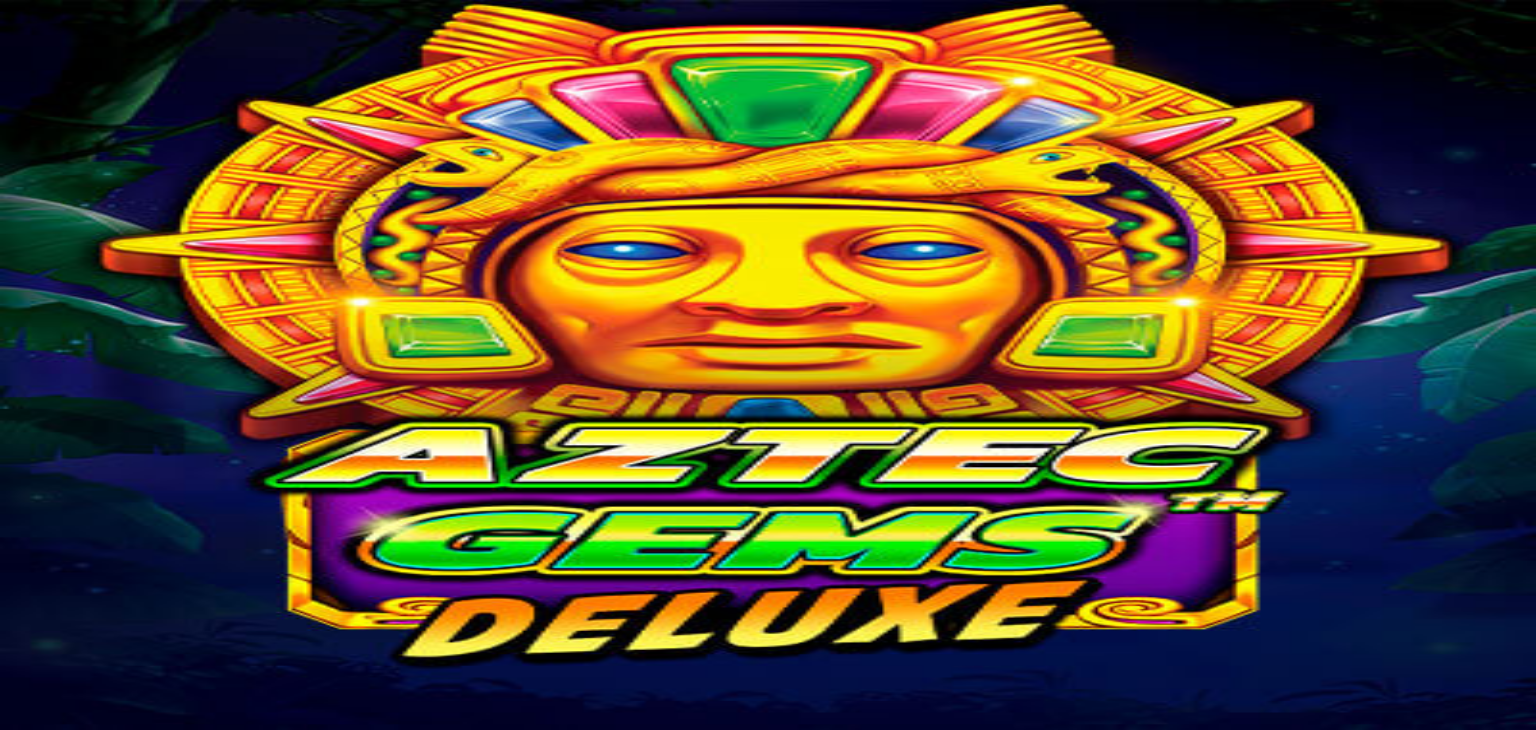 scroll, scrollTop: 0, scrollLeft: 0, axis: both 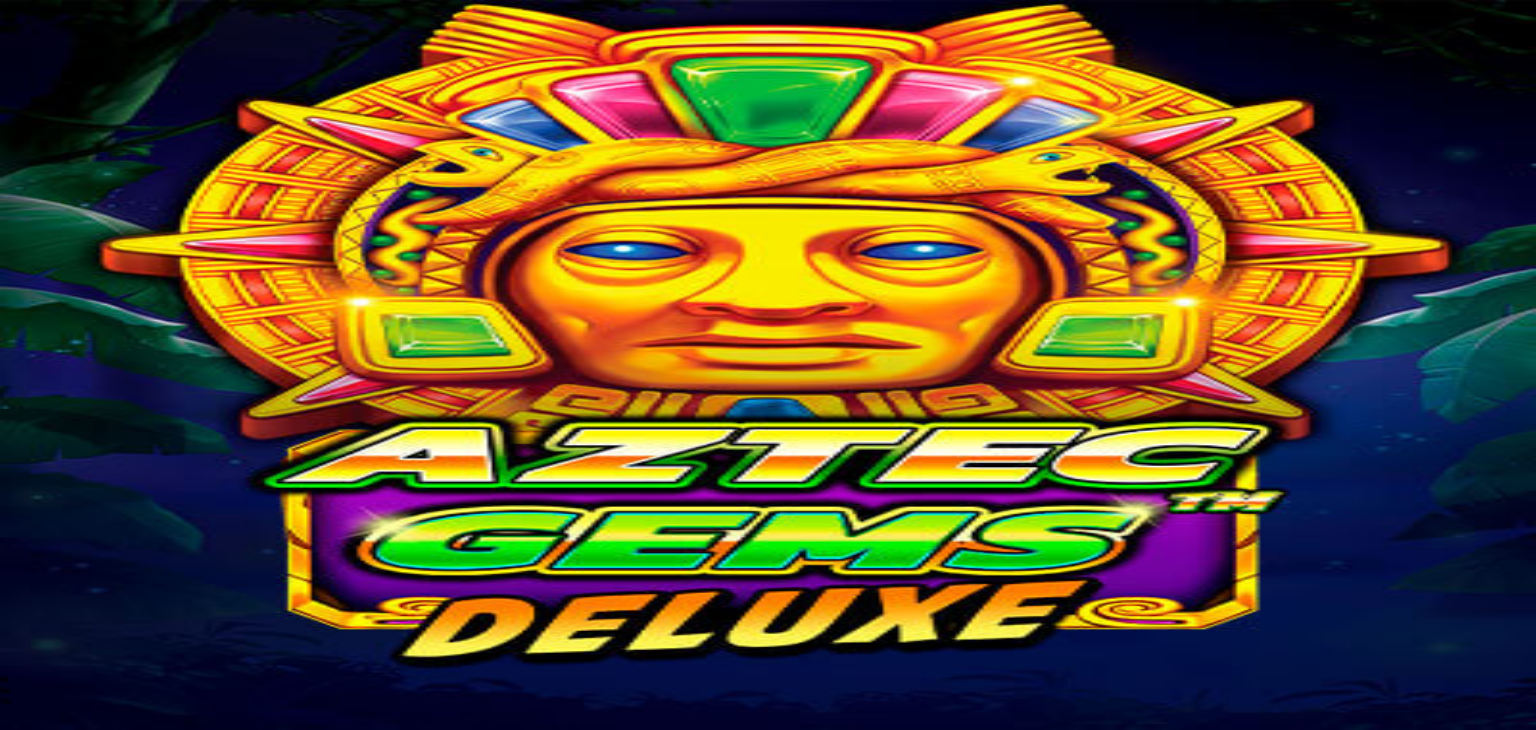 click on "Palkkiot" at bounding box center [79, 236] 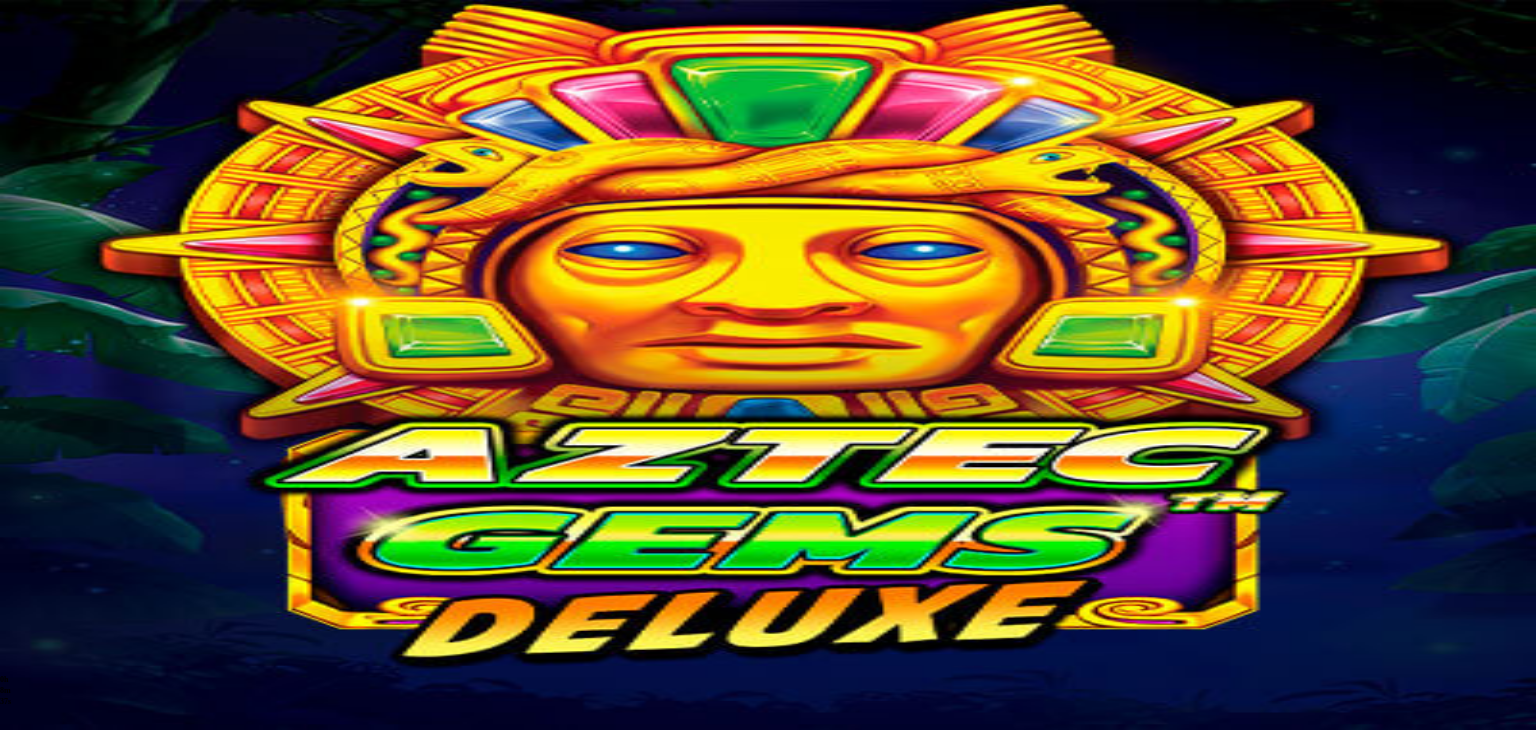click on "11h 43m 39s Talletuksella etuja Talleta € 250 tai enemmän
Saat 40 ilmaiskierroksia (€ 1) Lunasta tarjous 11h 43m 39s Talletuksella etuja Talleta € 150 tai enemmän
Saat 20 ilmaiskierroksia (€ 1) Lunasta tarjous 11h 43m 39s Talletuksella etuja Talleta € 50 tai enemmän
Saat 15 ilmaiskierroksia (€ 0.5) Lunasta tarjous 11h 43m 39s Talletuksella etuja Talleta € 20 tai enemmän
Saat 15 ilmaiskierroksia (€ 0.2) Lunasta tarjous 11h 43m 39s Talletuksella etuja Talleta € 250 tai enemmän
Saat 40 ilmaiskierroksia (€ 1) Lunasta tarjous 11h 43m 39s Talletuksella etuja Talleta € 150 tai enemmän
Saat 20 ilmaiskierroksia (€ 1) Lunasta tarjous 11h 43m 39s Talletuksella etuja Talleta € 50 tai enemmän
Saat 15 ilmaiskierroksia (€ 0.6) Lunasta tarjous 11h 43m 39s Talletuksella etuja Talleta € 20 tai enemmän
Saat 15 ilmaiskierroksia (€ 0.2) Lunasta tarjous Taso 43 Avaa seuraava palkkiosi Avaa palkinto Taso 44 Avaa seuraava palkkiosi Avaa palkinto Taso 45 Avaa seuraava palkkiosi Taso 46" at bounding box center [768, 3304] 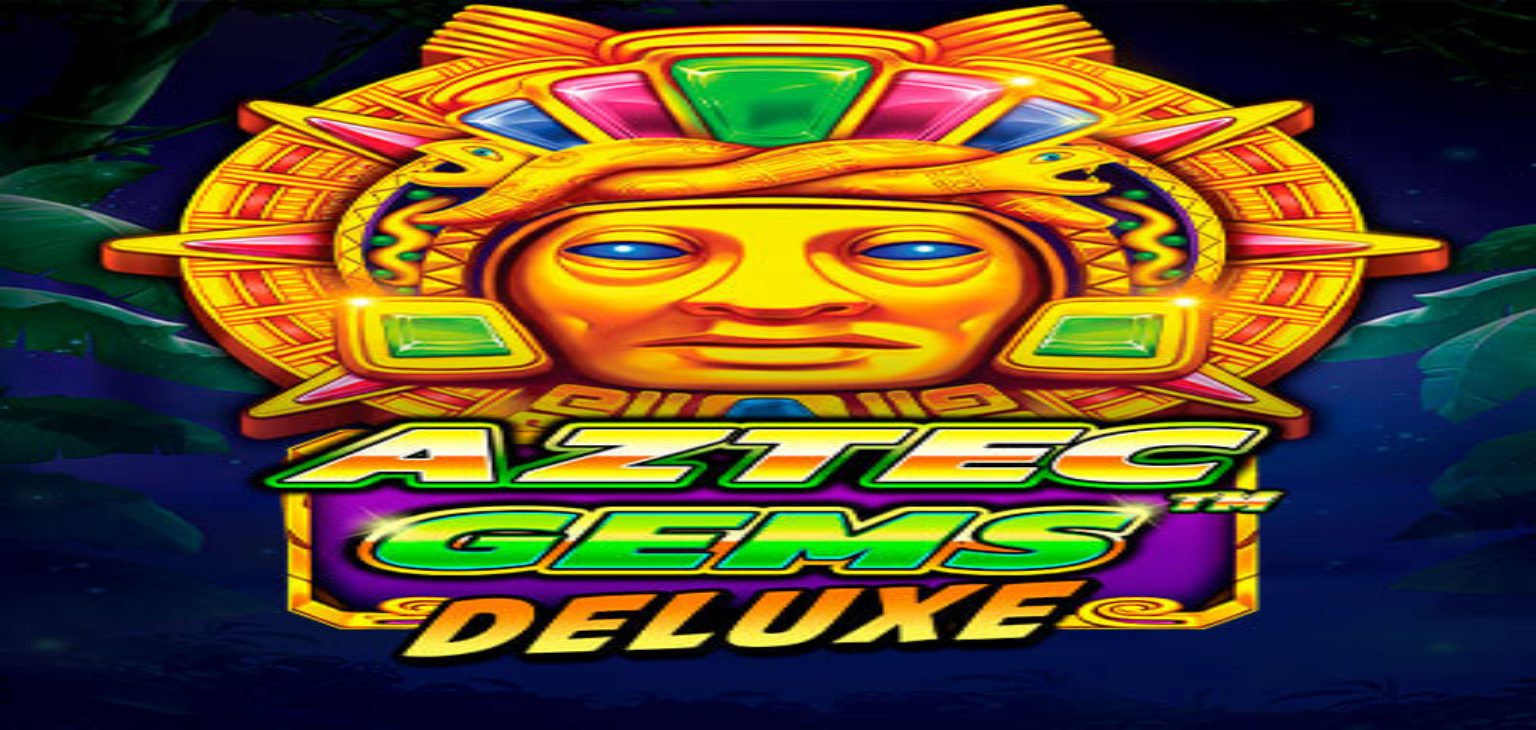 scroll, scrollTop: 937, scrollLeft: 0, axis: vertical 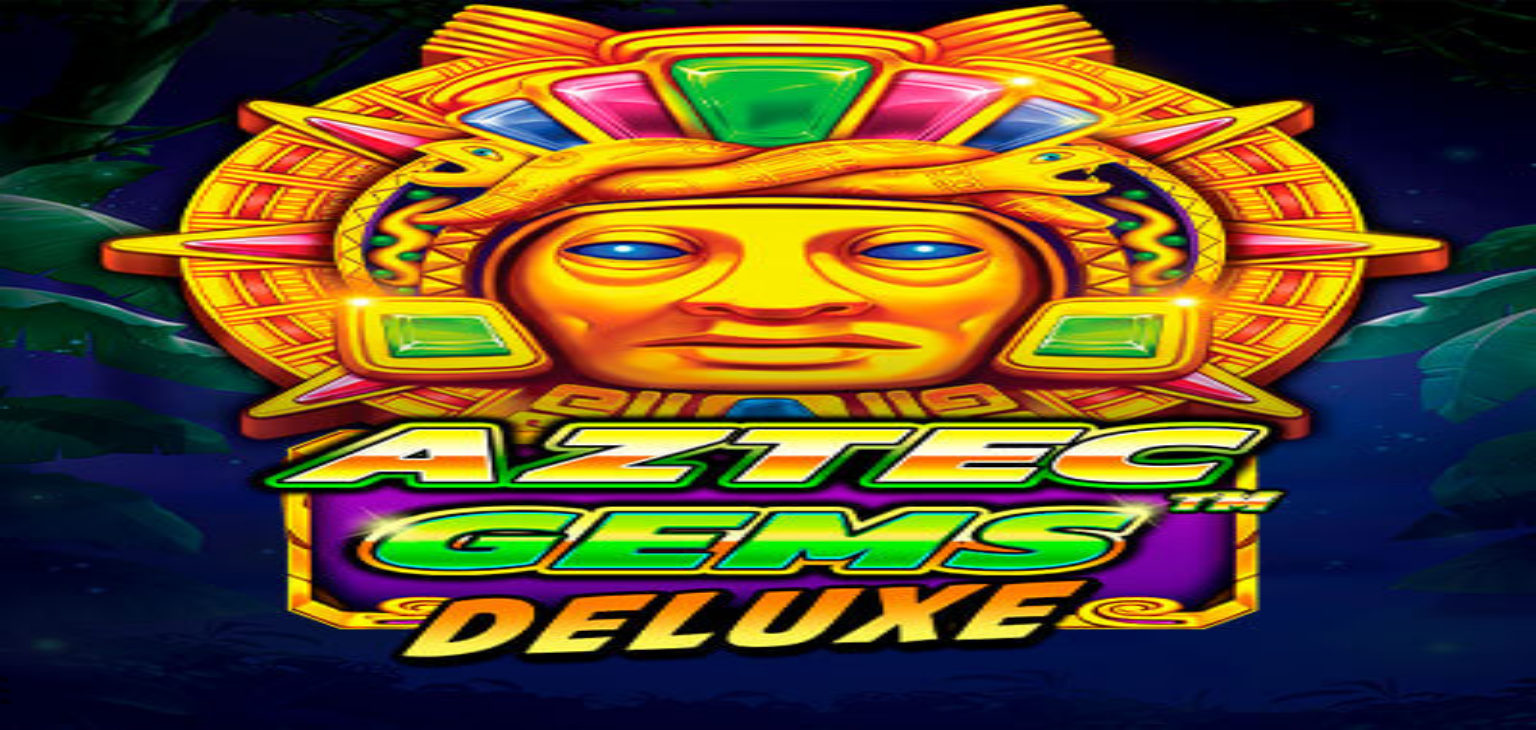 click at bounding box center (112, 2909) 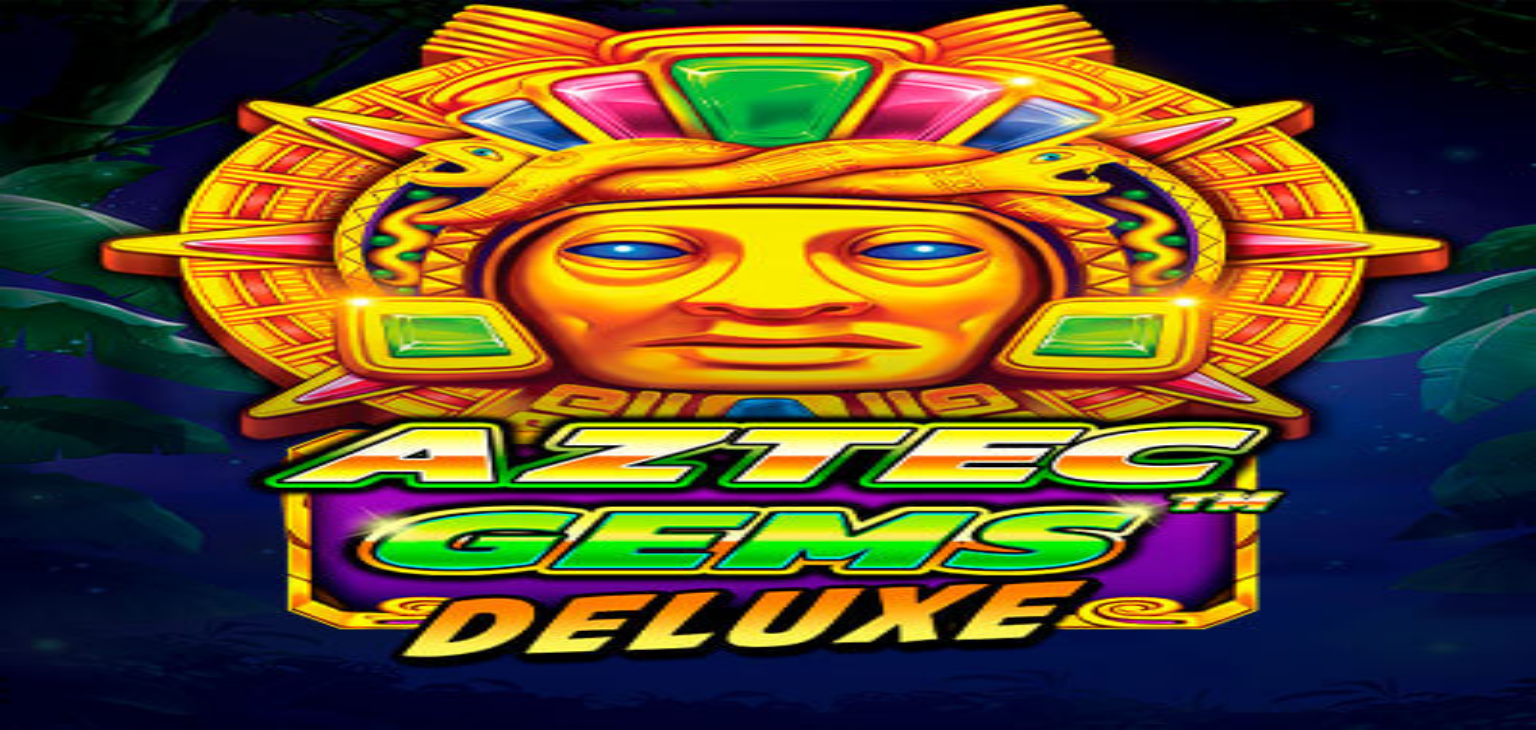 click on "Avaa palkinto" at bounding box center (768, 992) 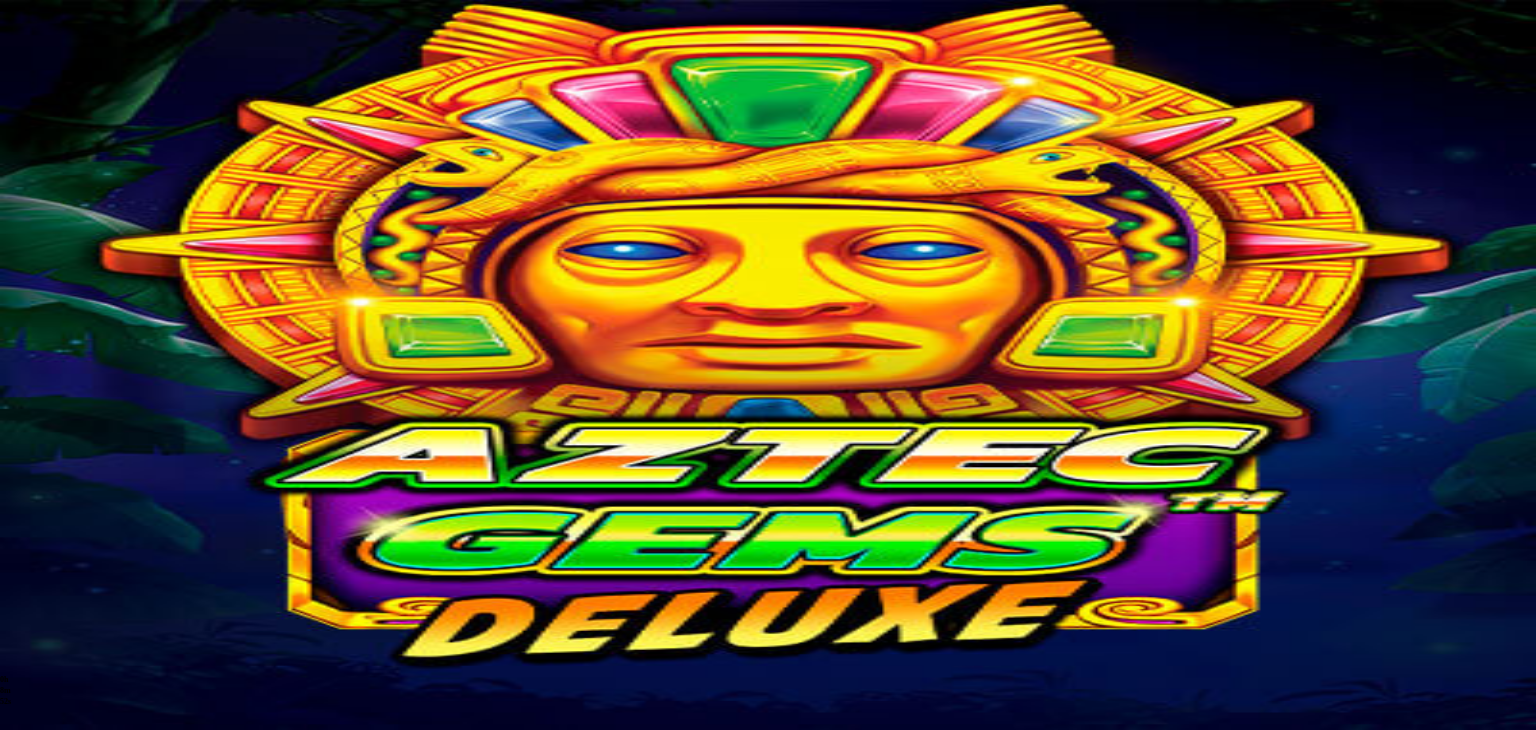 click on "Säästä myöhemmäksi" at bounding box center (767, 1238) 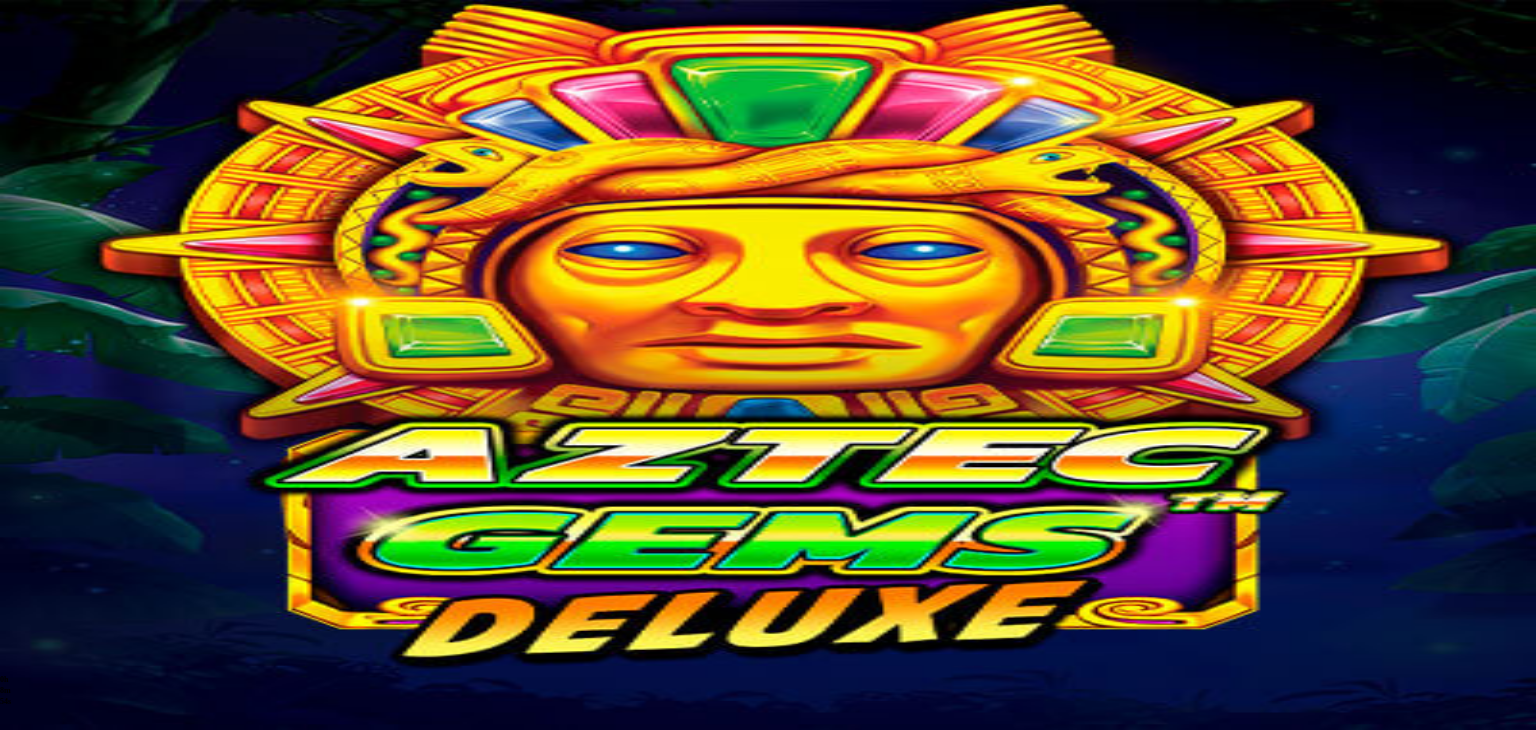 click on "Palkkiot" at bounding box center [79, 236] 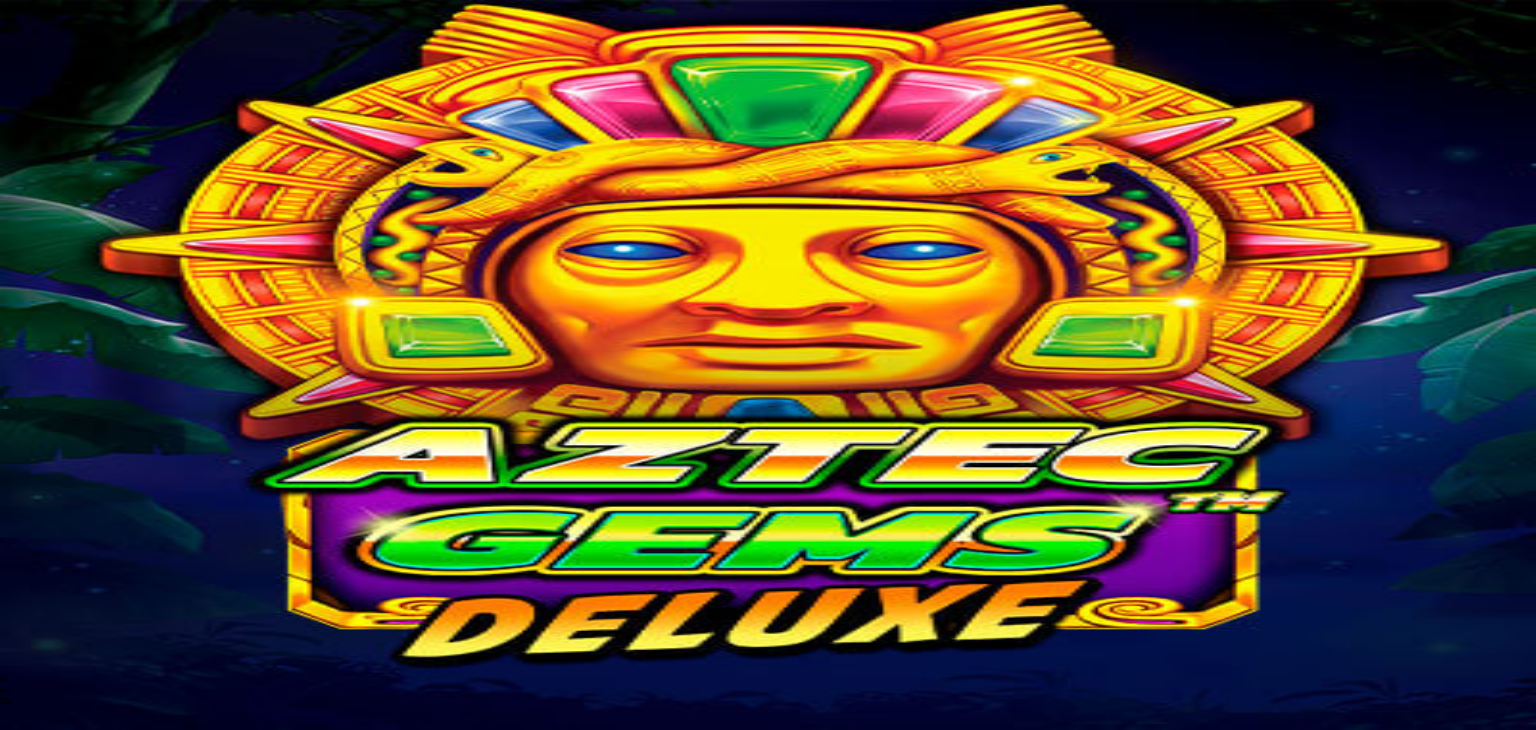 click on "23h 59m 55s Ilmaiskierroksia 3x € 8/kierrosta pelissä Aztec Gems Deluxe™ Pelaa nyt 11h 43m 22s Talletuksella etuja Talleta € 250 tai enemmän
Saat 40 ilmaiskierroksia (€ 1) Lunasta tarjous 11h 43m 22s Talletuksella etuja Talleta € 150 tai enemmän
Saat 20 ilmaiskierroksia (€ 1) Lunasta tarjous 11h 43m 22s Talletuksella etuja Talleta € 50 tai enemmän
Saat 15 ilmaiskierroksia (€ 0.5) Lunasta tarjous 11h 43m 22s Talletuksella etuja Talleta € 20 tai enemmän
Saat 15 ilmaiskierroksia (€ 0.2) Lunasta tarjous 11h 43m 22s Talletuksella etuja Talleta € 250 tai enemmän
Saat 40 ilmaiskierroksia (€ 1) Lunasta tarjous 11h 43m 22s Talletuksella etuja Talleta € 150 tai enemmän
Saat 20 ilmaiskierroksia (€ 1) Lunasta tarjous 11h 43m 22s Talletuksella etuja Talleta € 50 tai enemmän
Saat 15 ilmaiskierroksia (€ 0.6) Lunasta tarjous 11h 43m 22s Talletuksella etuja Talleta € 20 tai enemmän
Saat 15 ilmaiskierroksia (€ 0.2) Lunasta tarjous Taso 44 Avaa seuraava palkkiosi Taso 45" at bounding box center (768, 3323) 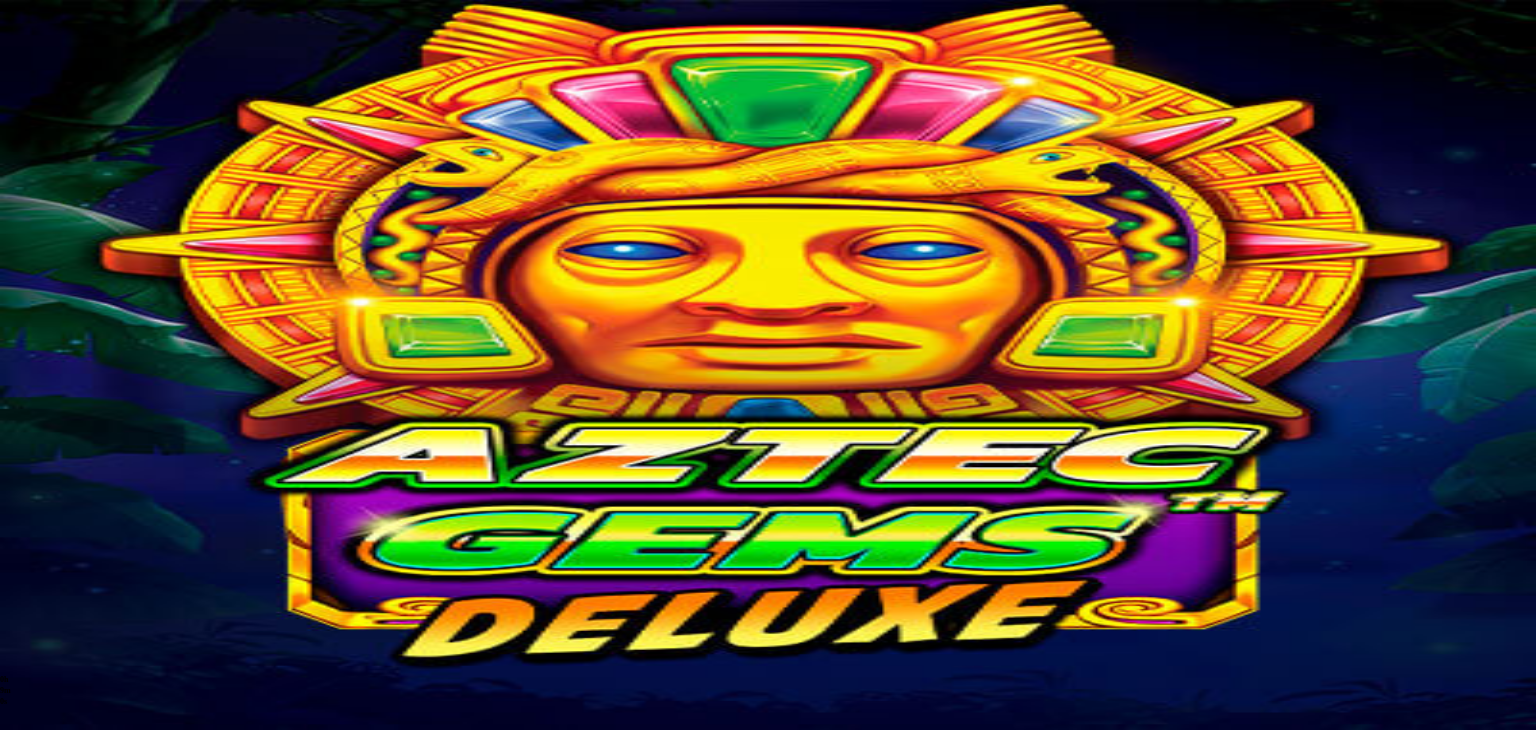 scroll, scrollTop: 1200, scrollLeft: 0, axis: vertical 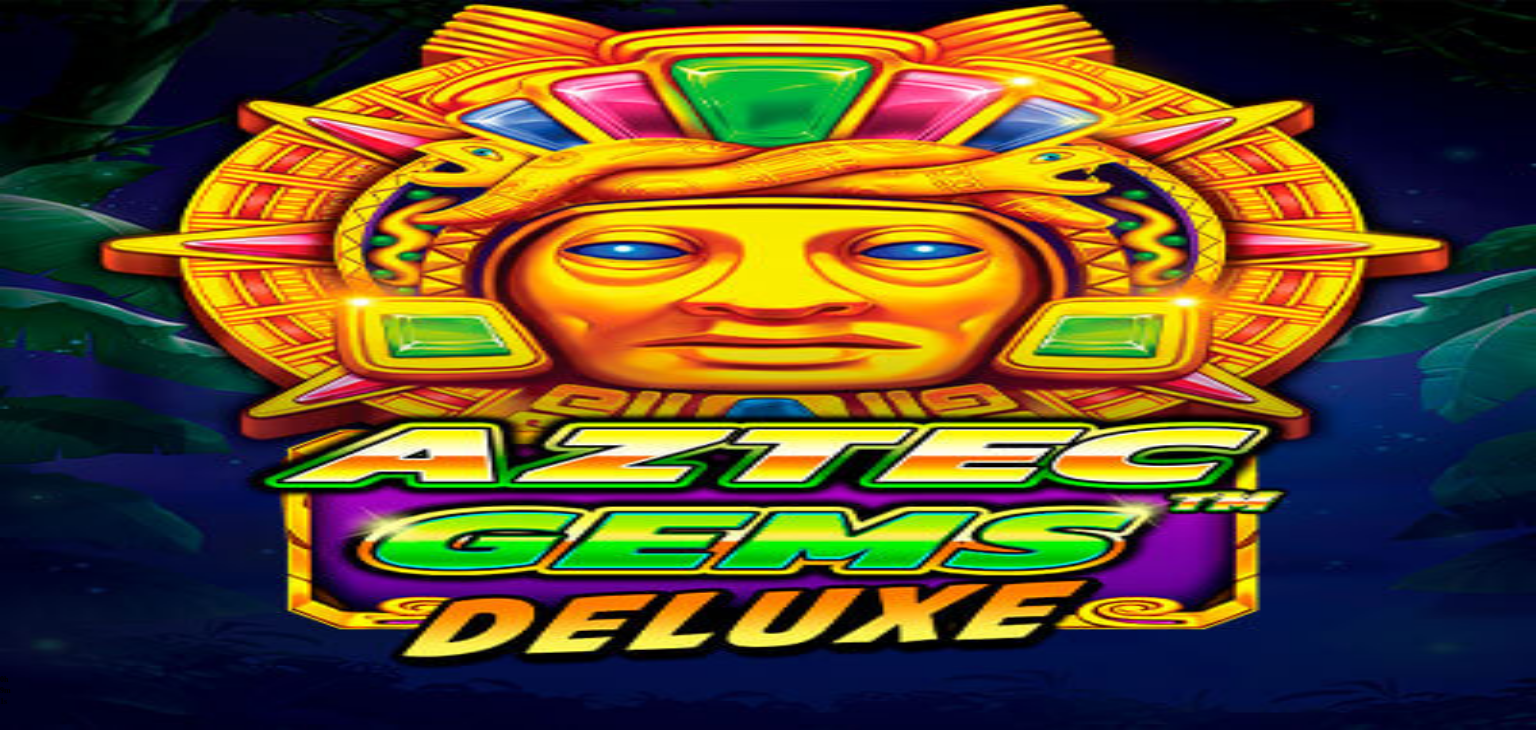 click at bounding box center (112, 3154) 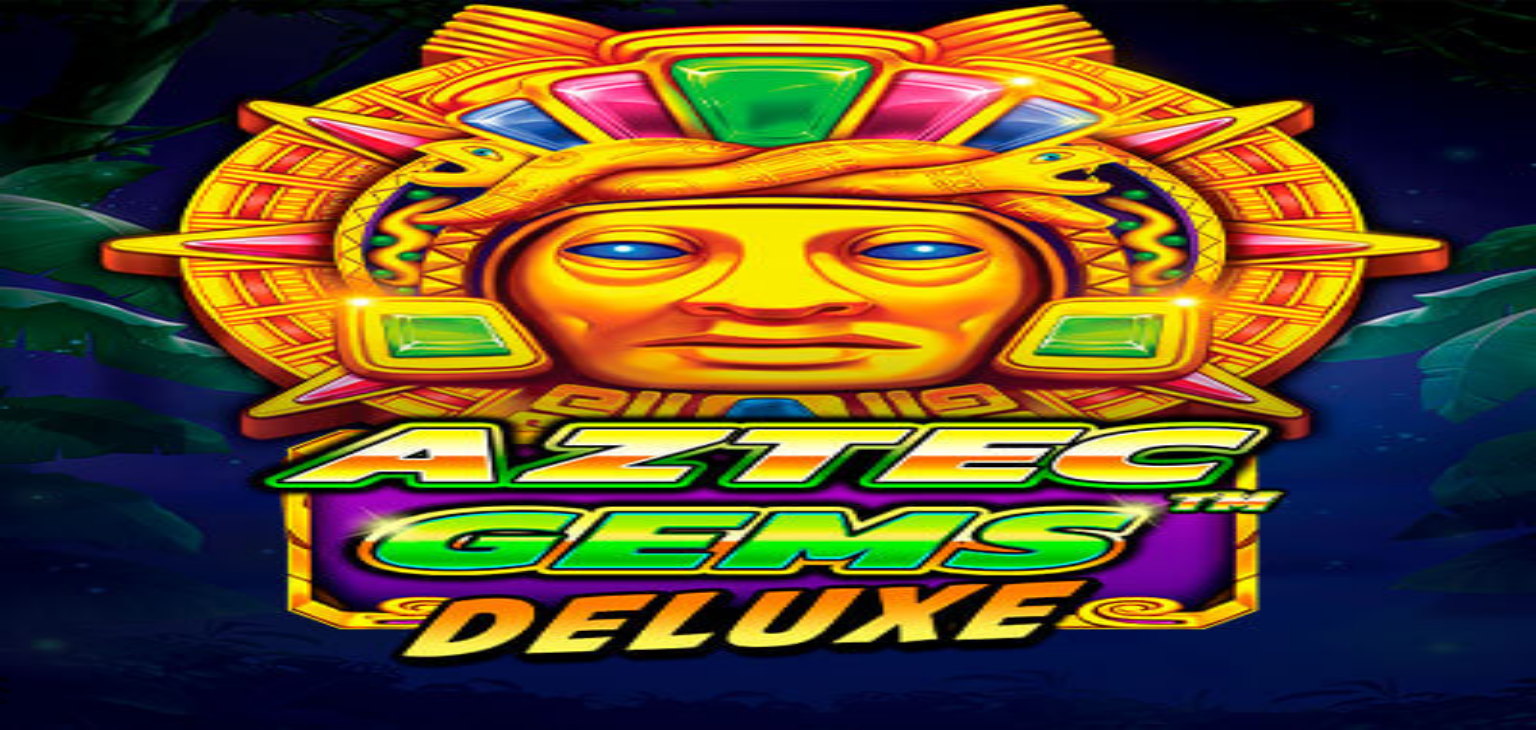 click on "Avaa palkinto" at bounding box center (768, 992) 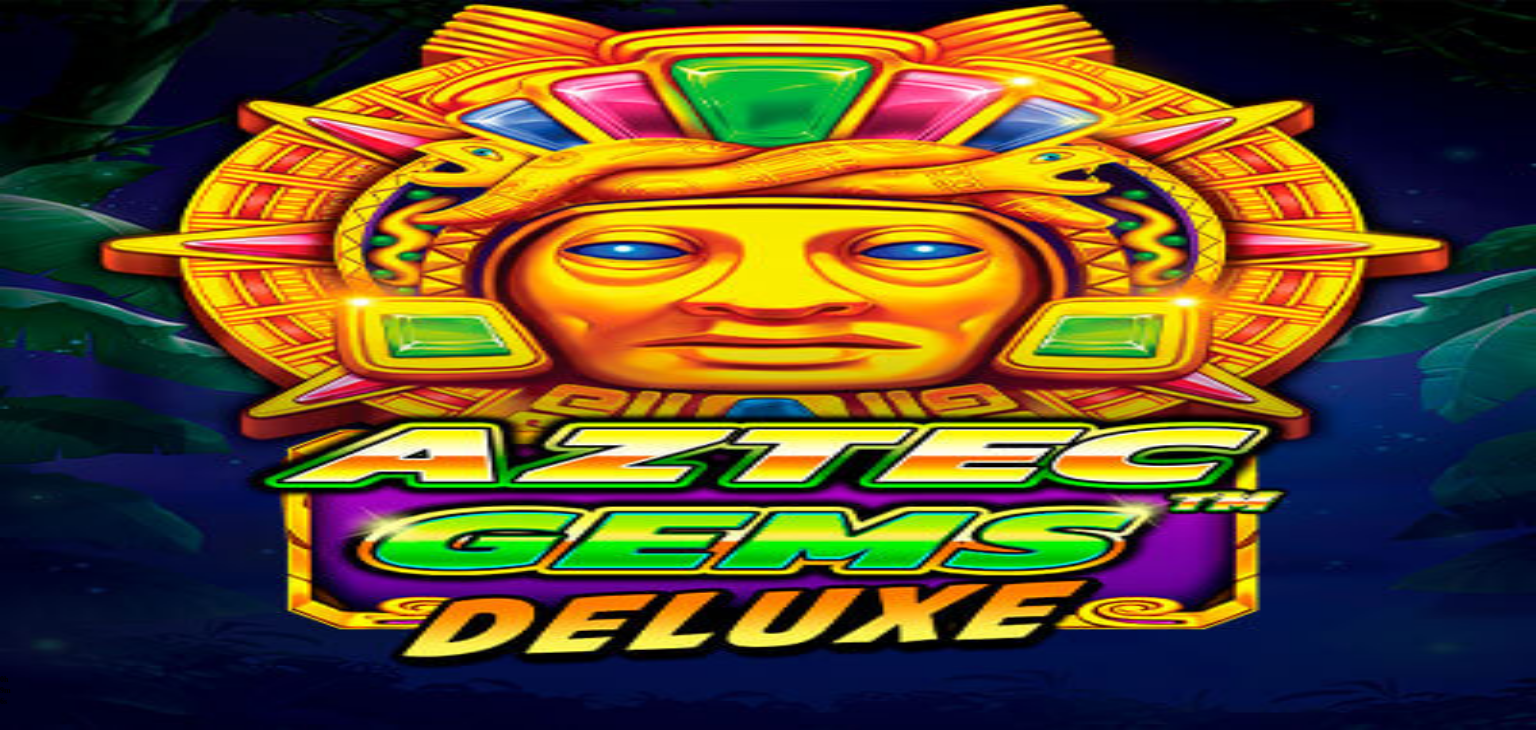 click on "Säästä myöhemmäksi" at bounding box center [767, 1238] 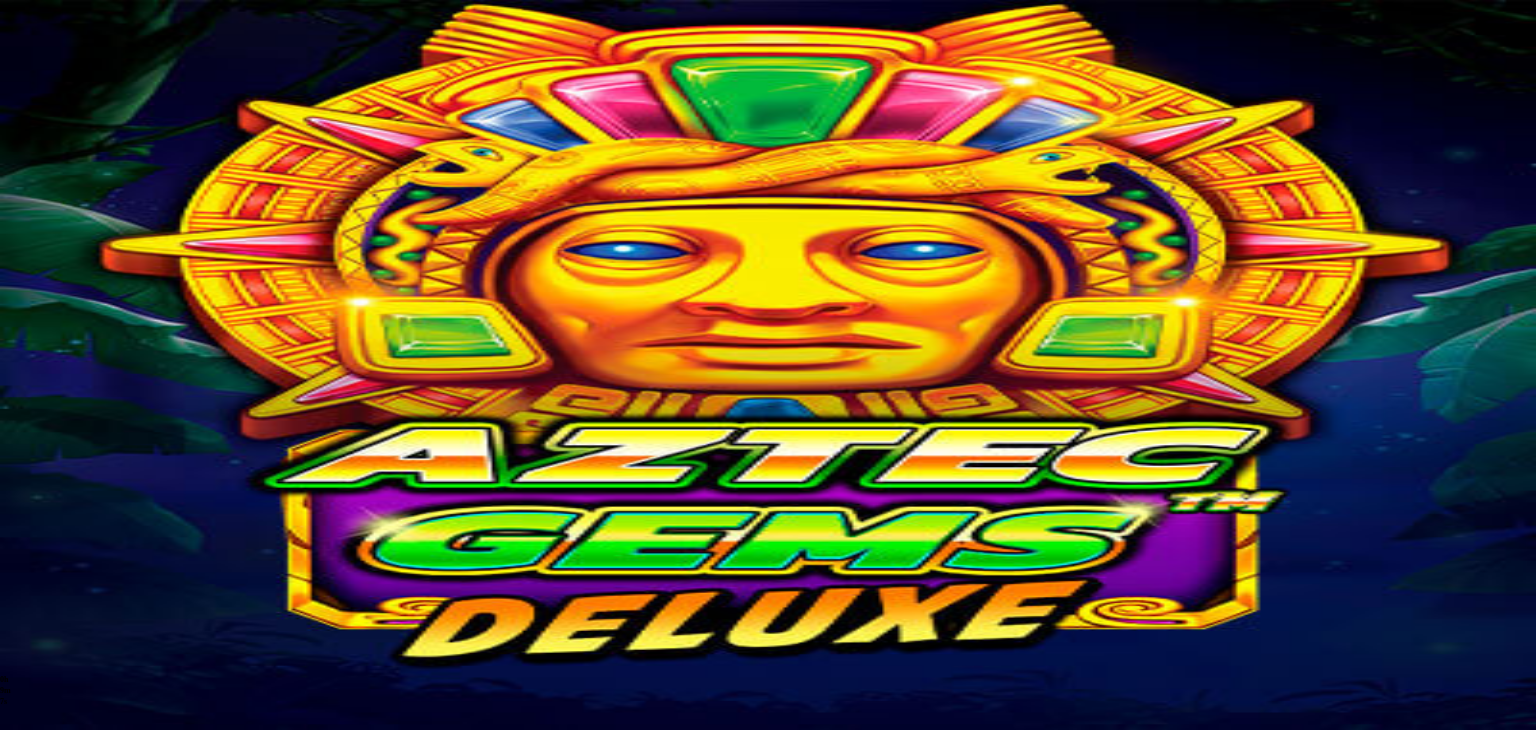 click on "Tarjoukset" at bounding box center (81, 255) 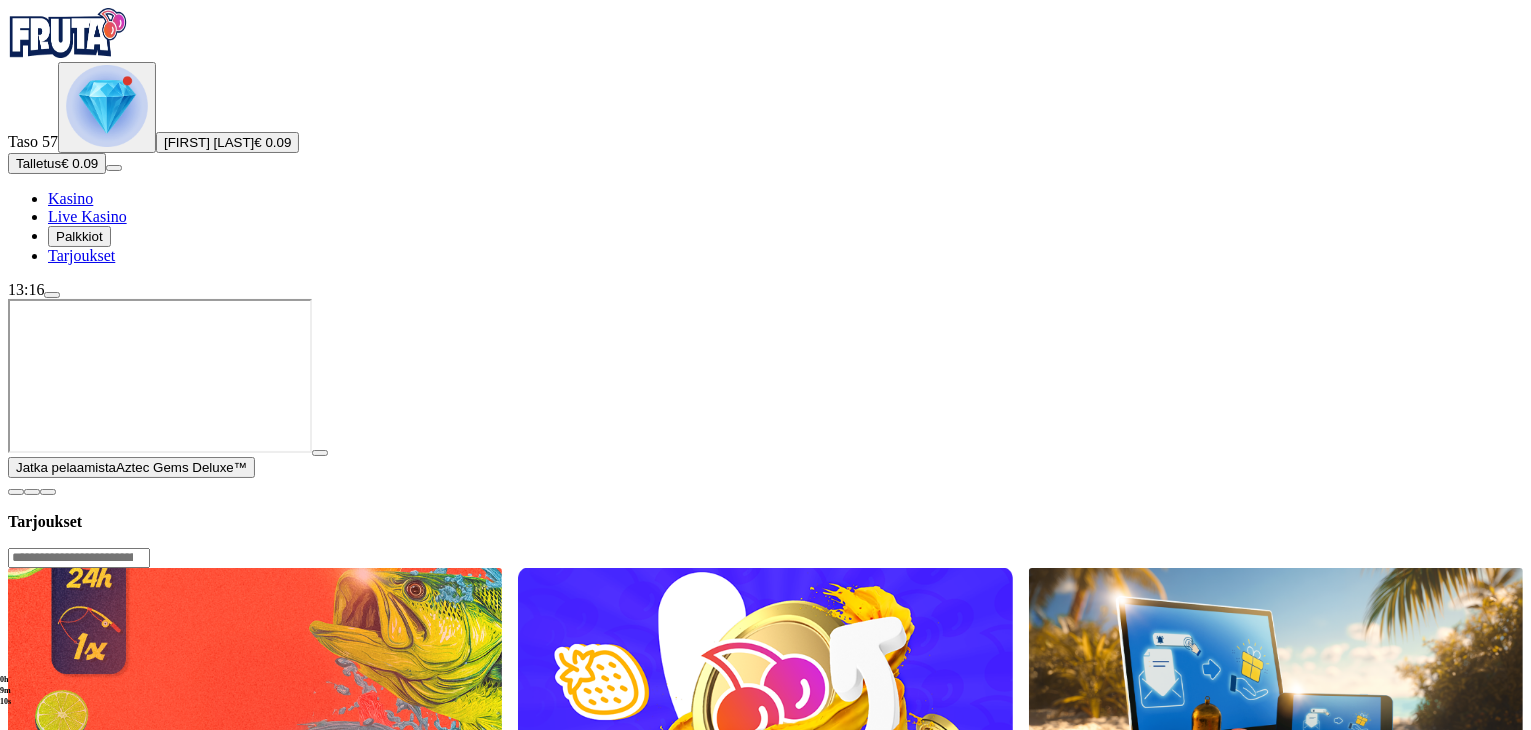 click on "Palkkiot" at bounding box center (79, 236) 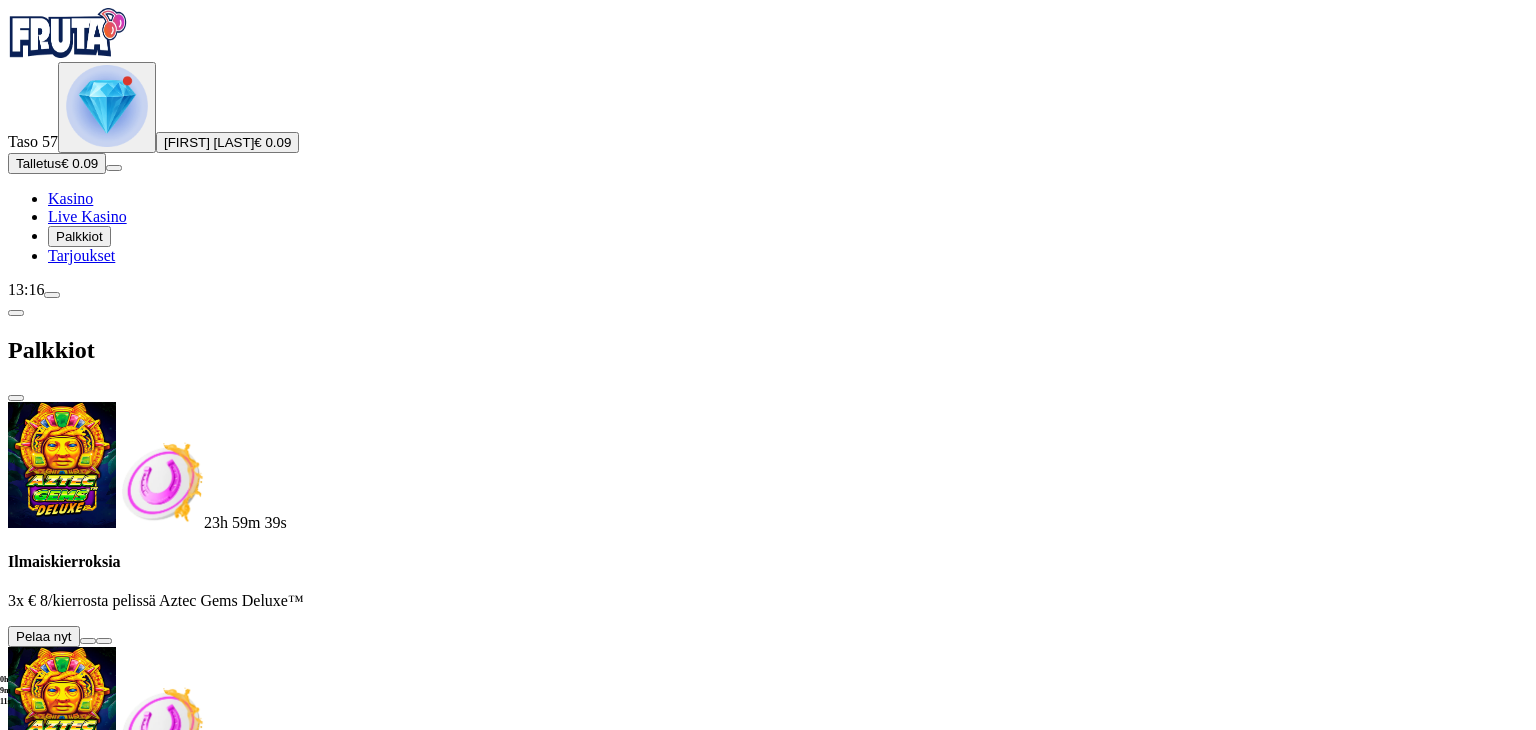 click on "23h 59m 39s Ilmaiskierroksia 3x € 8/kierrosta pelissä Aztec Gems Deluxe™ Pelaa nyt 23h 59m 52s Ilmaiskierroksia 3x € 8/kierrosta pelissä Aztec Gems Deluxe™ Pelaa nyt 11h 43m 6s Talletuksella etuja Talleta € 250 tai enemmän
Saat 40 ilmaiskierroksia (€ 1) Lunasta tarjous 11h 43m 6s Talletuksella etuja Talleta € 150 tai enemmän
Saat 20 ilmaiskierroksia (€ 1) Lunasta tarjous 11h 43m 6s Talletuksella etuja Talleta € 50 tai enemmän
Saat 15 ilmaiskierroksia (€ 0.5) Lunasta tarjous 11h 43m 6s Talletuksella etuja Talleta € 20 tai enemmän
Saat 15 ilmaiskierroksia (€ 0.2) Lunasta tarjous 11h 43m 6s Talletuksella etuja Talleta € 250 tai enemmän
Saat 40 ilmaiskierroksia (€ 1) Lunasta tarjous 11h 43m 6s Talletuksella etuja Talleta € 150 tai enemmän
Saat 20 ilmaiskierroksia (€ 1) Lunasta tarjous 11h 43m 6s Talletuksella etuja Talleta € 50 tai enemmän
Saat 15 ilmaiskierroksia (€ 0.6) Lunasta tarjous 11h 43m 6s Talletuksella etuja Talleta € 20 tai enemmän
Lunasta tarjous" at bounding box center [768, 3145] 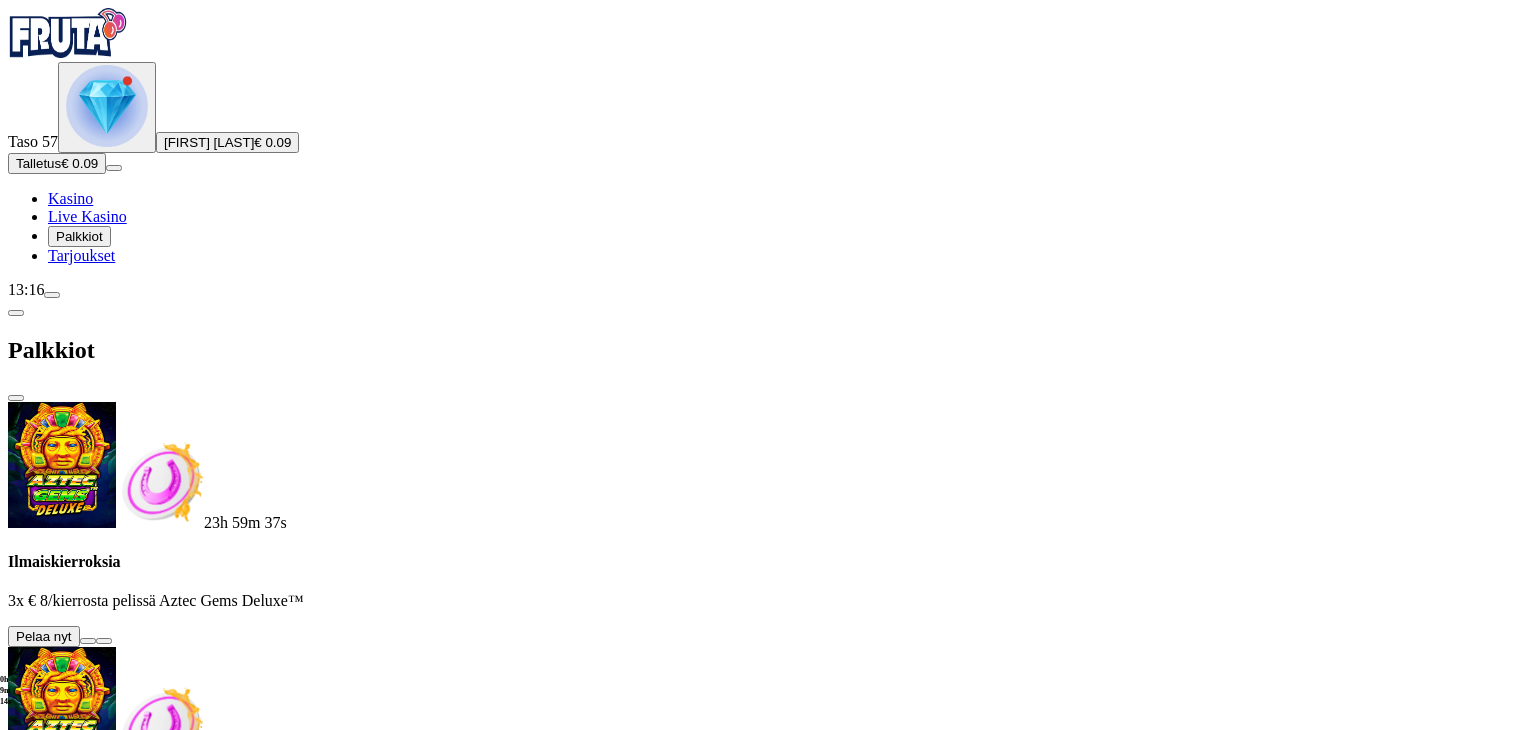 scroll, scrollTop: 1200, scrollLeft: 0, axis: vertical 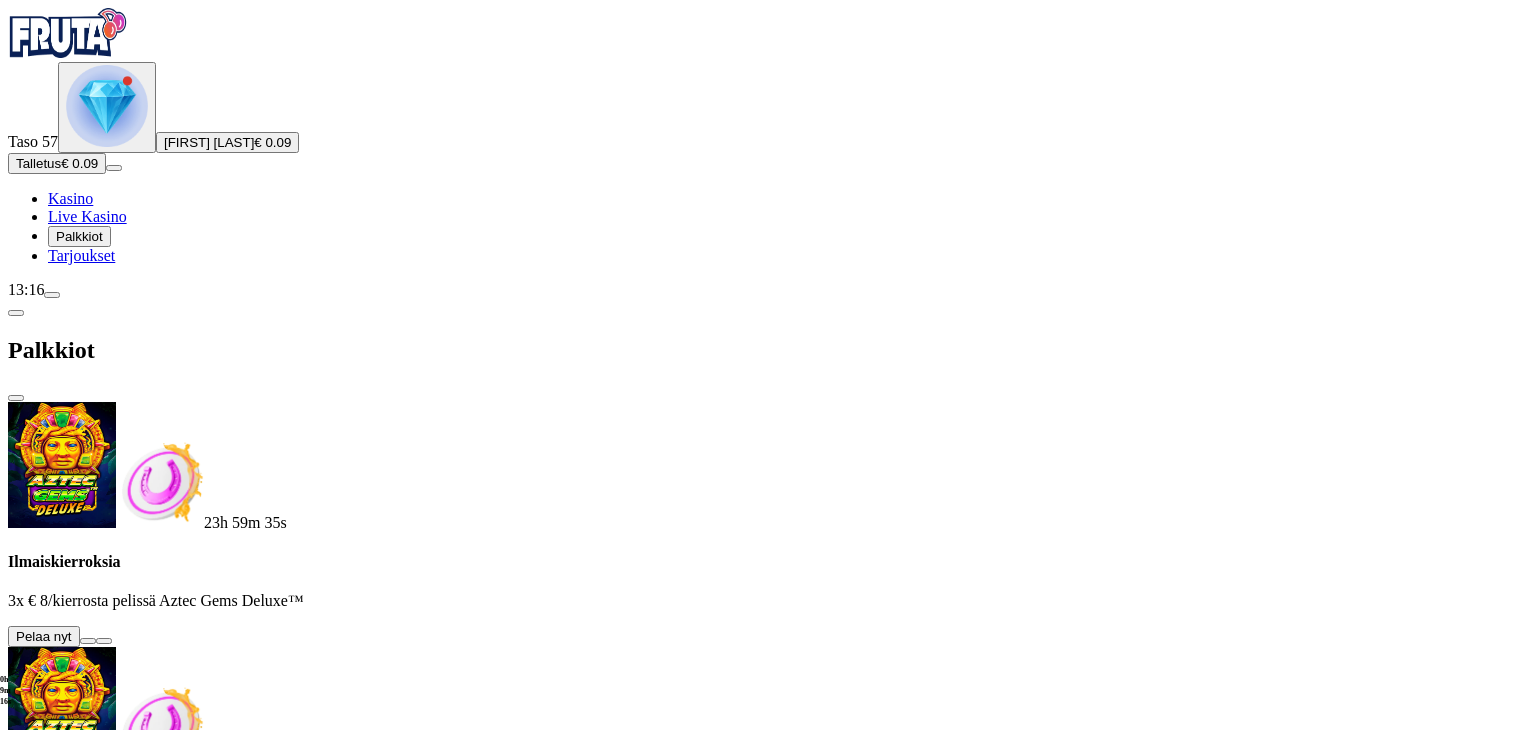 click at bounding box center [112, 3203] 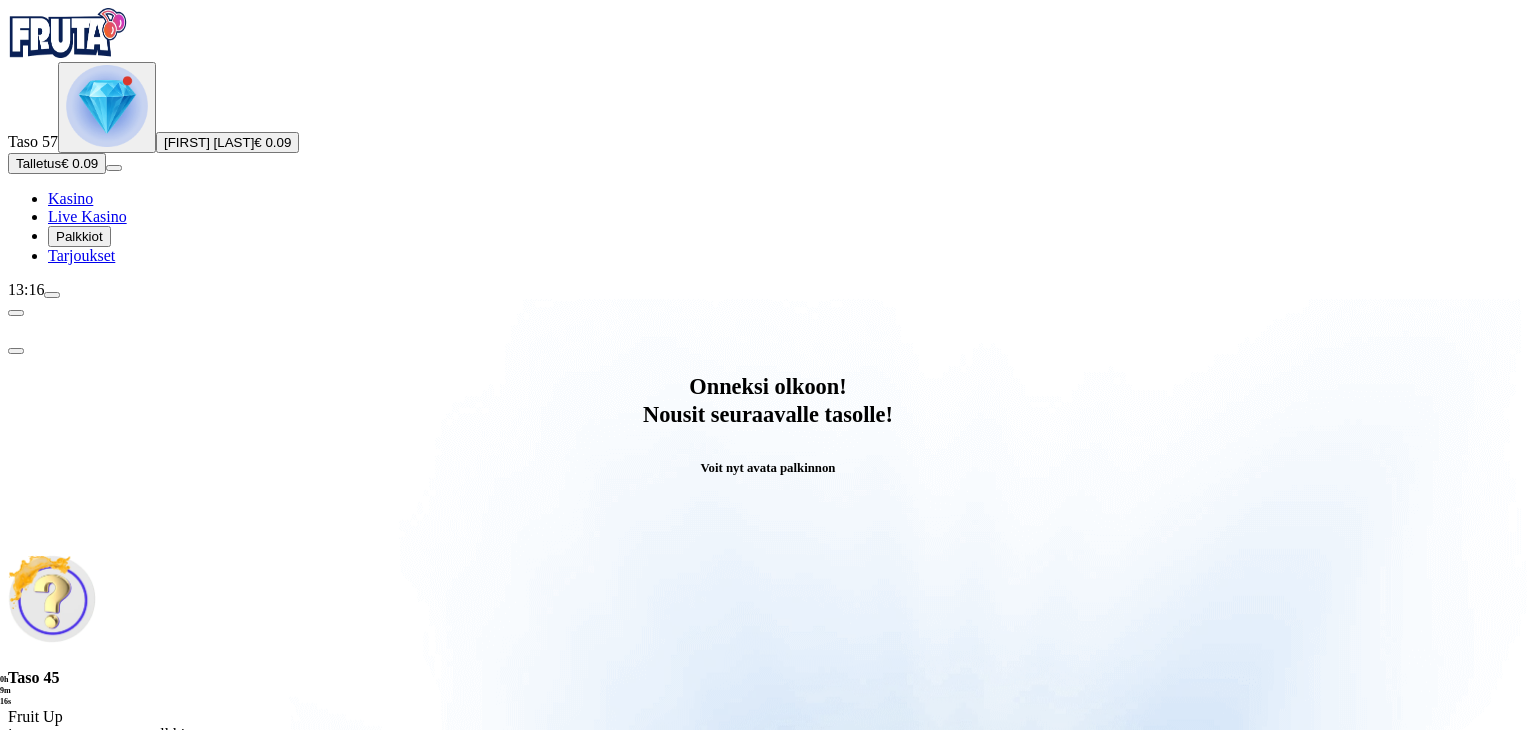 scroll, scrollTop: 0, scrollLeft: 0, axis: both 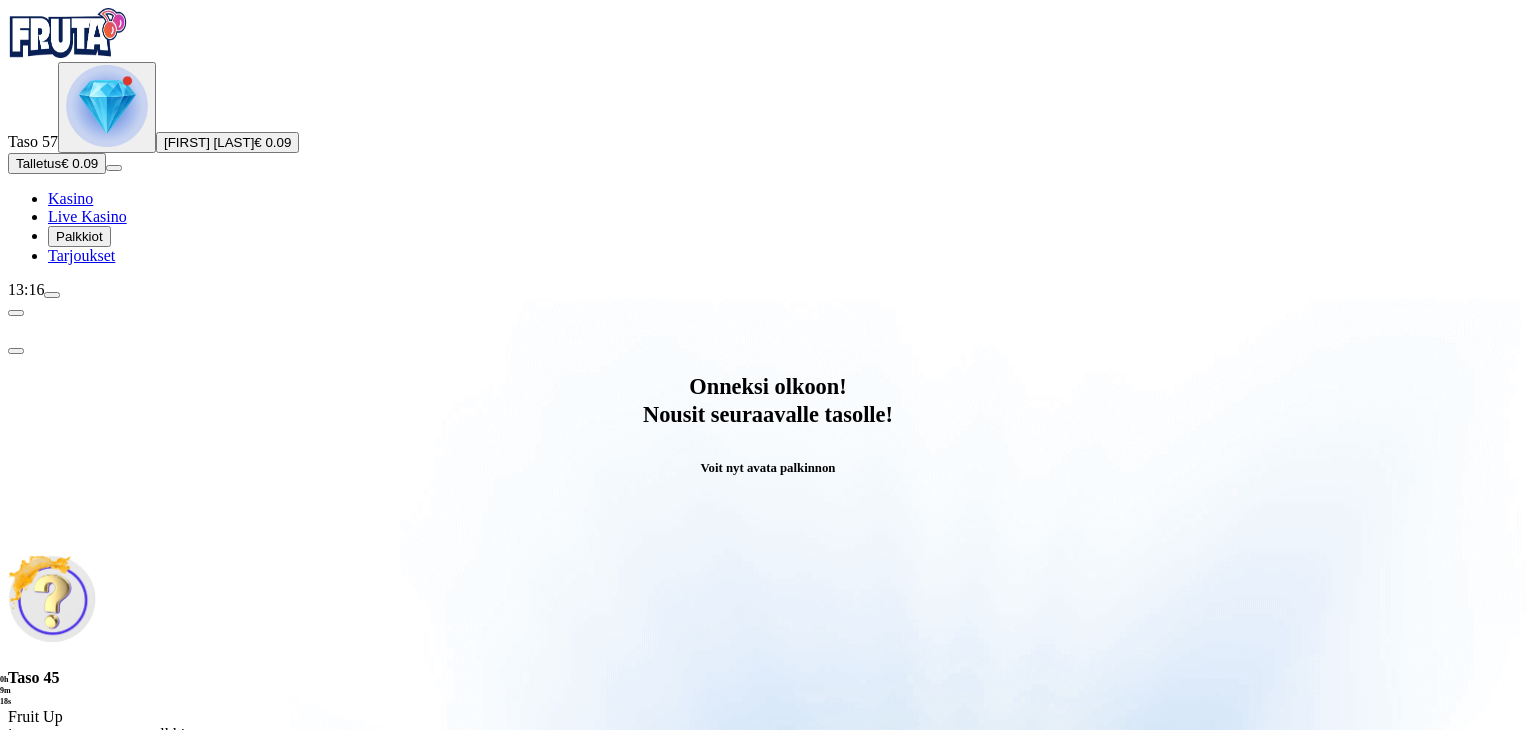 click on "Avaa palkinto" at bounding box center [768, 795] 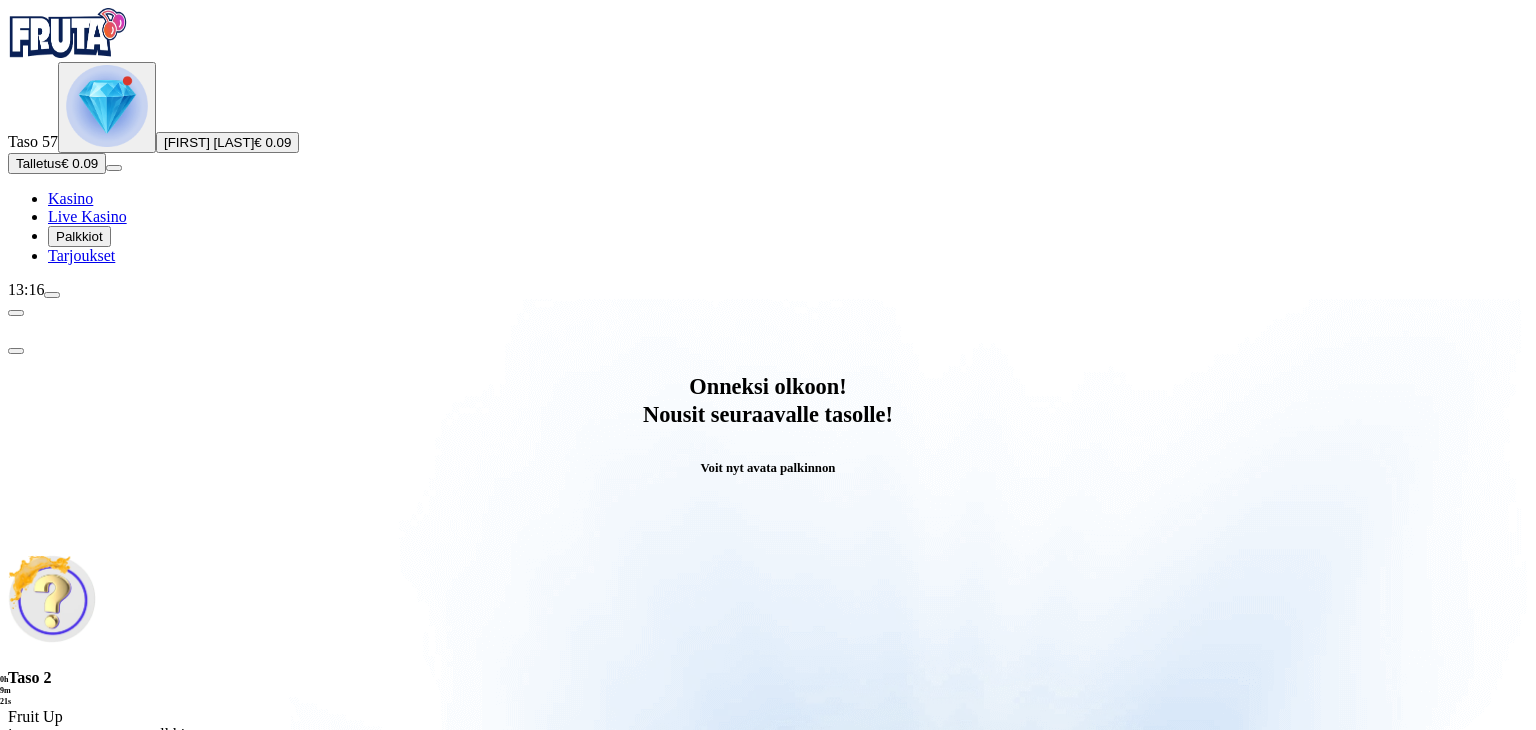 click on "Säästä myöhemmäksi" at bounding box center (767, 1041) 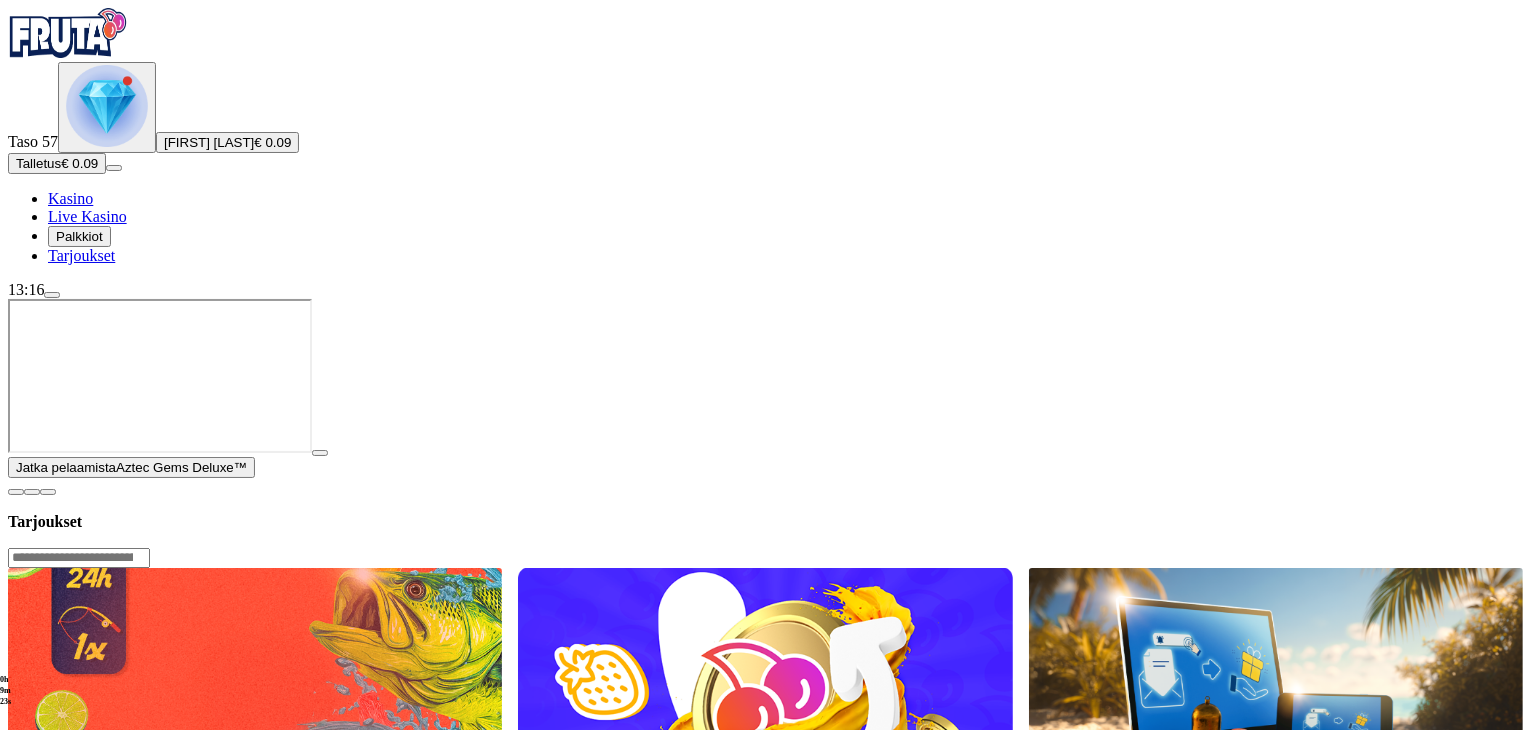 click on "Palkkiot" at bounding box center (79, 236) 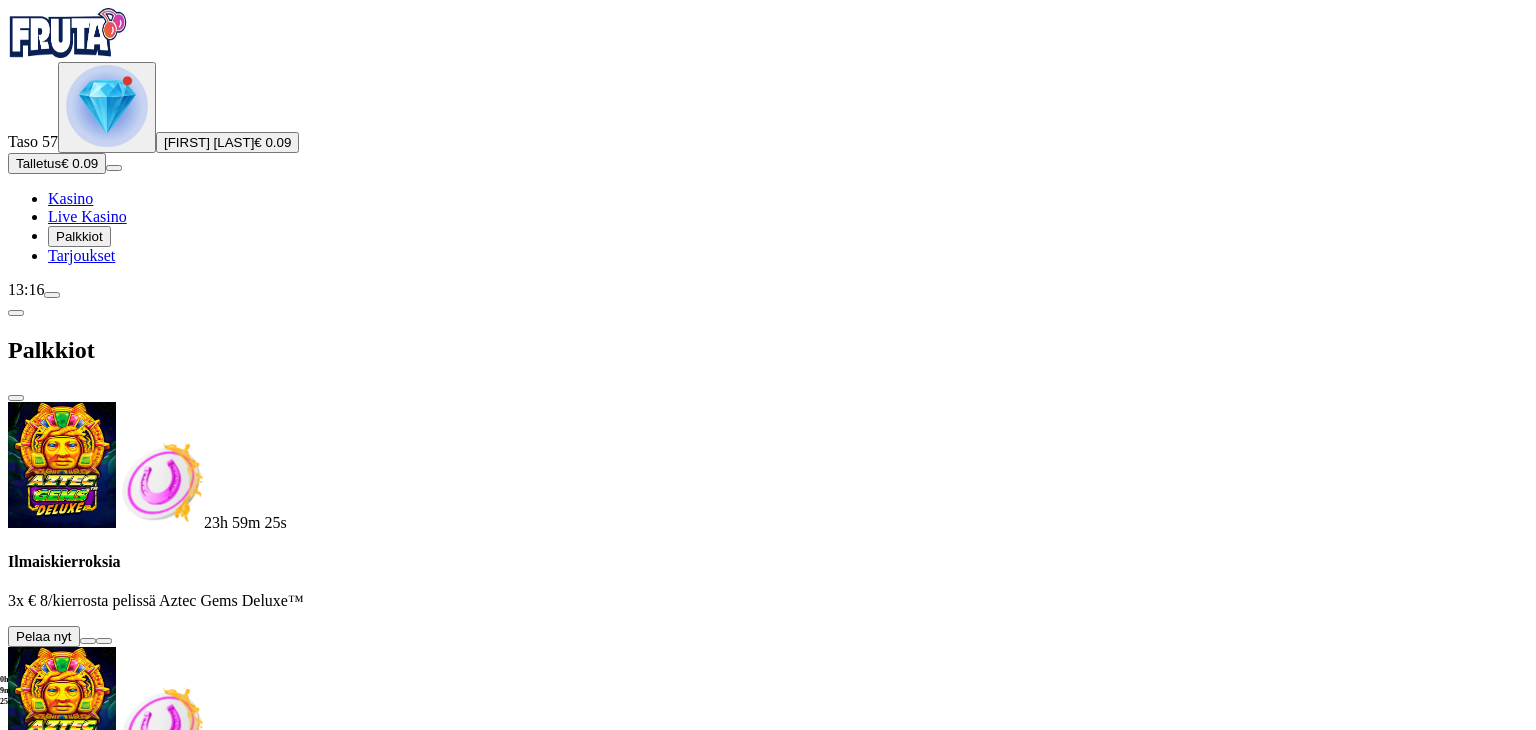click on "23h 59m 25s Ilmaiskierroksia 3x € 8/kierrosta pelissä Aztec Gems Deluxe™ Pelaa nyt 23h 59m 38s Ilmaiskierroksia 3x € 8/kierrosta pelissä Aztec Gems Deluxe™ Pelaa nyt 23h 59m 54s Ilmaiskierroksia 3x € 8/kierrosta pelissä Aztec Gems Deluxe™ Pelaa nyt 11h 42m 52s Talletuksella etuja Talleta € 250 tai enemmän
Saat 40 ilmaiskierroksia (€ 1) Lunasta tarjous 11h 42m 52s Talletuksella etuja Talleta € 150 tai enemmän
Saat 20 ilmaiskierroksia (€ 1) Lunasta tarjous 11h 42m 52s Talletuksella etuja Talleta € 50 tai enemmän
Saat 15 ilmaiskierroksia (€ 0.5) Lunasta tarjous 11h 42m 52s Talletuksella etuja Talleta € 20 tai enemmän
Saat 15 ilmaiskierroksia (€ 0.2) Lunasta tarjous 11h 42m 52s Talletuksella etuja Talleta € 250 tai enemmän
Saat 40 ilmaiskierroksia (€ 1) Lunasta tarjous 11h 42m 52s Talletuksella etuja Talleta € 150 tai enemmän
Saat 20 ilmaiskierroksia (€ 1) Lunasta tarjous 11h 42m 52s Talletuksella etuja Talleta € 50 tai enemmän
Lunasta tarjous 11h 42m 52s" at bounding box center (768, 3164) 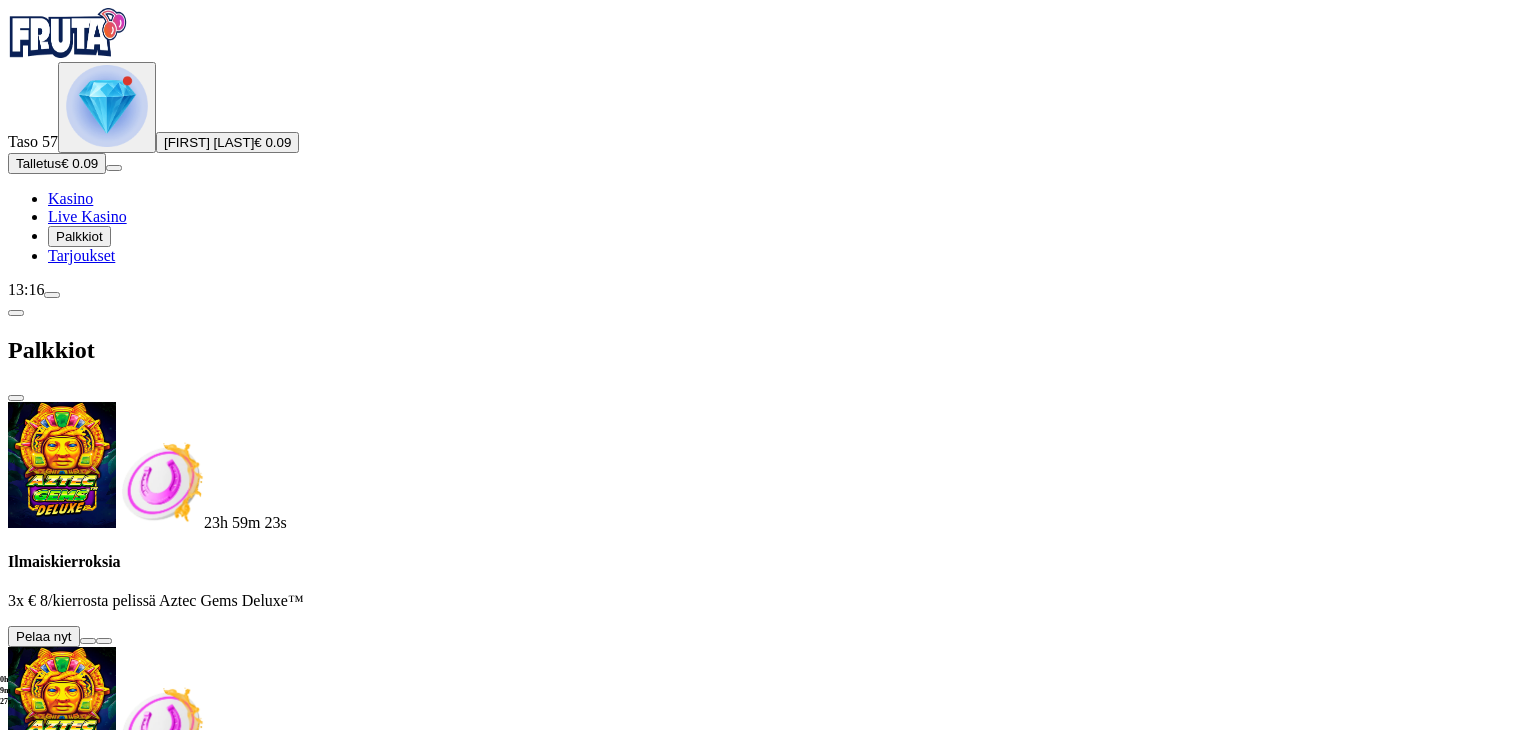 scroll, scrollTop: 1400, scrollLeft: 0, axis: vertical 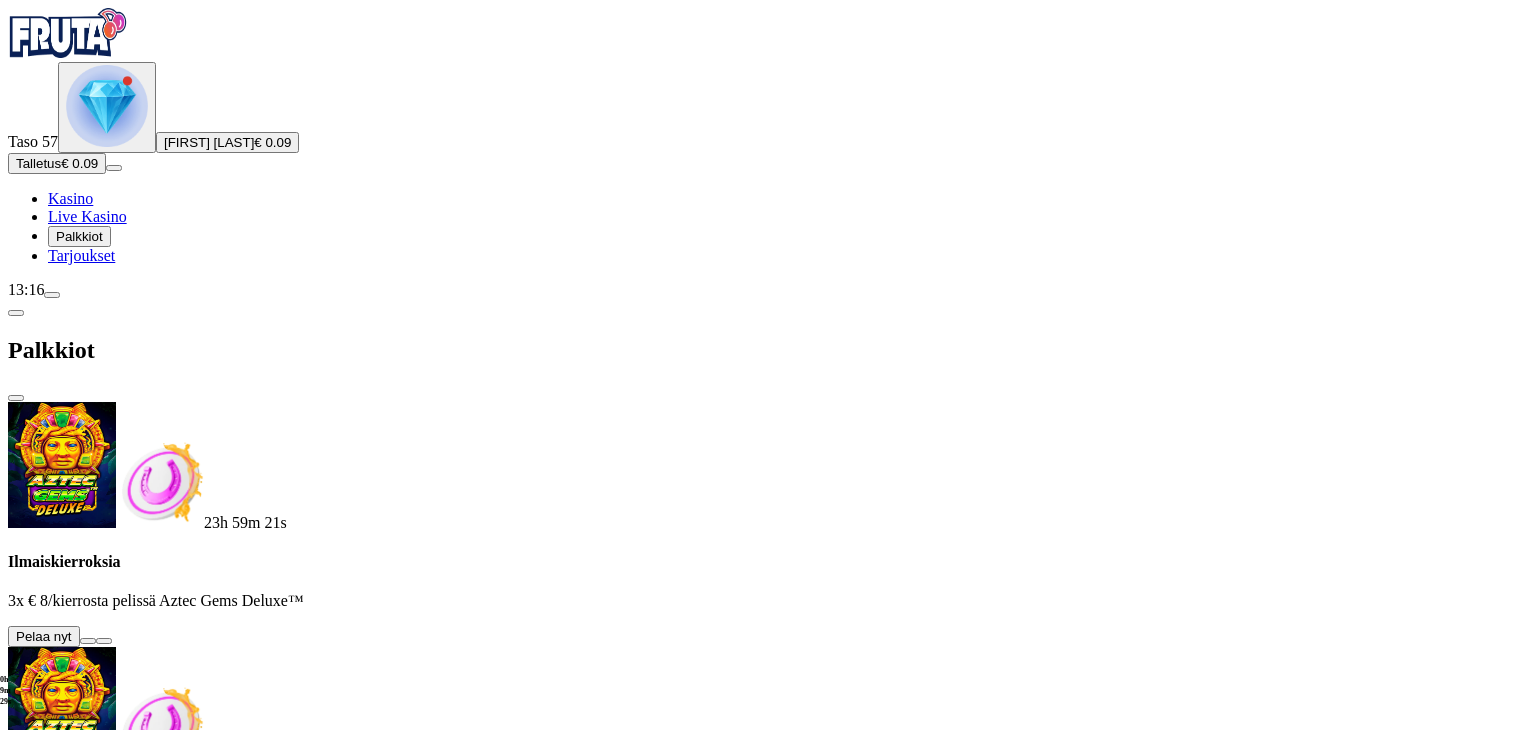 click at bounding box center [112, 3448] 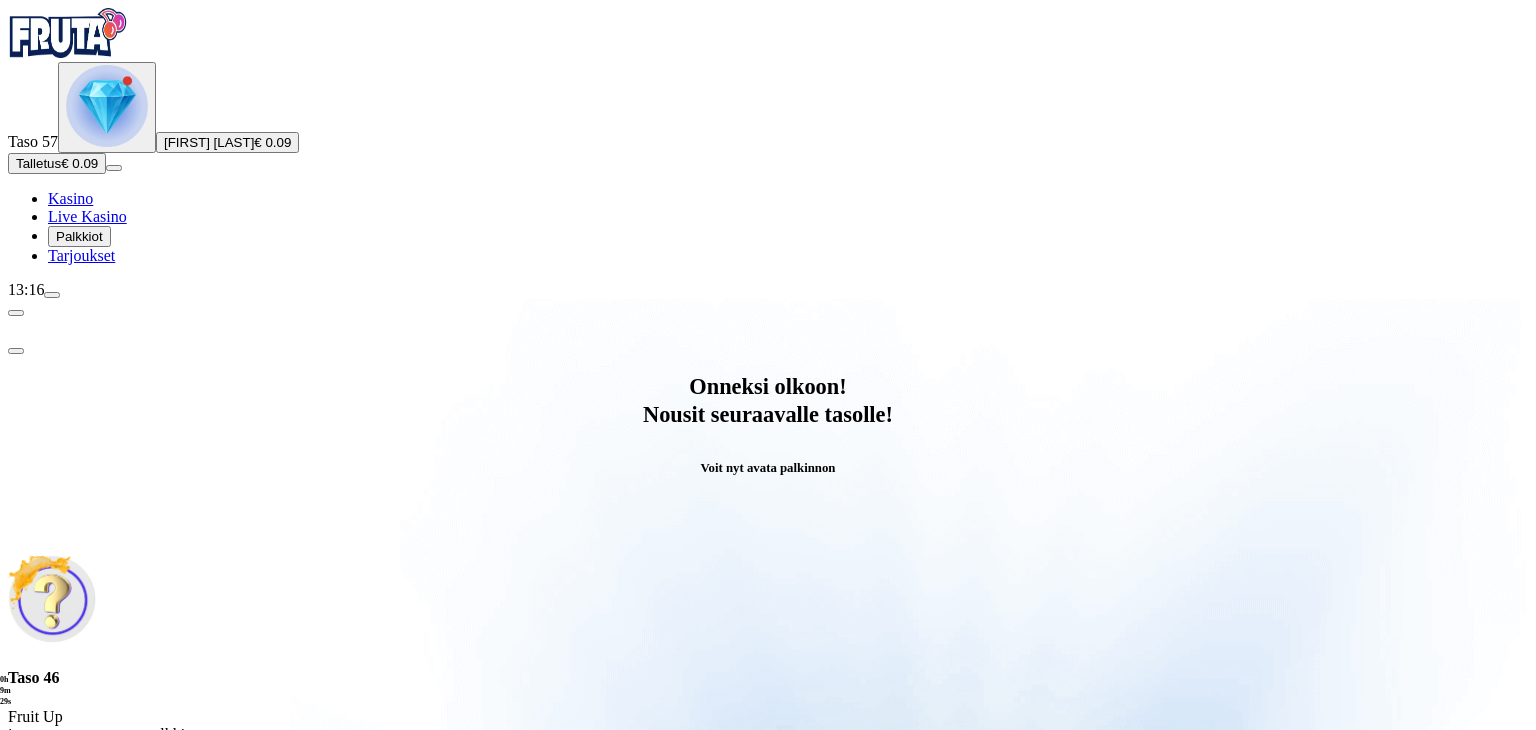 scroll, scrollTop: 0, scrollLeft: 0, axis: both 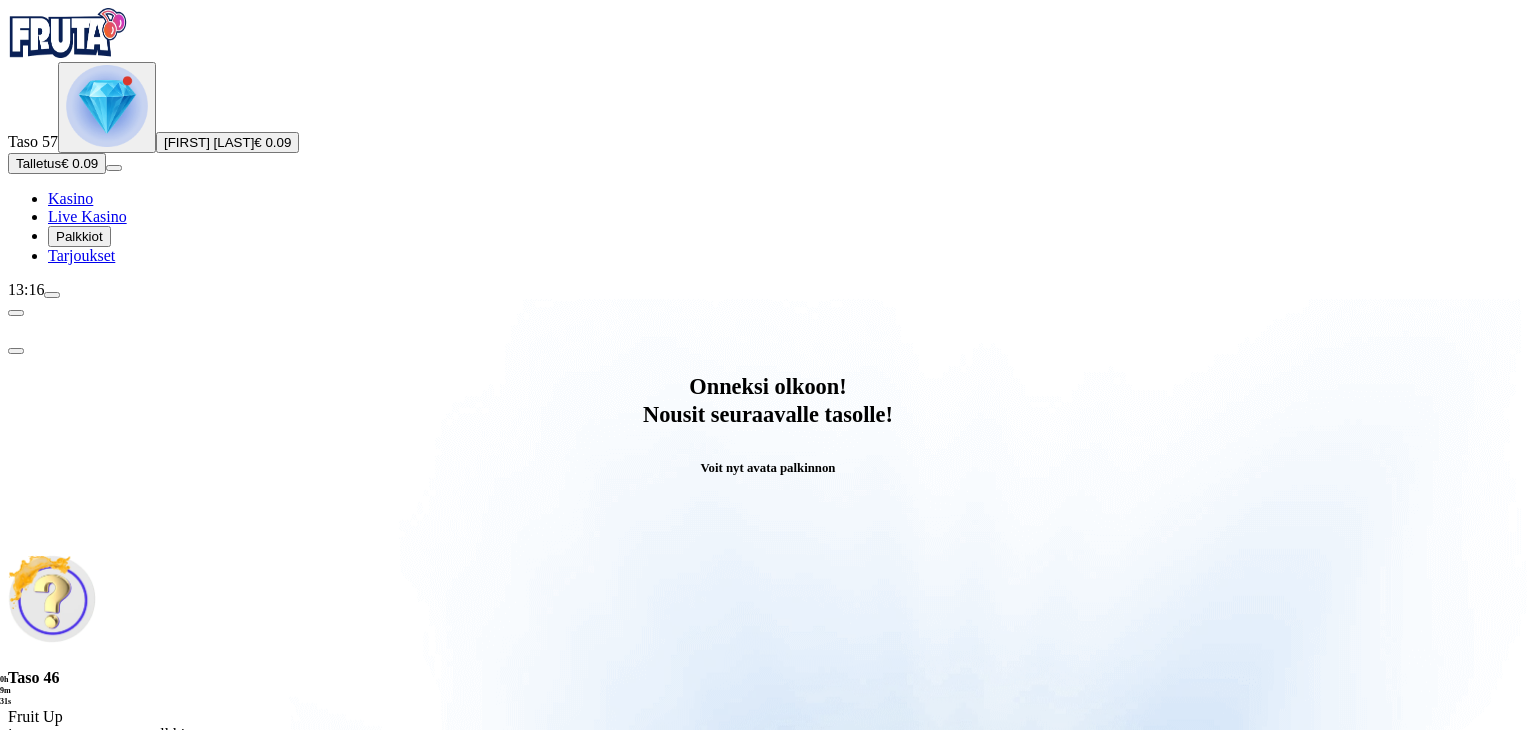 click on "Avaa palkinto" at bounding box center (768, 795) 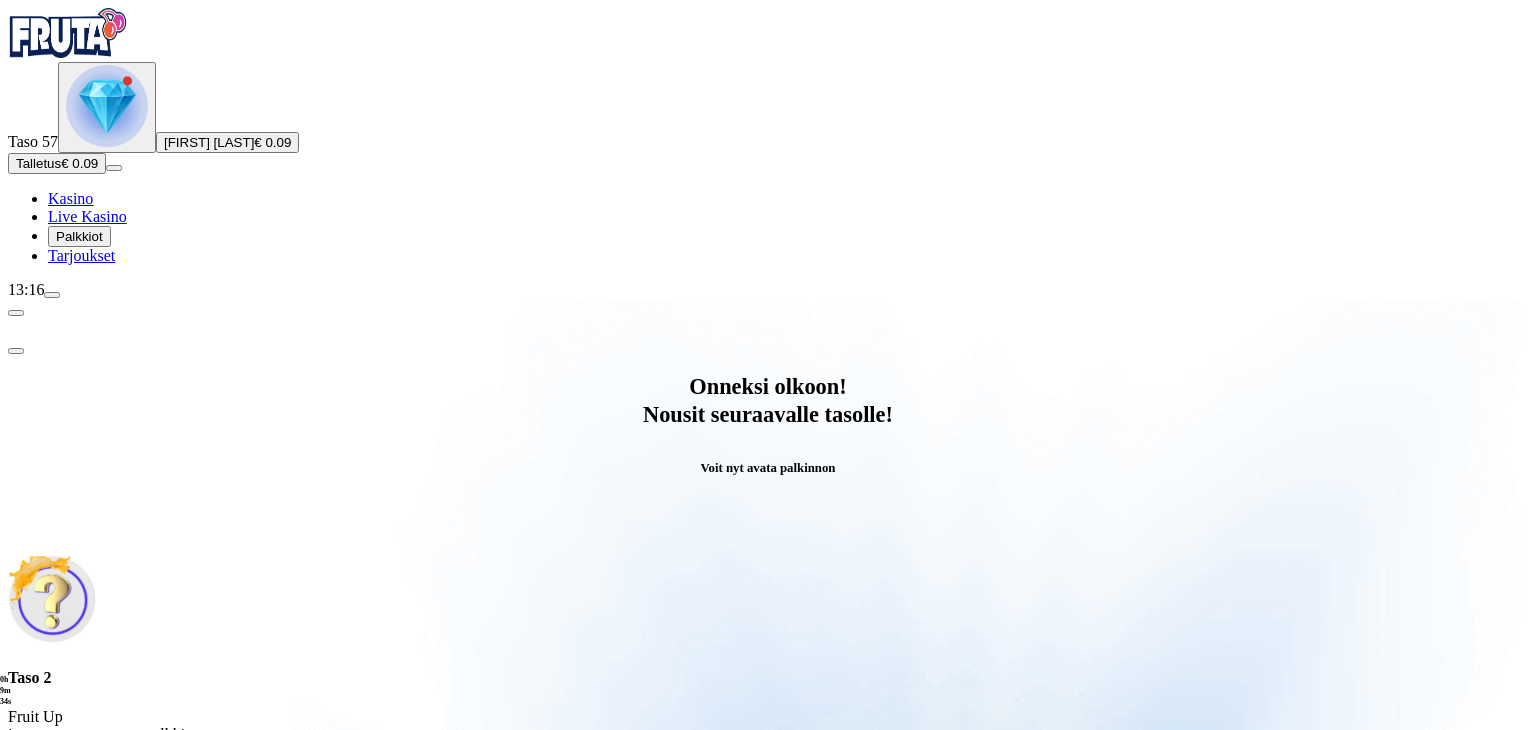 click at bounding box center (88, 999) 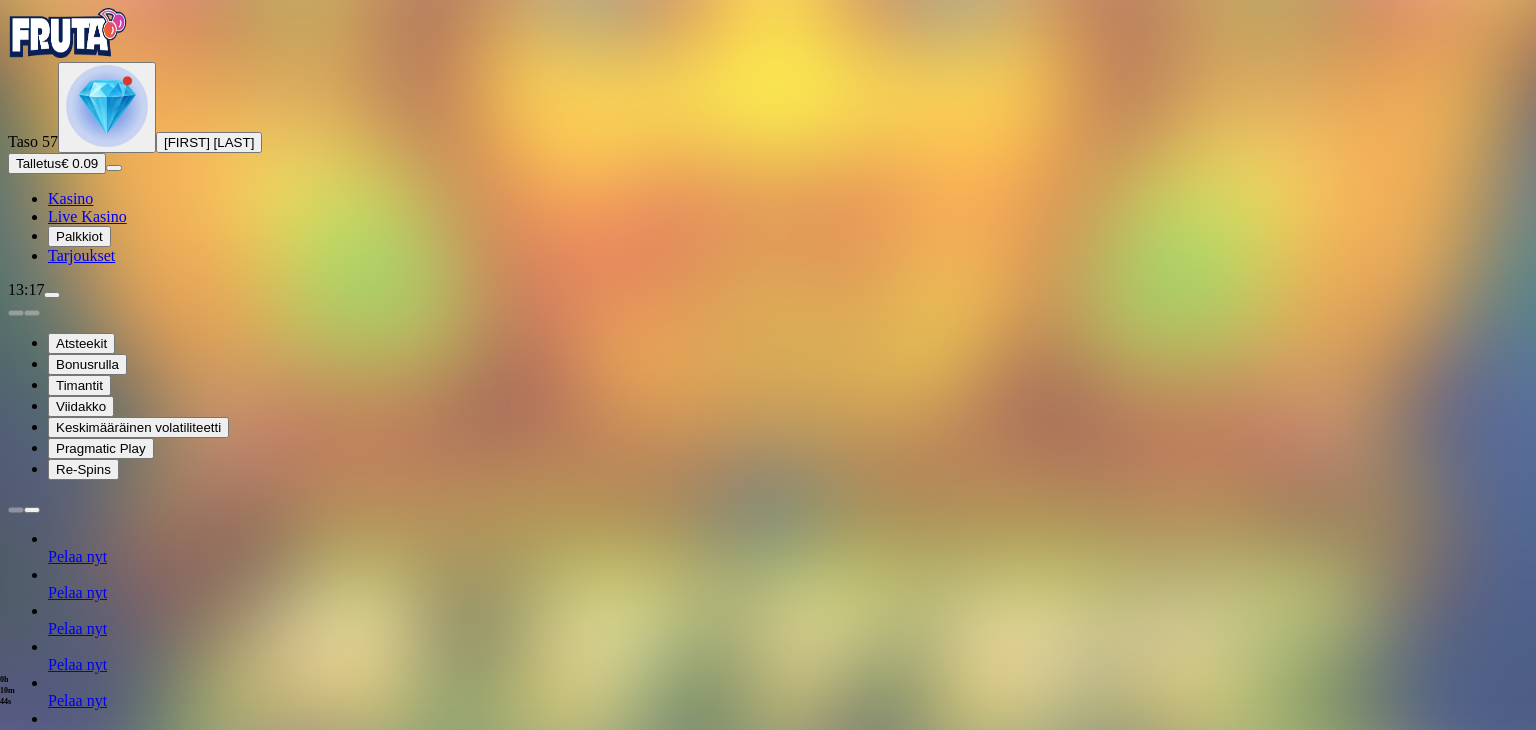 click on "Palkkiot" at bounding box center [79, 236] 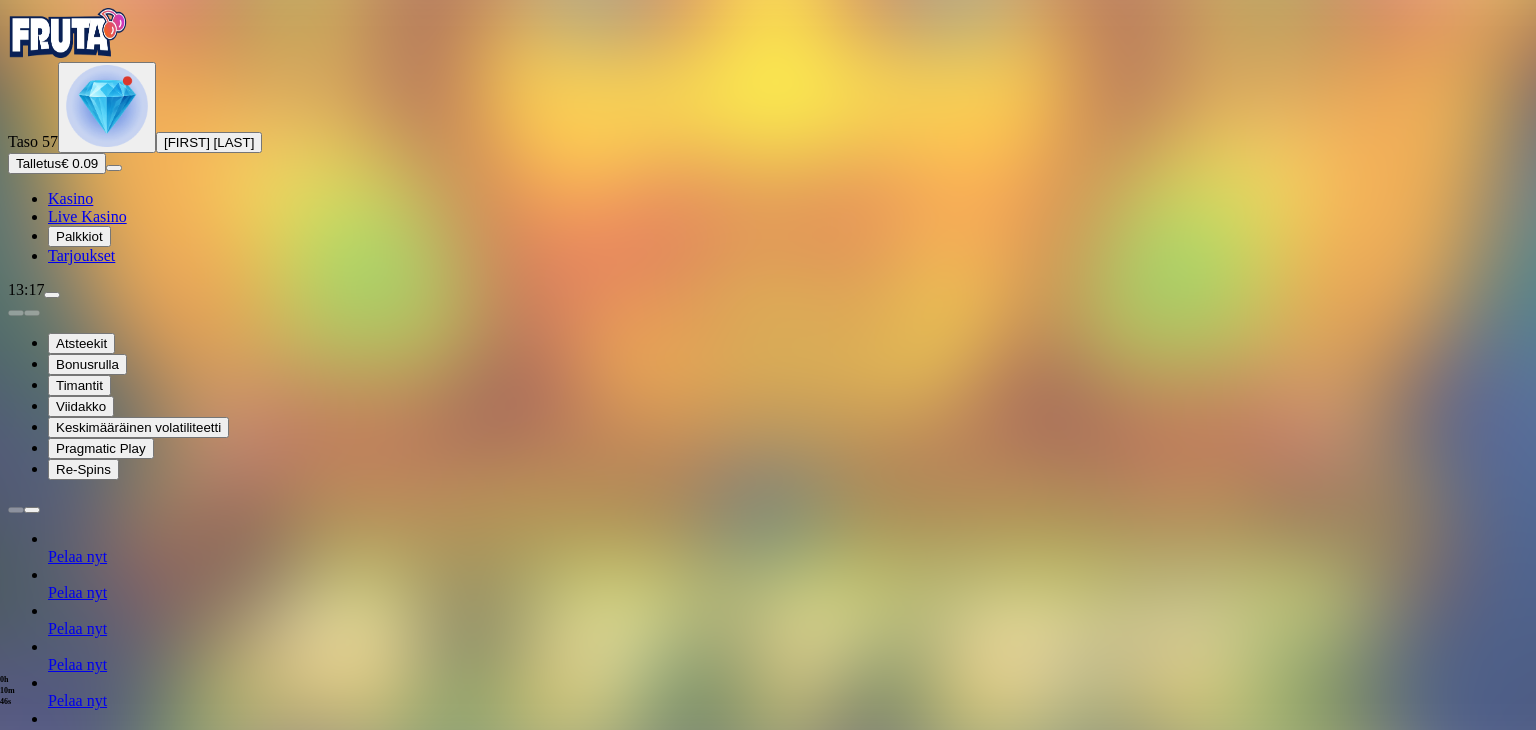 click on "11h 41m 31s Talletuksella etuja Talleta € 250 tai enemmän
Saat 40 ilmaiskierroksia (€ 1) Lunasta tarjous 11h 41m 31s Talletuksella etuja Talleta € 150 tai enemmän
Saat 20 ilmaiskierroksia (€ 1) Lunasta tarjous 11h 41m 31s Talletuksella etuja Talleta € 50 tai enemmän
Saat 15 ilmaiskierroksia (€ 0.5) Lunasta tarjous 11h 41m 31s Talletuksella etuja Talleta € 20 tai enemmän
Saat 15 ilmaiskierroksia (€ 0.2) Lunasta tarjous 11h 41m 31s Talletuksella etuja Talleta € 250 tai enemmän
Saat 40 ilmaiskierroksia (€ 1) Lunasta tarjous 11h 41m 31s Talletuksella etuja Talleta € 150 tai enemmän
Saat 20 ilmaiskierroksia (€ 1) Lunasta tarjous 11h 41m 31s Talletuksella etuja Talleta € 50 tai enemmän
Saat 15 ilmaiskierroksia (€ 0.6) Lunasta tarjous 11h 41m 31s Talletuksella etuja Talleta € 20 tai enemmän
Saat 15 ilmaiskierroksia (€ 0.2) Lunasta tarjous Taso 47 Avaa seuraava palkkiosi Avaa palkinto Taso 48 Avaa seuraava palkkiosi Avaa palkinto Taso 49 Avaa seuraava palkkiosi Taso 50" at bounding box center [768, 3479] 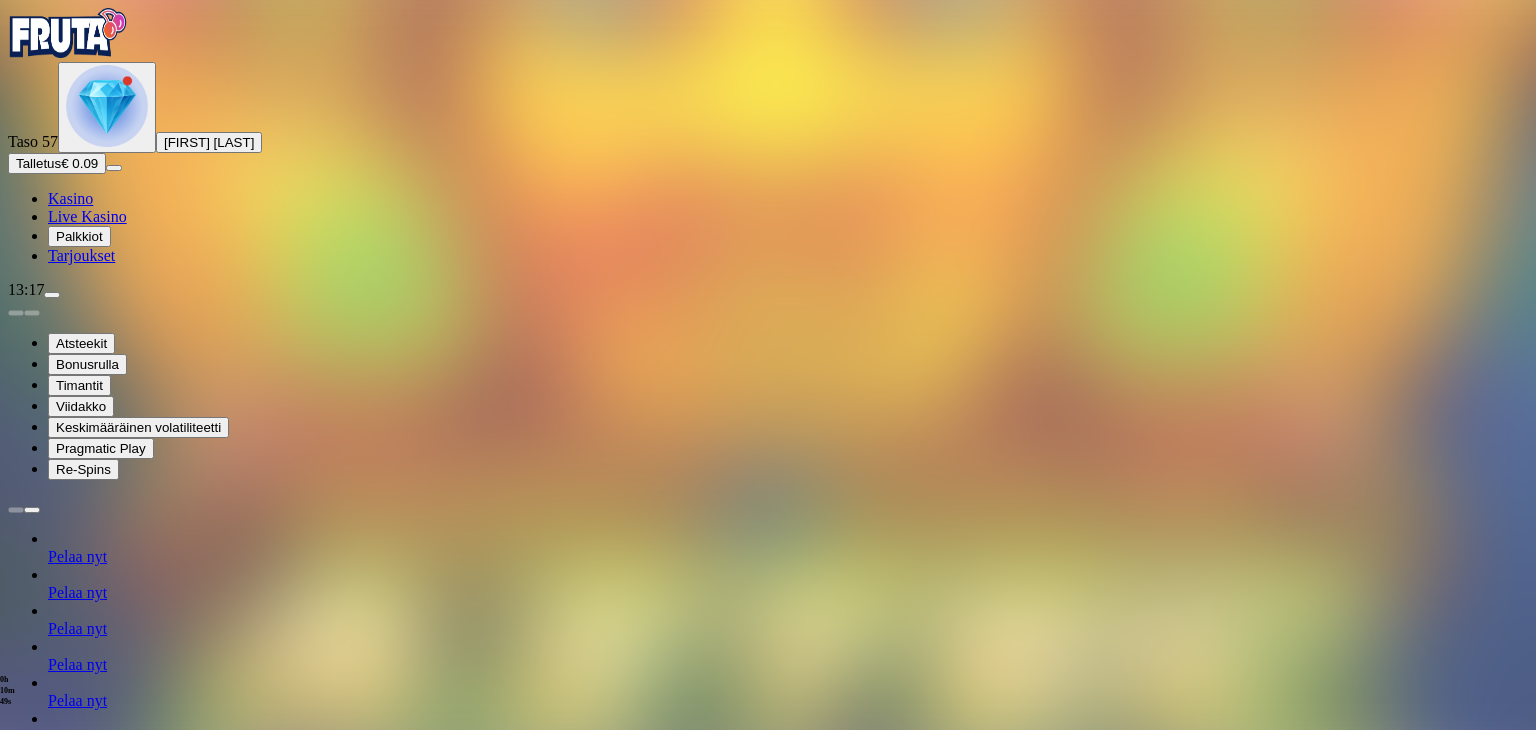 scroll, scrollTop: 1240, scrollLeft: 0, axis: vertical 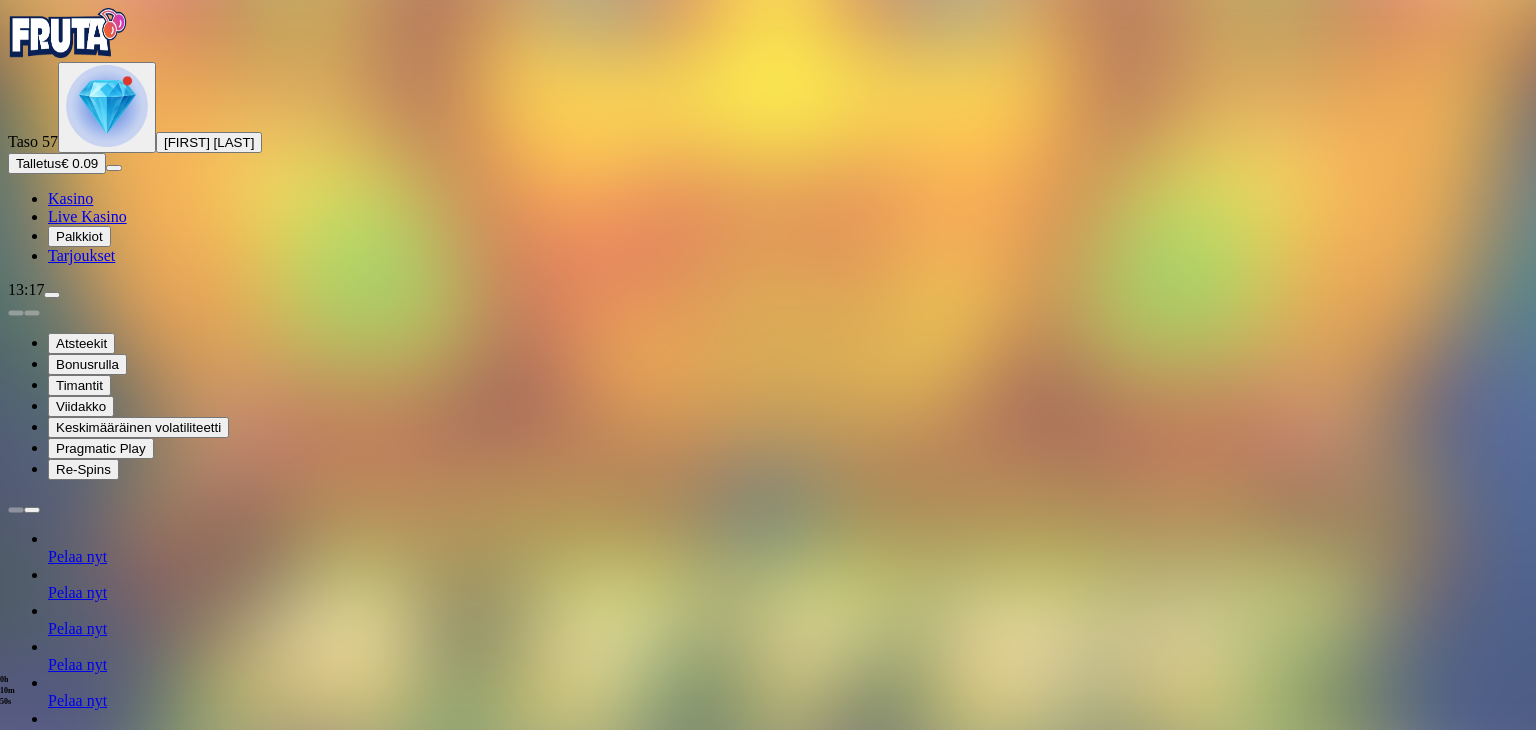 click at bounding box center (112, 3499) 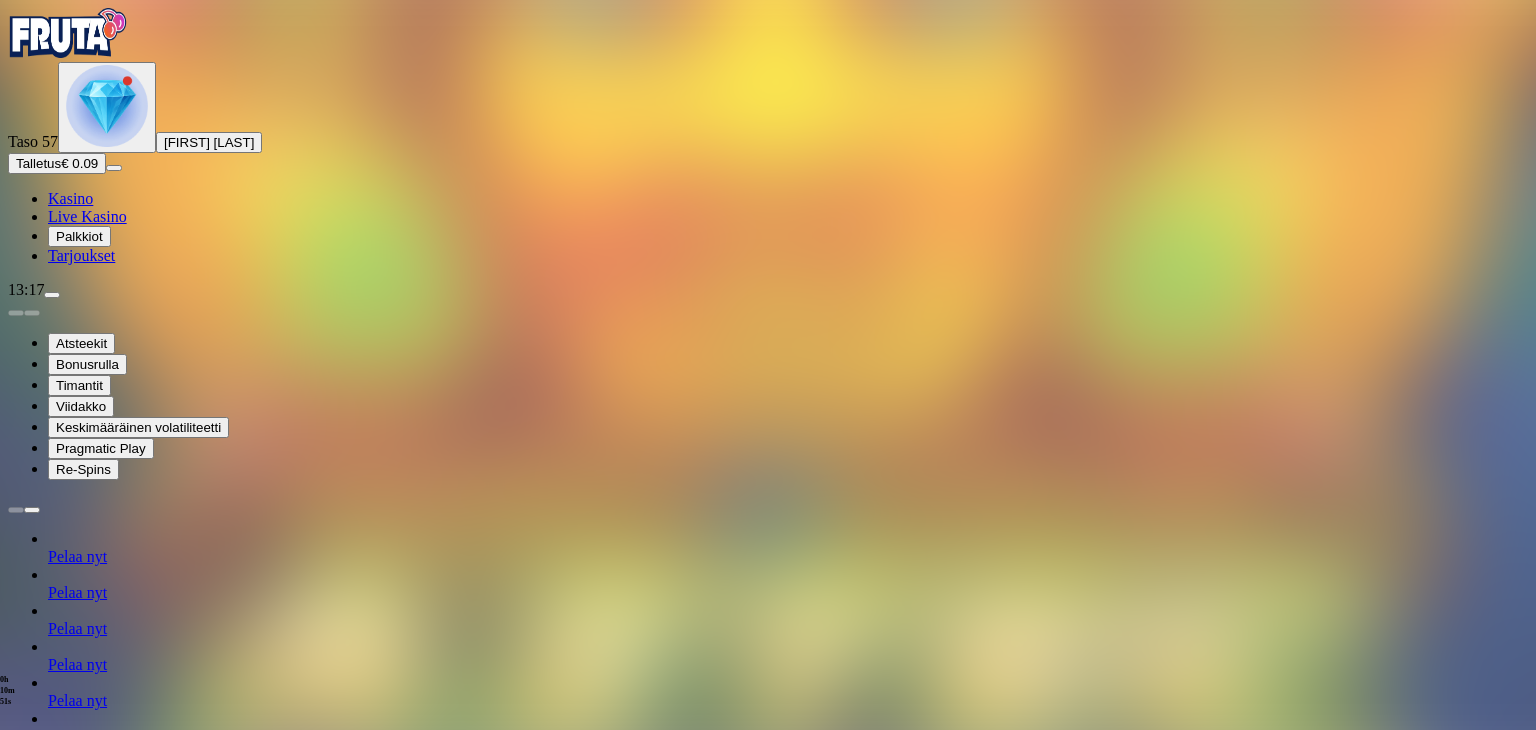 click on "Avaa palkinto" at bounding box center [768, 1582] 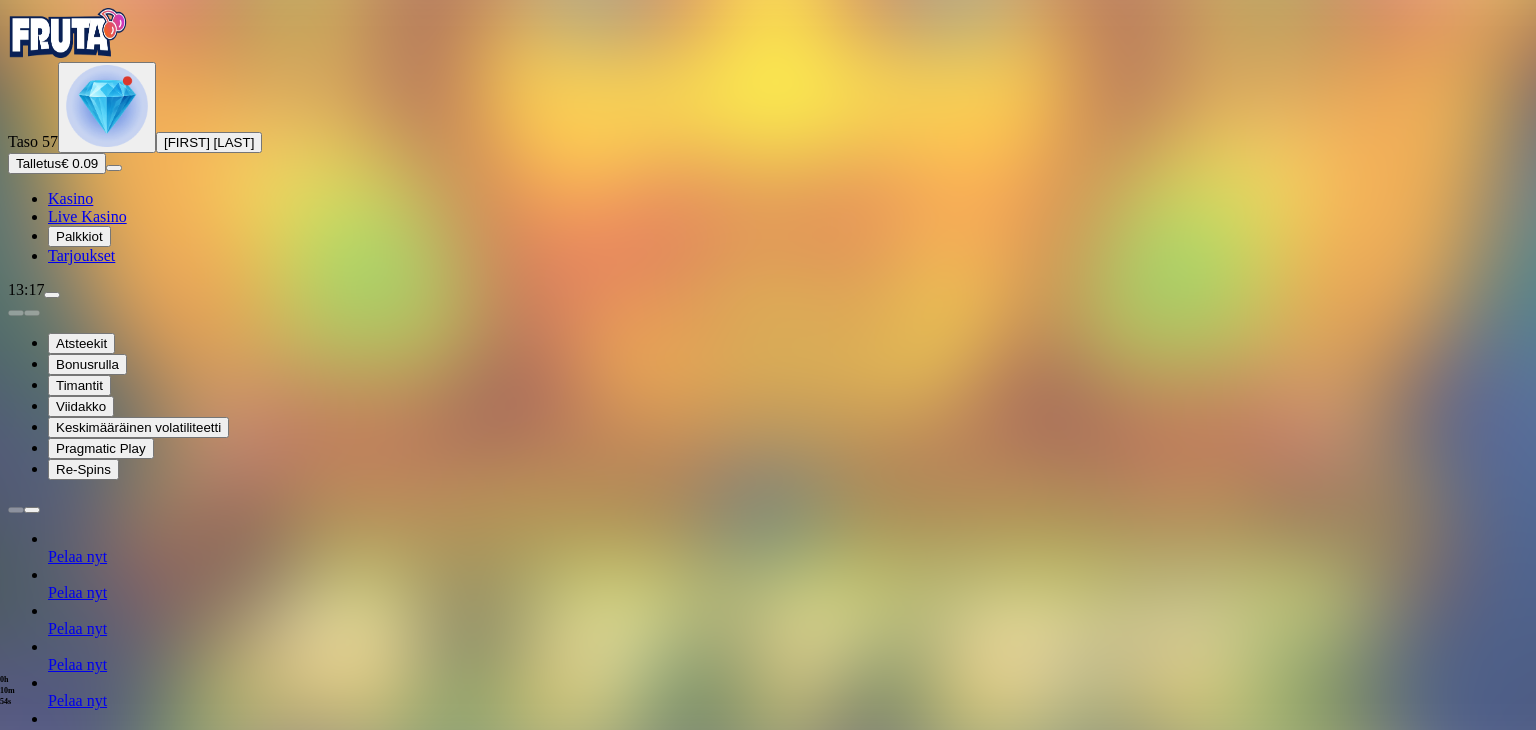 click on "Säästä myöhemmäksi" at bounding box center (767, 1828) 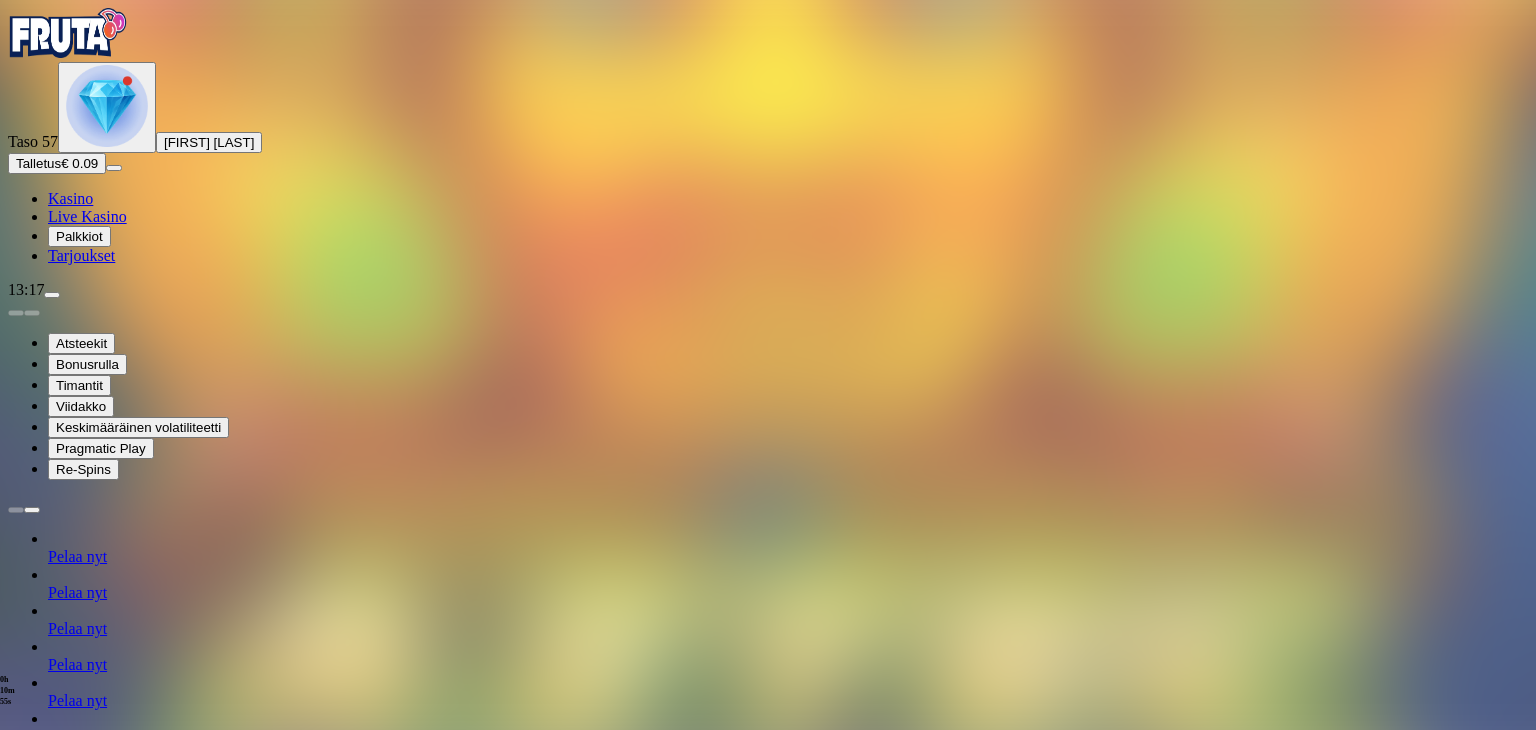 click on "Palkkiot" at bounding box center (79, 236) 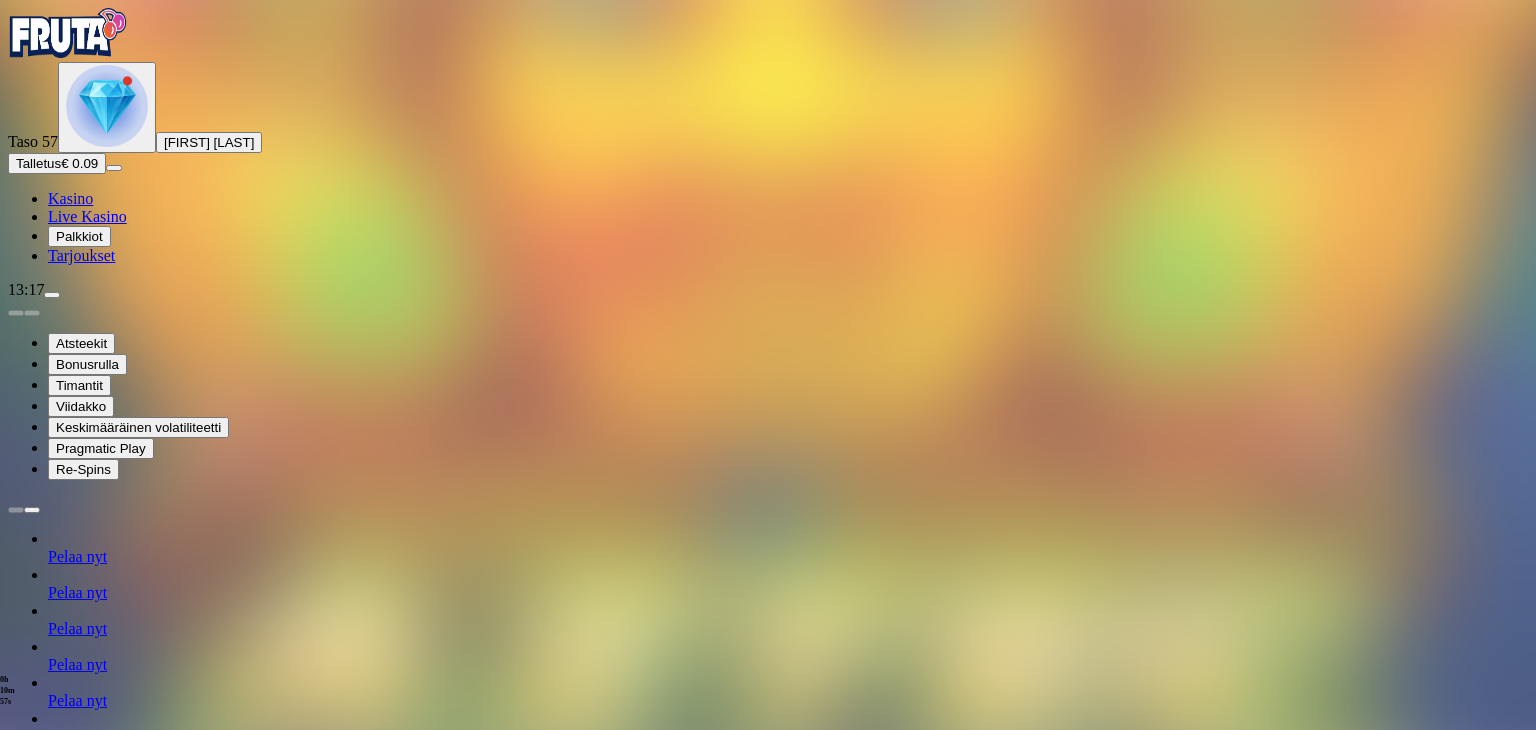 click on "Taso 57 [FIRST] [LAST] Talletus € 0.09 Kasino Live Kasino Palkkiot Tarjoukset" at bounding box center (768, 163) 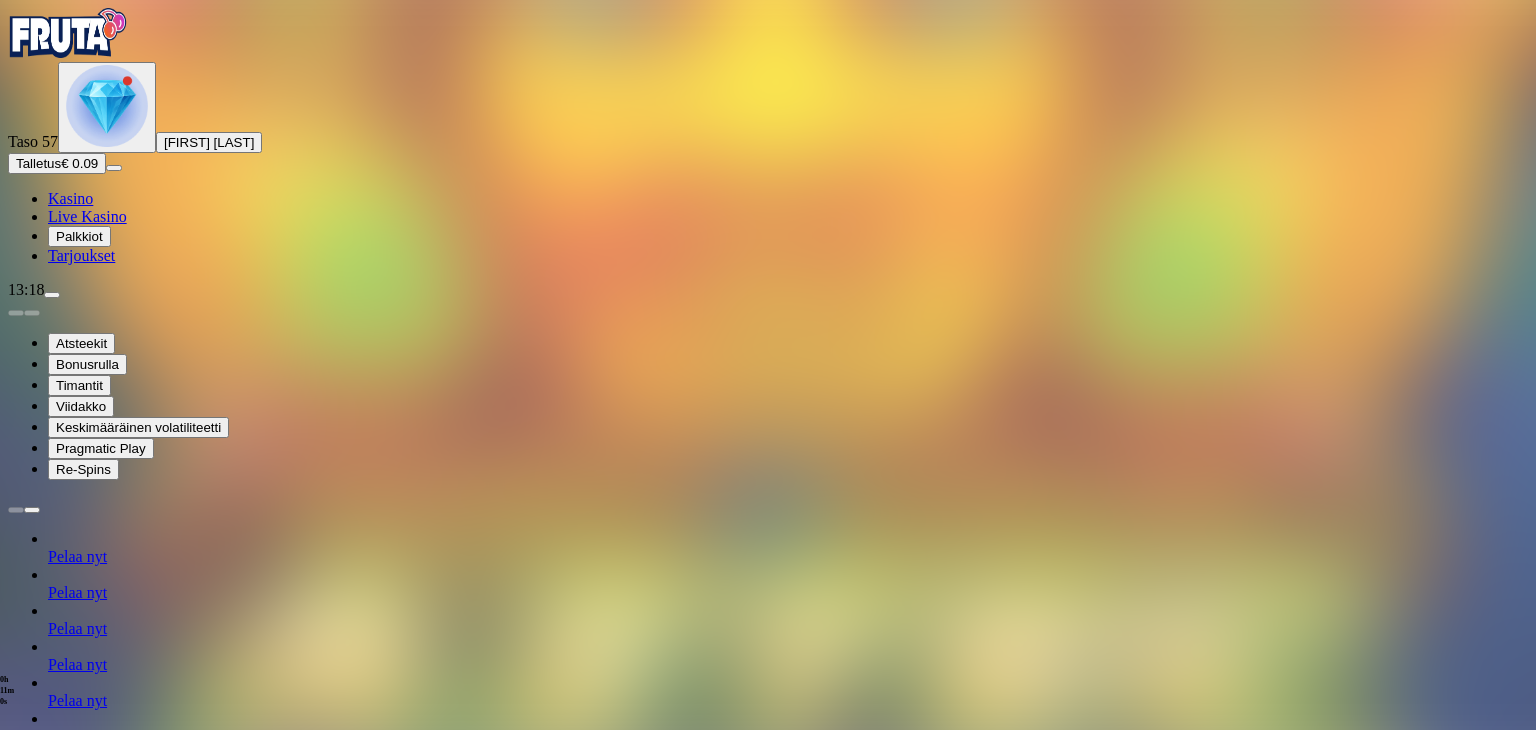 click at bounding box center [123, 1955] 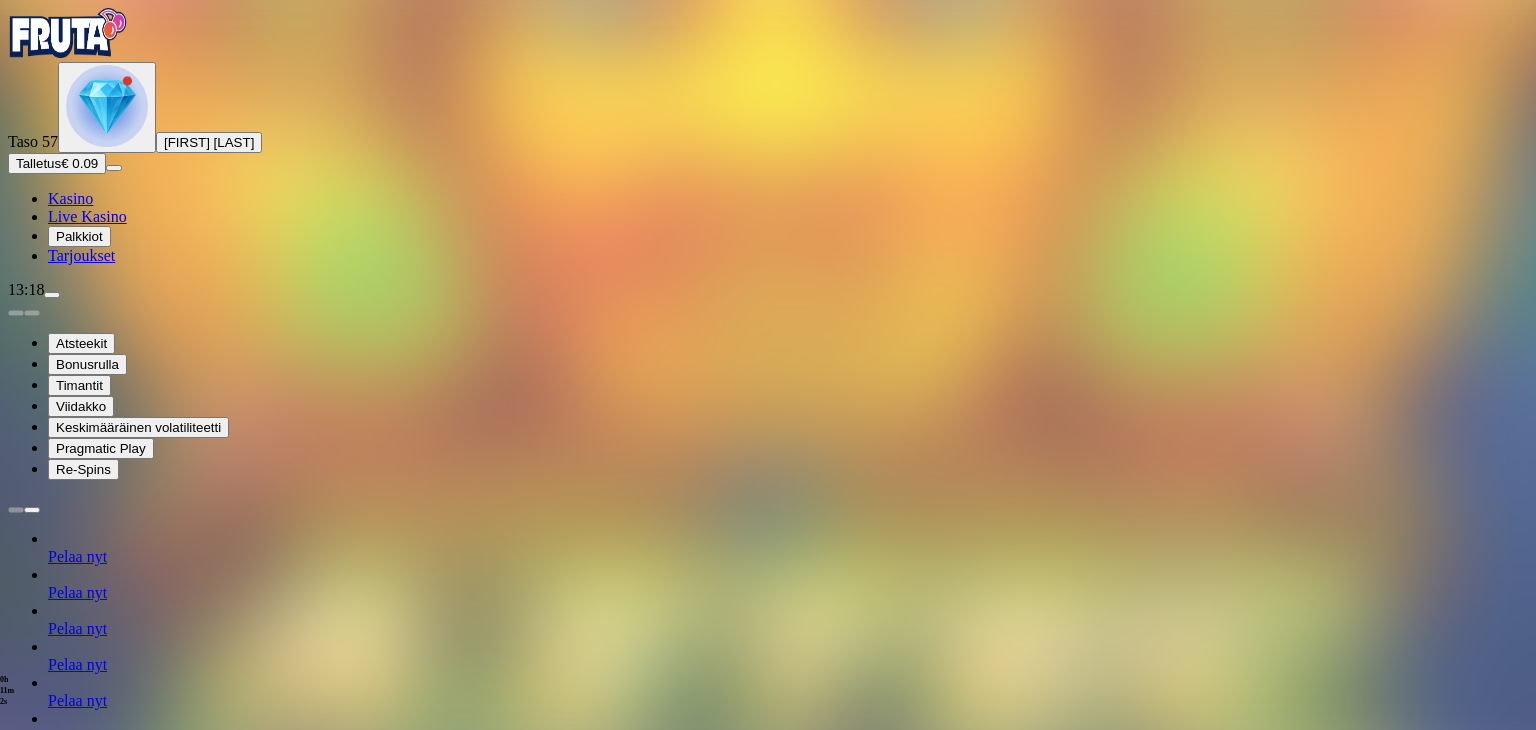 click on "Palkkiot" at bounding box center (79, 236) 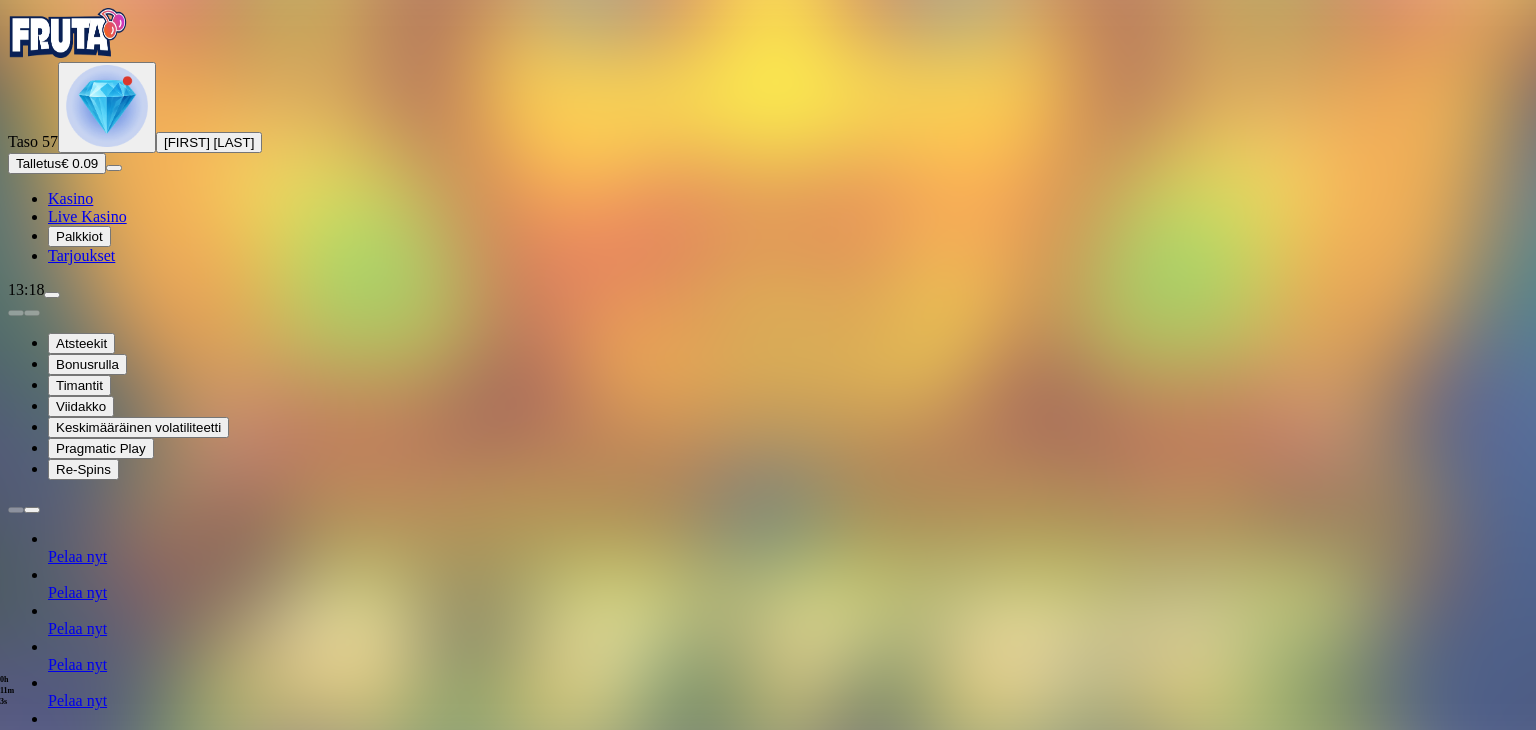 click on "23h 59m 49s Ilmaiskierroksia 4x € 8/kierrosta pelissä Aztec Gems Deluxe™ Pelaa nyt 11h 41m 14s Talletuksella etuja Talleta € 250 tai enemmän
Saat 40 ilmaiskierrosta (€ 1) Lunasta tarjous 11h 41m 14s Talletuksella etuja Talleta € 150 tai enemmän
Saat 20 ilmaiskierrosta (€ 1) Lunasta tarjous 11h 41m 14s Talletuksella etuja Talleta € 50 tai enemmän
Saat 15 ilmaiskierrosta (€ 0.5) Lunasta tarjous 11h 41m 14s Talletuksella etuja Talleta € 20 tai enemmän
Saat 15 ilmaiskierrosta (€ 0.2) Lunasta tarjous 11h 41m 14s Talletuksella etuja Talleta € 250 tai enemmän
Saat 40 ilmaiskierrosta (€ 1) Lunasta tarjous 11h 41m 14s Talletuksella etuja Talleta € 150 tai enemmän
Saat 20 ilmaiskierrosta (€ 1) Lunasta tarjous 11h 41m 14s Talletuksella etuja Talleta € 50 tai enemmän
Saat 15 ilmaiskierrosta (€ 0.6) Lunasta tarjous 11h 41m 14s Talletuksella etuja Talleta € 20 tai enemmän
Saat 15 ilmaiskierrosta (€ 0.2) Lunasta tarjous Taso 48 Avaa seuraava palkkiosi Taso 49" at bounding box center (768, 3498) 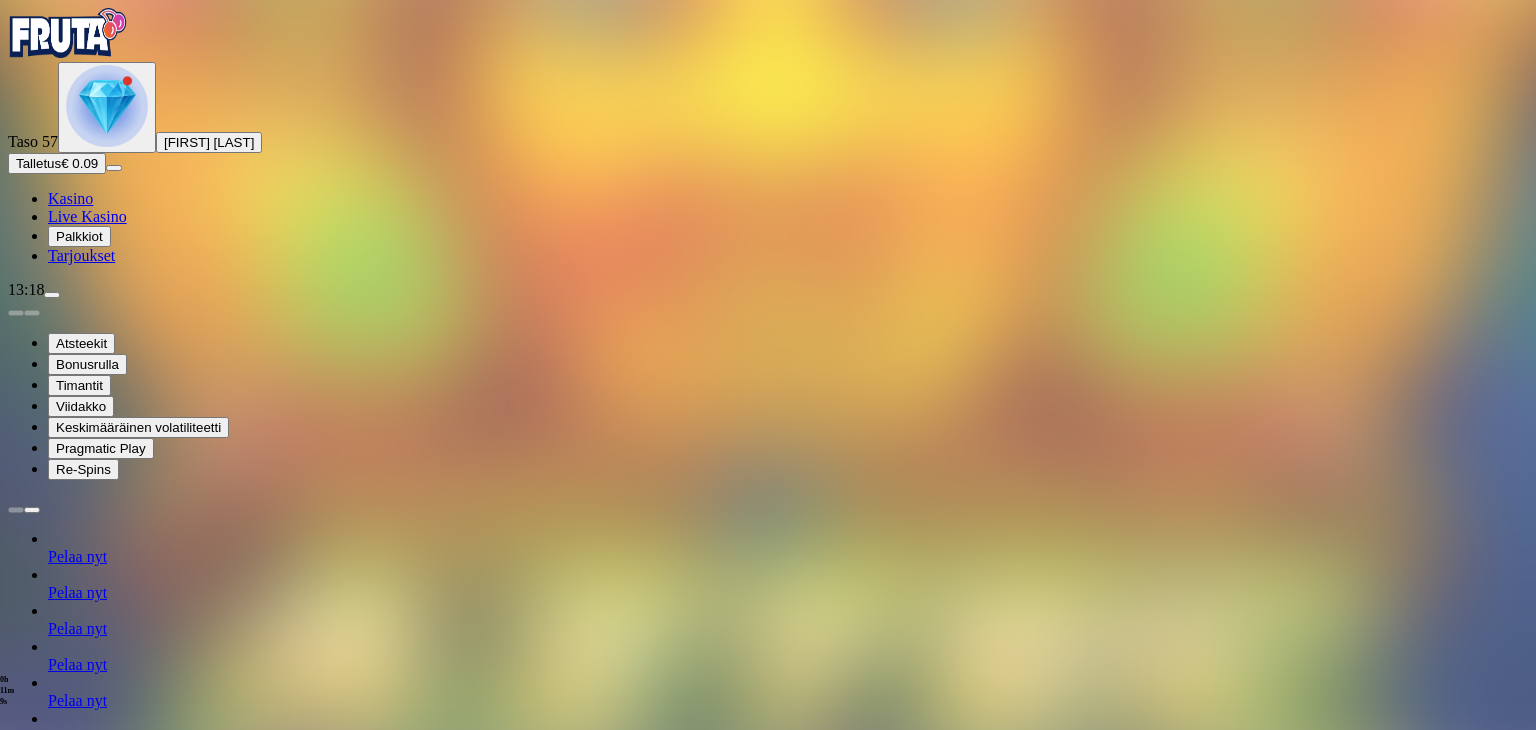 scroll, scrollTop: 1240, scrollLeft: 0, axis: vertical 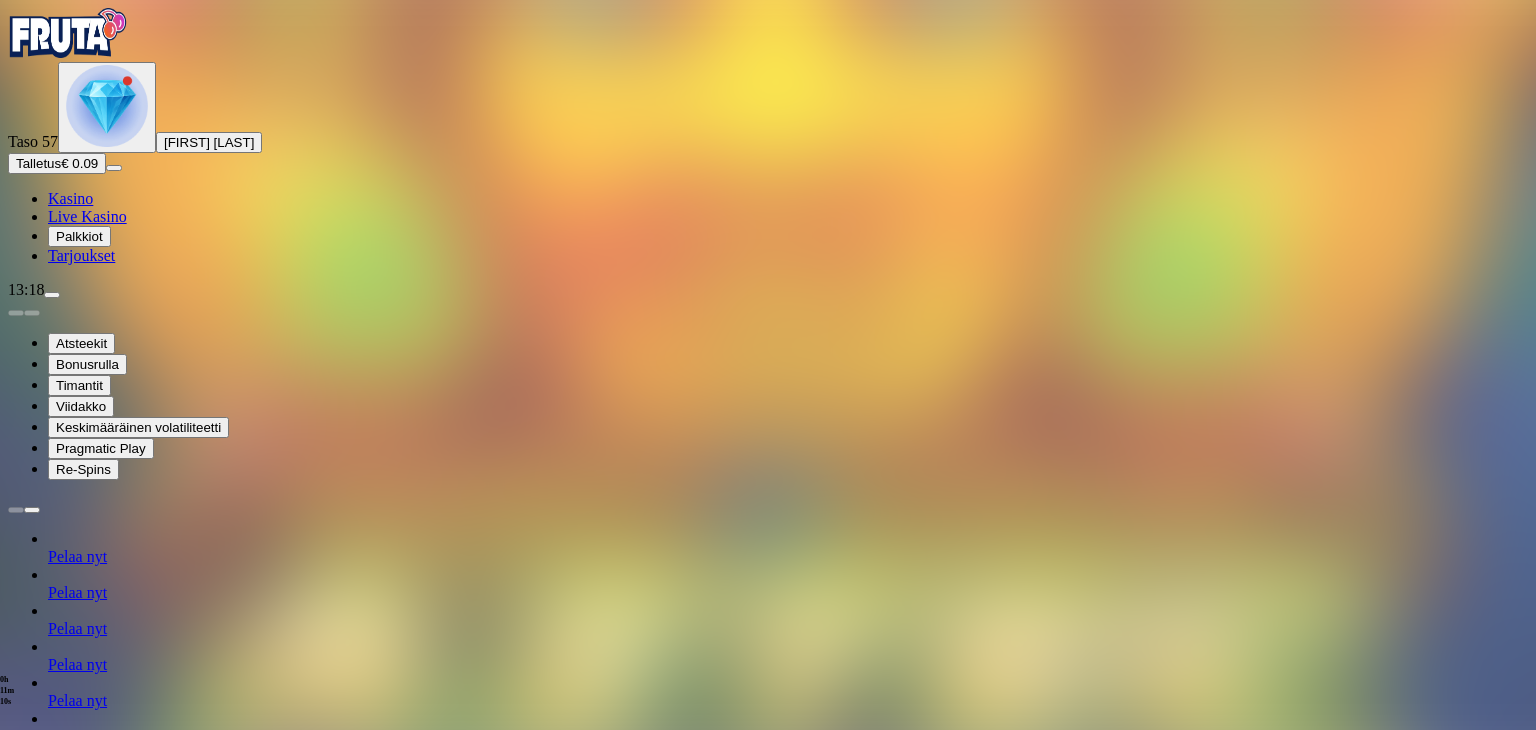 click at bounding box center (112, 3744) 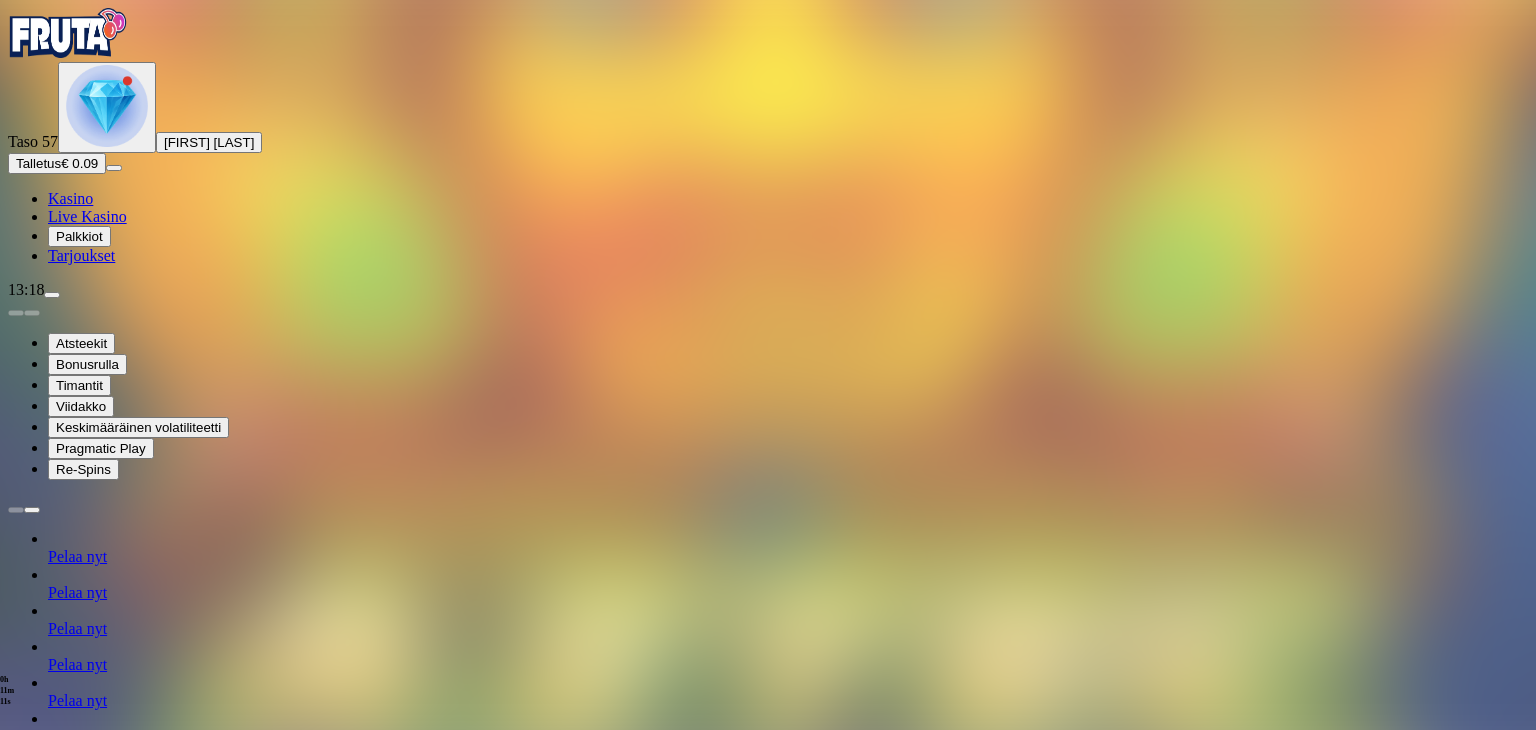 click on "Avaa palkinto" at bounding box center [768, 1582] 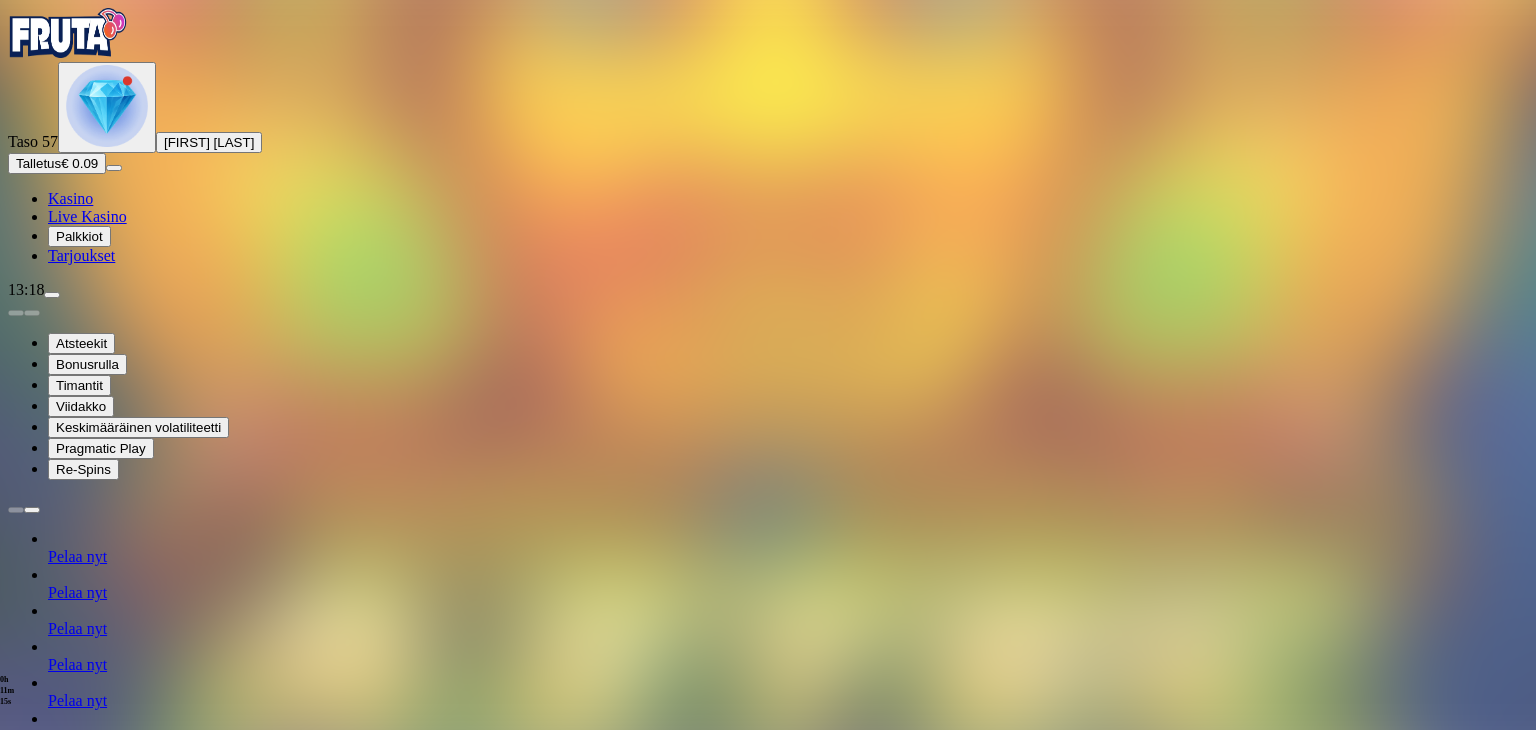 click on "Säästä myöhemmäksi" at bounding box center (767, 1828) 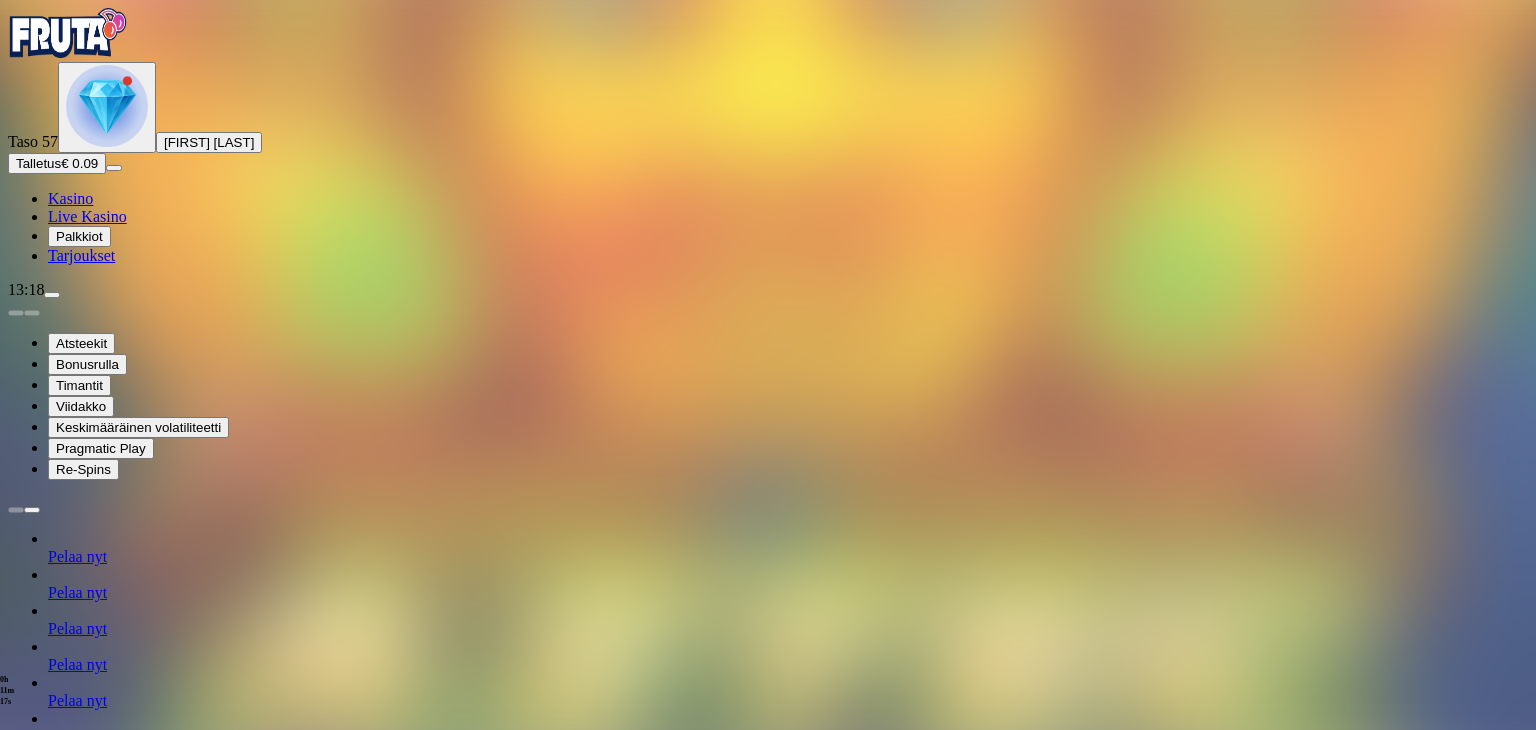 click on "Palkkiot" at bounding box center [79, 236] 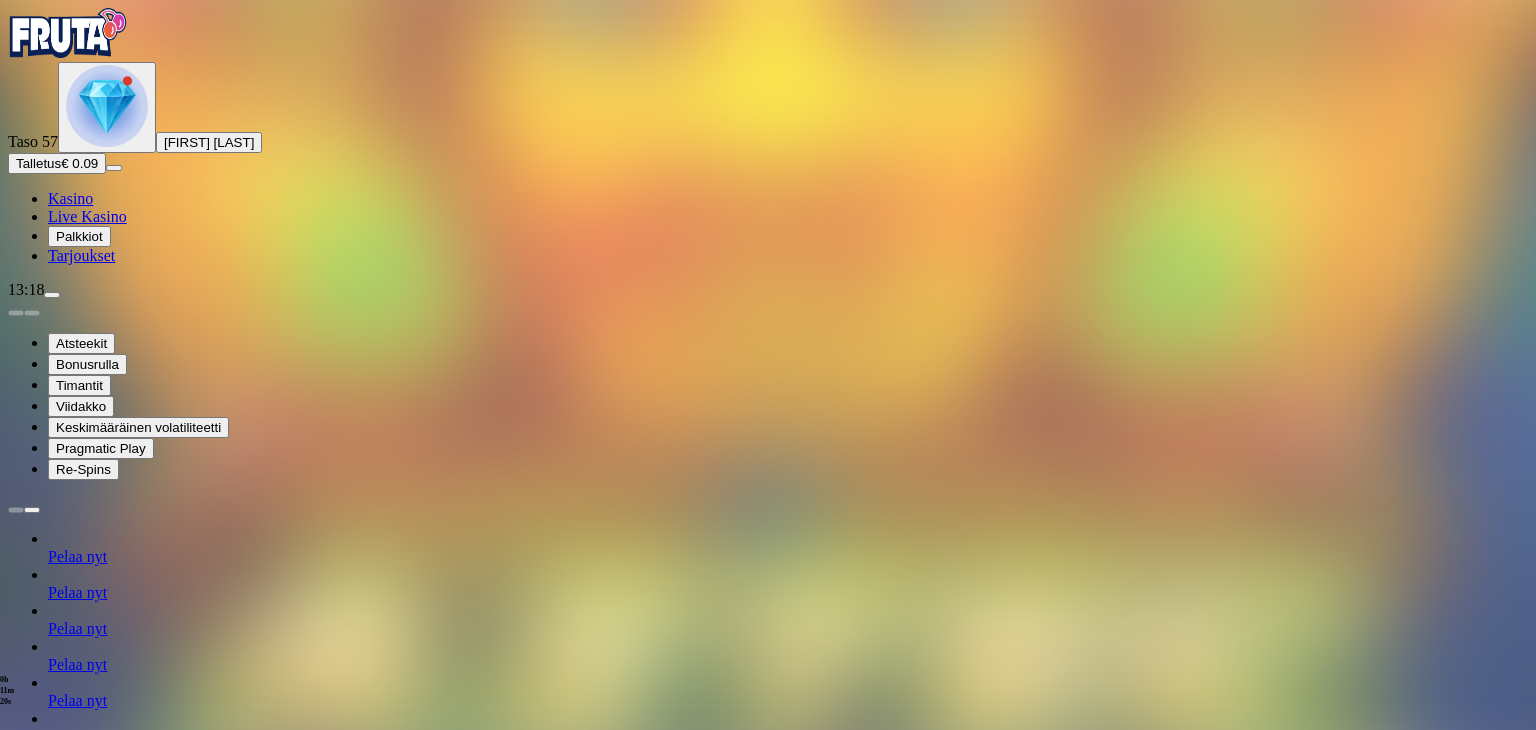click on "23h 59m 33s Ilmaiskierroksia 4x € 8/kierrosta pelissä Aztec Gems Deluxe™ Pelaa nyt 23h 59m 53s Ilmaiskierroksia 4x € 8/kierrosta pelissä Aztec Gems Deluxe™ Pelaa nyt 11h 40m 58s Talletuksella etuja Talleta € 250 tai enemmän
Saat 40 ilmaiskierrosta (€ 1) Lunasta tarjous 11h 40m 58s Talletuksella etuja Talleta € 150 tai enemmän
Saat 20 ilmaiskierrosta (€ 1) Lunasta tarjous 11h 40m 58s Talletuksella etuja Talleta € 50 tai enemmän
Saat 15 ilmaiskierrosta (€ 0.5) Lunasta tarjous 11h 40m 58s Talletuksella etuja Talleta € 20 tai enemmän
Saat 15 ilmaiskierrosta (€ 0.2) Lunasta tarjous 11h 40m 58s Talletuksella etuja Talleta € 250 tai enemmän
Saat 40 ilmaiskierrosta (€ 1) Lunasta tarjous 11h 40m 58s Talletuksella etuja Talleta € 150 tai enemmän
Saat 20 ilmaiskierrosta (€ 1) Lunasta tarjous 11h 40m 58s Talletuksella etuja Talleta € 50 tai enemmän
Saat 15 ilmaiskierrosta (€ 0.6) Lunasta tarjous 11h 40m 58s Talletuksella etuja Talleta € 20 tai enemmän
Taso 49" at bounding box center (768, 3517) 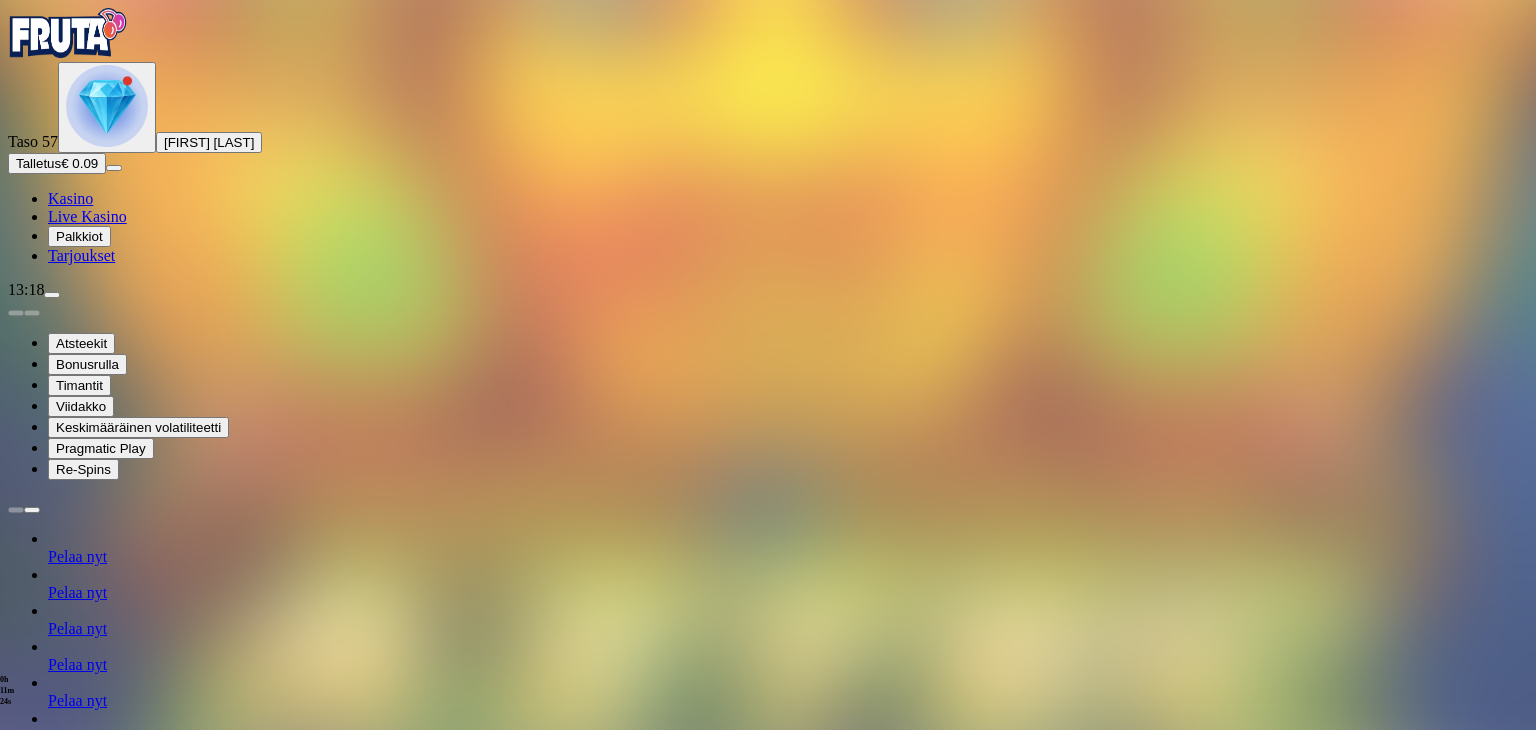 scroll, scrollTop: 1440, scrollLeft: 0, axis: vertical 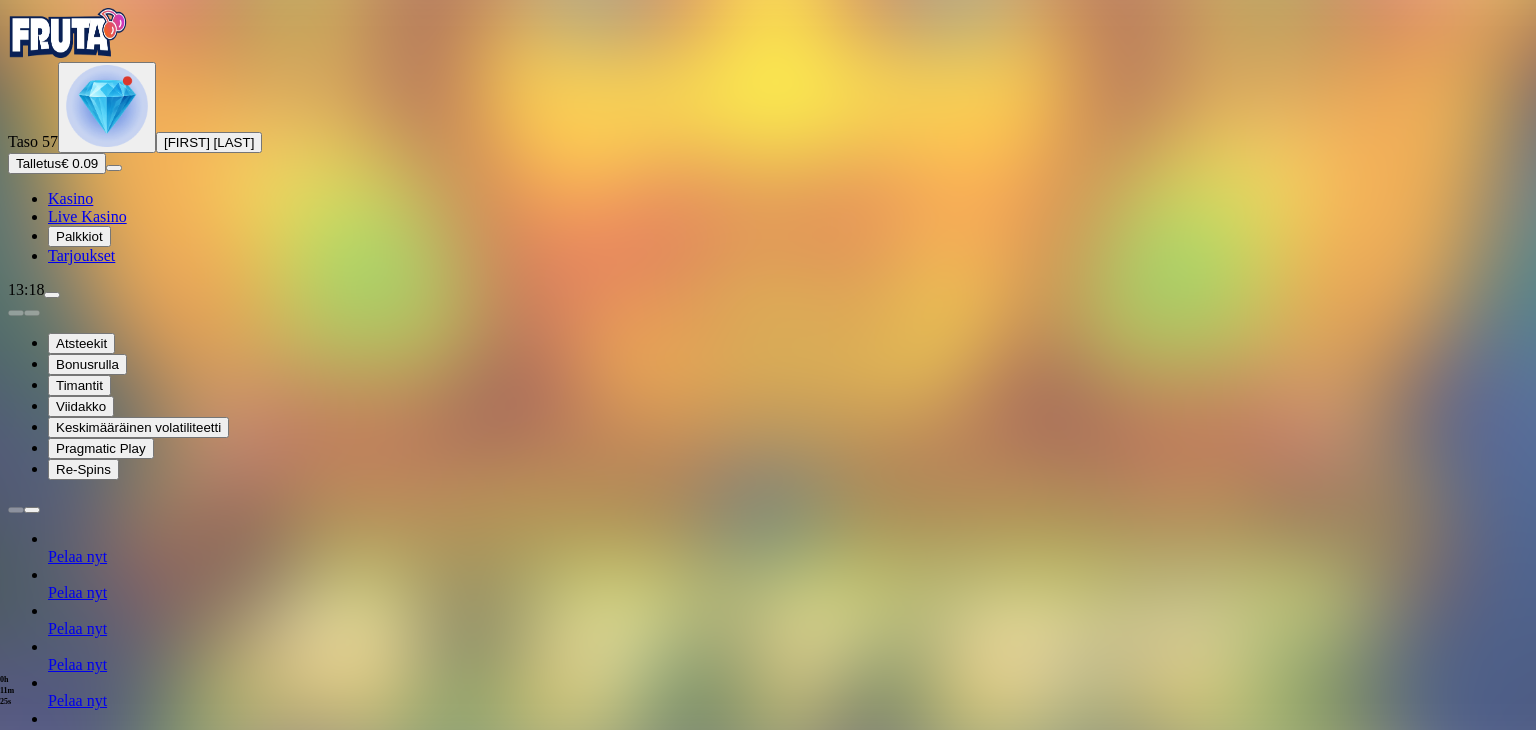 click at bounding box center [112, 3990] 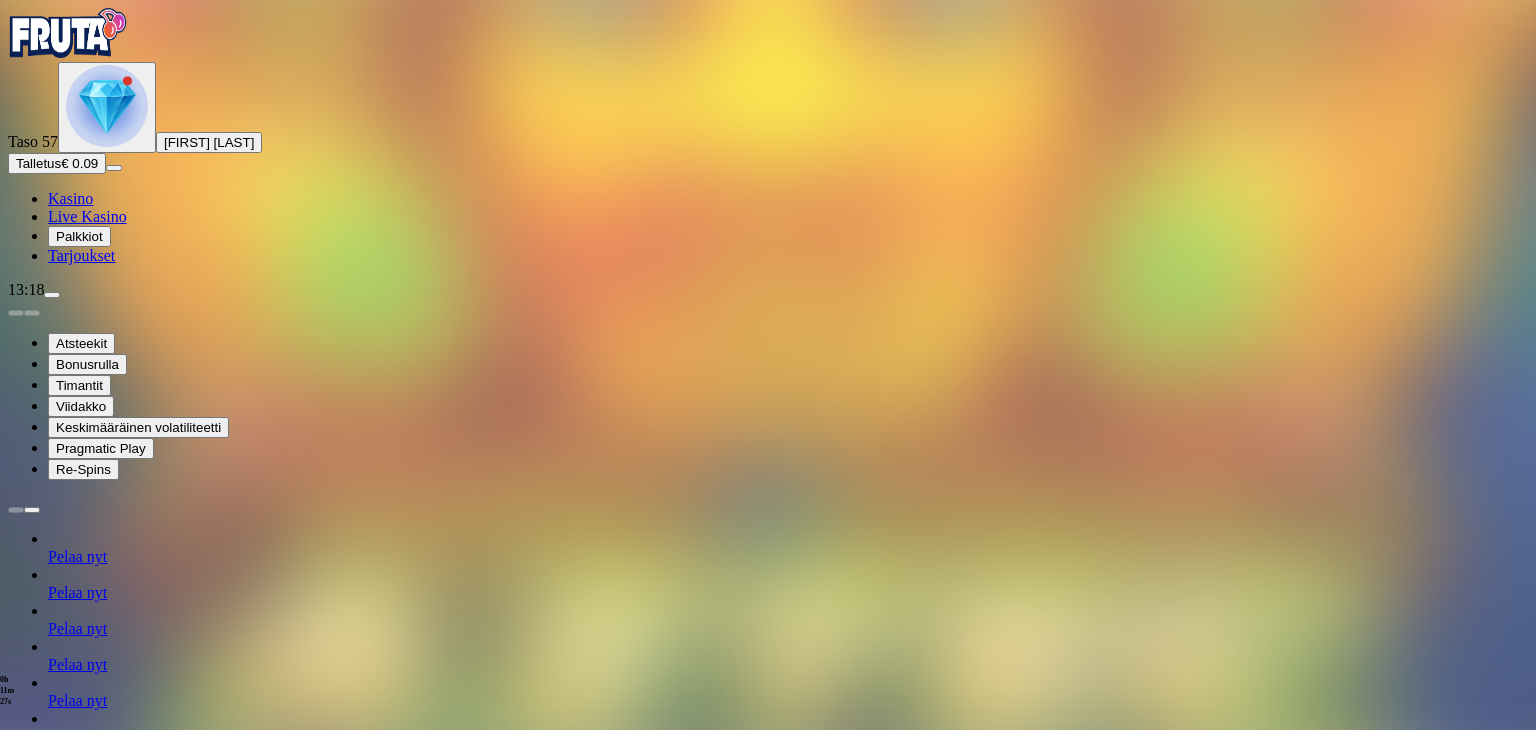click on "Avaa palkinto" at bounding box center [768, 1582] 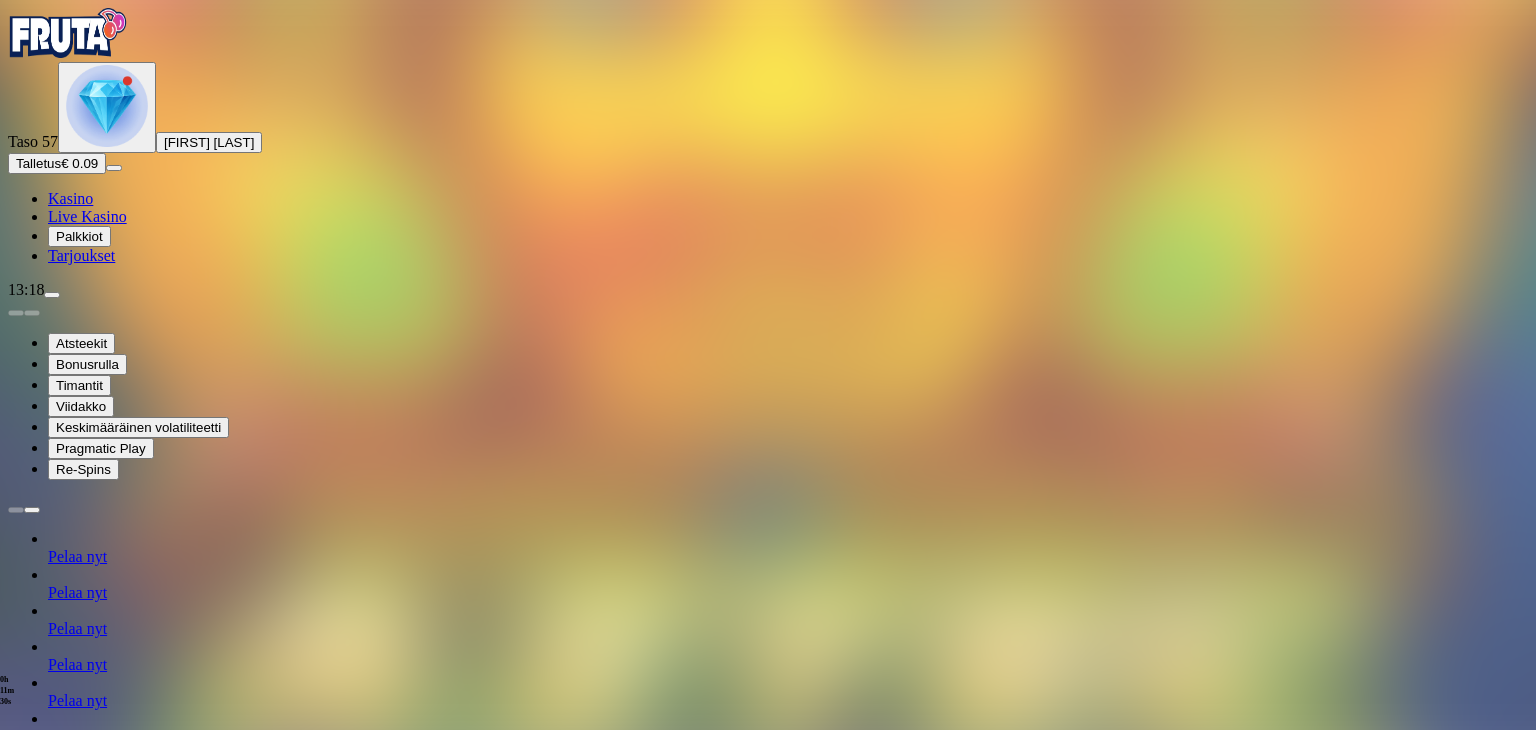 click on "Säästä myöhemmäksi" at bounding box center [767, 1828] 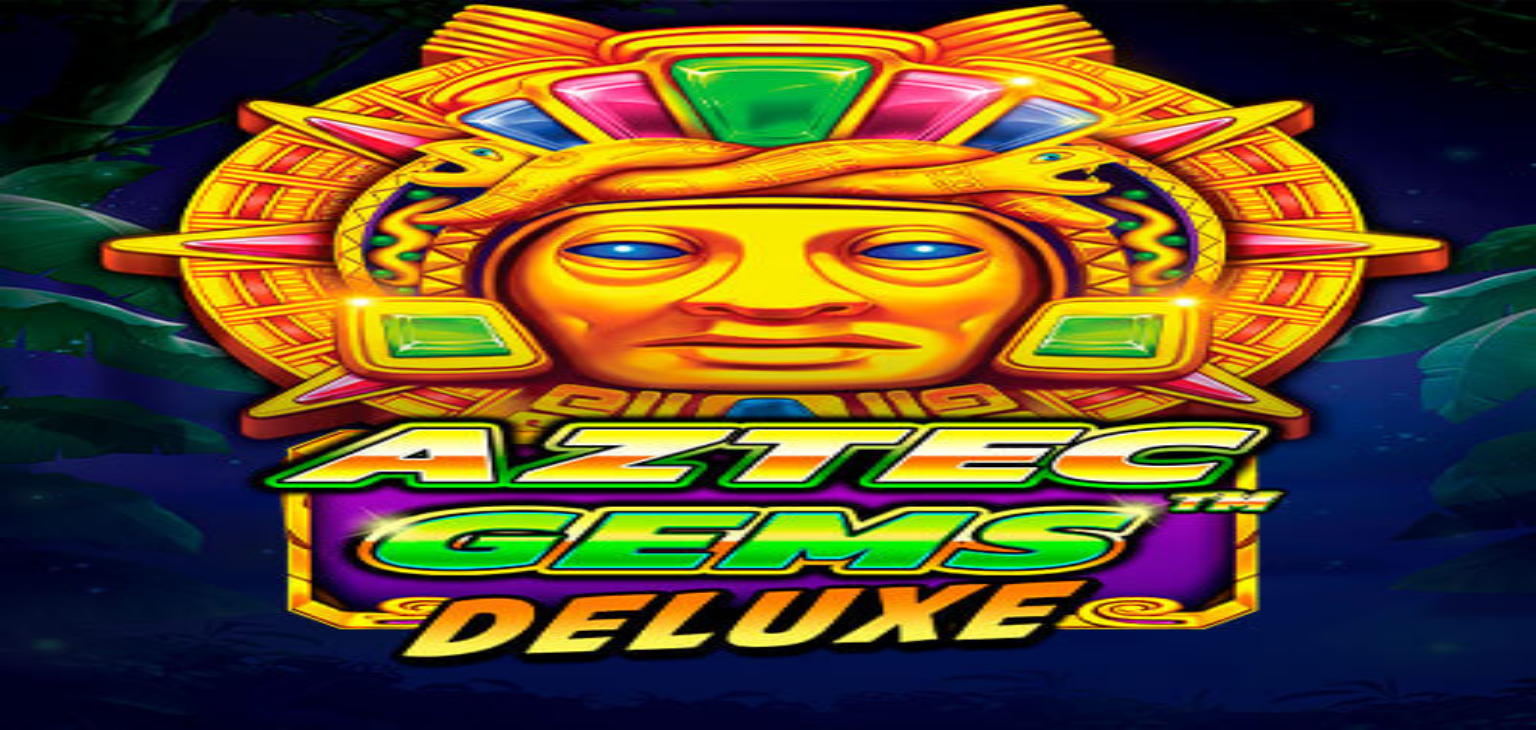 scroll, scrollTop: 0, scrollLeft: 0, axis: both 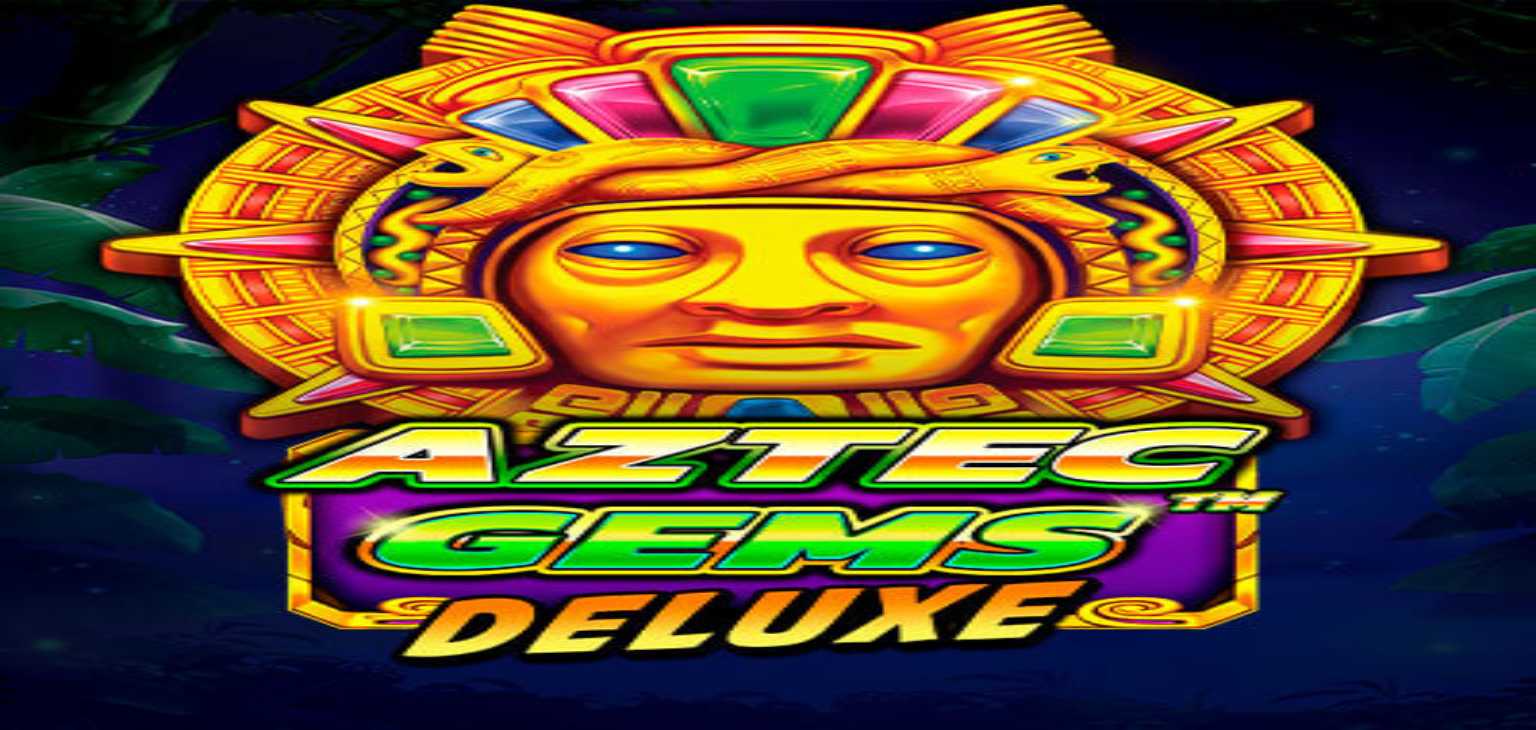 click at bounding box center [68, 33] 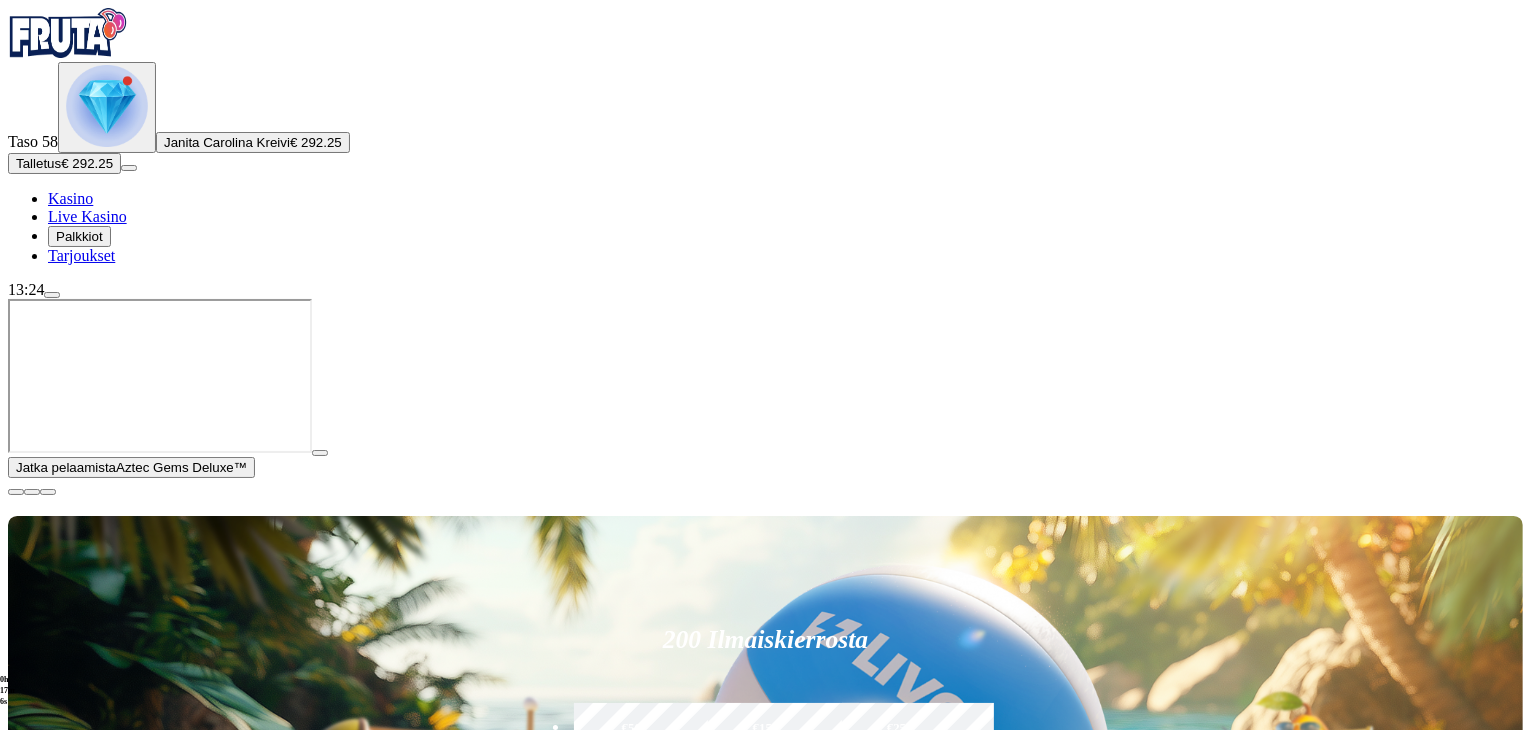 click on "Palkkiot" at bounding box center [79, 236] 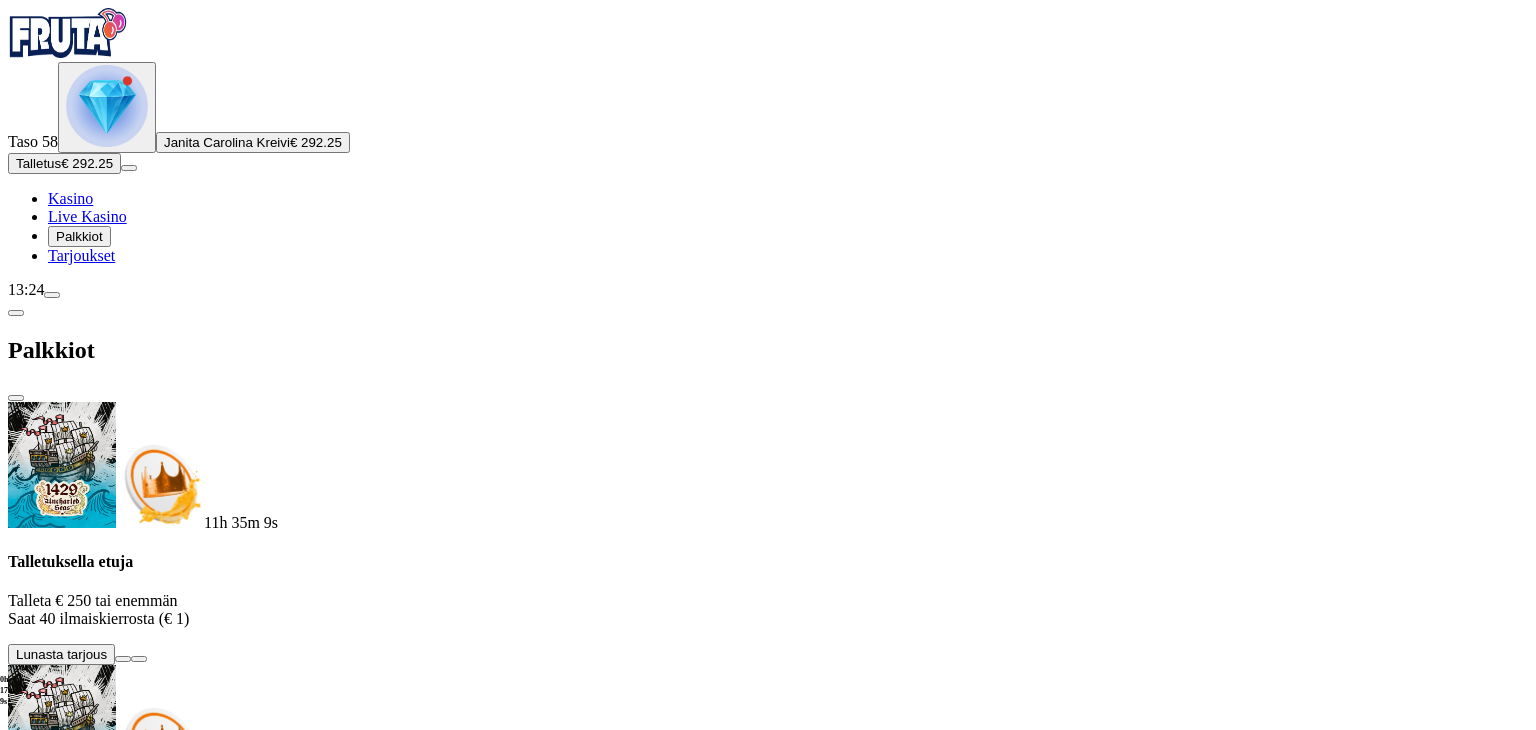 click on "Talletuksella etuja Talleta € 250 tai enemmän
Saat 40 ilmaiskierrosta (€ 1) Lunasta tarjous Talletuksella etuja Talleta € 150 tai enemmän
Saat 20 ilmaiskierrosta (€ 1) Lunasta tarjous Talletuksella etuja Talleta € 50 tai enemmän
Saat 15 ilmaiskierrosta (€ 0.5) Lunasta tarjous Talletuksella etuja Talleta € 20 tai enemmän
Saat 15 ilmaiskierrosta (€ 0.2) Lunasta tarjous Talletuksella etuja Talleta € 250 tai enemmän
Saat 40 ilmaiskierrosta (€ 1) Lunasta tarjous Talletuksella etuja Talleta € 150 tai enemmän
Saat 20 ilmaiskierroksia (€ 1) Lunasta tarjous Talletuksella etuja Talleta € 50 tai enemmän
Saat 15 ilmaiskierrosta (€ 0.6) Lunasta tarjous Talletuksella etuja Talleta € 20 tai enemmän
Saat 15 ilmaiskierrosta (€ 0.2) Lunasta tarjous Taso 50 Avaa seuraava palkkiosi Avaa palkinto Taso 51 Avaa seuraava palkkiosi Avaa palkinto Taso 52 Avaa seuraava palkkiosi Avaa palkinto" at bounding box center (768, 2484) 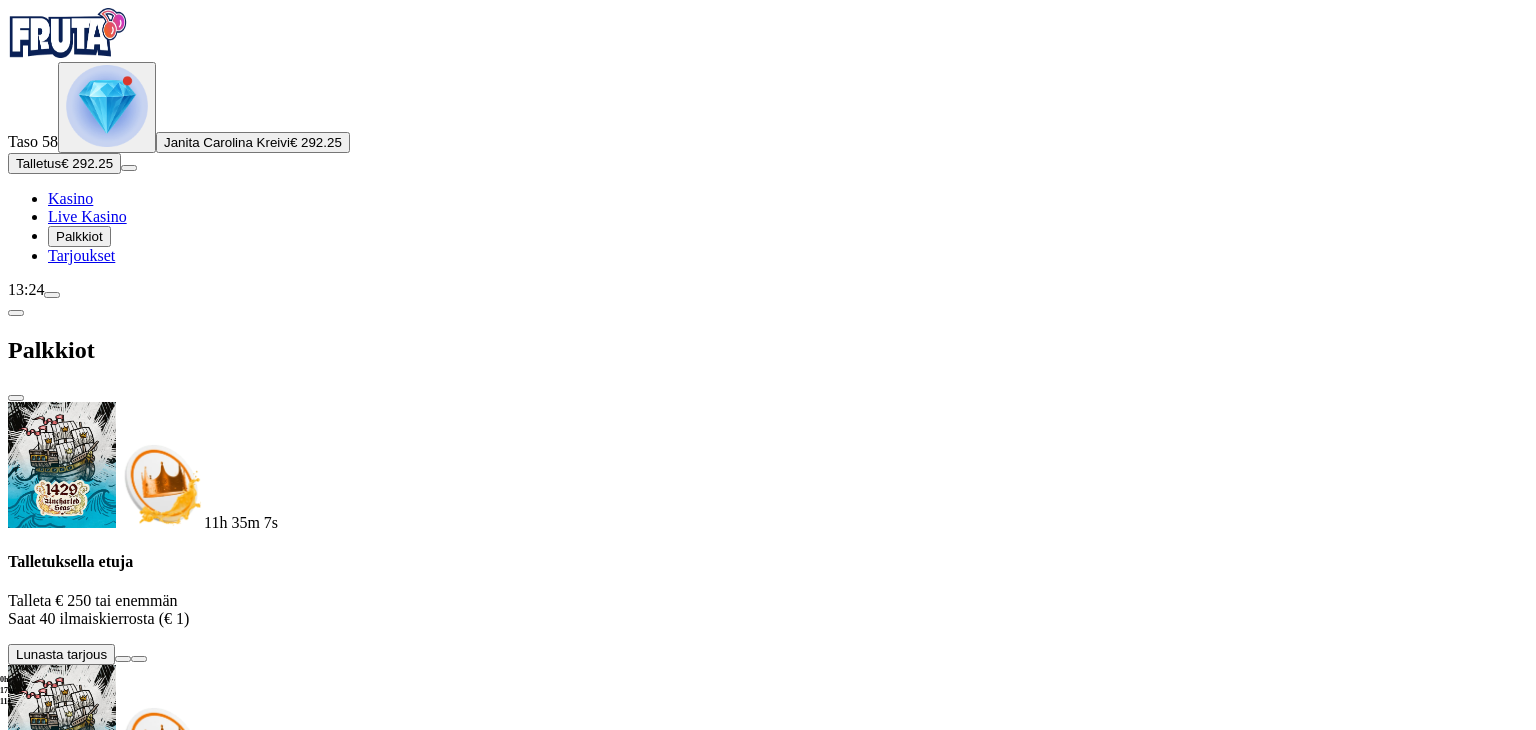 scroll, scrollTop: 1120, scrollLeft: 0, axis: vertical 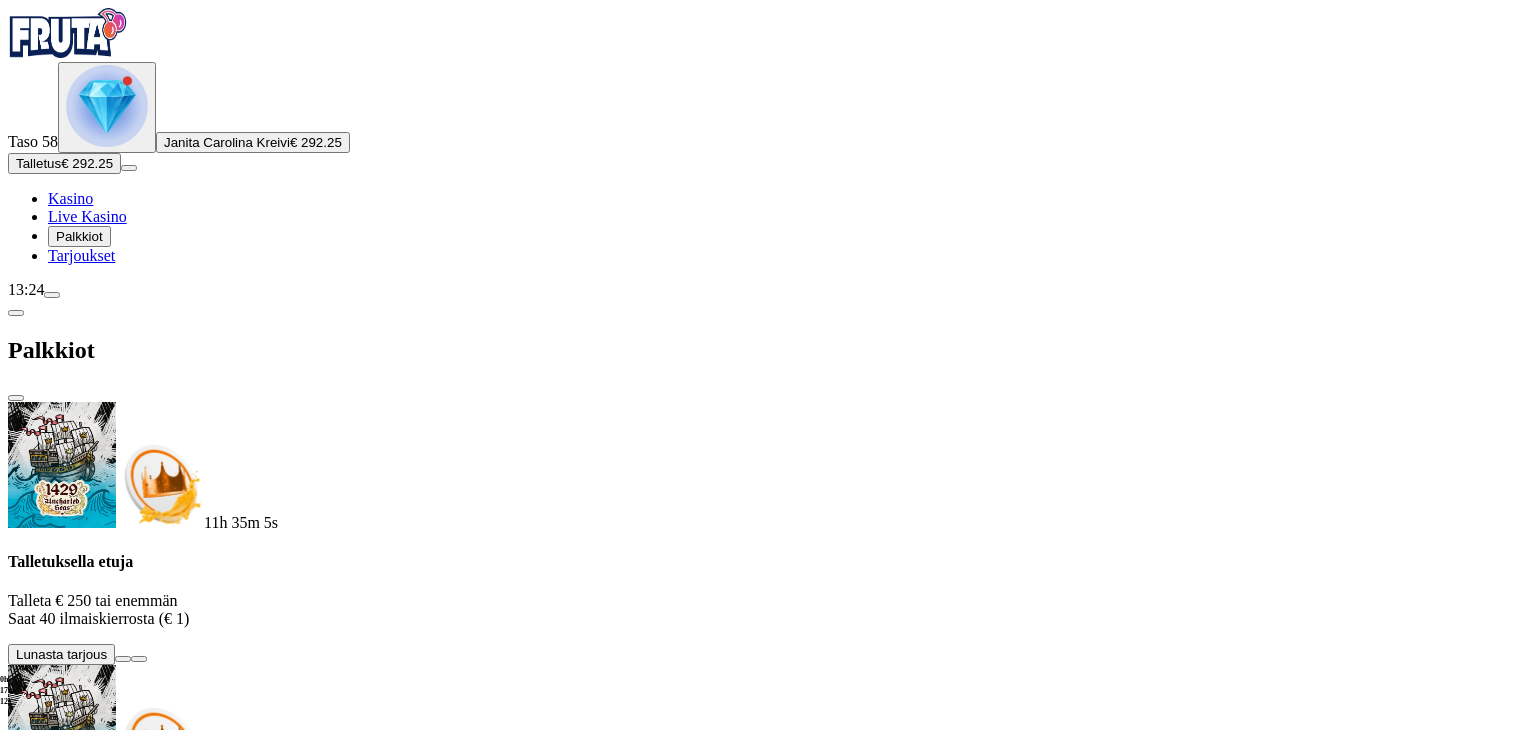 click at bounding box center [112, 2712] 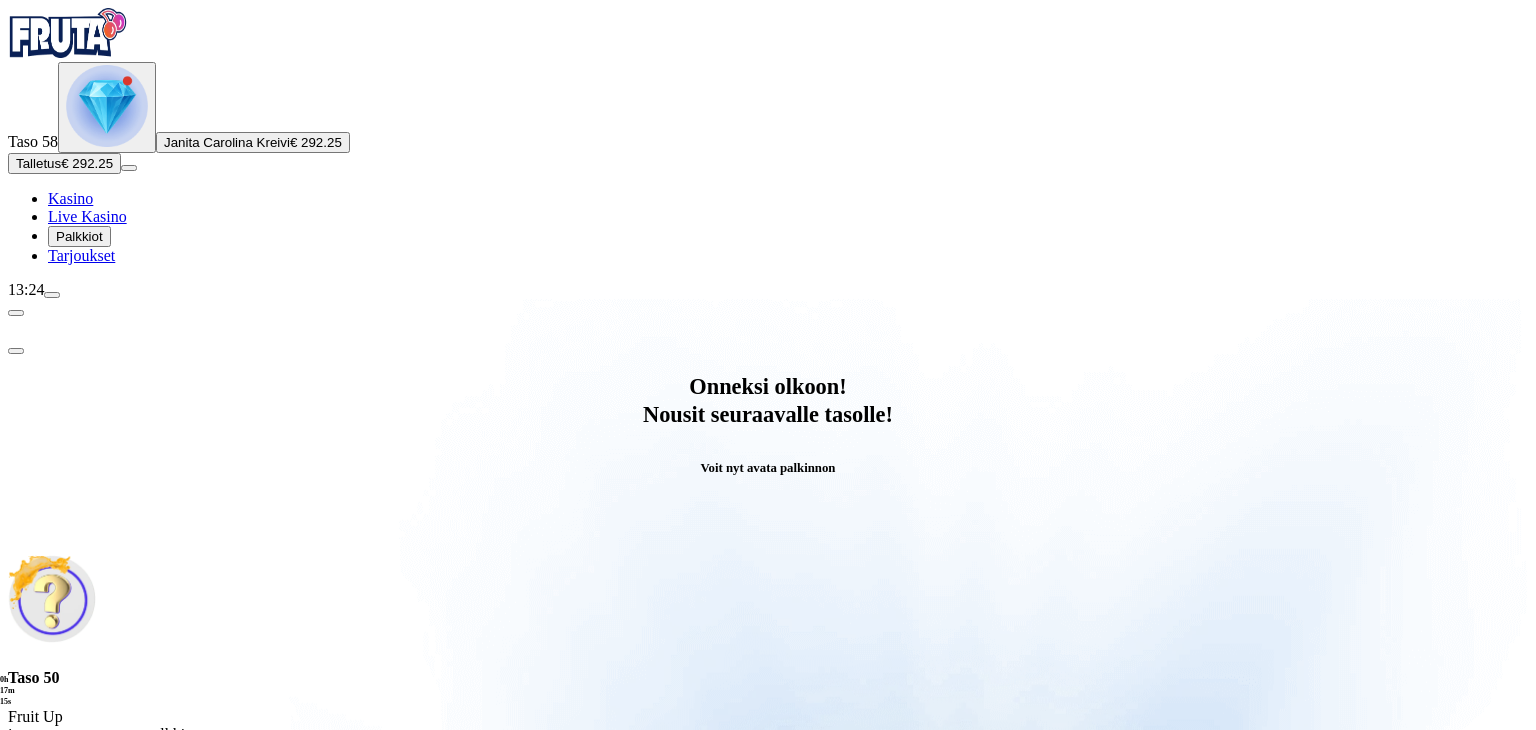 click on "Avaa palkinto" at bounding box center [768, 795] 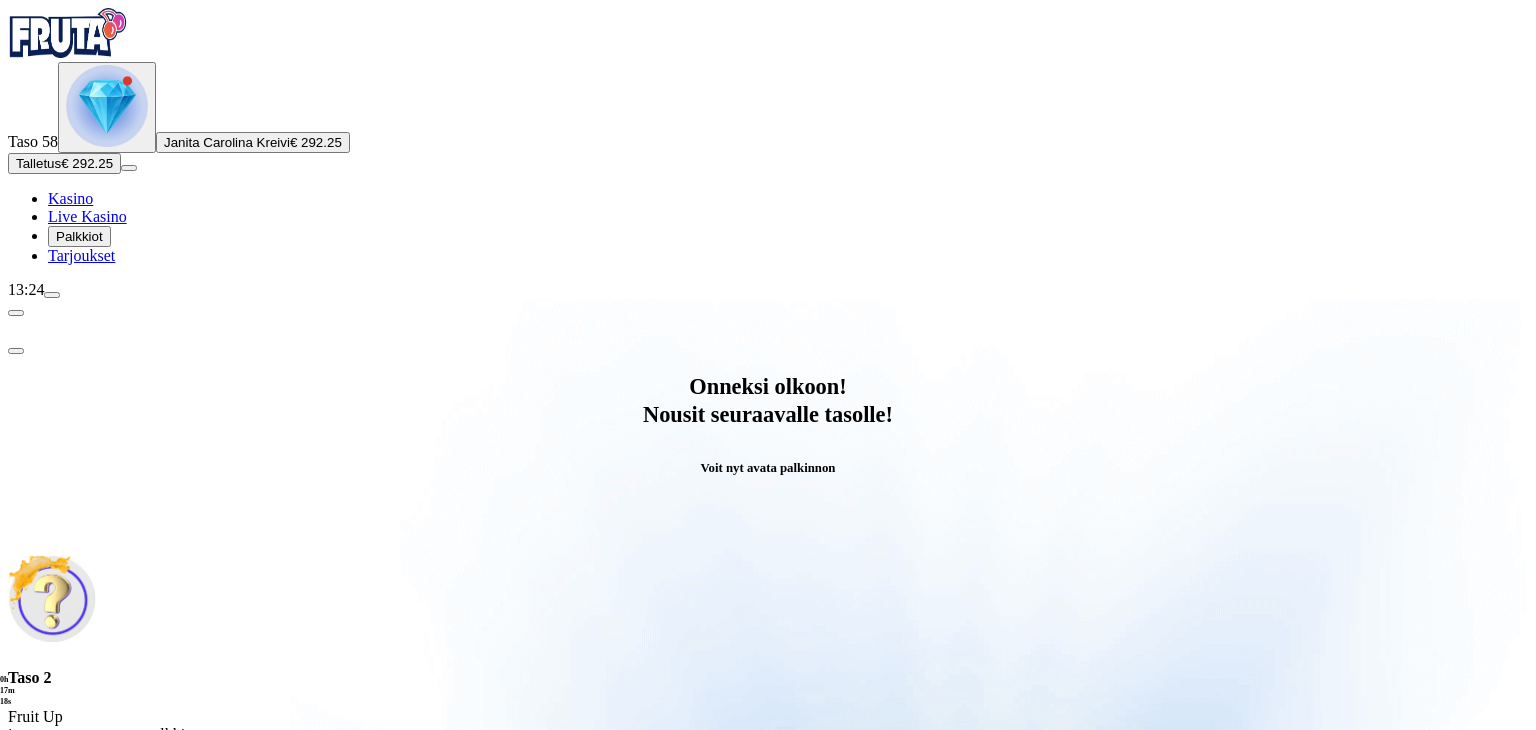 click on "Säästä myöhemmäksi" at bounding box center [767, 1041] 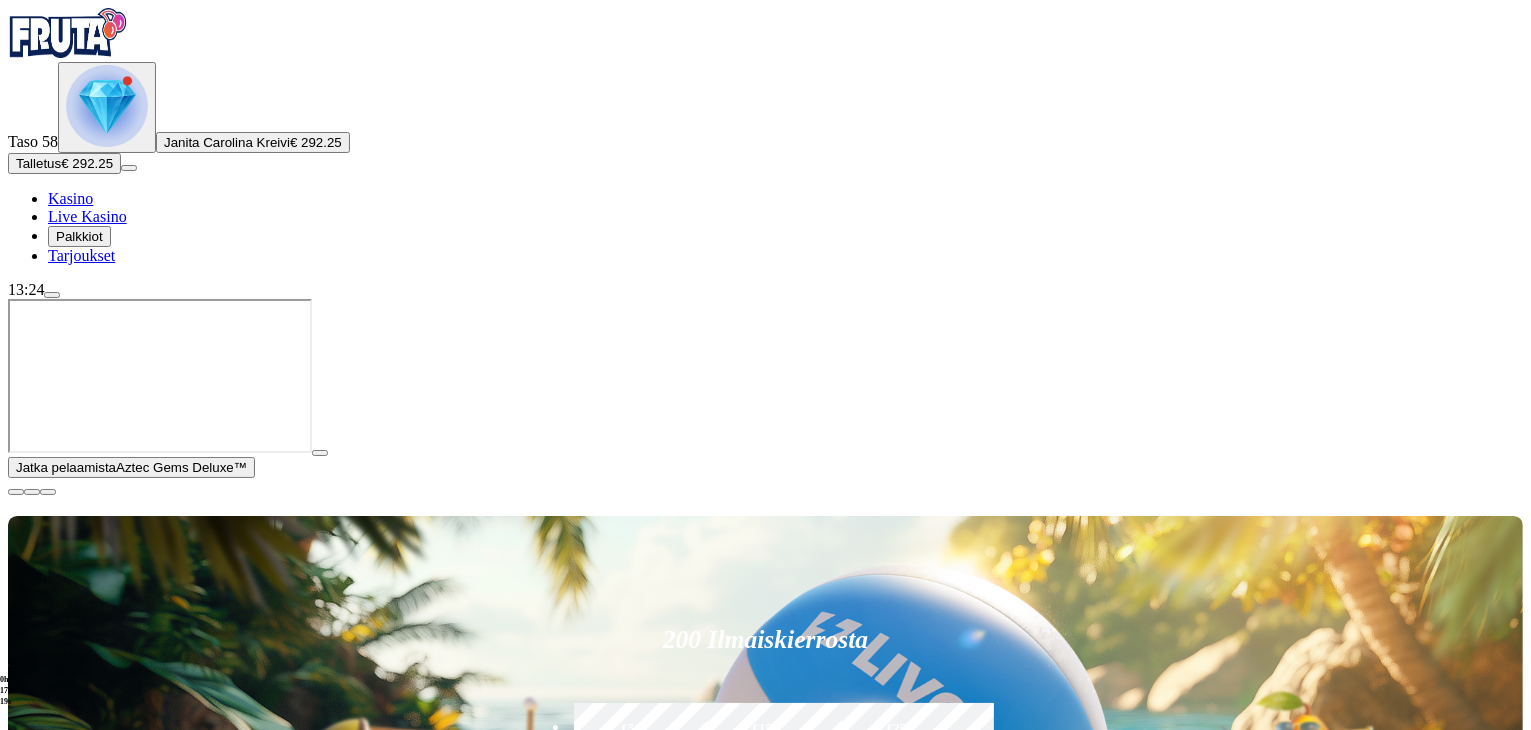 click on "Palkkiot" at bounding box center (79, 236) 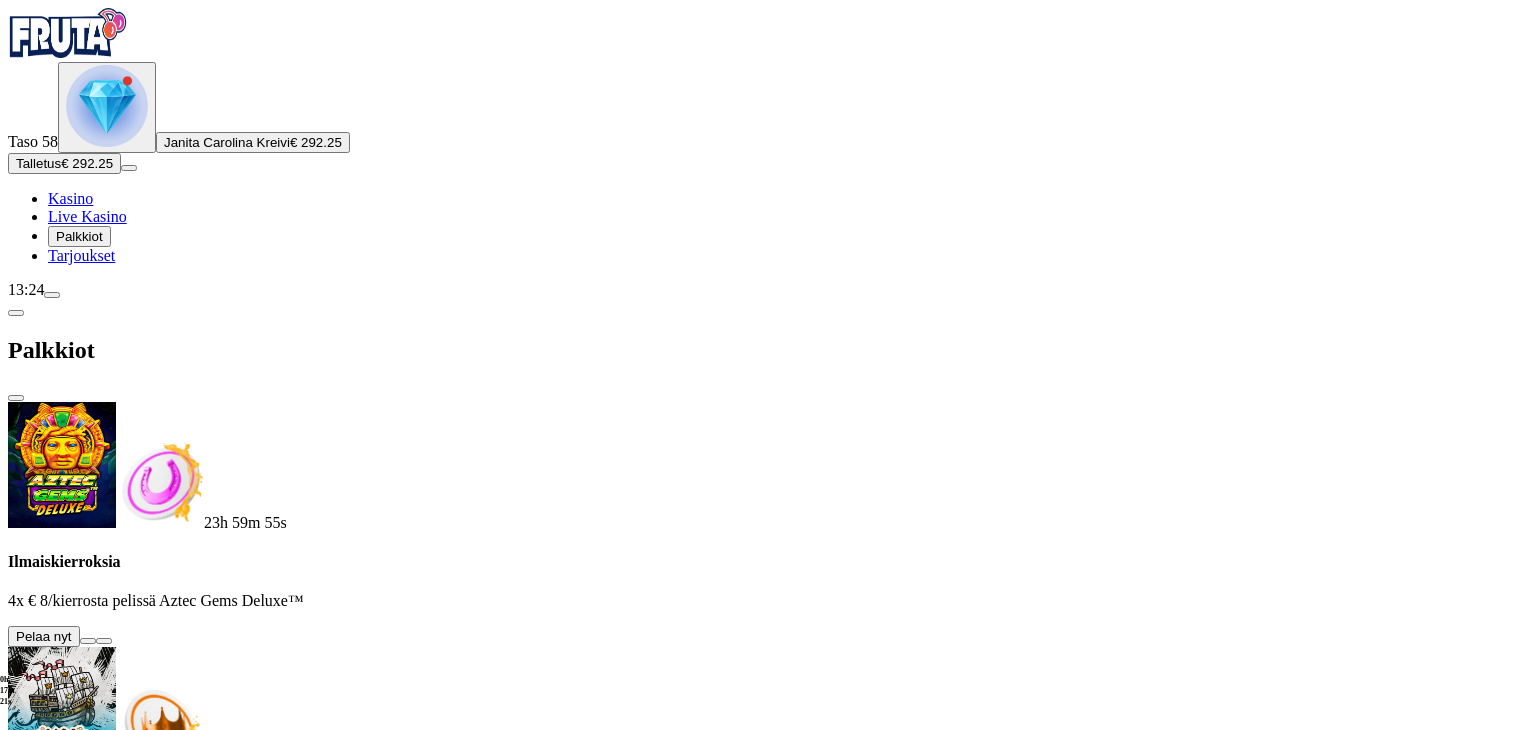 click on "Ilmaiskierroksia 4x € 8/kierrosta pelissä Aztec Gems Deluxe™ Pelaa nyt Talletuksella etuja Talleta € 250 tai enemmän
Saat 40 ilmaiskierrosta (€ 1) Lunasta tarjous Talletuksella etuja Talleta € 150 tai enemmän
Saat 20 ilmaiskierrosta (€ 1) Lunasta tarjous Talletuksella etuja Talleta € 50 tai enemmän
Saat 15 ilmaiskierrosta (€ 0.5) Lunasta tarjous Talletuksella etuja Talleta € 20 tai enemmän
Saat 15 ilmaiskierrosta (€ 0.2) Lunasta tarjous Talletuksella etuja Talleta € 250 tai enemmän
Saat 40 ilmaiskierrosta (€ 1) Lunasta tarjous Talletuksella etuja Talleta € 150 tai enemmän
Saat 20 ilmaiskierrosta (€ 1) Lunasta tarjous Talletuksella etuja Talleta € 50 tai enemmän
Saat 15 ilmaiskierrosta (€ 0.6) Lunasta tarjous Talletuksella etuja Talleta € 20 tai enemmän
Saat 15 ilmaiskierrosta (€ 0.2) Lunasta tarjous Taso 51 Avaa seuraava palkkiosi Taso 52" at bounding box center [768, 2503] 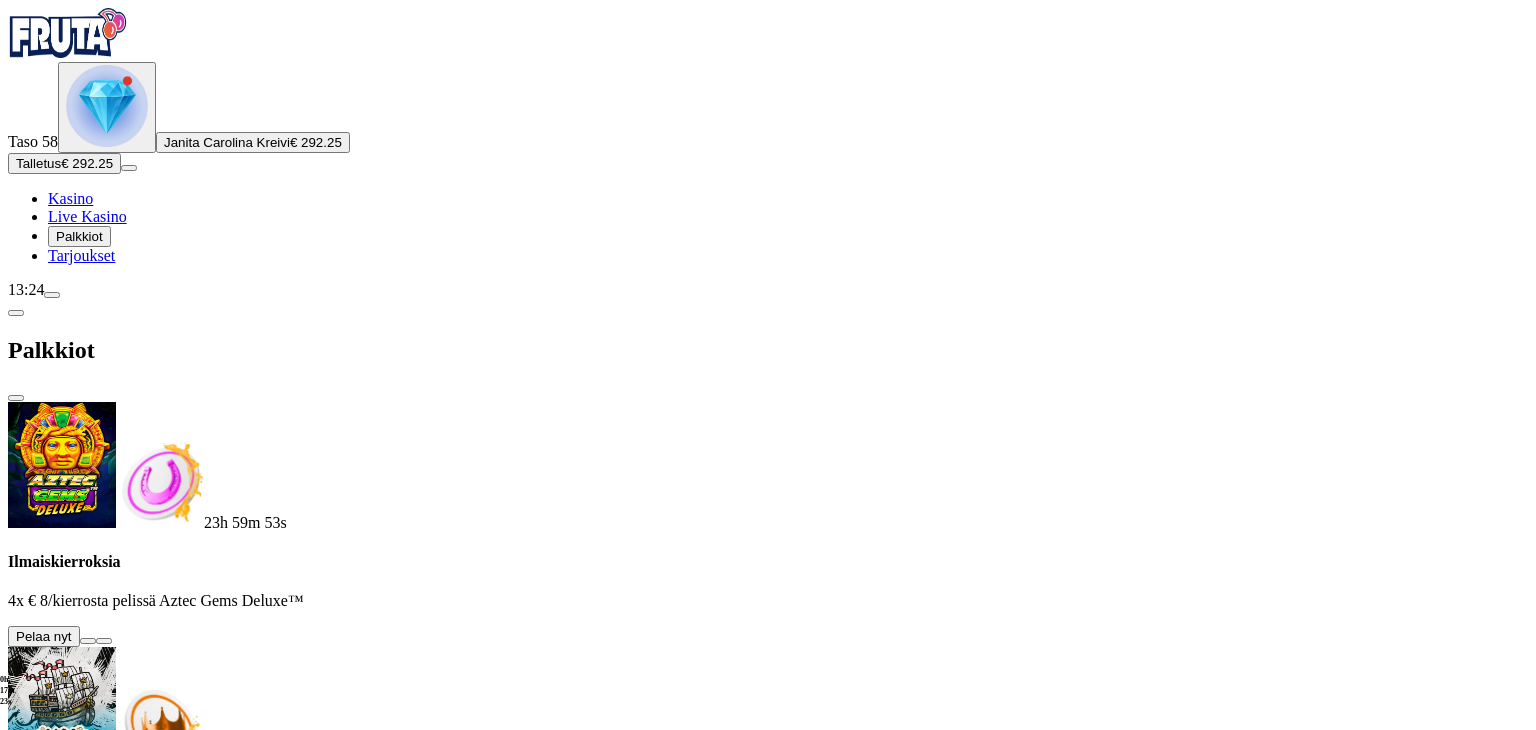 scroll, scrollTop: 1320, scrollLeft: 0, axis: vertical 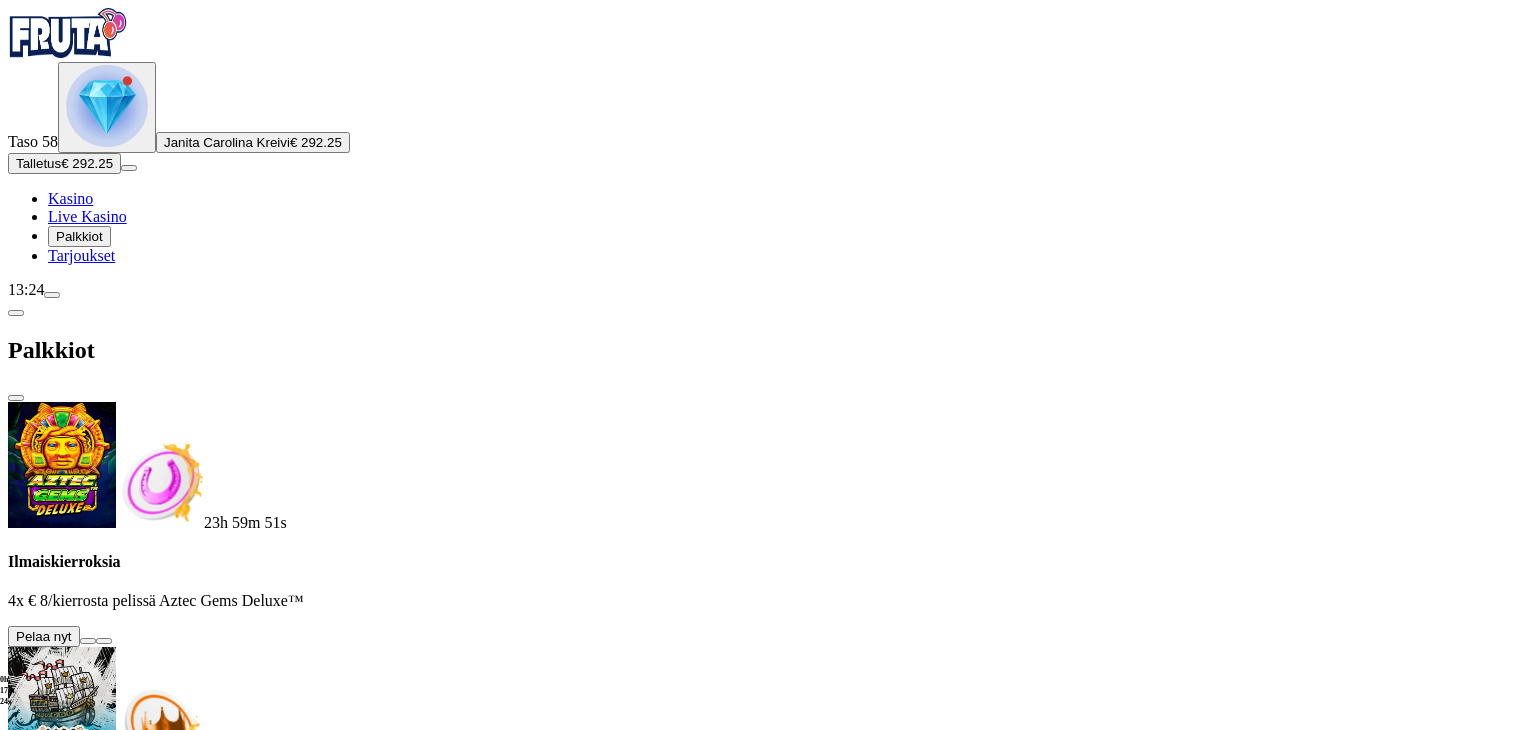 click at bounding box center [112, 2957] 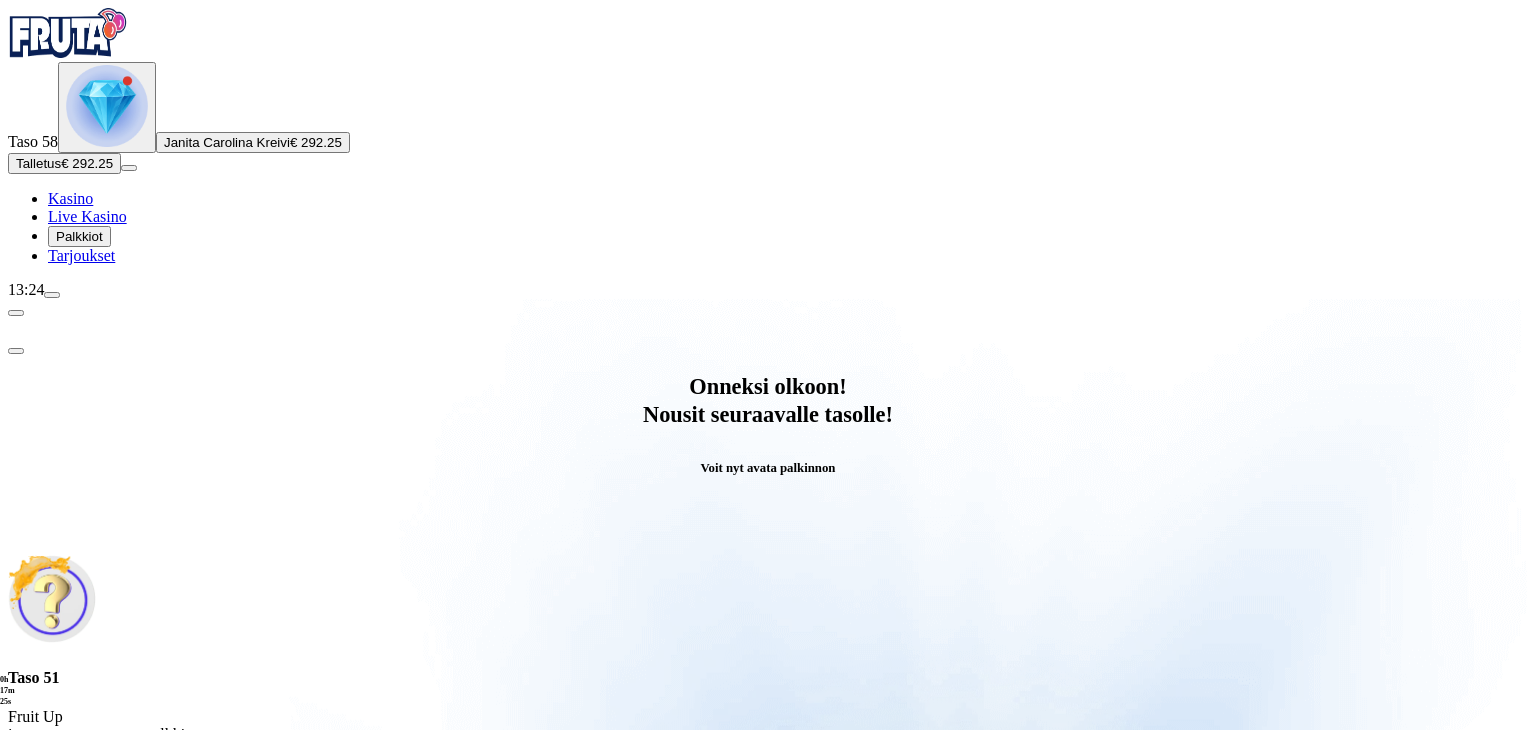 scroll, scrollTop: 0, scrollLeft: 0, axis: both 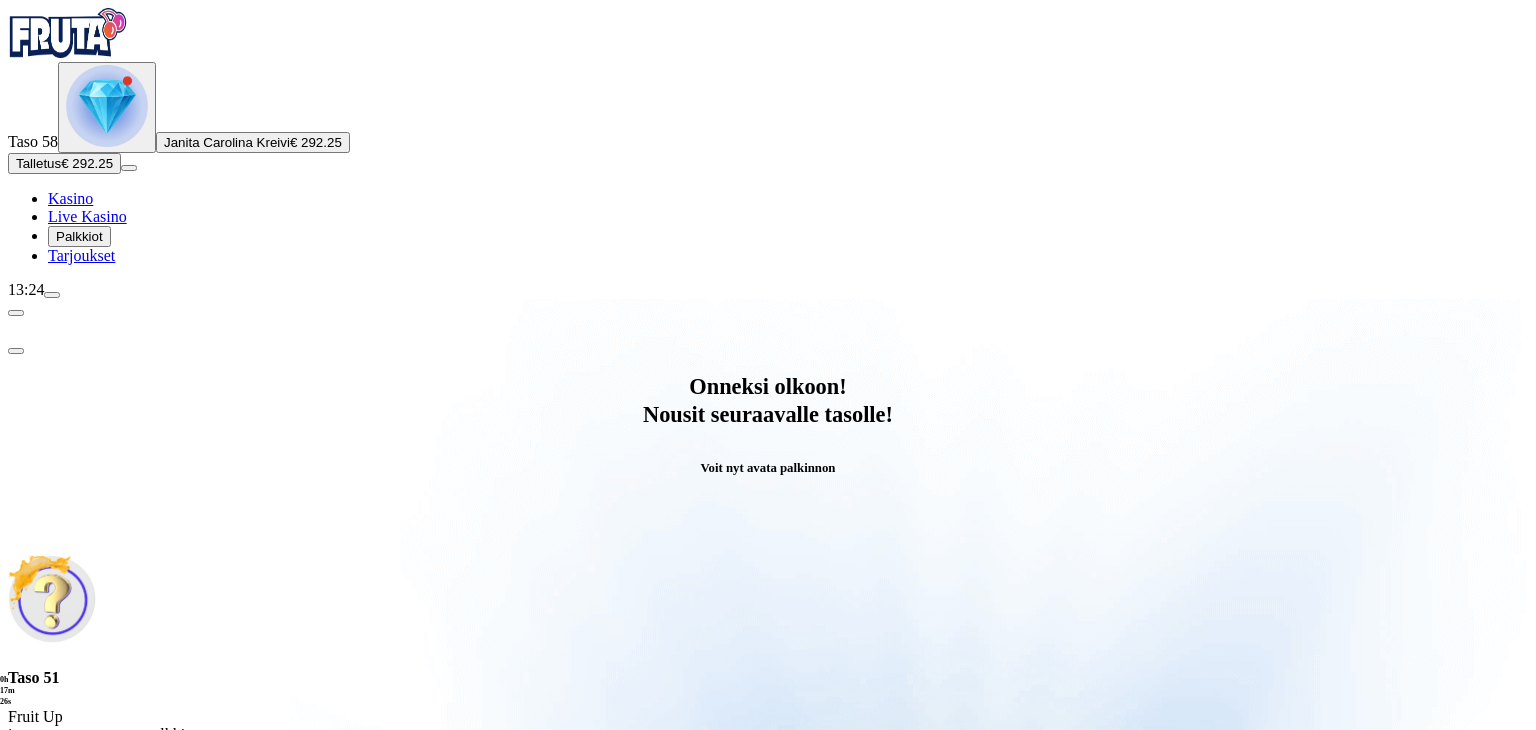 click on "Avaa palkinto" at bounding box center [768, 795] 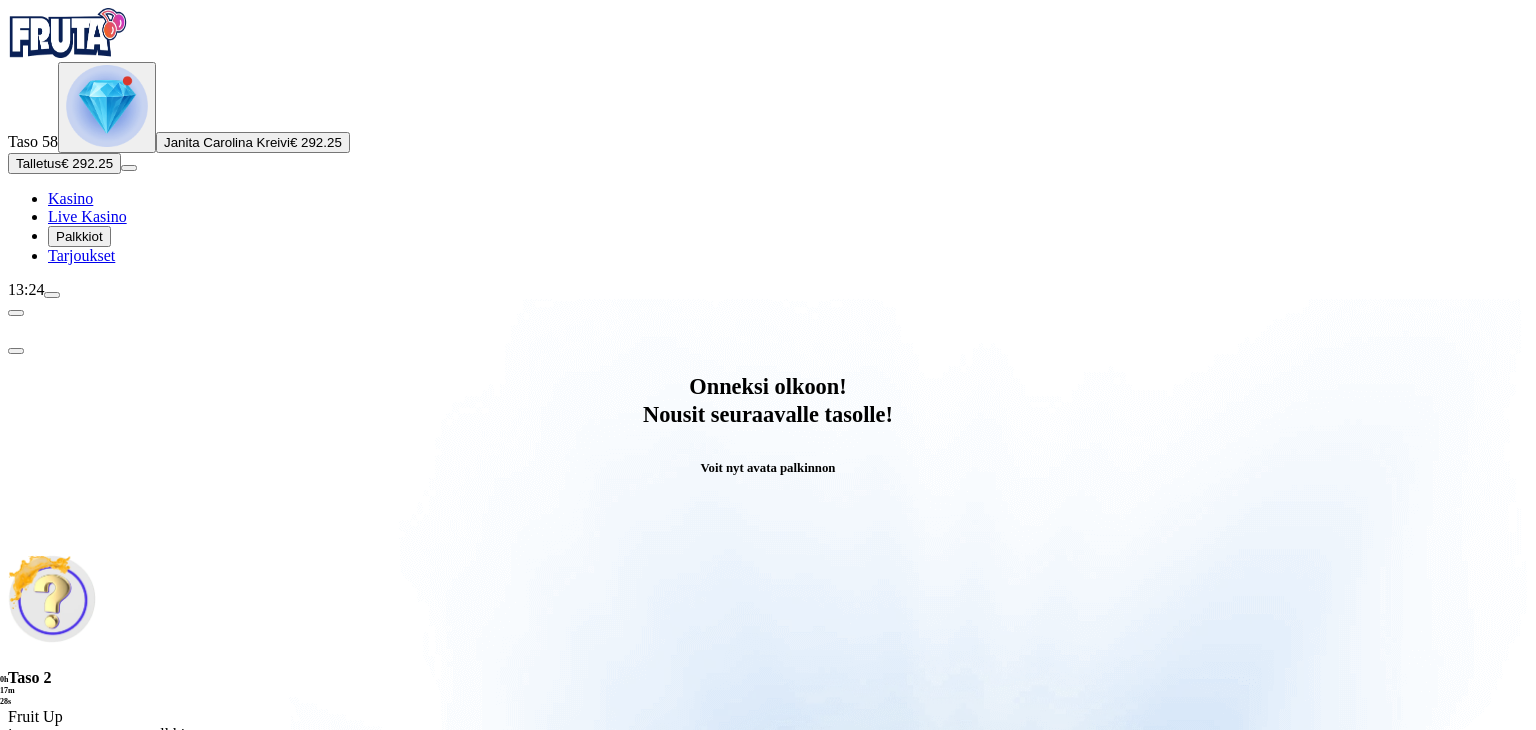 click on "Säästä myöhemmäksi" at bounding box center [767, 1041] 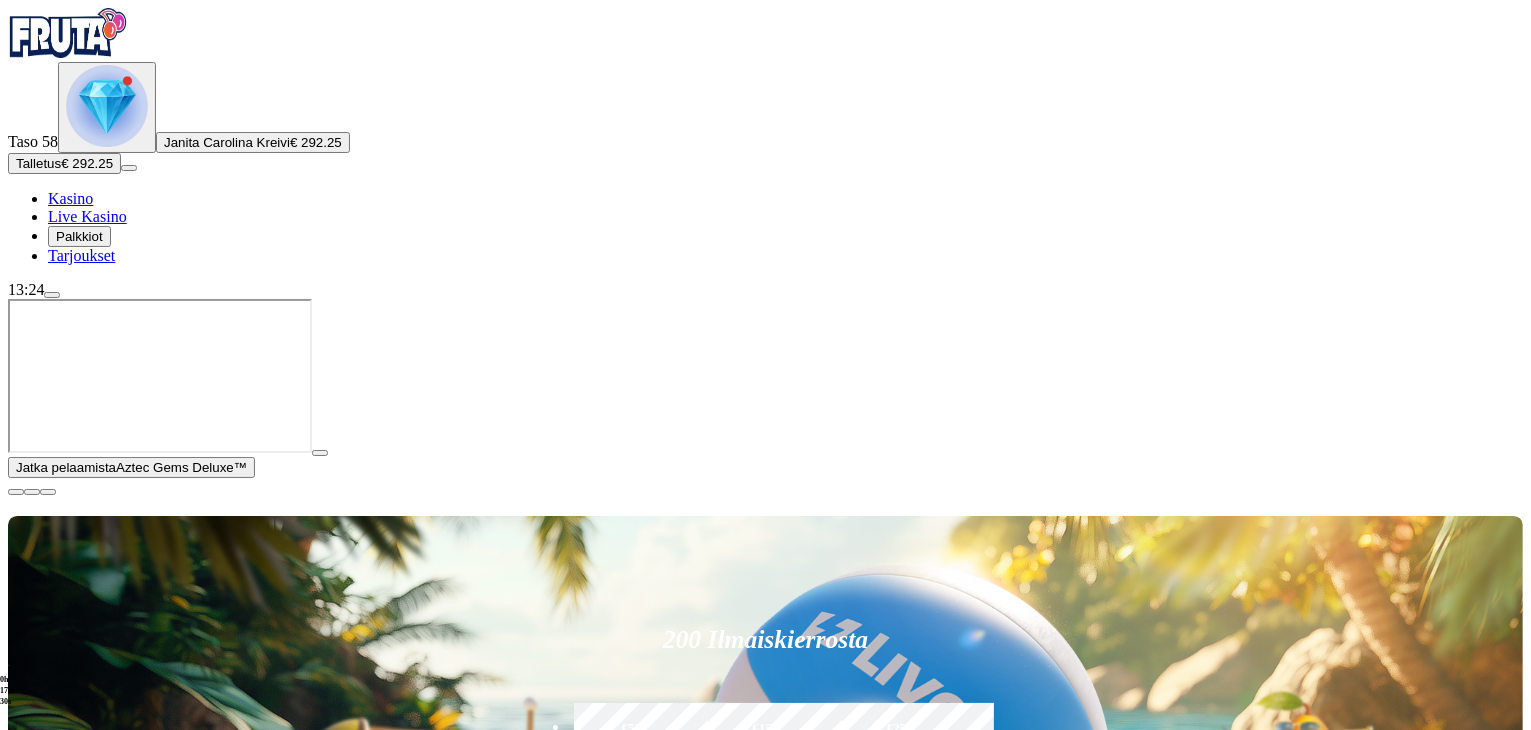 click on "Palkkiot" at bounding box center [79, 236] 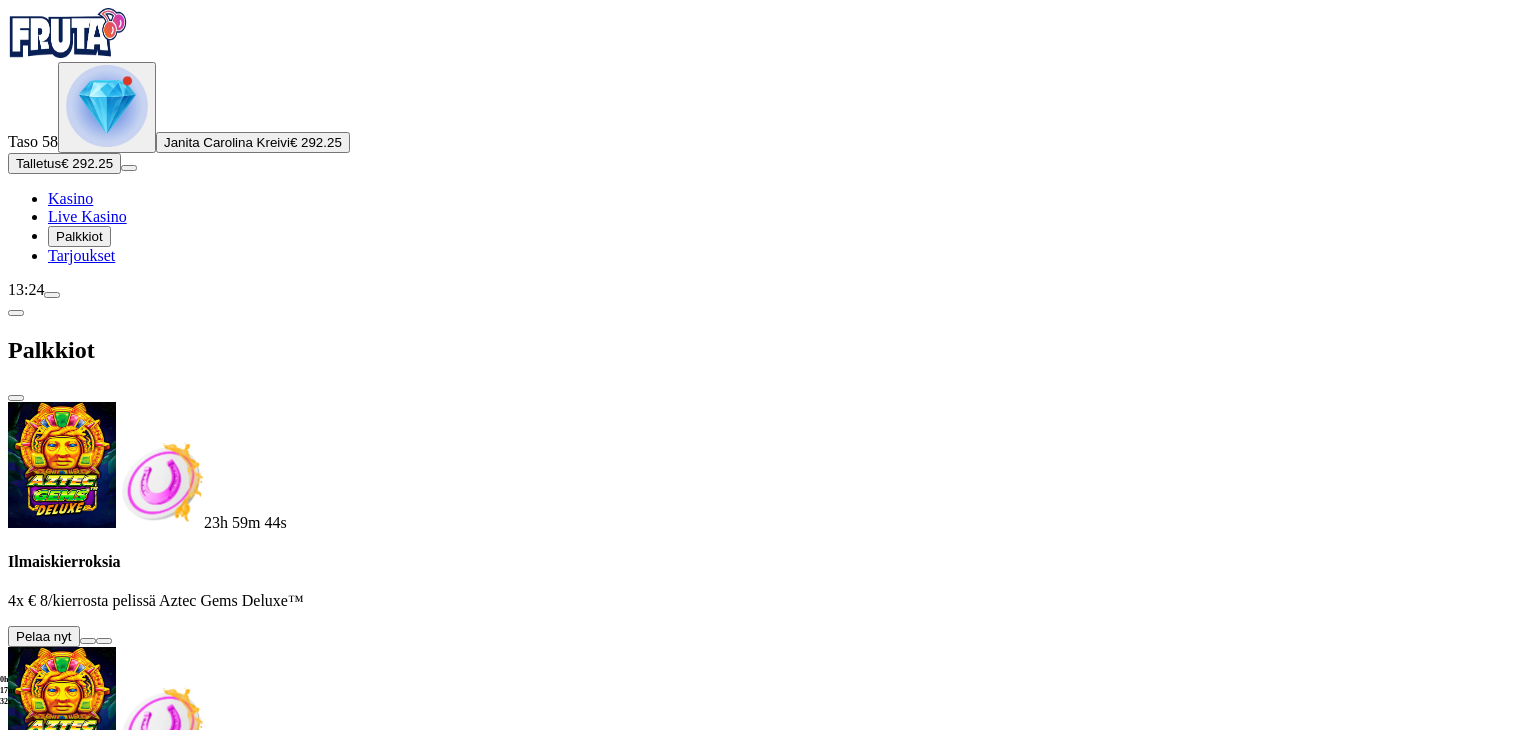 click on "23h 59m 44s Ilmaiskierroksia 4x € 8/kierrosta pelissä Aztec Gems Deluxe™ Pelaa nyt 23h 59m 54s Ilmaiskierroksia 3x € 8/kierrosta pelissä Aztec Gems Deluxe™ Pelaa nyt 11h 34m 45s Talletuksella etuja Talleta € 250 tai enemmän
Saat 40 ilmaiskierrosta (€ 1) Lunasta tarjous 11h 34m 45s Talletuksella etuja Talleta € 150 tai enemmän
Saat 20 ilmaiskierrosta (€ 1) Lunasta tarjous 11h 34m 45s Talletuksella etuja Talleta € 50 tai enemmän
Saat 15 ilmaiskierrosta (€ 0.5) Lunasta tarjous 11h 34m 45s Talletuksella etuja Talleta € 20 tai enemmän
Saat 15 ilmaiskierrosta (€ 0.2) Lunasta tarjous 11h 34m 45s Talletuksella etuja Talleta € 250 tai enemmän
Saat 40 ilmaiskierrosta (€ 1) Lunasta tarjous 11h 34m 45s Talletuksella etuja Talleta € 150 tai enemmän
Saat 20 ilmaiskierrosta (€ 1) Lunasta tarjous 11h 34m 45s Talletuksella etuja Talleta € 50 tai enemmän
Saat 15 ilmaiskierrosta (€ 0.6) Lunasta tarjous 11h 34m 45s Talletuksella etuja Talleta € 20 tai enemmän
Taso 52" at bounding box center [768, 2522] 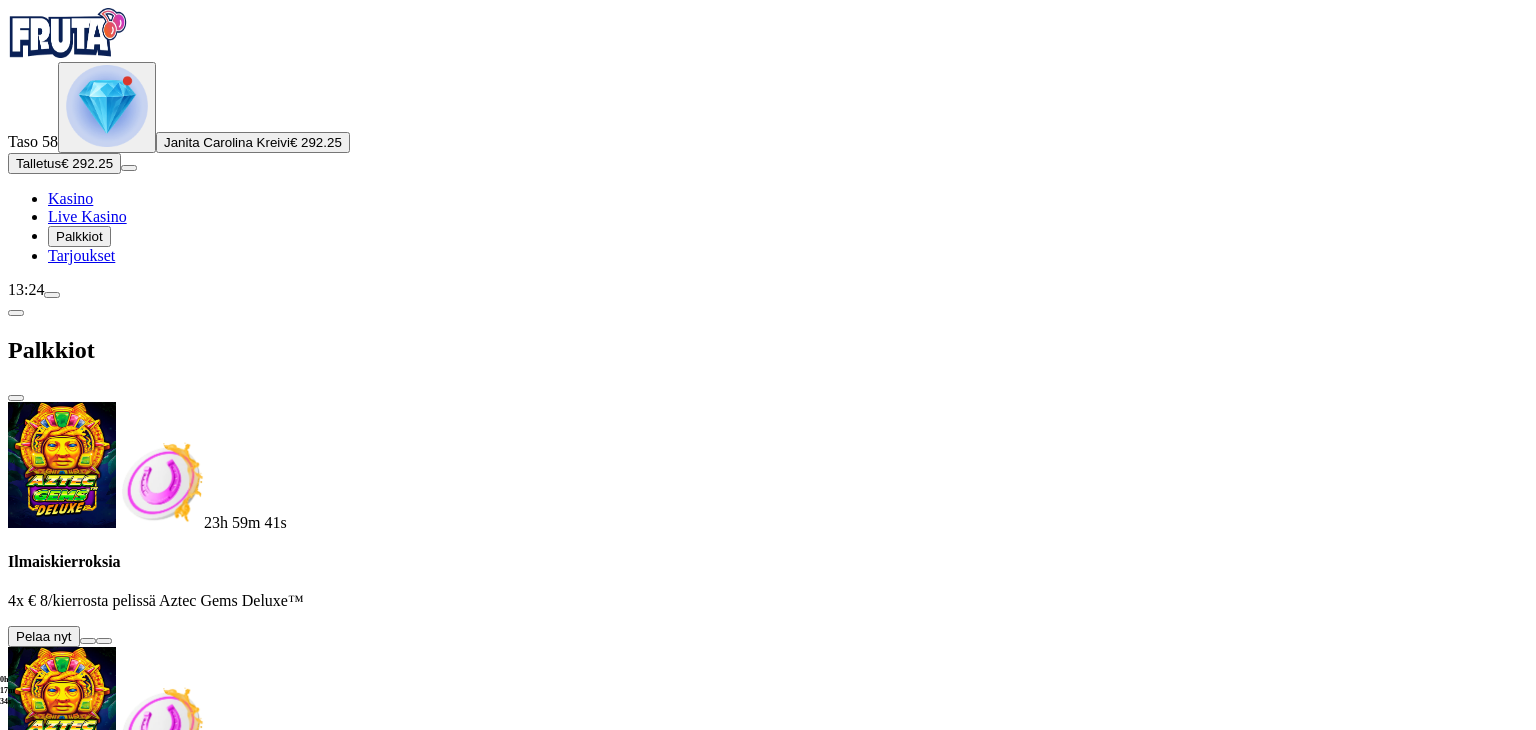 scroll, scrollTop: 1720, scrollLeft: 0, axis: vertical 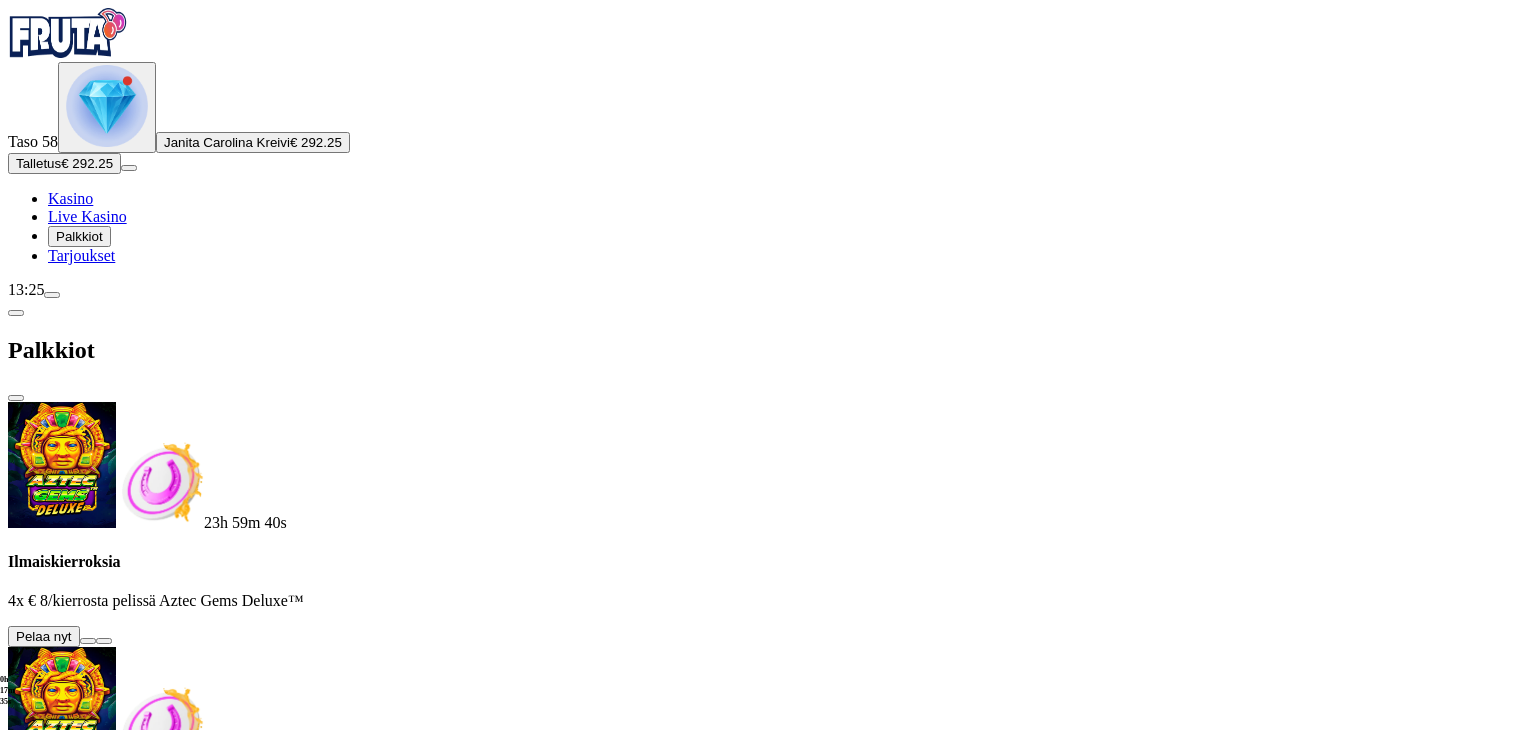 click at bounding box center [112, 3203] 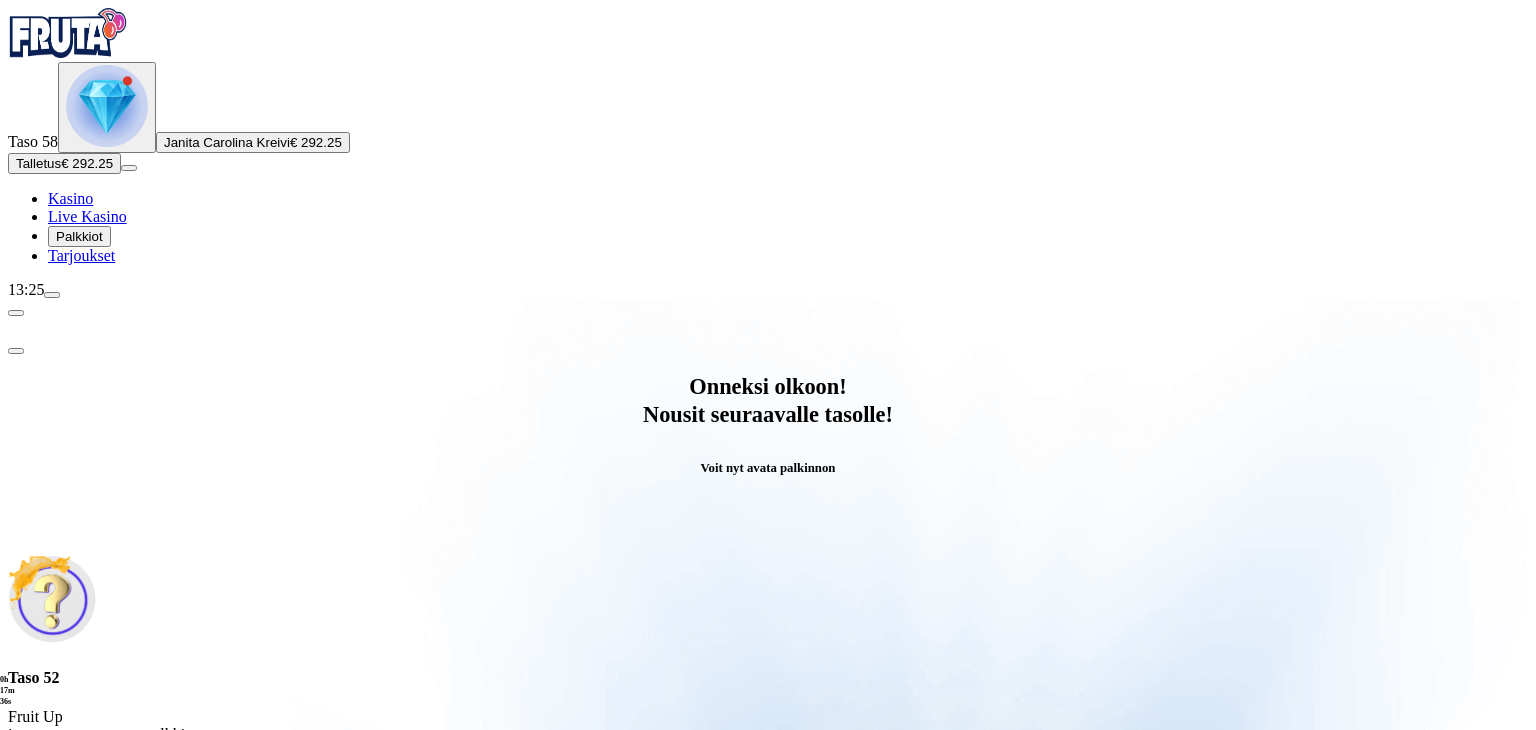 scroll, scrollTop: 0, scrollLeft: 0, axis: both 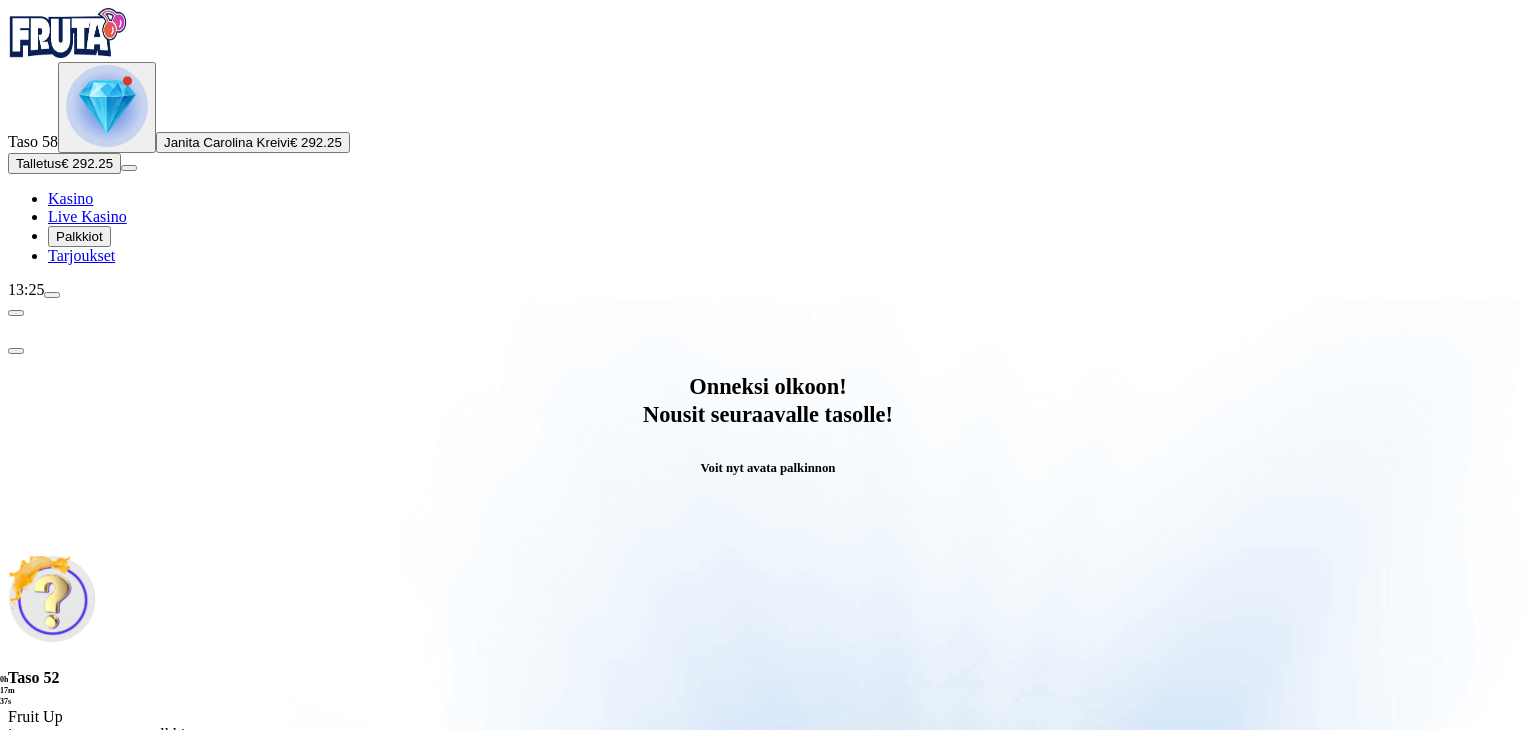 click on "Avaa palkinto" at bounding box center (768, 795) 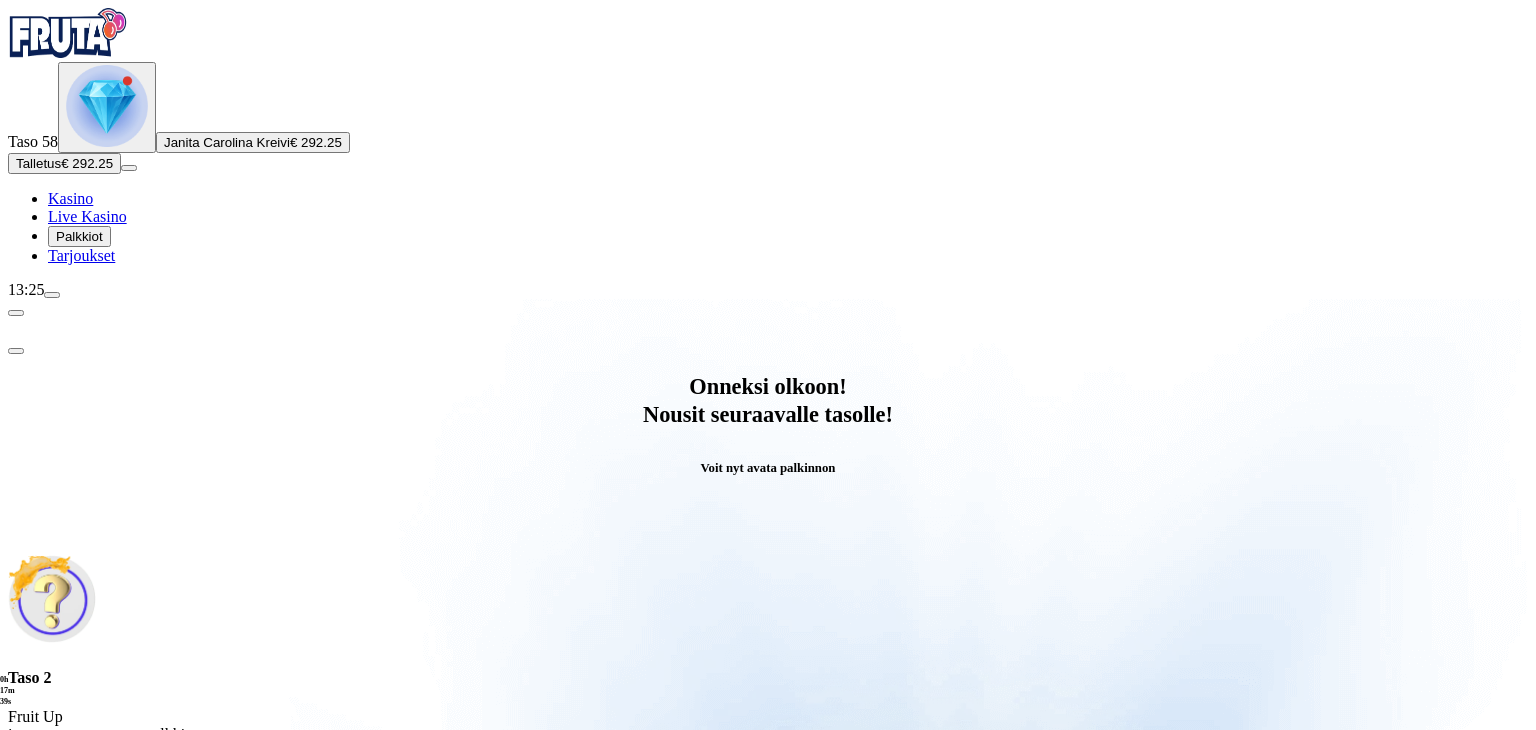click on "Säästä myöhemmäksi" at bounding box center [767, 1041] 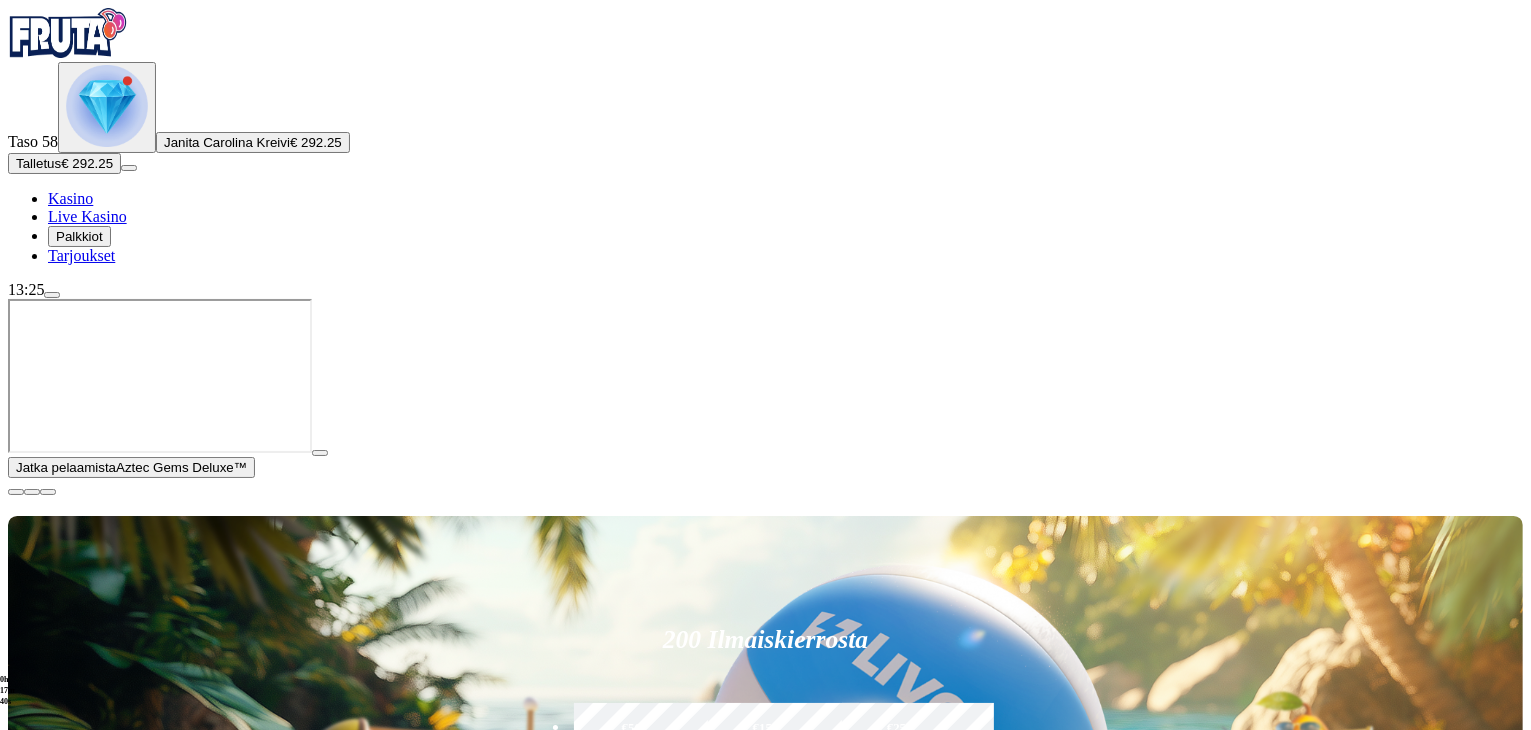 click on "Palkkiot" at bounding box center [79, 236] 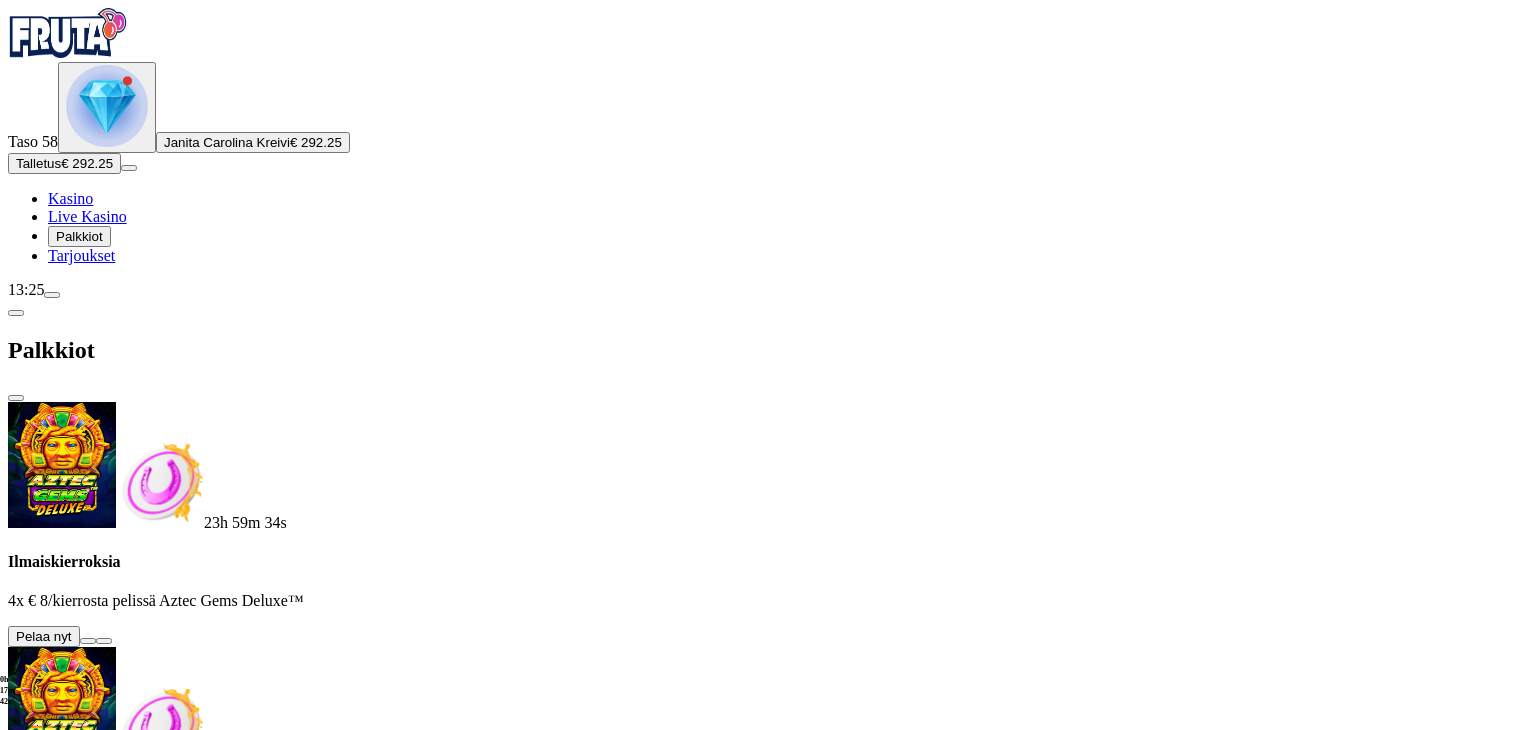click on "23h 59m 34s Ilmaiskierroksia 4x € 8/kierrosta pelissä Aztec Gems Deluxe™ Pelaa nyt 23h 59m 44s Ilmaiskierroksia 3x € 8/kierrosta pelissä Aztec Gems Deluxe™ Pelaa nyt 23h 59m 55s Ilmaiskierroksia 4x € 8/kierrosta pelissä Aztec Gems Deluxe™ Pelaa nyt 11h 34m 35s Talletuksella etuja Talleta € 250 tai enemmän
Saat 40 ilmaiskierrosta (€ 1) Lunasta tarjous 11h 34m 35s Talletuksella etuja Talleta € 150 tai enemmän
Saat 20 ilmaiskierrosta (€ 1) Lunasta tarjous 11h 34m 35s Talletuksella etuja Talleta € 50 tai enemmän
Saat 15 ilmaiskierrosta (€ 0.5) Lunasta tarjous 11h 34m 35s Talletuksella etuja Talleta € 20 tai enemmän
Saat 15 ilmaiskierrosta (€ 0.2) Lunasta tarjous 11h 34m 35s Talletuksella etuja Talleta € 250 tai enemmän
Saat 40 ilmaiskierrosta (€ 1) Lunasta tarjous 11h 34m 35s Talletuksella etuja Talleta € 150 tai enemmän
Saat 20 ilmaiskierrosta (€ 1) Lunasta tarjous 11h 34m 35s Talletuksella etuja Talleta € 50 tai enemmän
Lunasta tarjous 11h 34m 35s" at bounding box center [768, 2541] 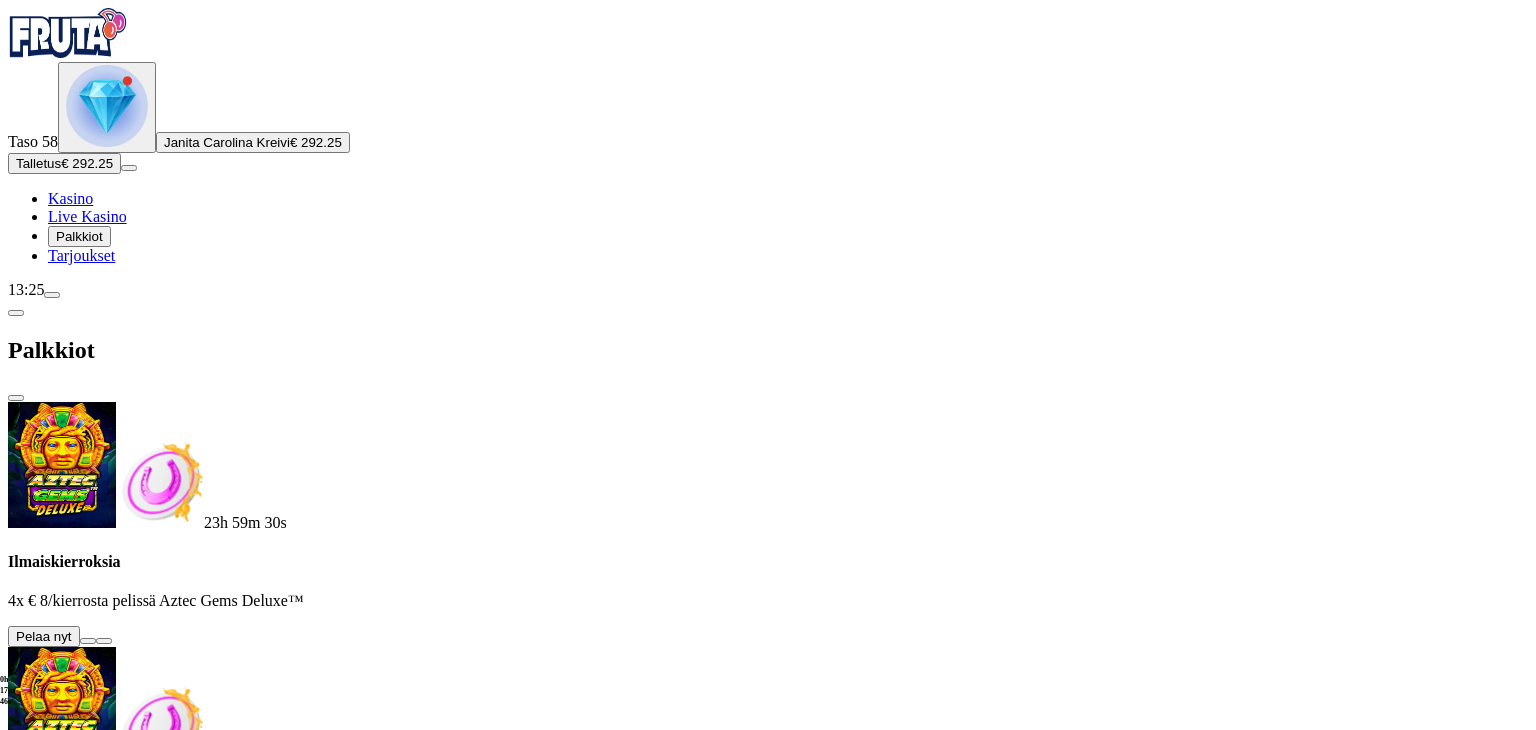 scroll, scrollTop: 1480, scrollLeft: 0, axis: vertical 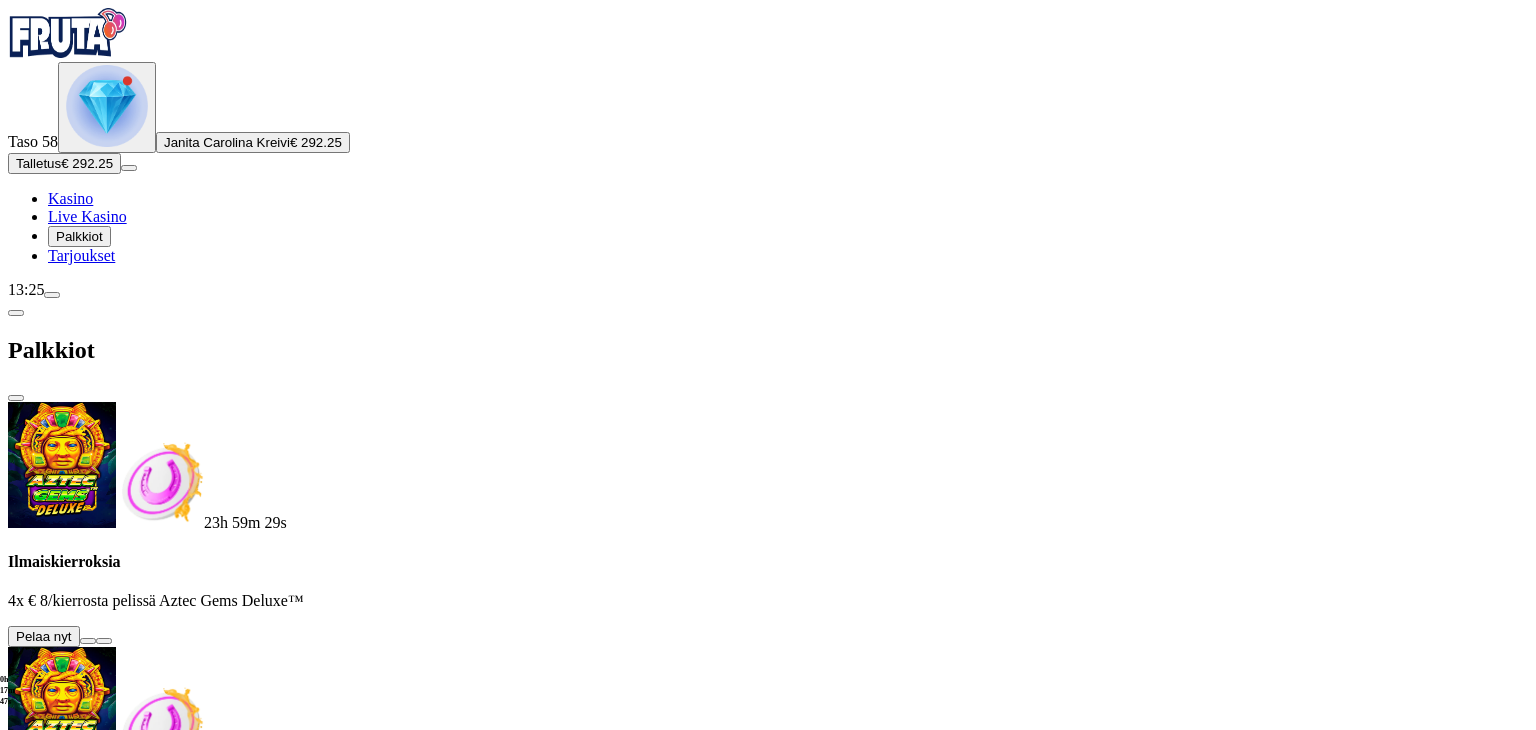 click at bounding box center (112, 3448) 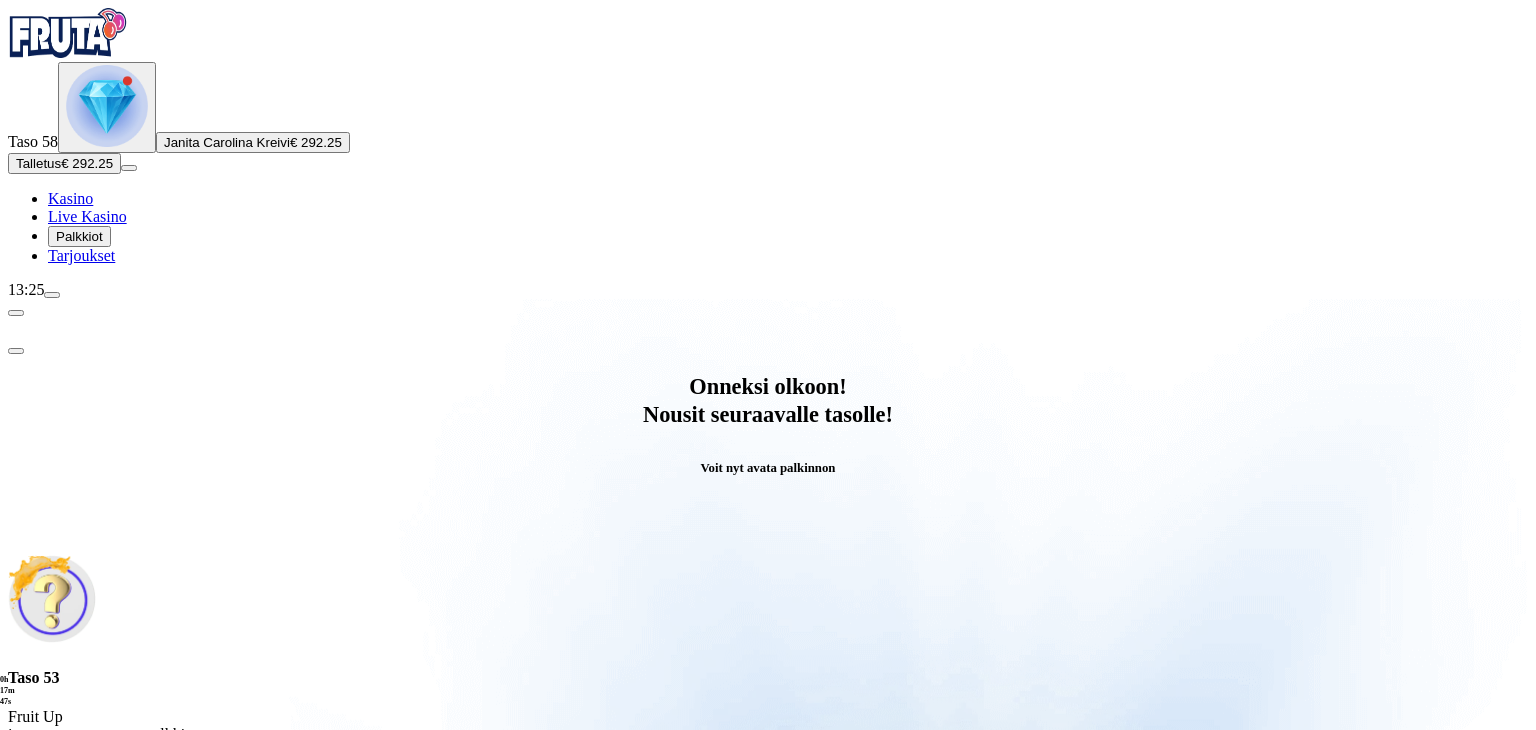 scroll, scrollTop: 0, scrollLeft: 0, axis: both 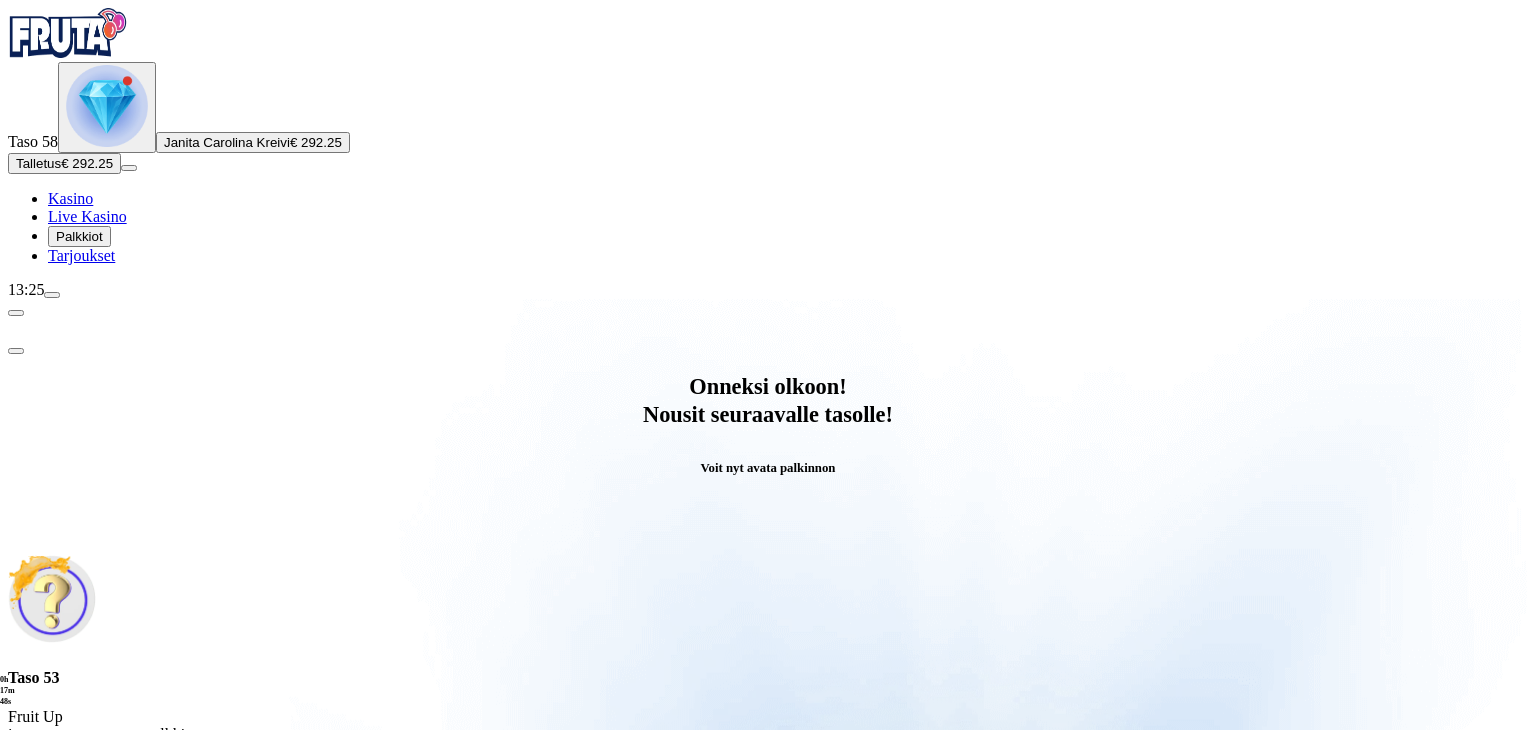 click on "Avaa palkinto" at bounding box center [768, 795] 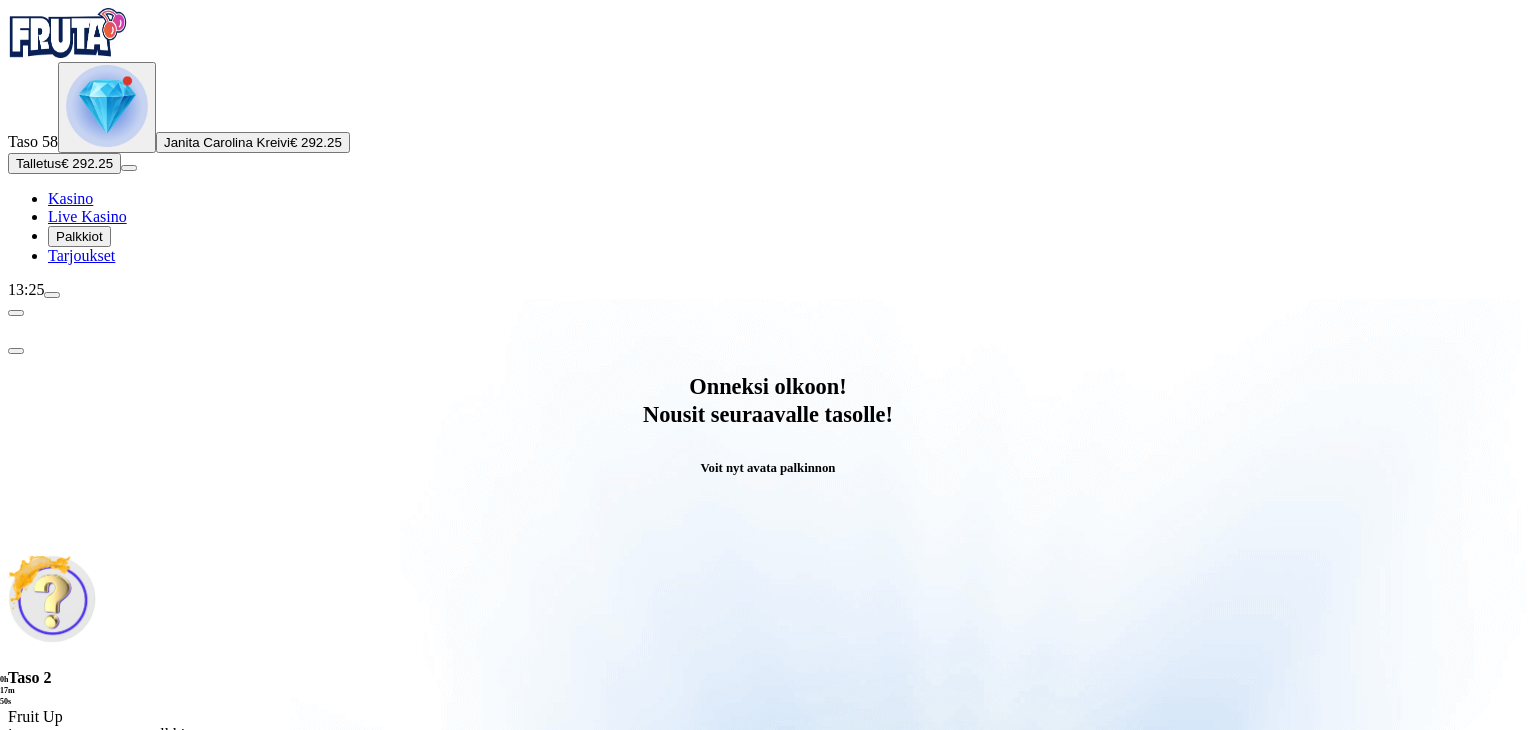 click on "Säästä myöhemmäksi" at bounding box center [767, 1041] 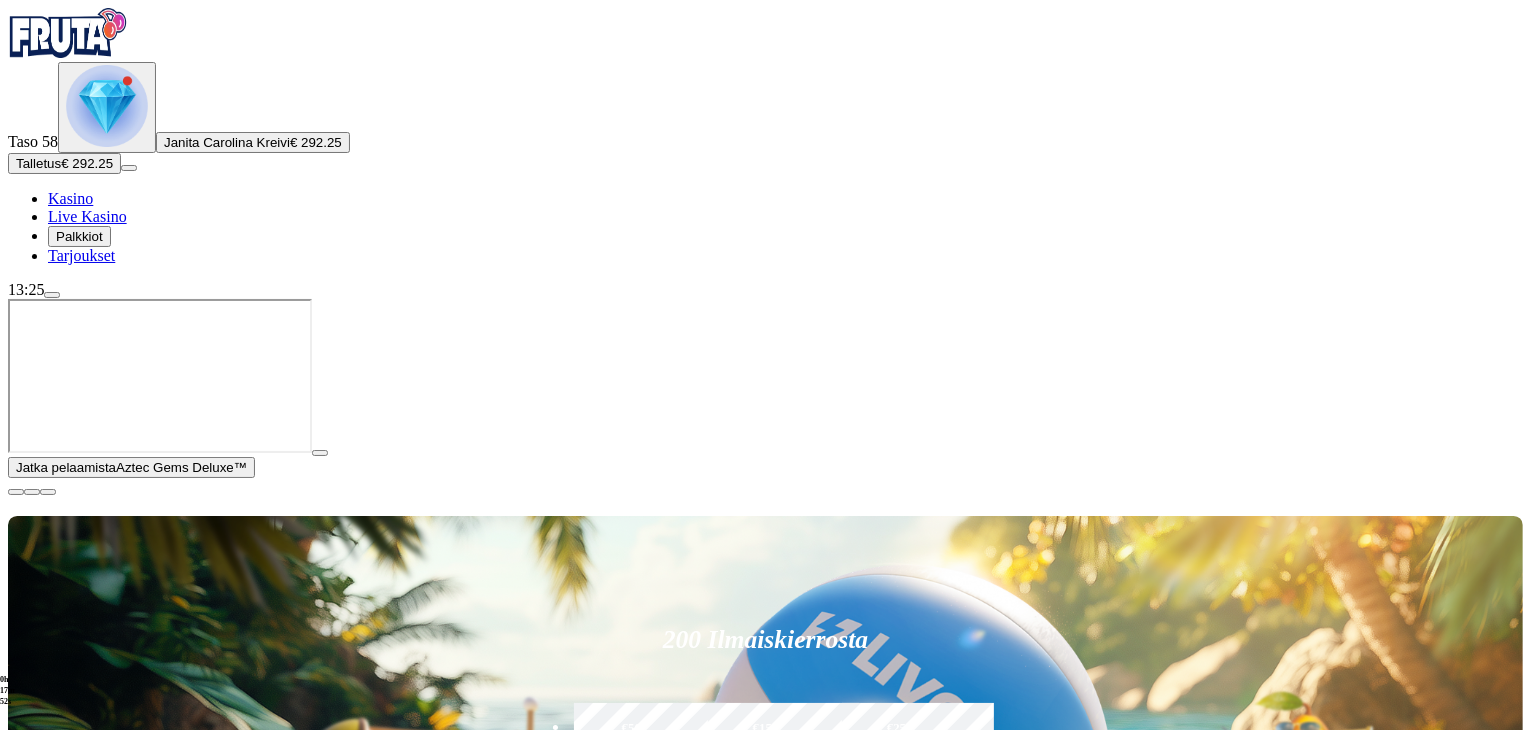 click on "Palkkiot" at bounding box center (79, 236) 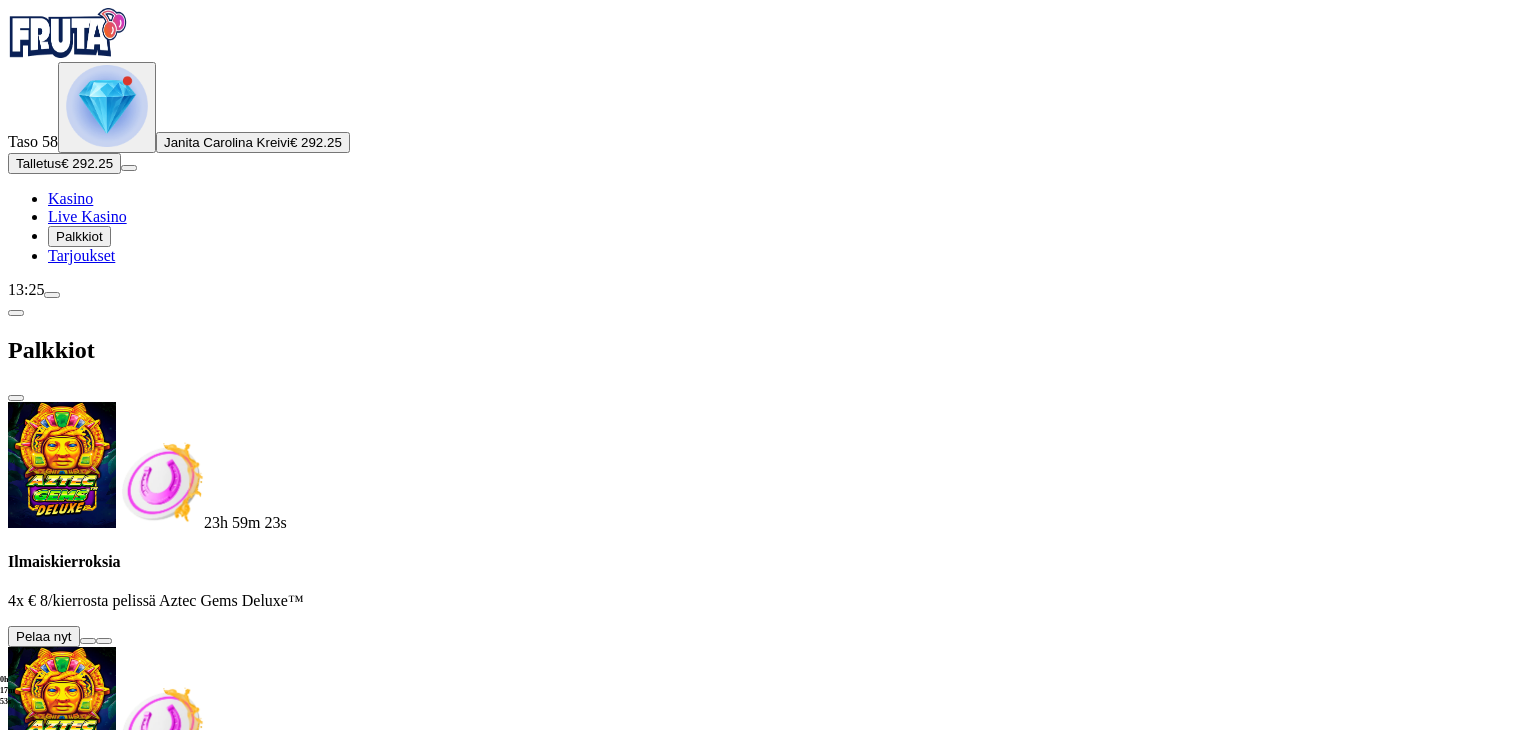 click on "23h 59m 23s Ilmaiskierroksia 4x € 8/kierrosta pelissä Aztec Gems Deluxe™ Pelaa nyt 23h 59m 33s Ilmaiskierroksia 3x € 8/kierrosta pelissä Aztec Gems Deluxe™ Pelaa nyt 23h 59m 44s Ilmaiskierroksia 4x € 8/kierrosta pelissä Aztec Gems Deluxe™ Pelaa nyt 23h 59m 56s Ilmaiskierroksia 5x € 8/kierrosta pelissä Aztec Gems Deluxe™ Pelaa nyt 11h 34m 24s Talletuksella etuja Talleta € 250 tai enemmän
Saat 40 ilmaiskierrosta (€ 1) Lunasta tarjous 11h 34m 24s Talletuksella etuja Talleta € 150 tai enemmän
Saat 20 ilmaiskierrosta (€ 1) Lunasta tarjous 11h 34m 24s Talletuksella etuja Talleta € 50 tai enemmän
Saat 15 ilmaiskierrosta (€ 0.5) Lunasta tarjous 11h 34m 24s Talletuksella etuja Talleta € 20 tai enemmän
Saat 15 ilmaiskierrosta (€ 0.2) Lunasta tarjous 11h 34m 24s Talletuksella etuja Talleta € 250 tai enemmän
Saat 40 ilmaiskierrosta (€ 1) Lunasta tarjous 11h 34m 24s Talletuksella etuja Talleta € 150 tai enemmän
Saat 20 ilmaiskierrosta (€ 1) Lunasta tarjous" at bounding box center (768, 2560) 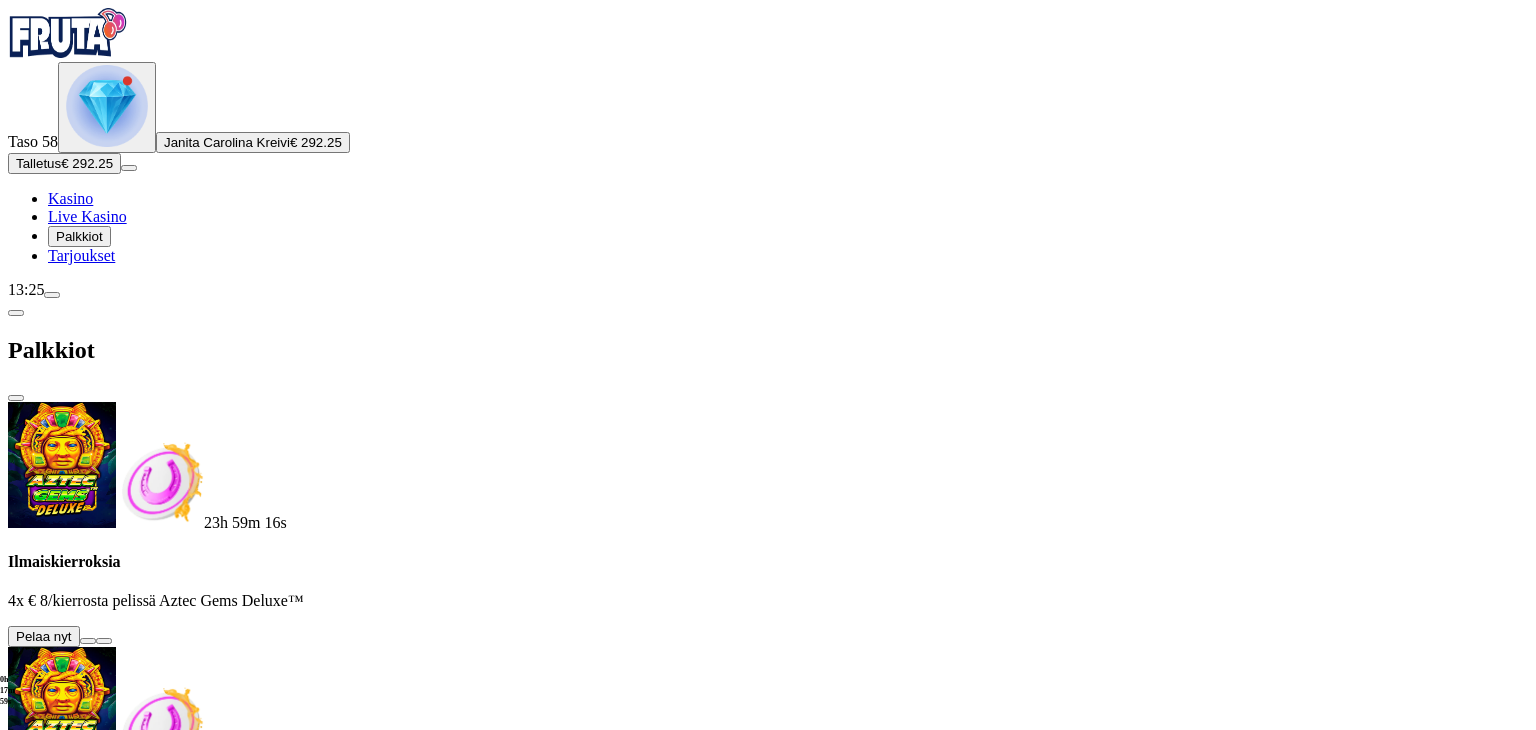 scroll, scrollTop: 1800, scrollLeft: 0, axis: vertical 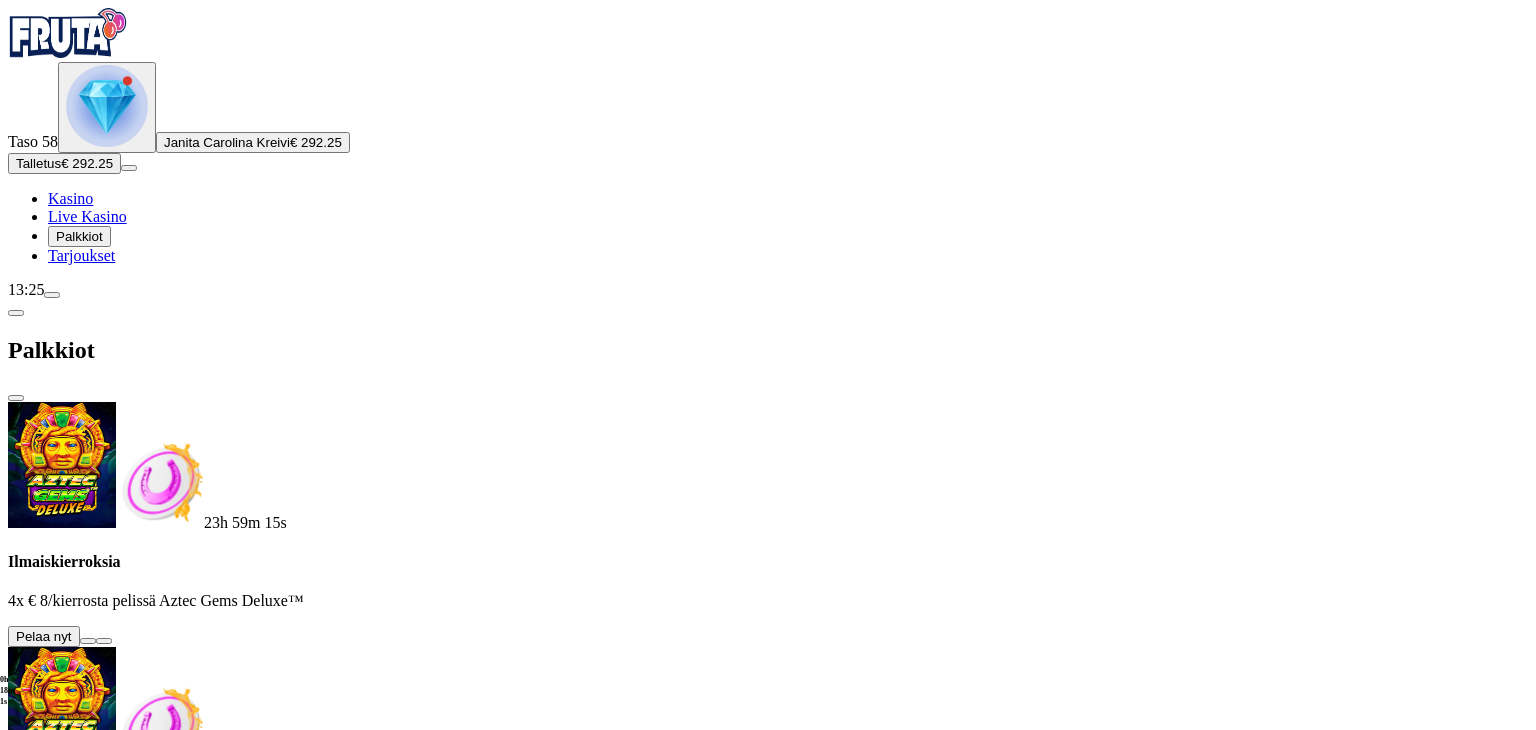 click at bounding box center (112, 3694) 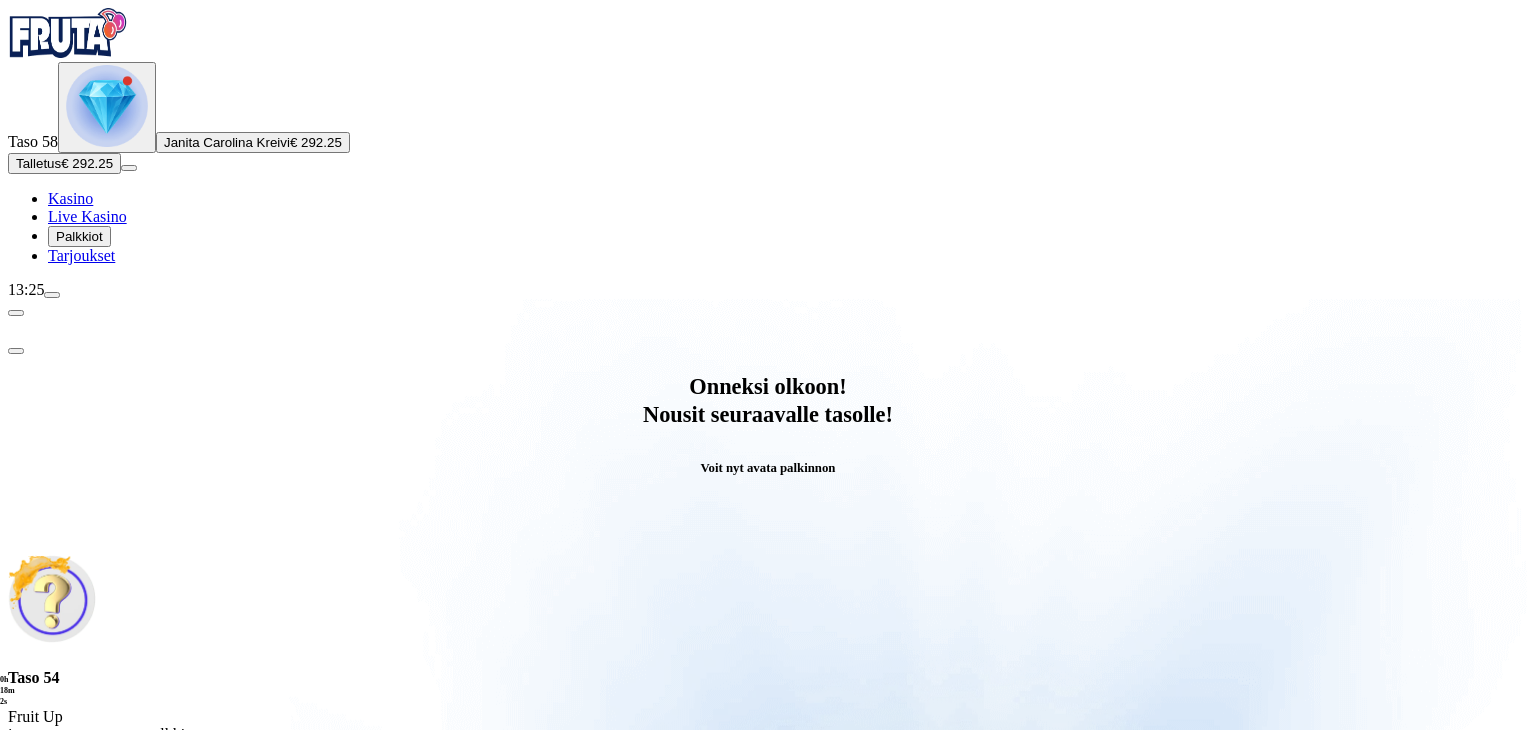 click on "Avaa palkinto" at bounding box center (768, 795) 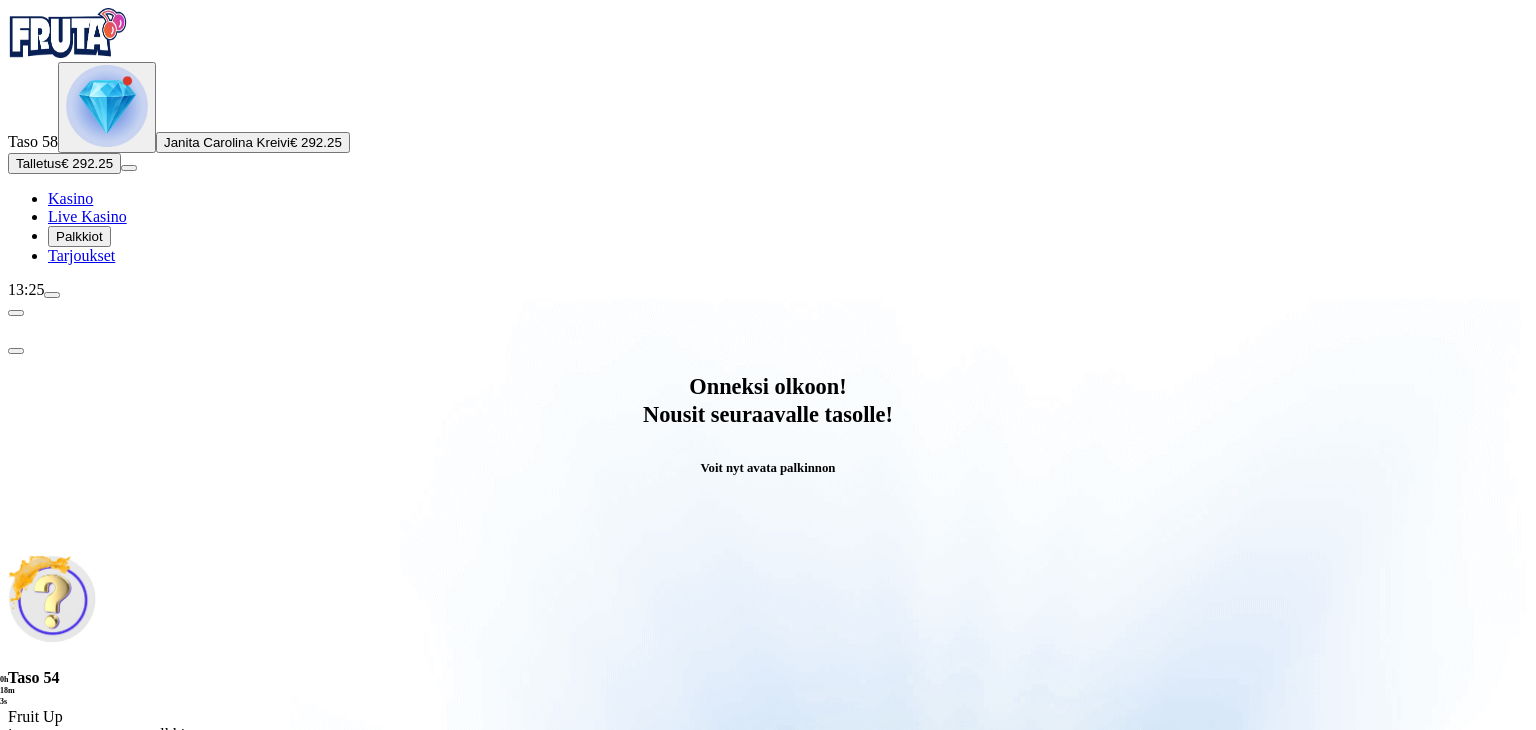 click on "Avaa palkinto" at bounding box center (768, 795) 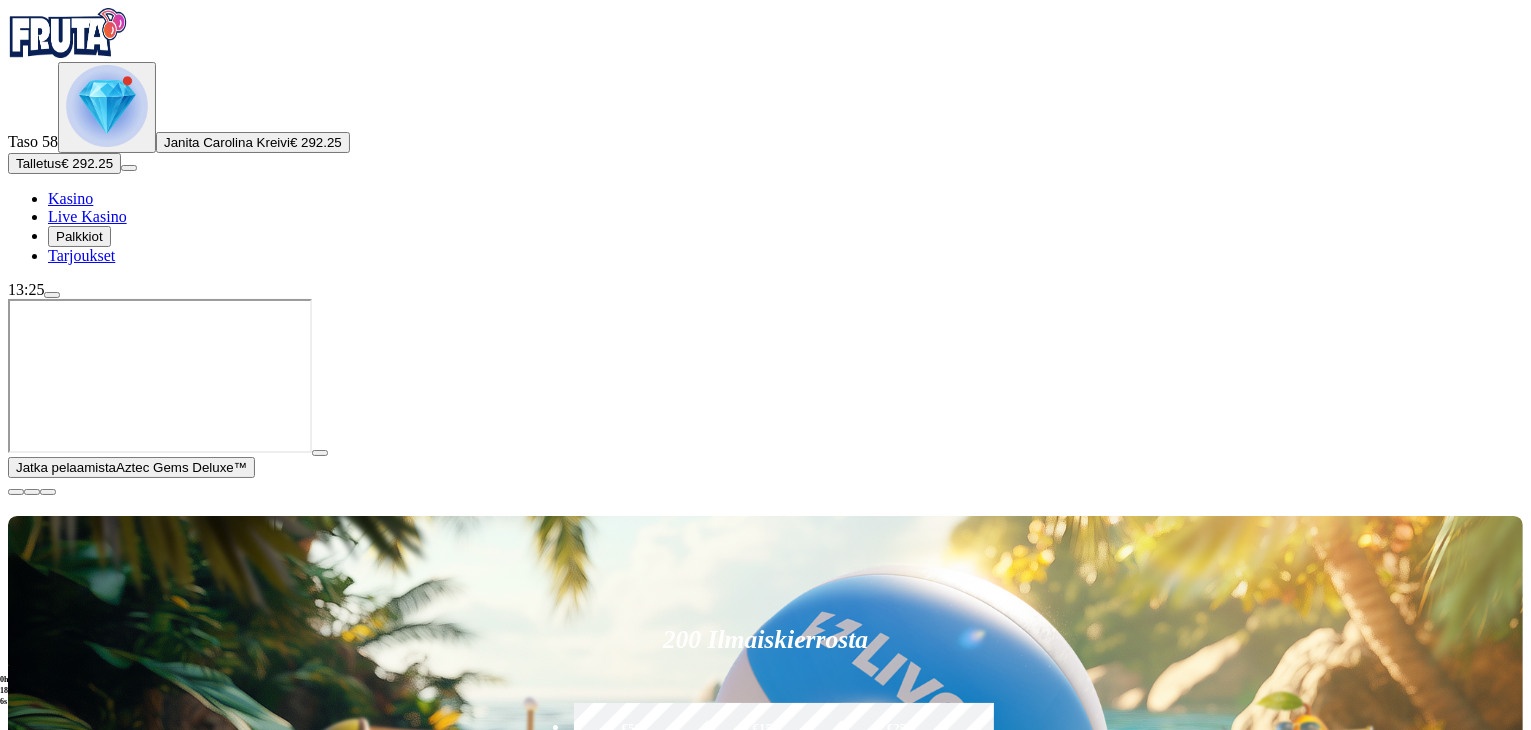 click on "Palkkiot" at bounding box center (79, 236) 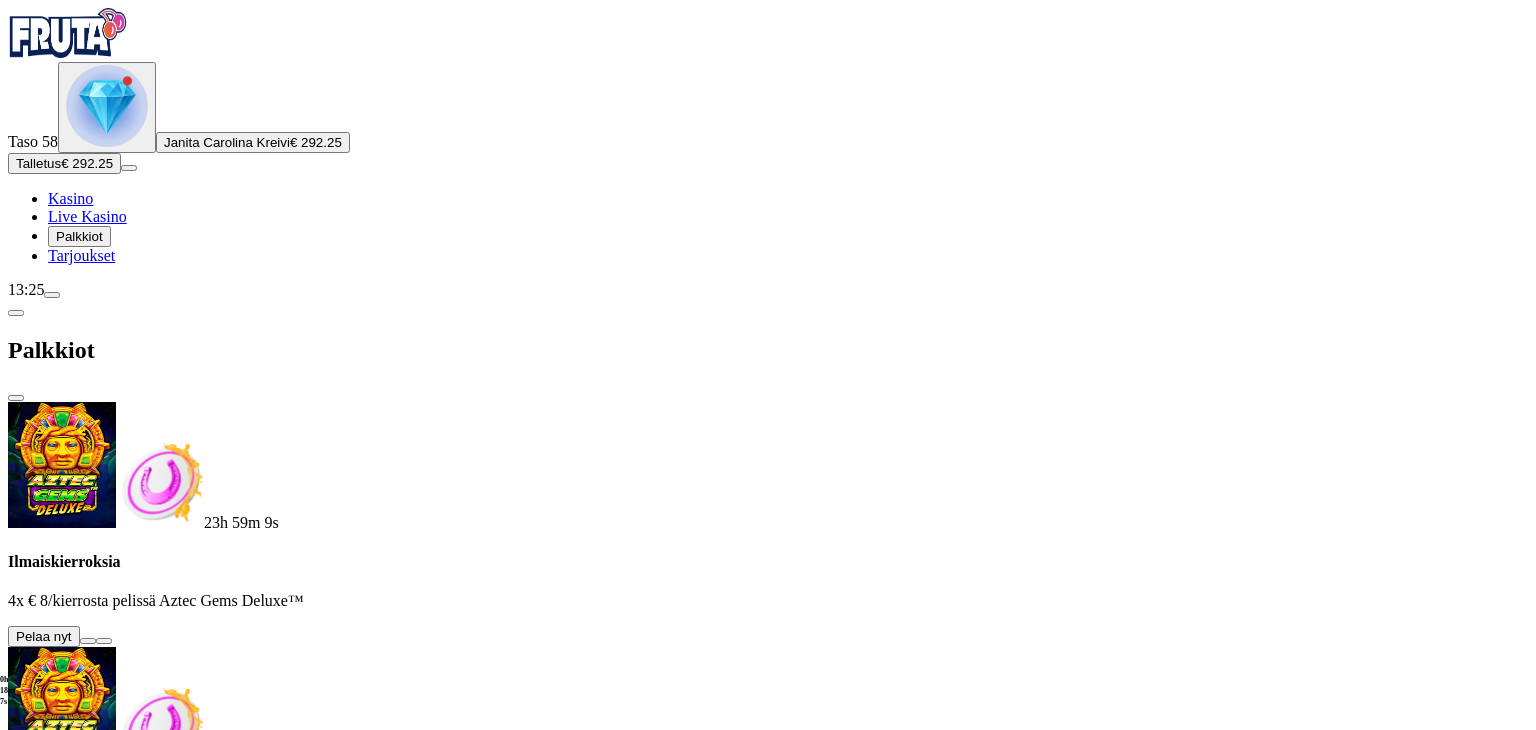 click at bounding box center [88, 641] 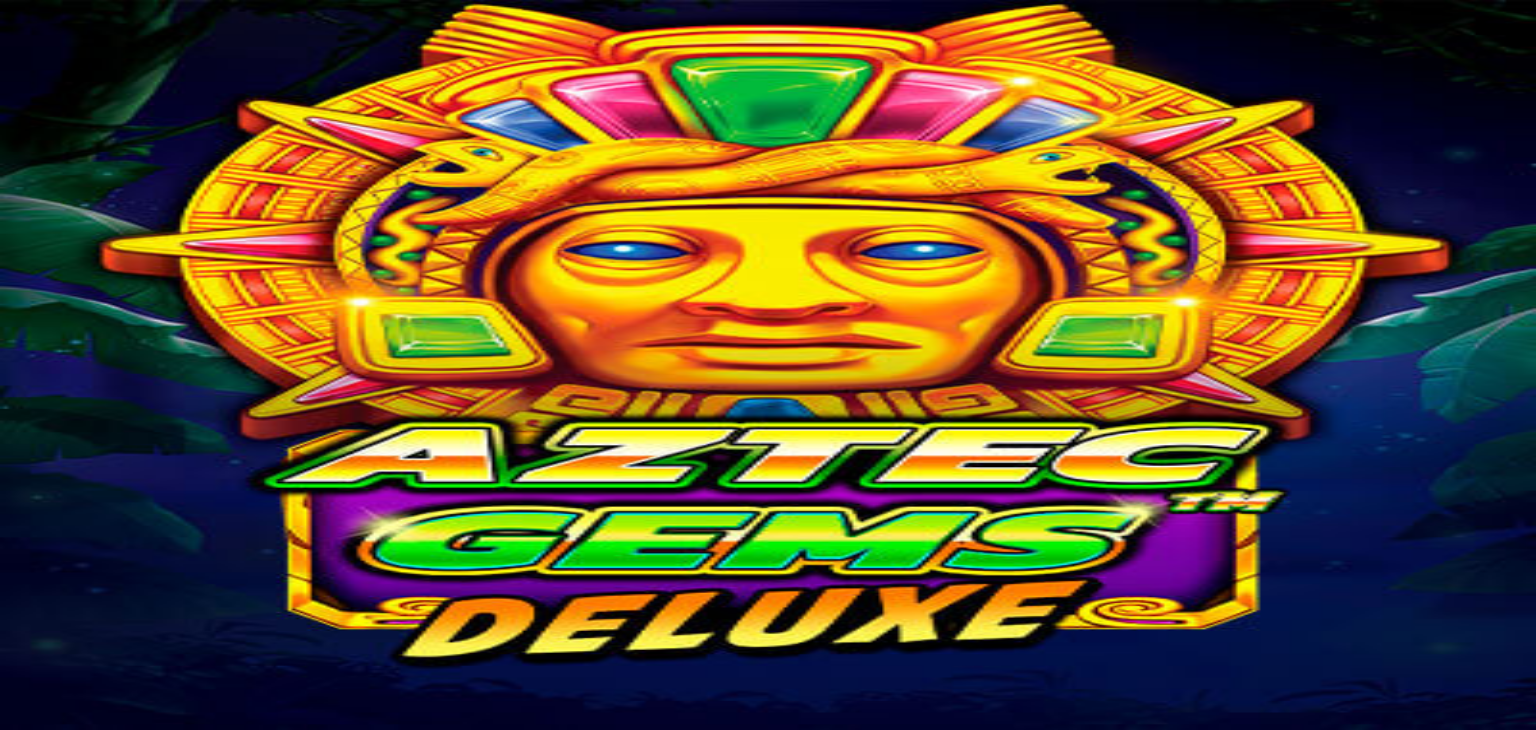 scroll, scrollTop: 0, scrollLeft: 0, axis: both 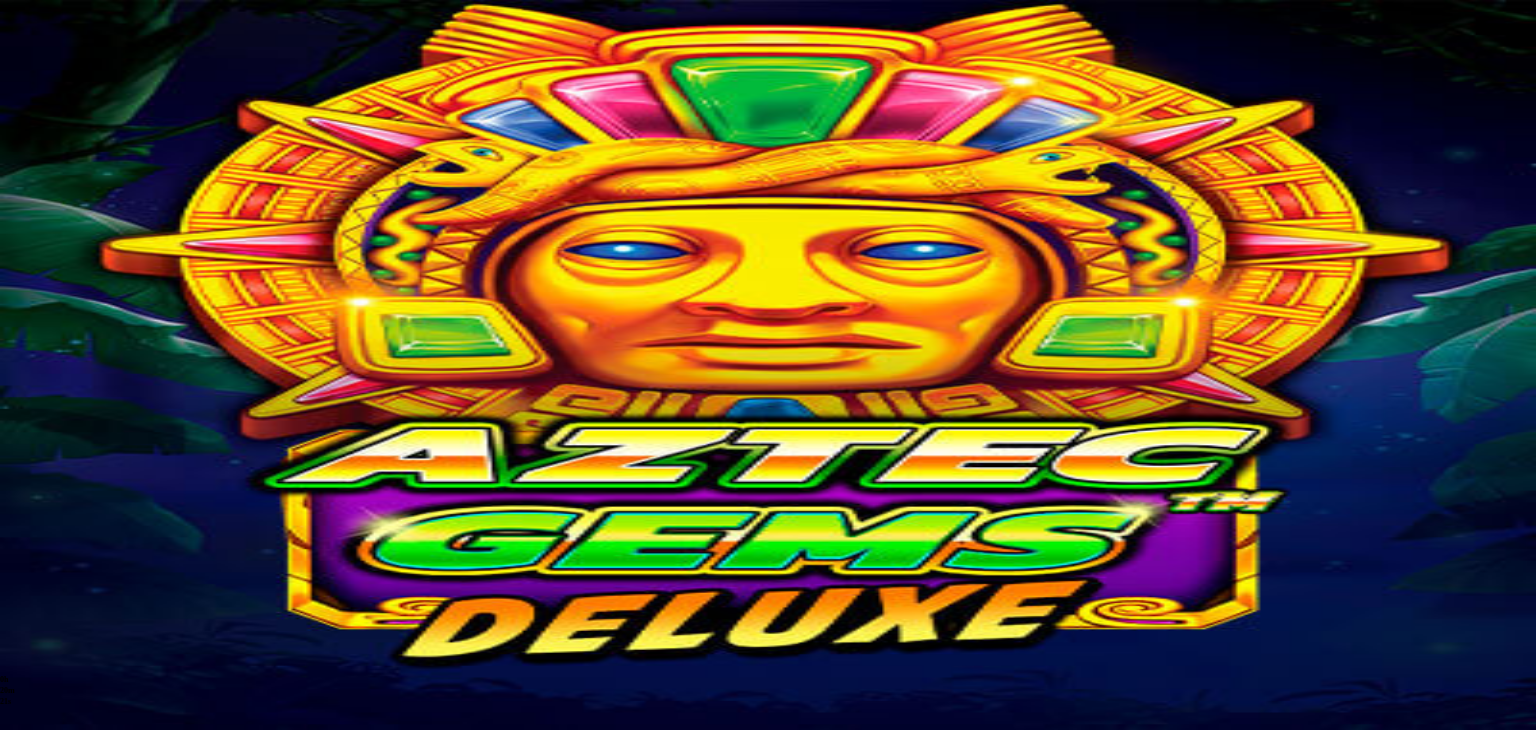click on "Kasino" at bounding box center (70, 198) 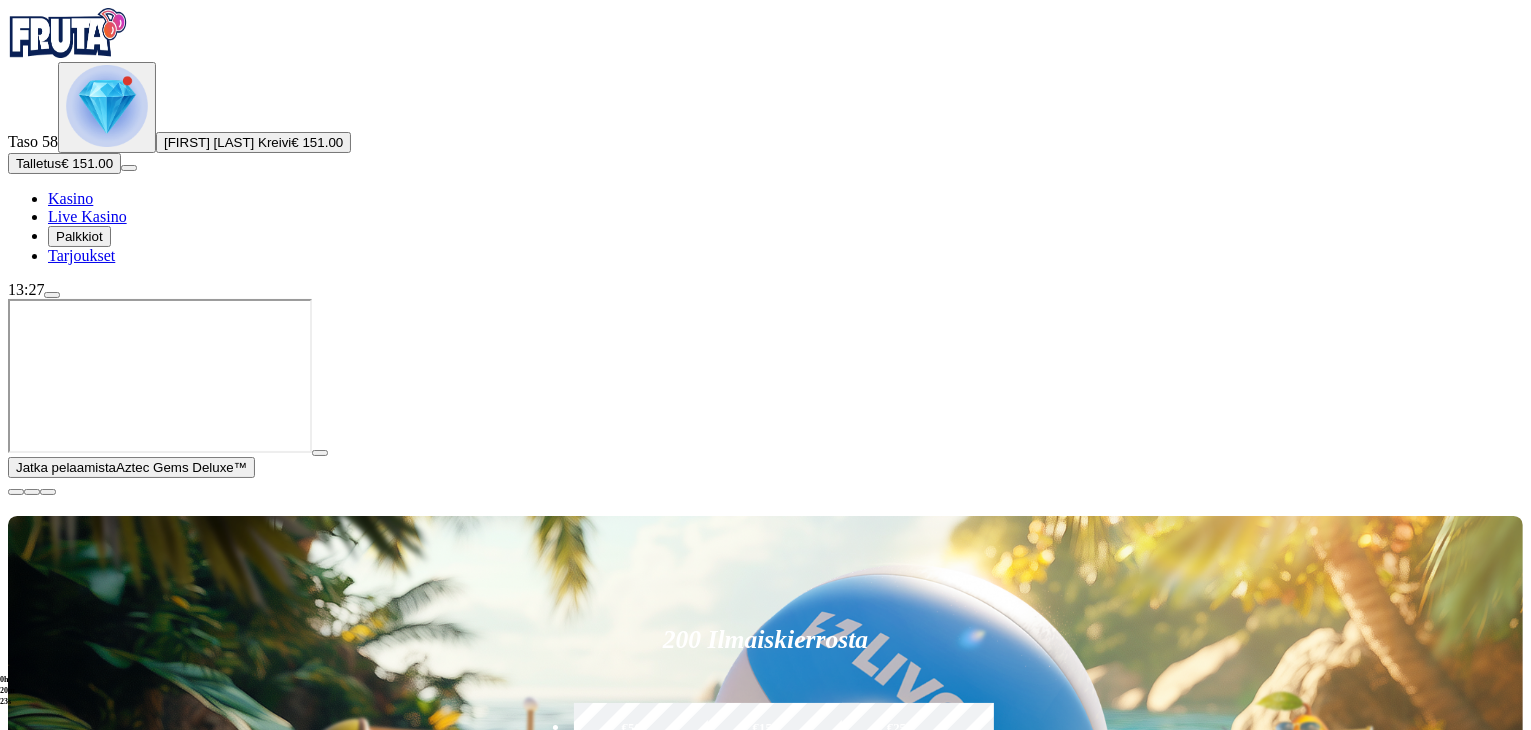 click on "Palkkiot" at bounding box center [79, 236] 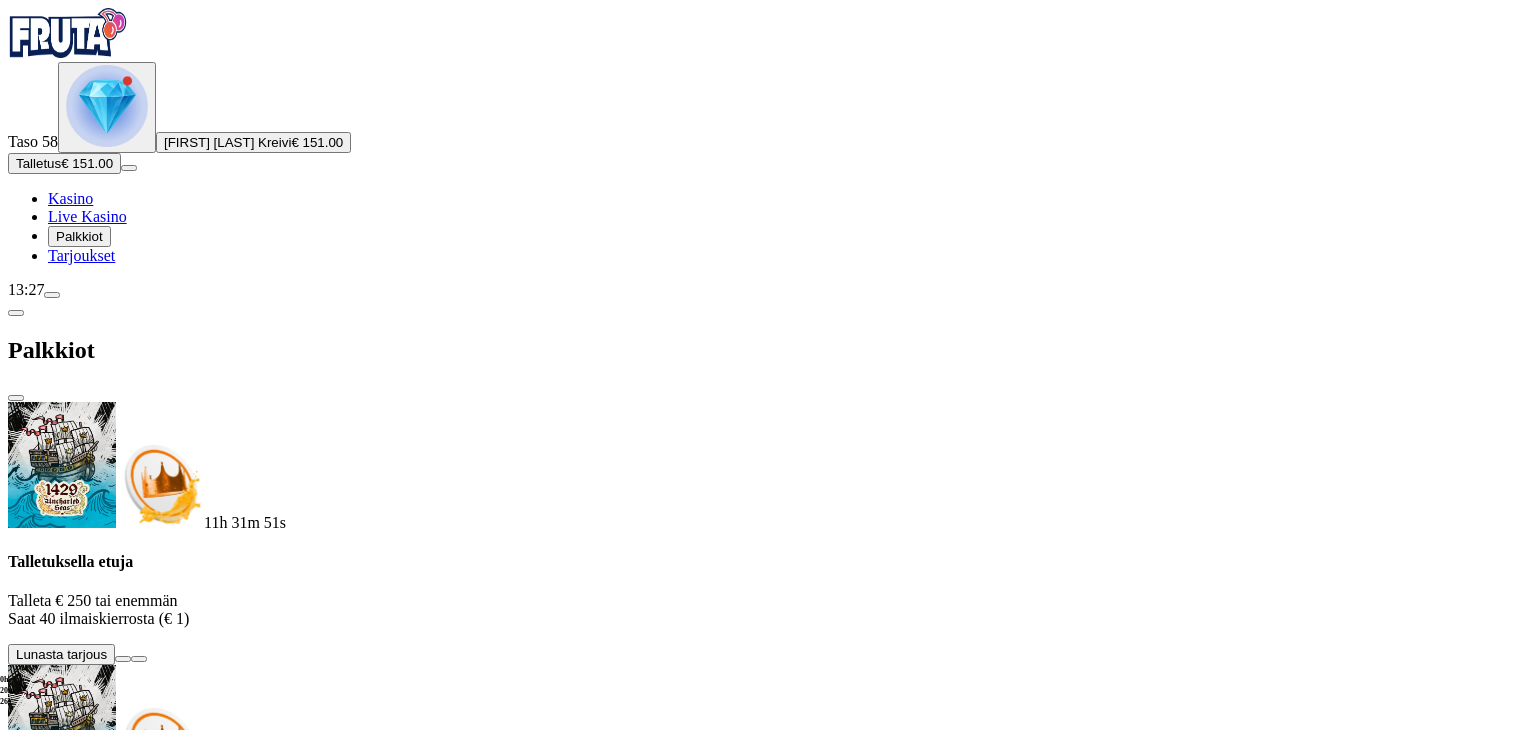 click on "11h 31m 51s Talletuksella etuja Talleta € 250 tai enemmän
Saat 40 ilmaiskierrosta (€ 1) Lunasta tarjous 11h 31m 51s Talletuksella etuja Talleta € 150 tai enemmän
Saat 20 ilmaiskierrosta (€ 1) Lunasta tarjous 11h 31m 51s Talletuksella etuja Talleta € 50 tai enemmän
Saat 15 ilmaiskierrosta (€ 0.5) Lunasta tarjous 11h 31m 51s Talletuksella etuja Talleta € 20 tai enemmän
Saat 15 ilmaiskierrosta (€ 0.2) Lunasta tarjous 11h 31m 51s Talletuksella etuja Talleta € 250 tai enemmän
Saat 40 ilmaiskierrosta (€ 1) Lunasta tarjous 11h 31m 51s Talletuksella etuja Talleta € 150 tai enemmän
Saat 20 ilmaiskierrosta (€ 1) Lunasta tarjous 11h 31m 51s Talletuksella etuja Talleta € 50 tai enemmän
Saat 15 ilmaiskierrosta (€ 0.6) Lunasta tarjous 11h 31m 51s Talletuksella etuja Talleta € 20 tai enemmän
Saat 15 ilmaiskierrosta (€ 0.2) Lunasta tarjous Taso 55 Avaa seuraava palkkiosi Avaa palkinto Taso 56 Avaa seuraava palkkiosi Avaa palkinto Taso 57 Avaa seuraava palkkiosi Taso 58" at bounding box center [768, 1965] 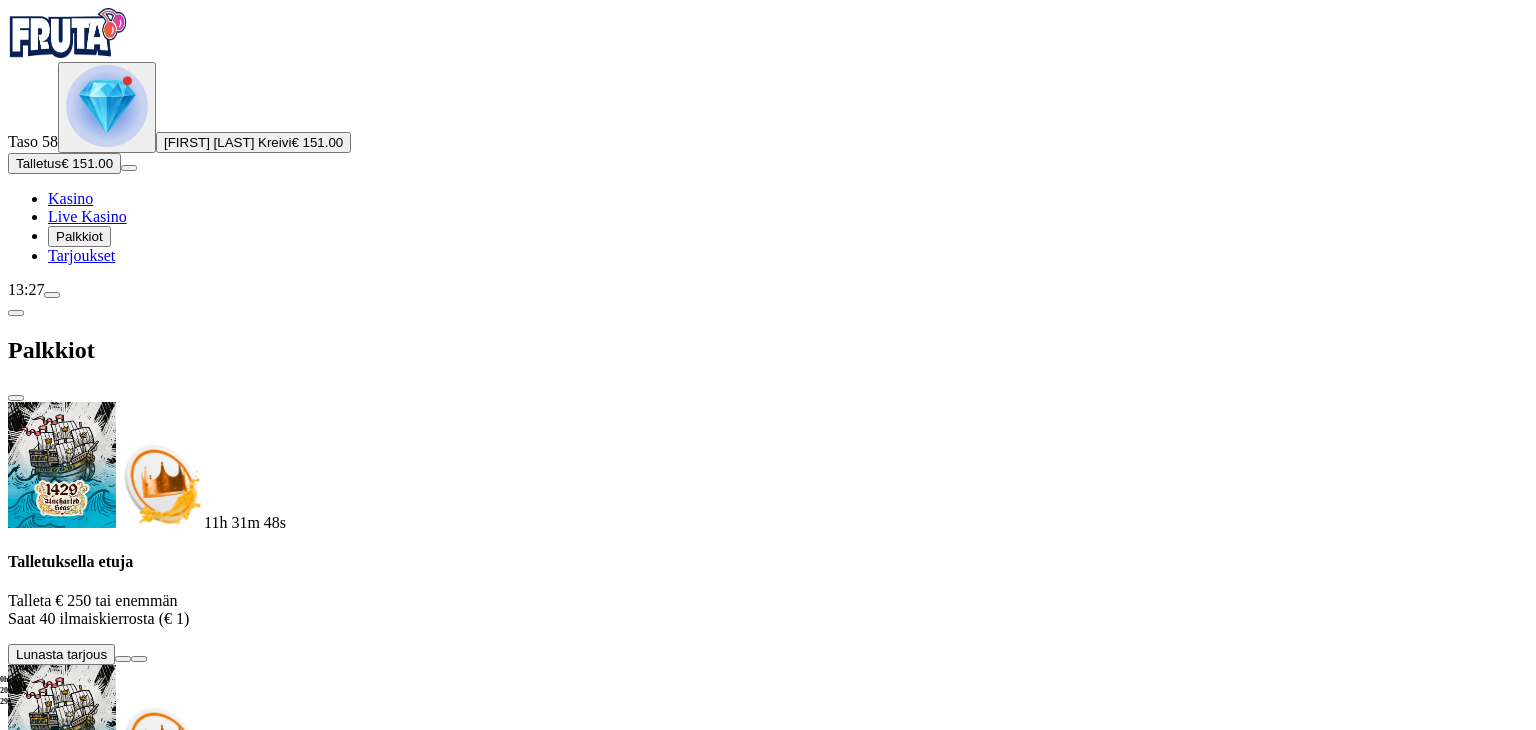 scroll, scrollTop: 1120, scrollLeft: 0, axis: vertical 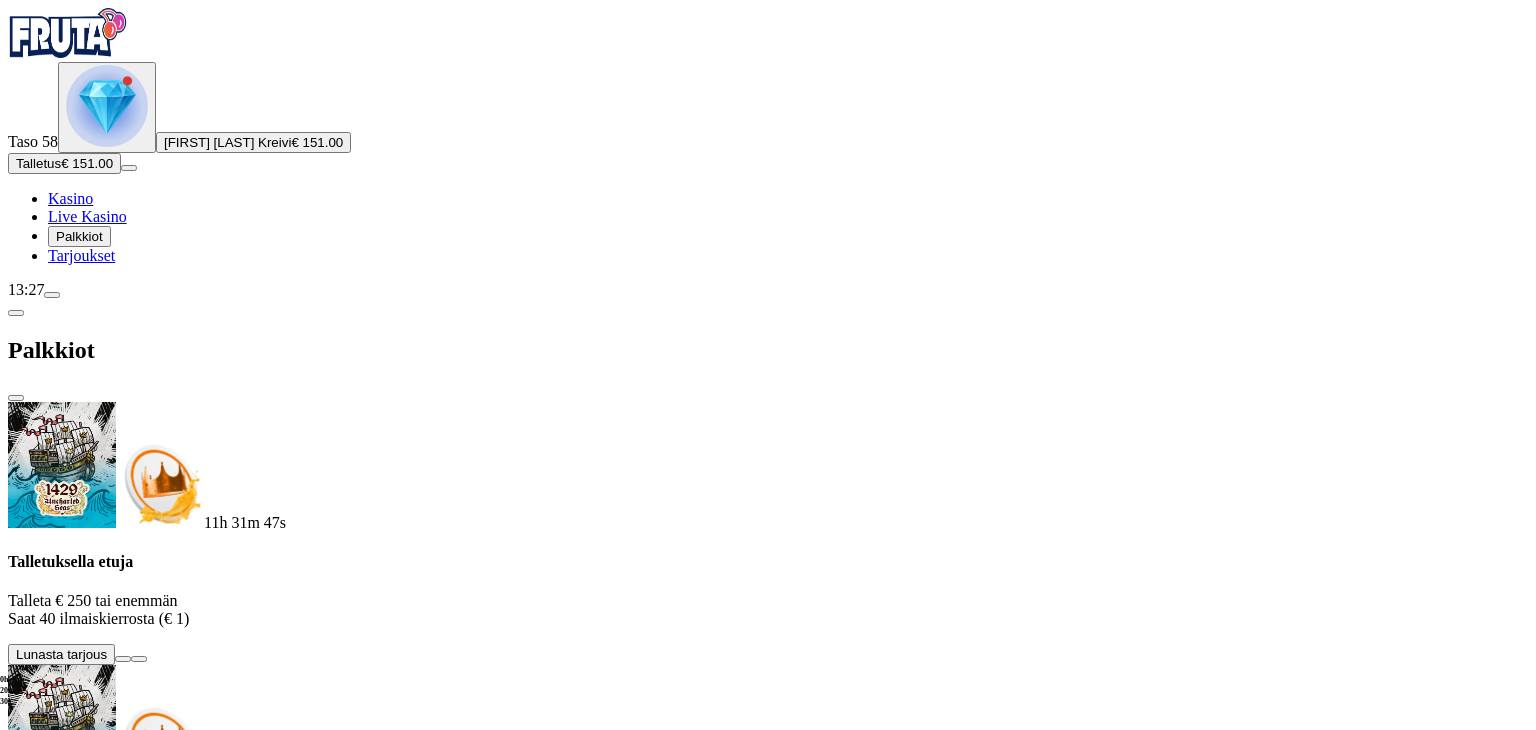 click at bounding box center (112, 2712) 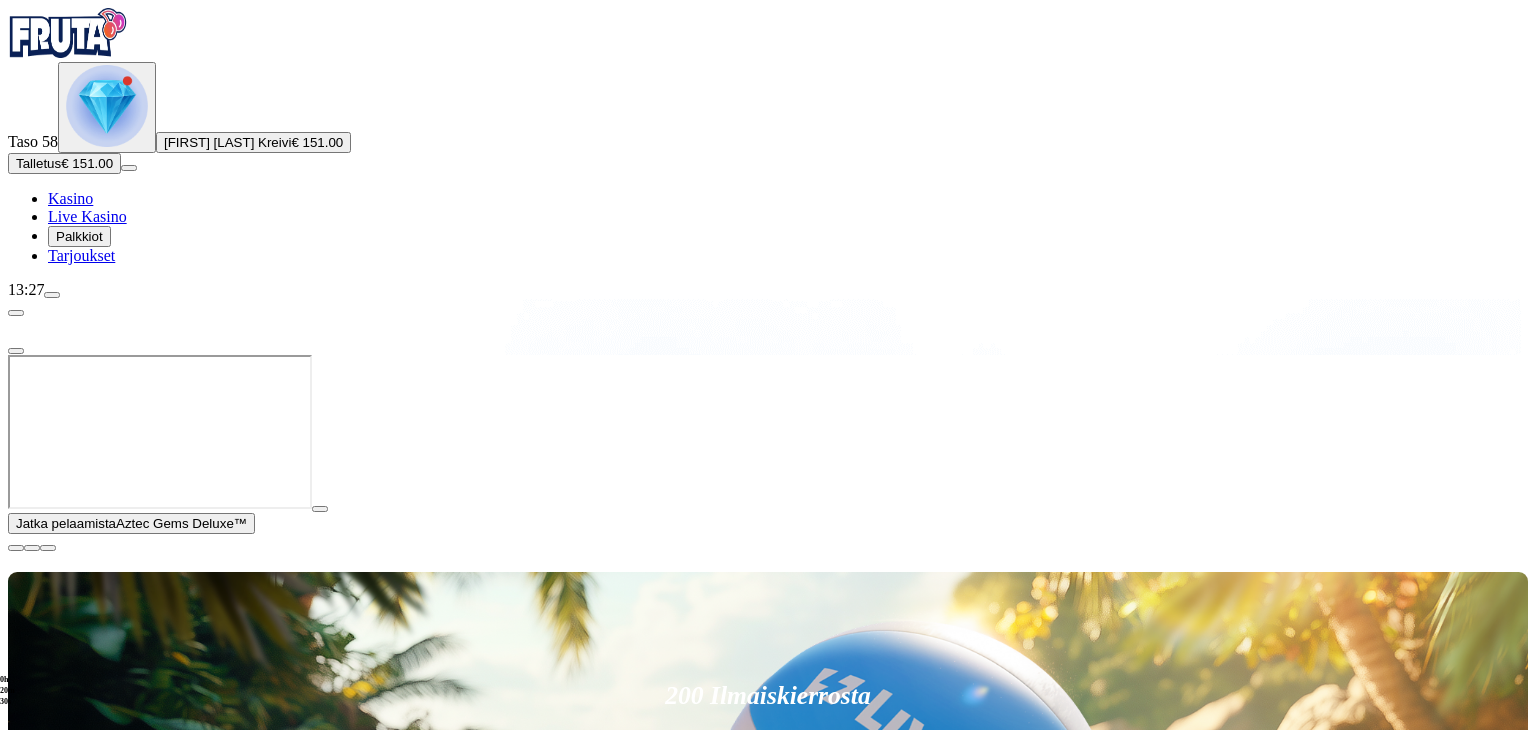 scroll, scrollTop: 0, scrollLeft: 0, axis: both 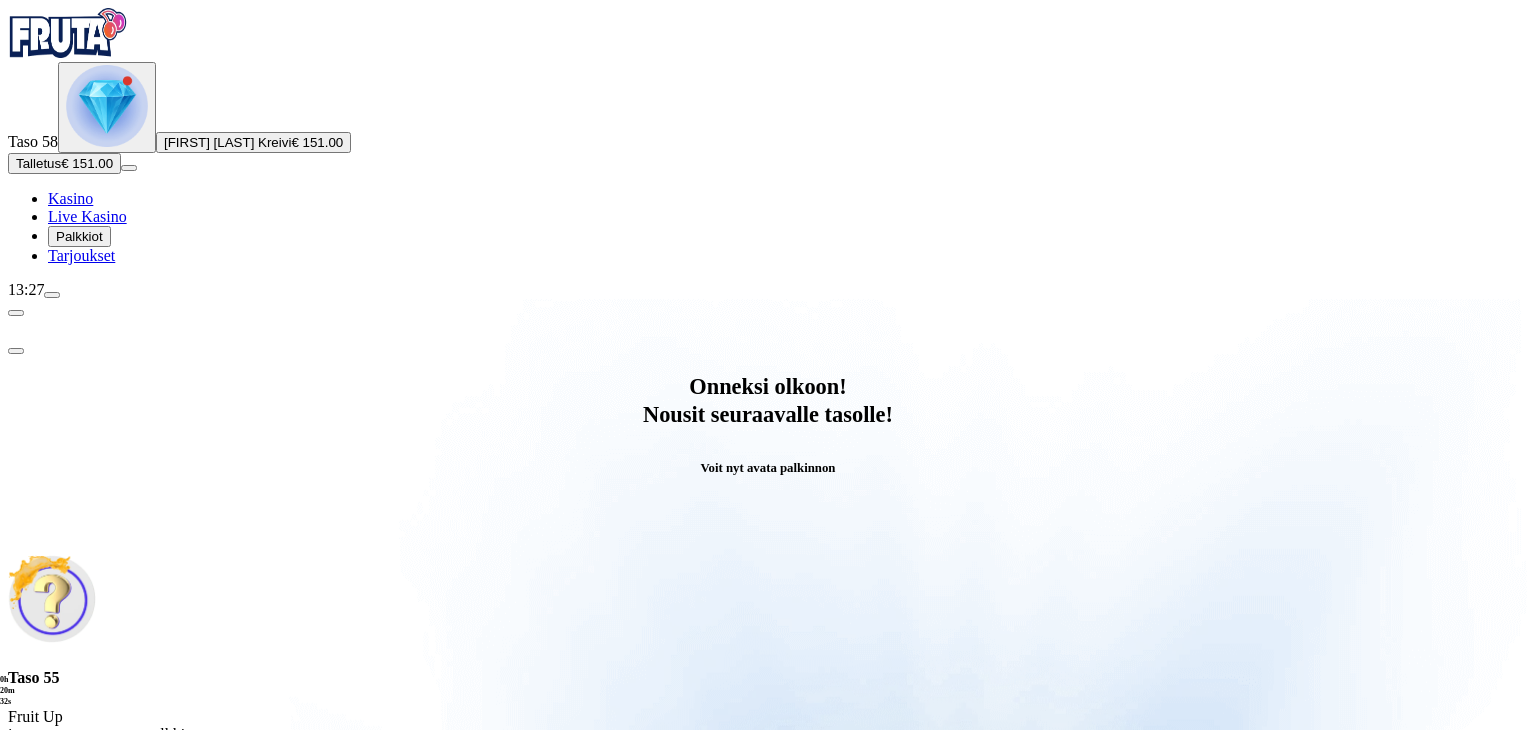 click on "Avaa palkinto" at bounding box center (768, 795) 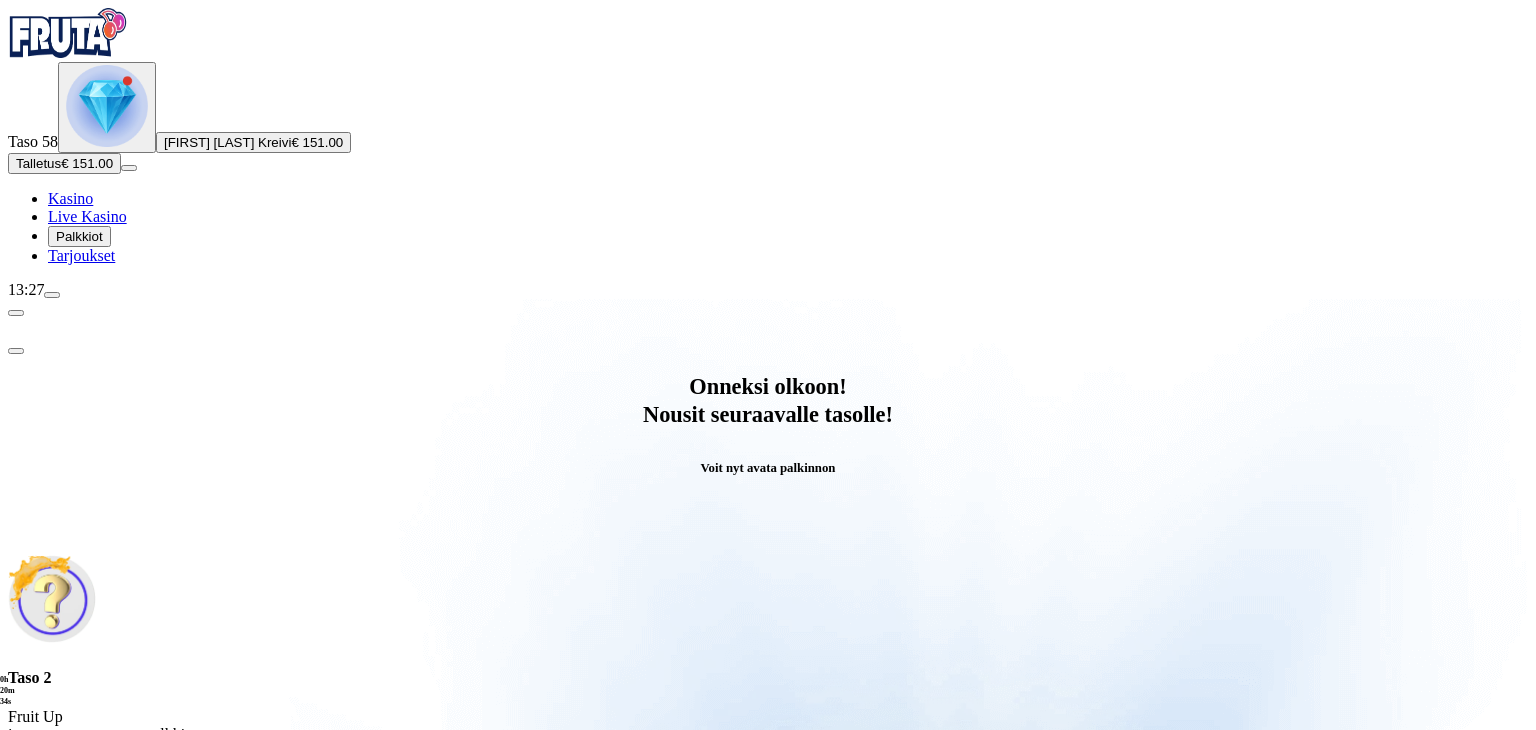 click at bounding box center [88, 999] 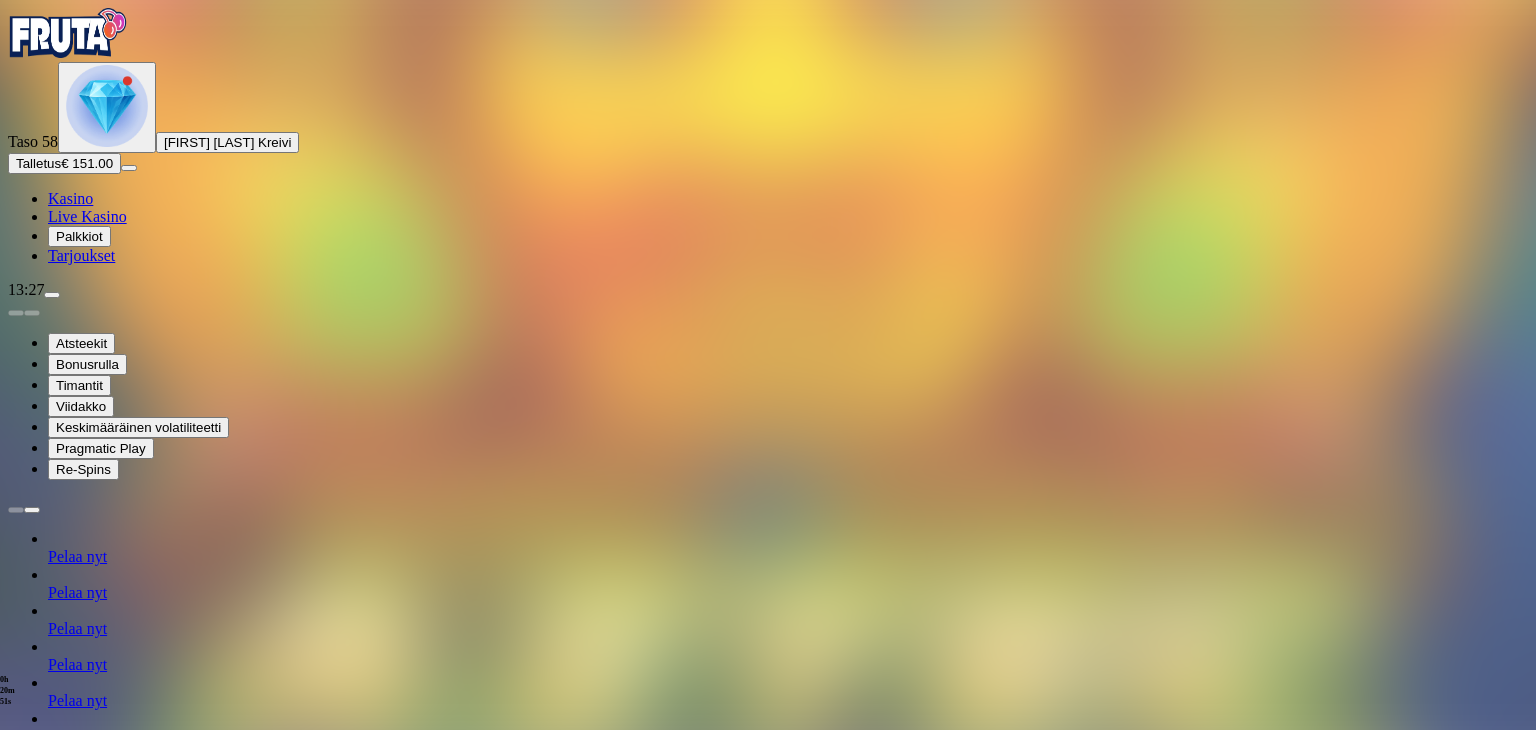 click on "Palkkiot" at bounding box center (79, 236) 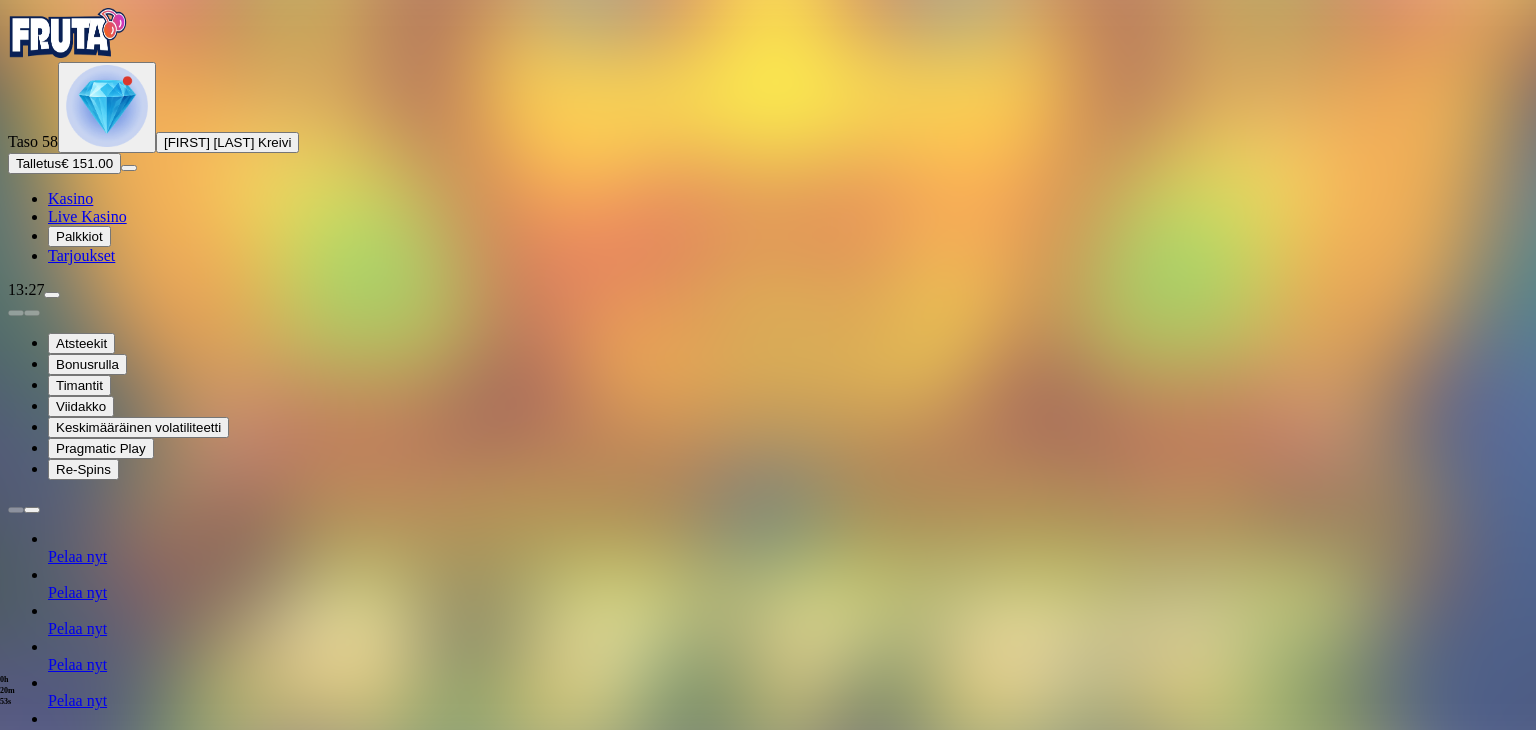 click on "11h 31m 24s Talletuksella etuja Talleta € 250 tai enemmän
Saat 40 ilmaiskierrosta (€ 1) Lunasta tarjous 11h 31m 24s Talletuksella etuja Talleta € 150 tai enemmän
Saat 20 ilmaiskierrosta (€ 1) Lunasta tarjous 11h 31m 24s Talletuksella etuja Talleta € 50 tai enemmän
Saat 15 ilmaiskierrosta (€ 0.5) Lunasta tarjous 11h 31m 24s Talletuksella etuja Talleta € 20 tai enemmän
Saat 15 ilmaiskierrosta (€ 0.2) Lunasta tarjous 11h 31m 24s Talletuksella etuja Talleta € 250 tai enemmän
Saat 40 ilmaiskierrosta (€ 1) Lunasta tarjous 11h 31m 24s Talletuksella etuja Talleta € 150 tai enemmän
Saat 20 ilmaiskierrosta (€ 1) Lunasta tarjous 11h 31m 24s Talletuksella etuja Talleta € 50 tai enemmän
Saat 15 ilmaiskierrosta (€ 0.6) Lunasta tarjous 11h 31m 24s Talletuksella etuja Talleta € 20 tai enemmän
Saat 15 ilmaiskierrosta (€ 0.2) Lunasta tarjous Taso 56 Avaa seuraava palkkiosi Avaa palkinto Taso 57 Avaa seuraava palkkiosi Avaa palkinto Taso 58 Avaa seuraava palkkiosi Taso 59" at bounding box center (768, 2648) 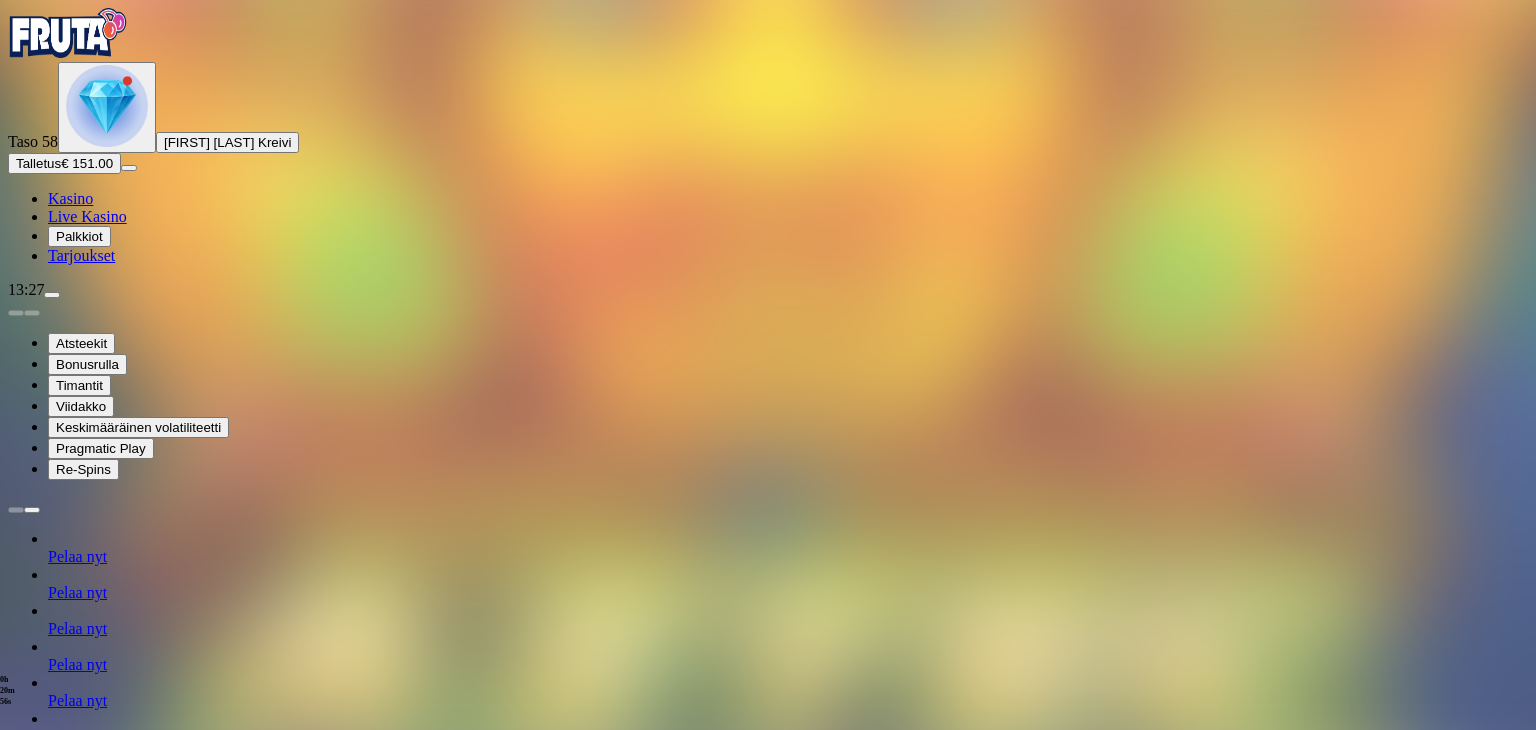 scroll, scrollTop: 1296, scrollLeft: 0, axis: vertical 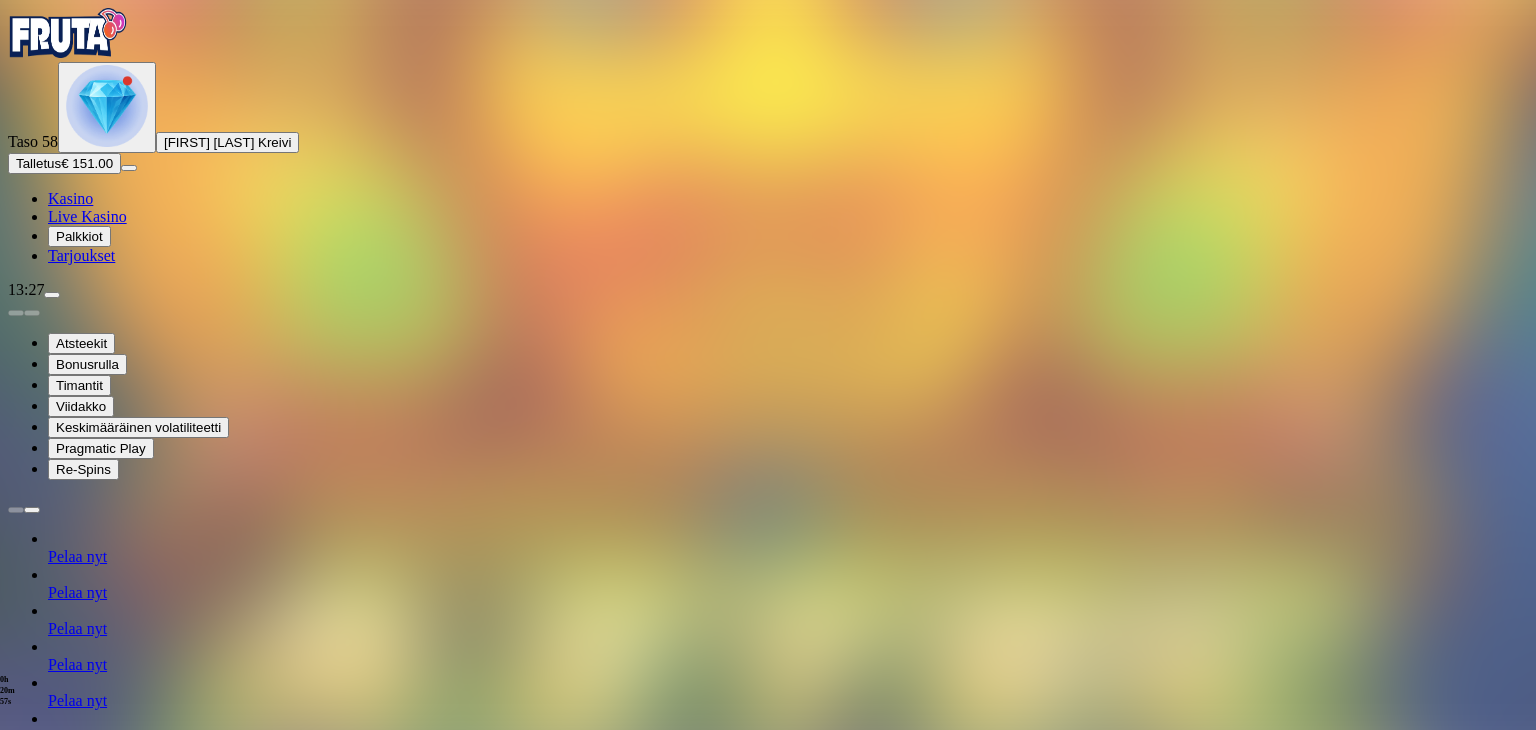 click at bounding box center (112, 3499) 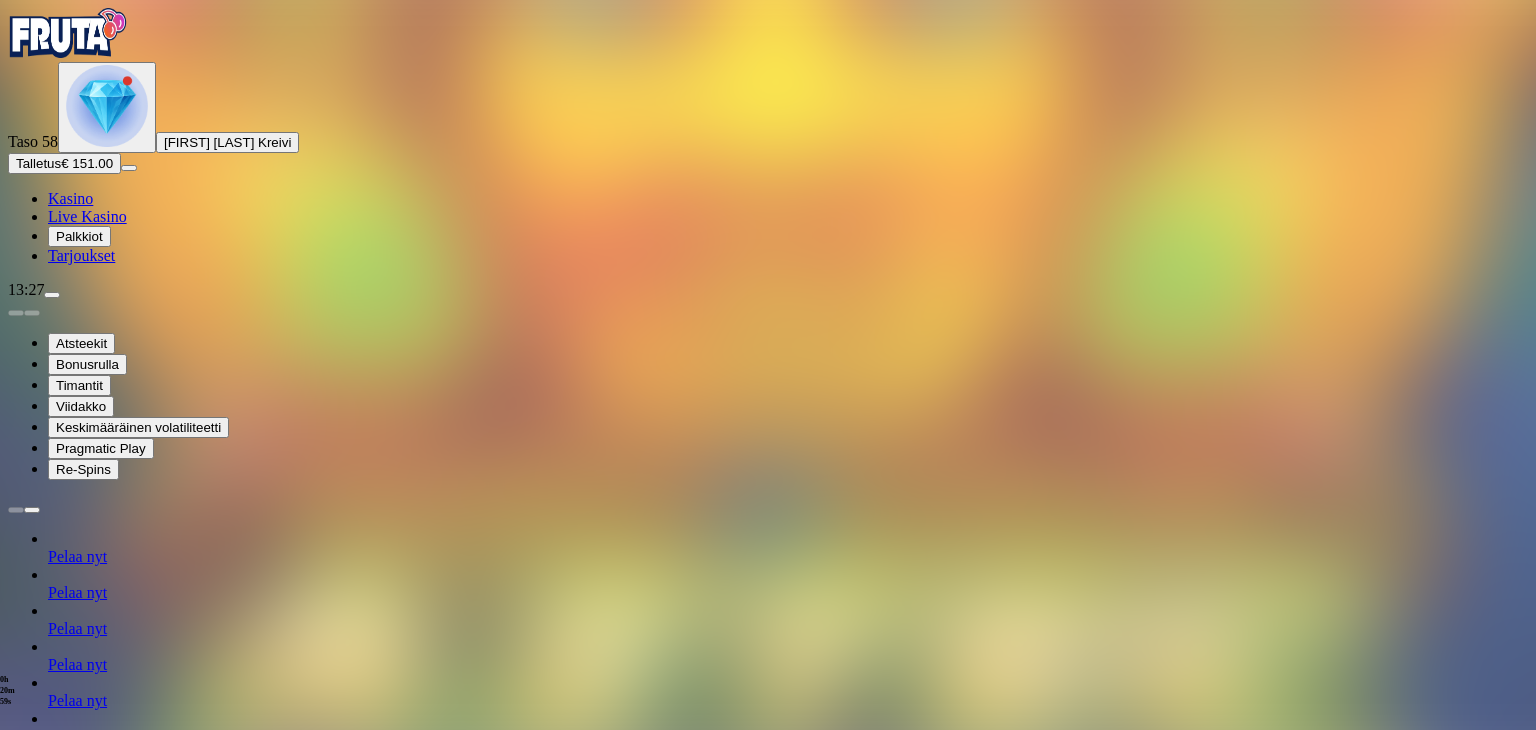 click on "Avaa palkinto" at bounding box center (768, 1582) 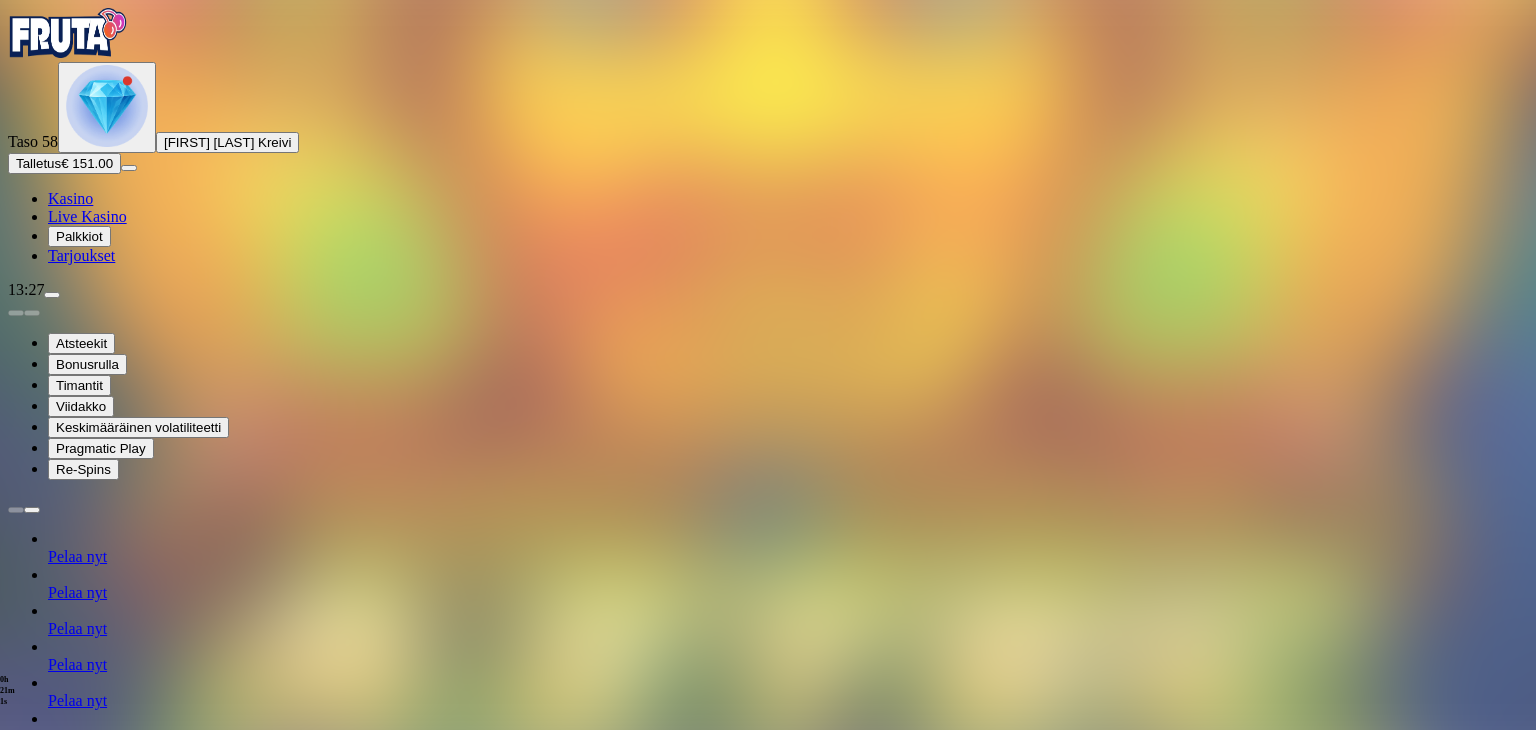 click on "Säästä myöhemmäksi" at bounding box center [767, 1828] 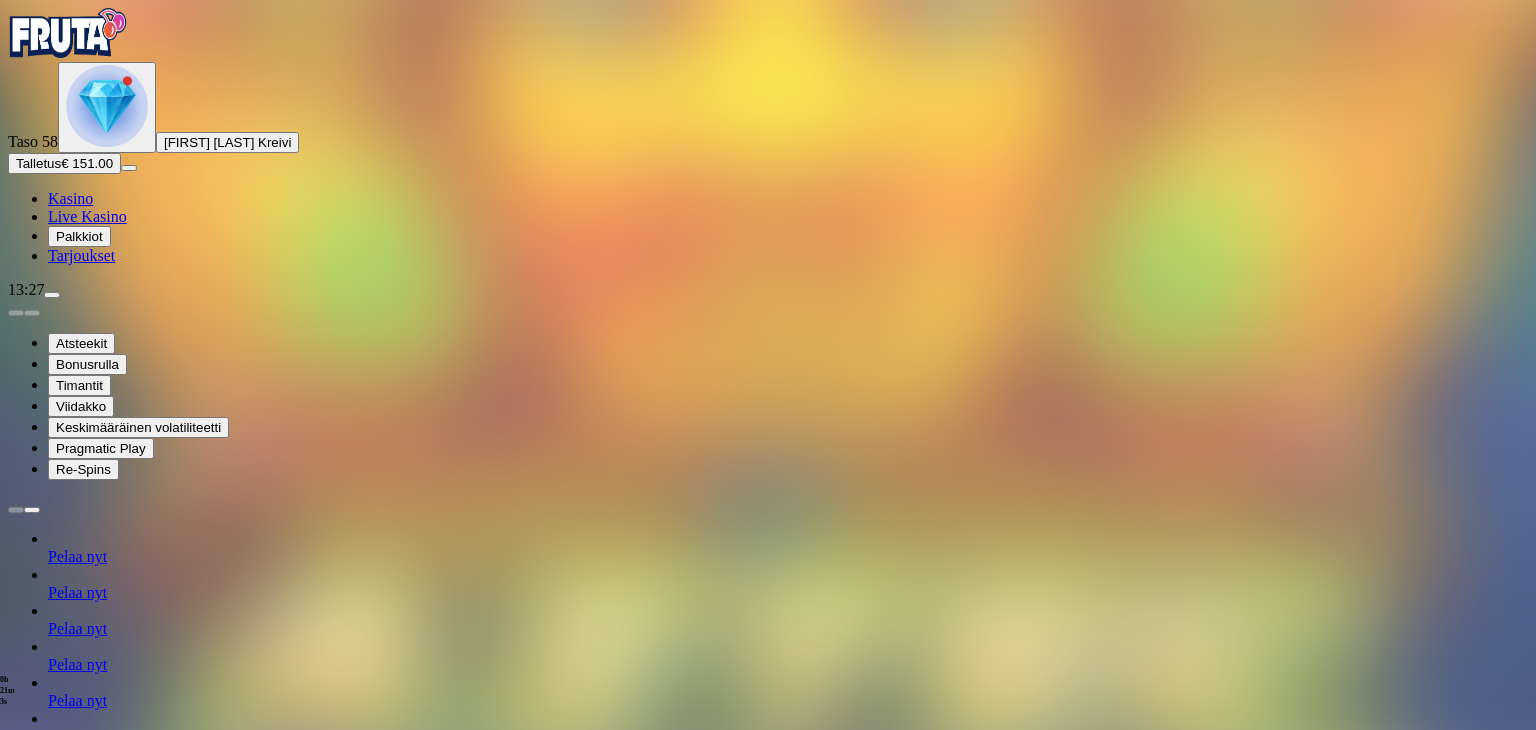 click on "Palkkiot" at bounding box center (79, 236) 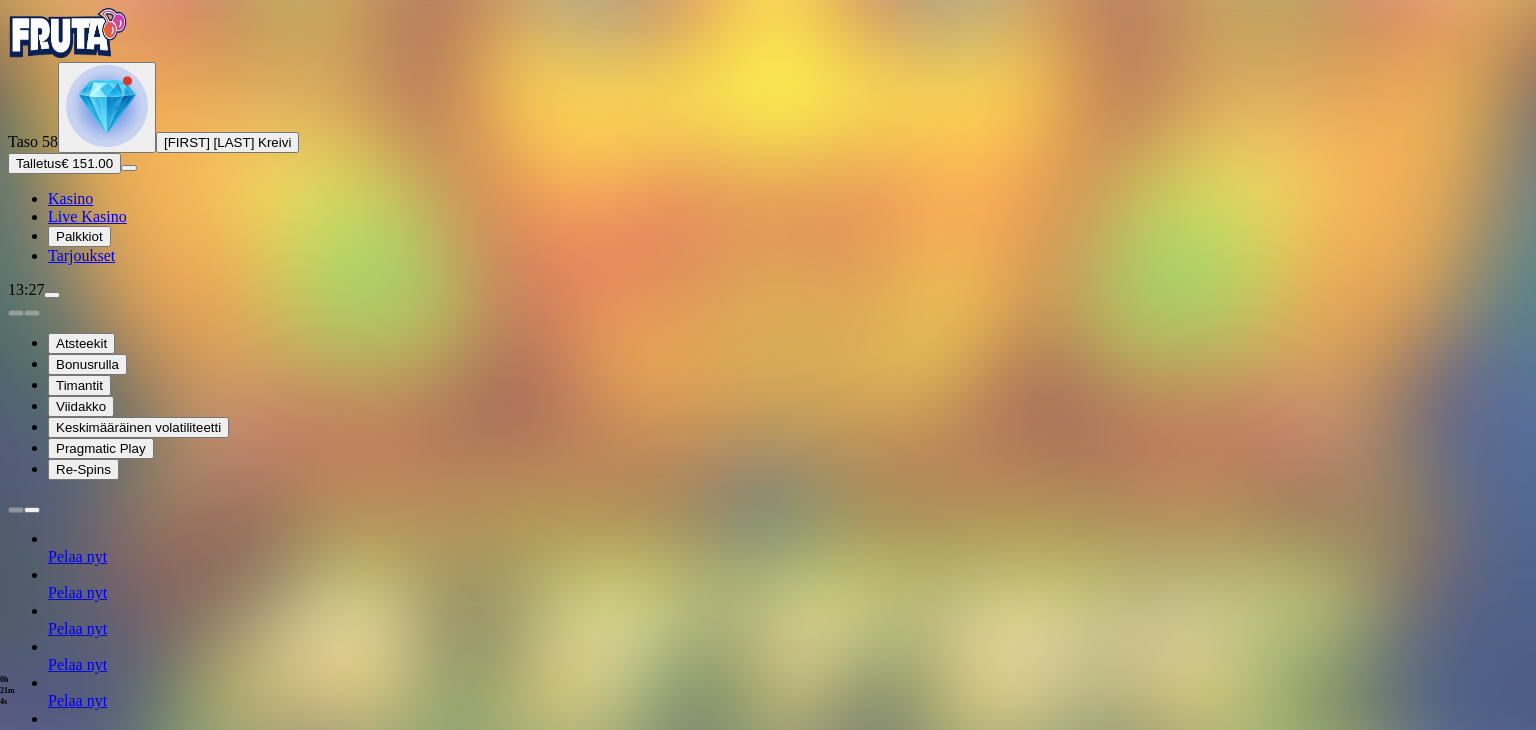 click on "23h 59m 55s Ilmaiskierroksia 6x € 8/kierrosta pelissä Aztec Gems Deluxe™ Pelaa nyt 11h 31m 13s Talletuksella etuja Talleta € 250 tai enemmän
Saat 40 ilmaiskierrosta (€ 1) Lunasta tarjous 11h 31m 13s Talletuksella etuja Talleta € 150 tai enemmän
Saat 20 ilmaiskierrosta (€ 1) Lunasta tarjous 11h 31m 13s Talletuksella etuja Talleta € 50 tai enemmän
Saat 15 ilmaiskierrosta (€ 0.5) Lunasta tarjous 11h 31m 13s Talletuksella etuja Talleta € 20 tai enemmän
Saat 15 ilmaiskierrosta (€ 0.2) Lunasta tarjous 11h 31m 13s Talletuksella etuja Talleta € 250 tai enemmän
Saat 40 ilmaiskierrosta (€ 1) Lunasta tarjous 11h 31m 13s Talletuksella etuja Talleta € 150 tai enemmän
Saat 20 ilmaiskierrosta (€ 1) Lunasta tarjous 11h 31m 13s Talletuksella etuja Talleta € 50 tai enemmän
Saat 15 ilmaiskierrosta (€ 0.6) Lunasta tarjous 11h 31m 13s Talletuksella etuja Talleta € 20 tai enemmän
Saat 15 ilmaiskierrosta (€ 0.2) Lunasta tarjous Taso 57 Avaa seuraava palkkiosi Taso 58" at bounding box center (768, 2667) 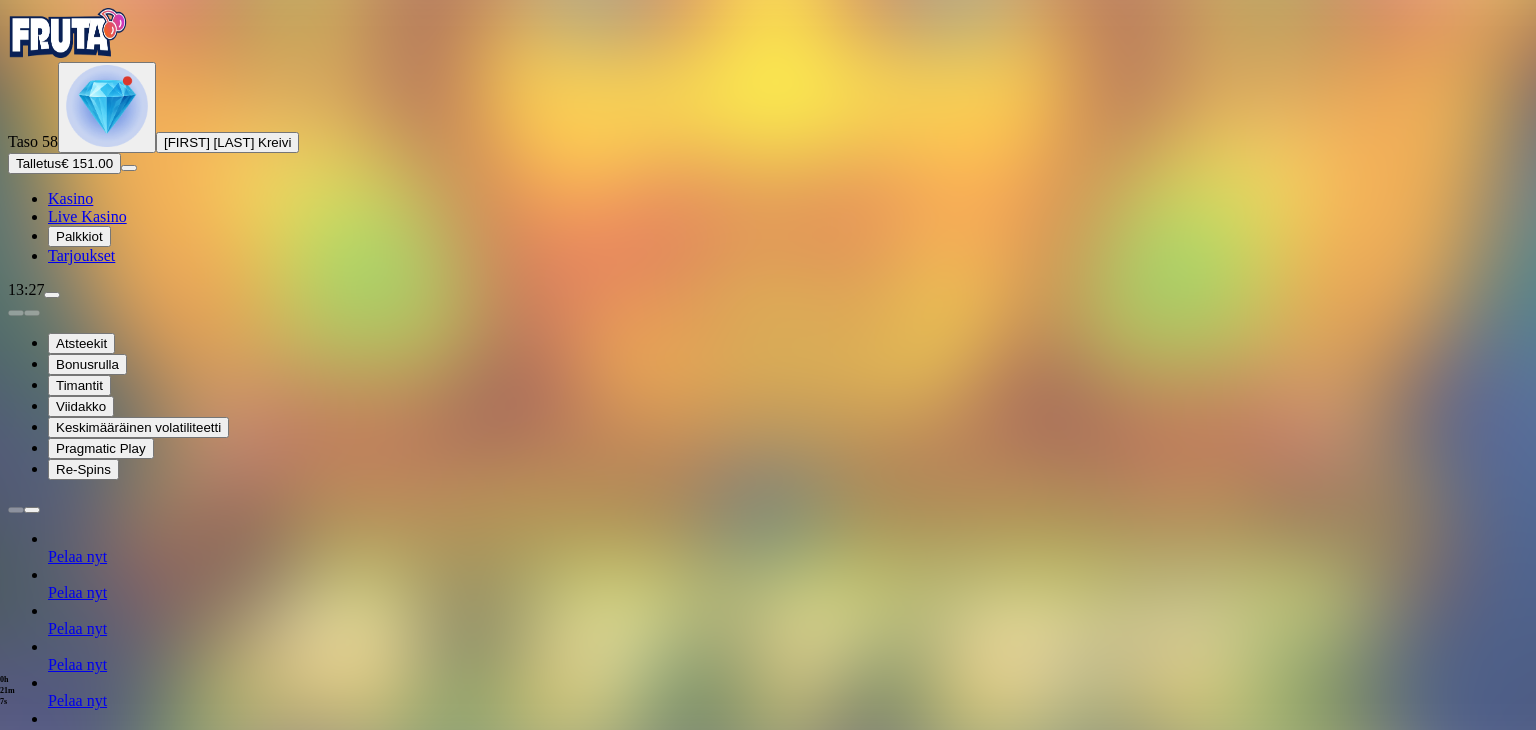 scroll, scrollTop: 1296, scrollLeft: 0, axis: vertical 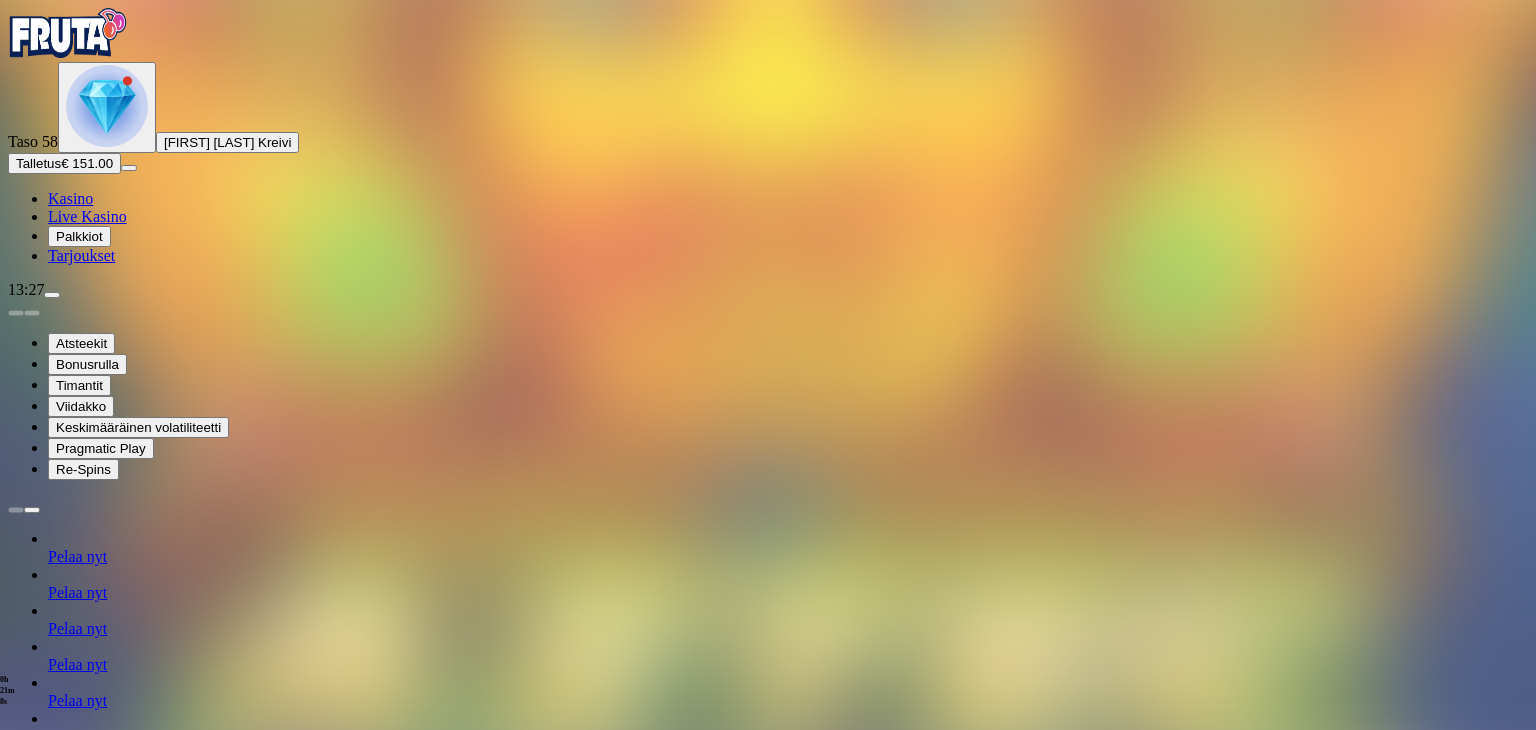 click at bounding box center (112, 3744) 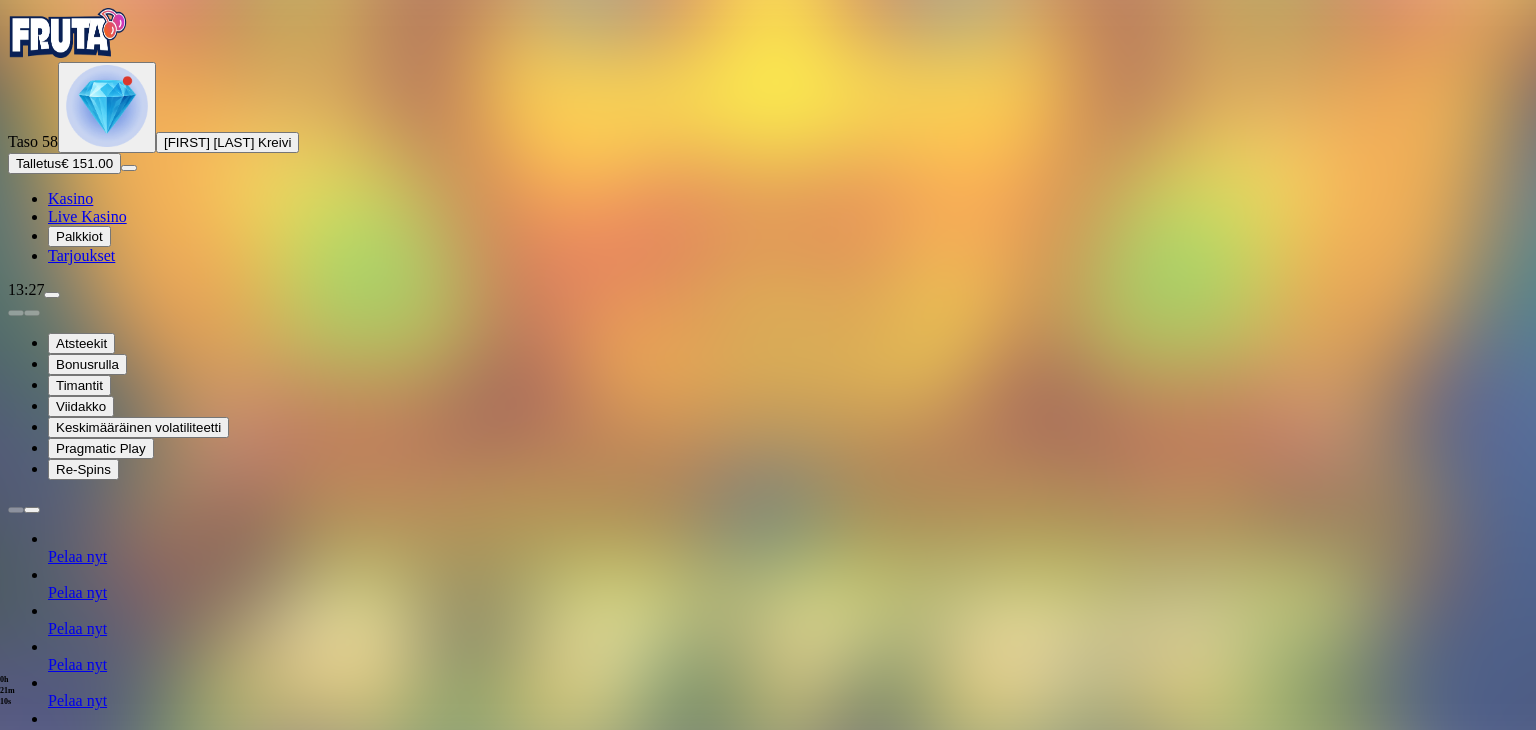 click on "Avaa palkinto" at bounding box center (768, 1582) 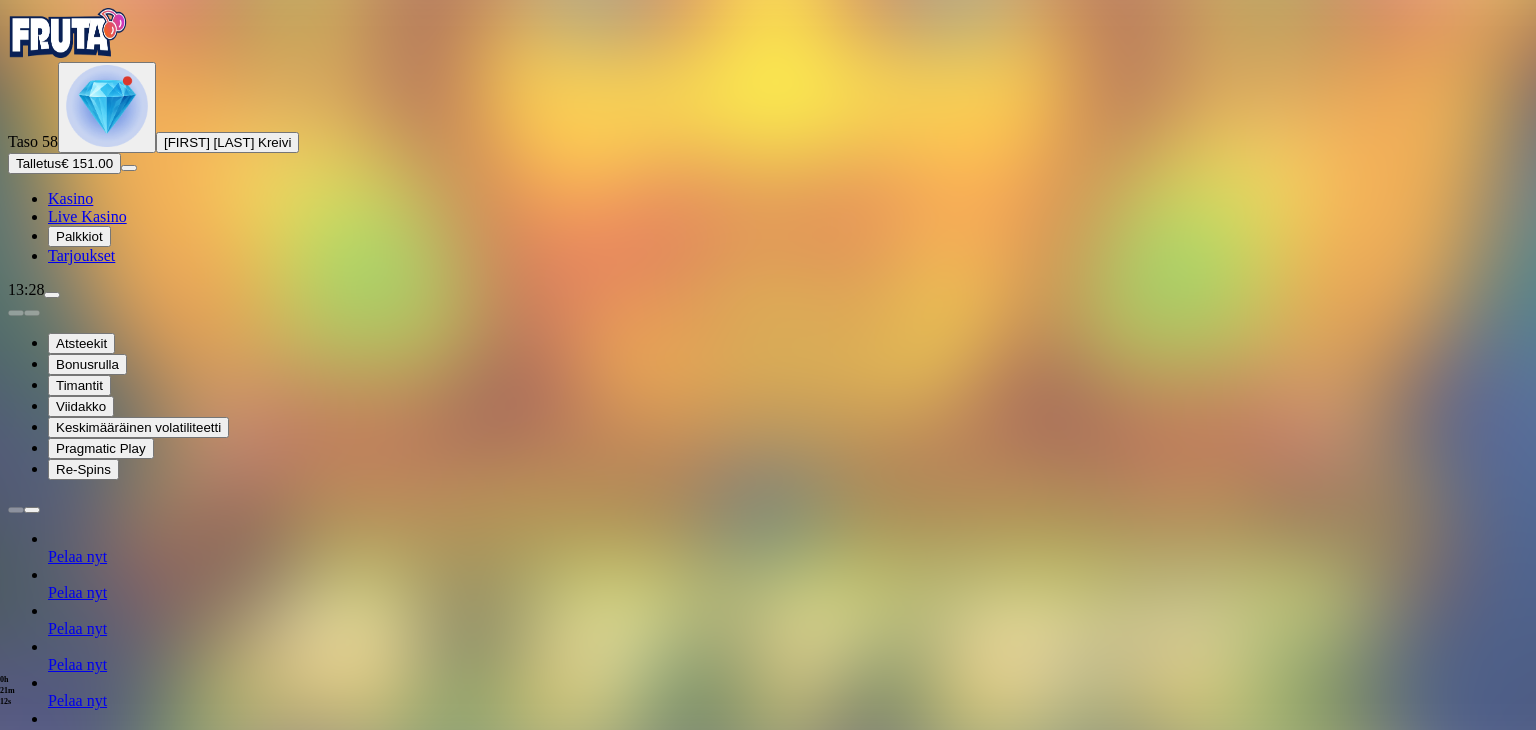 click at bounding box center (88, 1786) 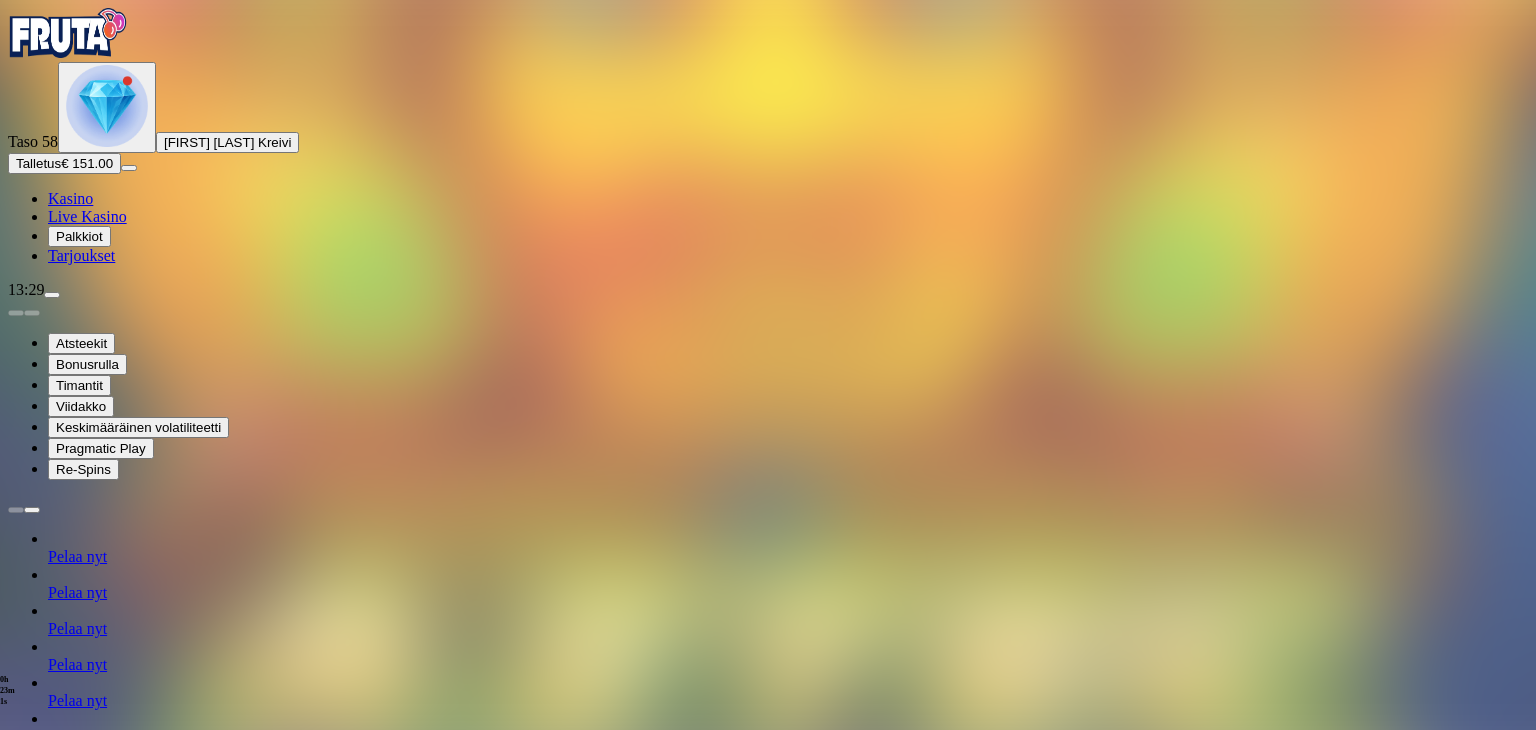 click on "Palkkiot" at bounding box center [79, 236] 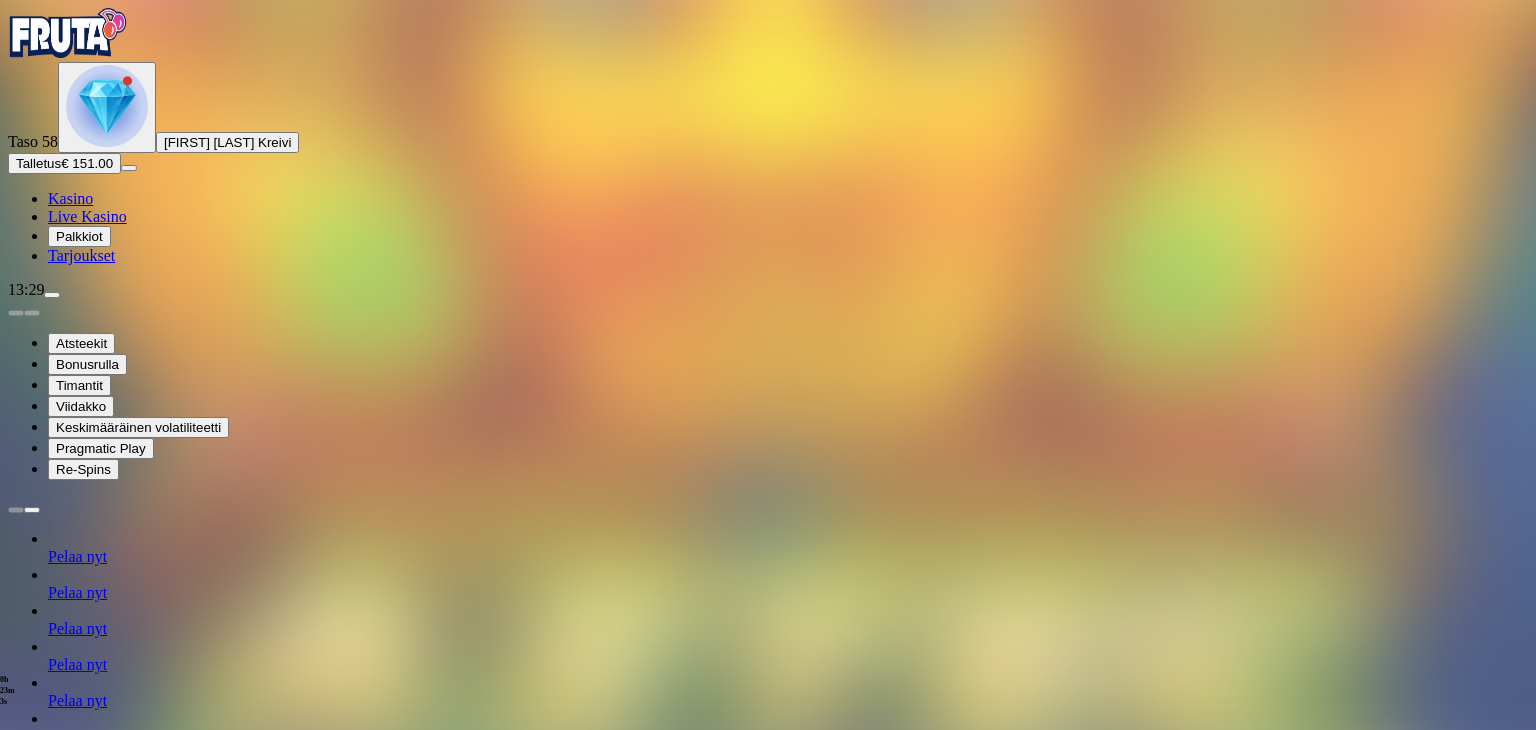 click on "11h 29m 14s Talletuksella etuja Talleta € 250 tai enemmän
Saat 40 ilmaiskierrosta (€ 1) Lunasta tarjous 11h 29m 14s Talletuksella etuja Talleta € 150 tai enemmän
Saat 20 ilmaiskierrosta (€ 1) Lunasta tarjous 11h 29m 14s Talletuksella etuja Talleta € 50 tai enemmän
Saat 15 ilmaiskierrosta (€ 0.5) Lunasta tarjous 11h 29m 14s Talletuksella etuja Talleta € 20 tai enemmän
Saat 15 ilmaiskierrosta (€ 0.2) Lunasta tarjous 11h 29m 14s Talletuksella etuja Talleta € 250 tai enemmän
Saat 40 ilmaiskierrosta (€ 1) Lunasta tarjous 11h 29m 14s Talletuksella etuja Talleta € 150 tai enemmän
Saat 20 ilmaiskierrosta (€ 1) Lunasta tarjous 11h 29m 14s Talletuksella etuja Talleta € 50 tai enemmän
Saat 15 ilmaiskierrosta (€ 0.6) Lunasta tarjous 11h 29m 14s Talletuksella etuja Talleta € 20 tai enemmän
Saat 15 ilmaiskierrosta (€ 0.2) Lunasta tarjous Taso 58 Avaa seuraava palkkiosi Avaa palkinto Taso 59 Fruit Up   ja nappaat seuraavan palkkion" at bounding box center [768, 2441] 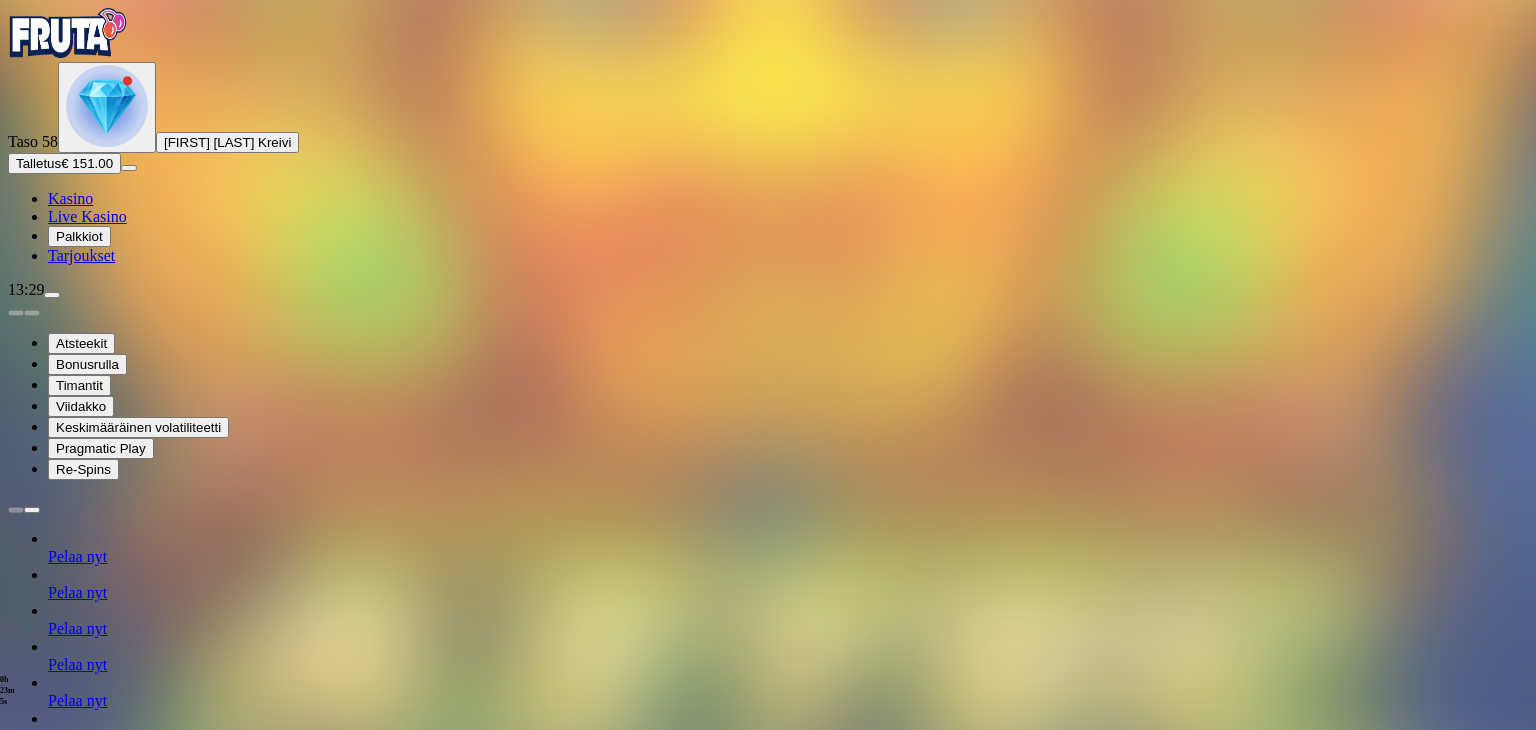 scroll, scrollTop: 968, scrollLeft: 0, axis: vertical 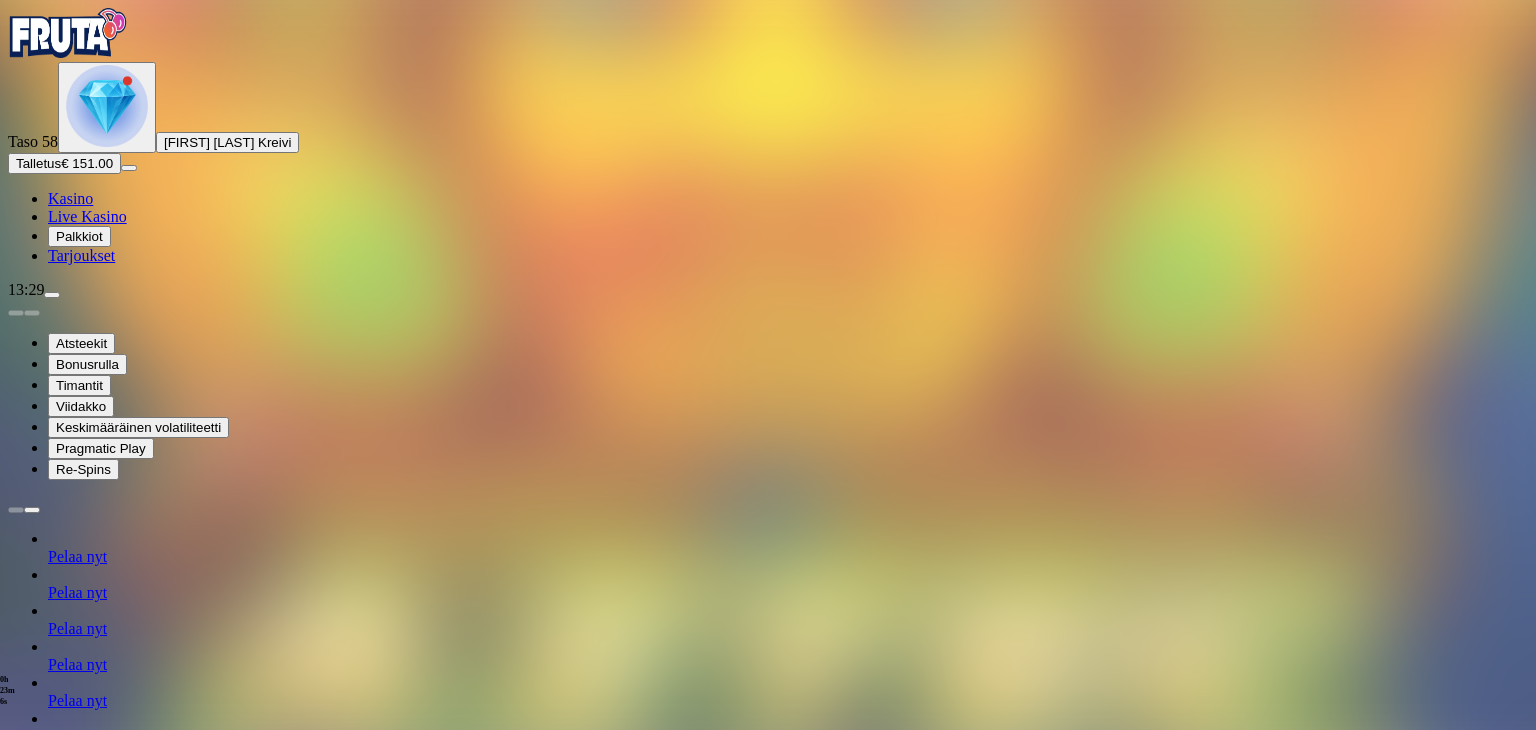 click at bounding box center (112, 3499) 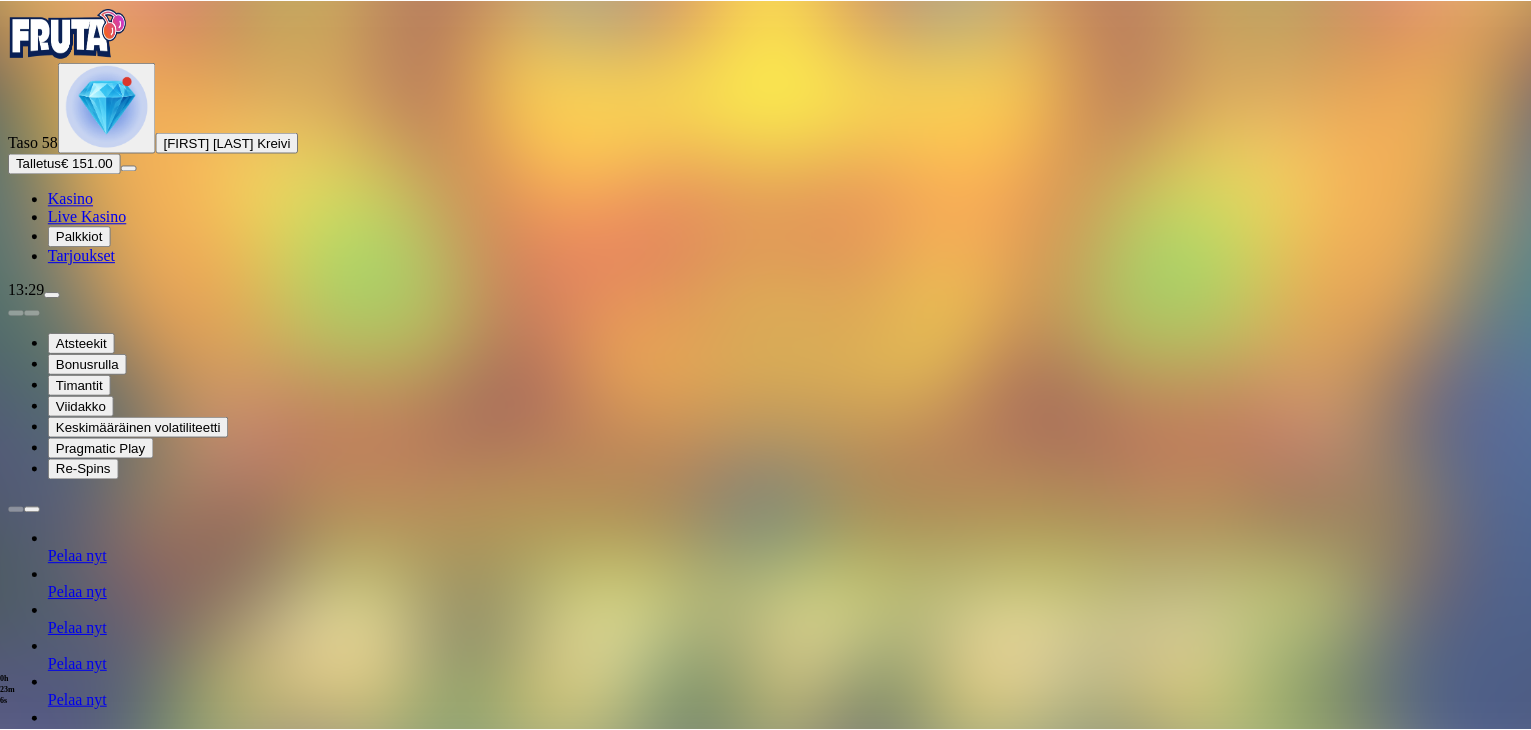 scroll, scrollTop: 0, scrollLeft: 0, axis: both 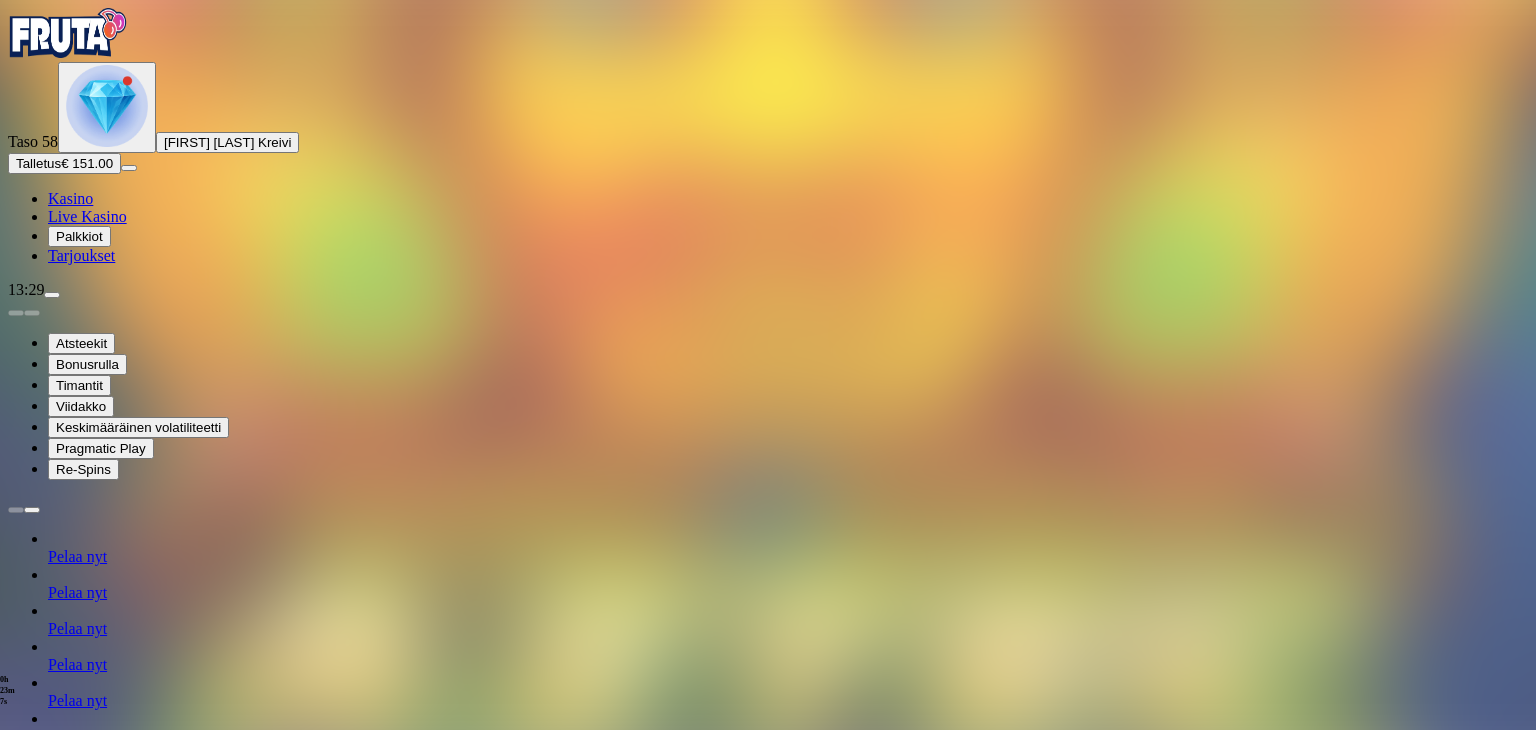 click on "Avaa palkinto" at bounding box center [768, 1582] 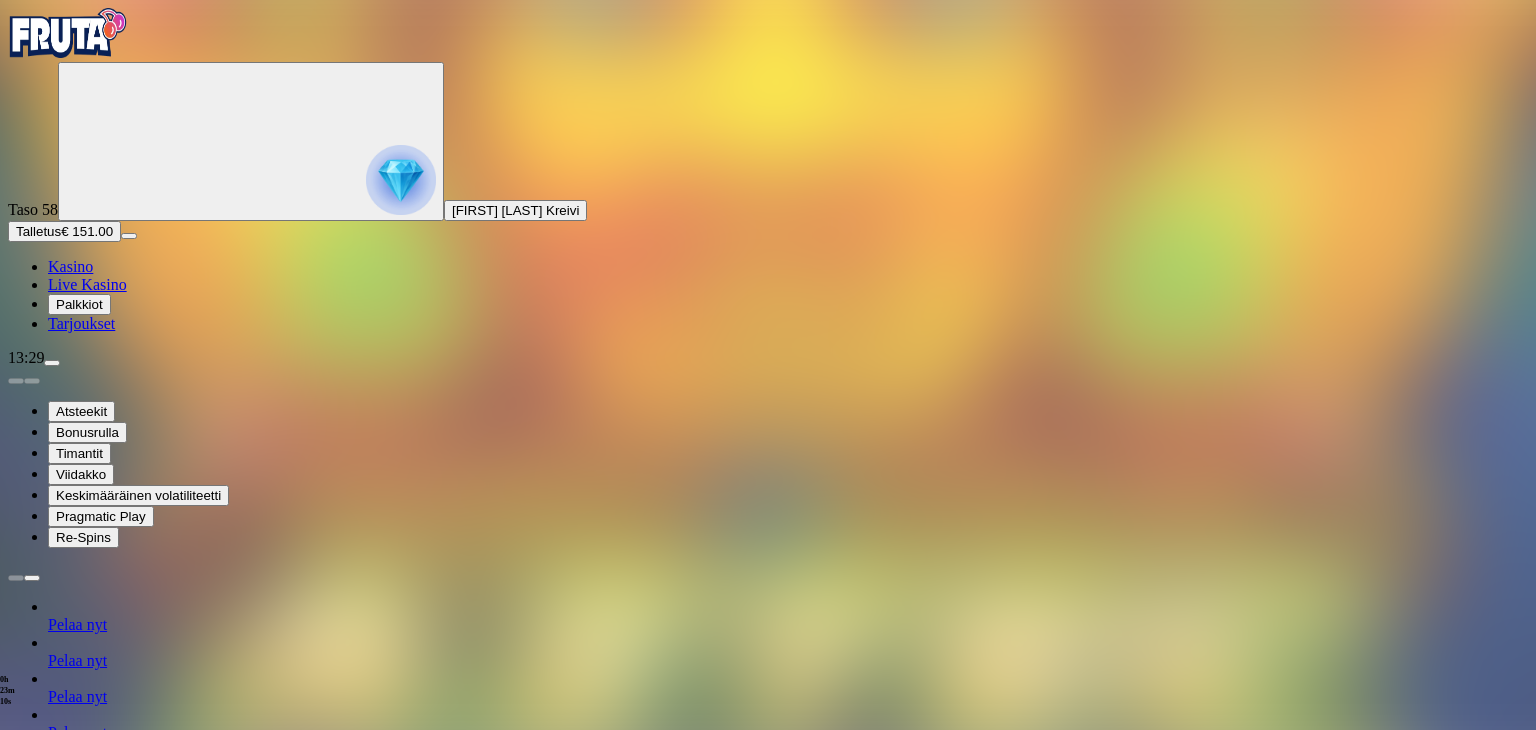 click at bounding box center [88, 1854] 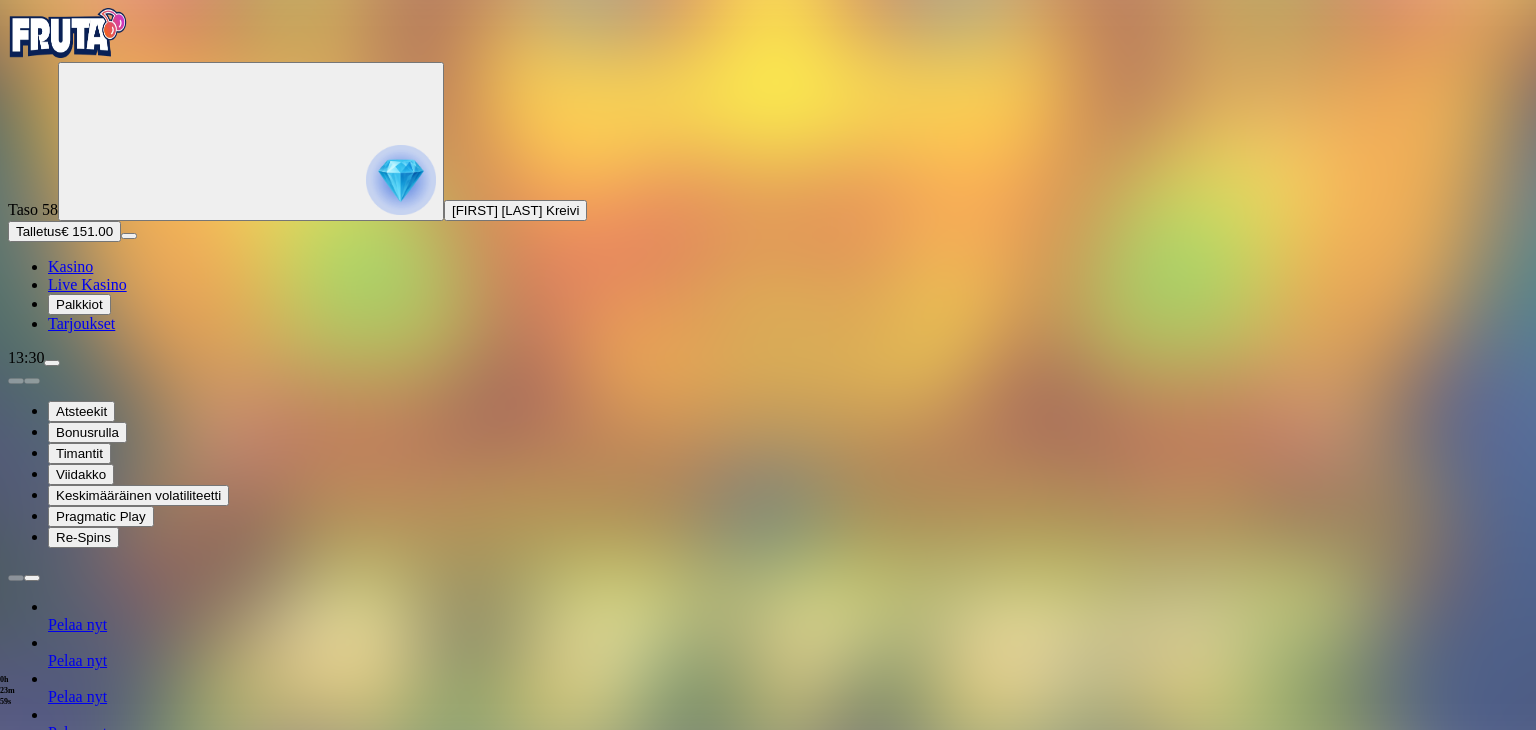 click on "Kasino" at bounding box center [70, 266] 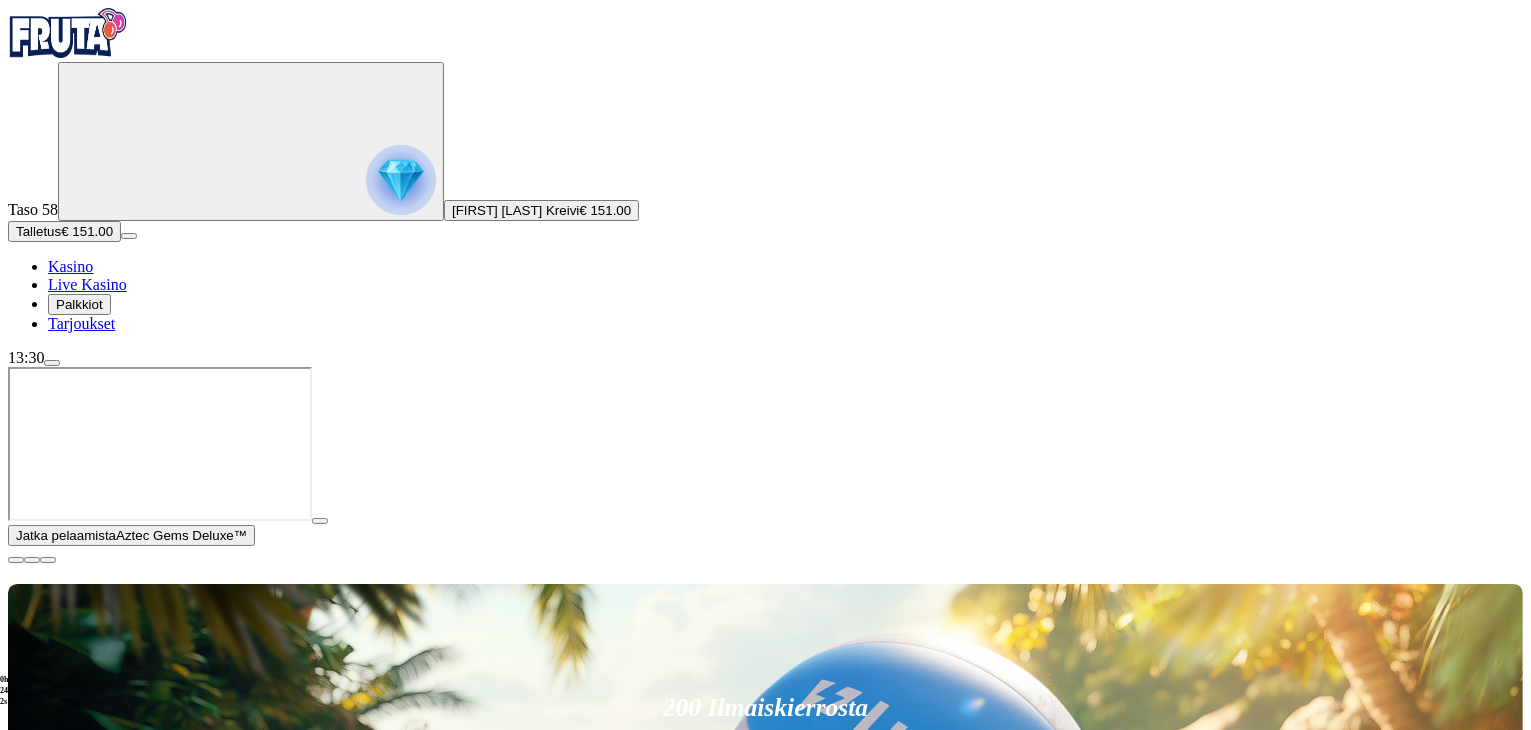 click at bounding box center (16, 560) 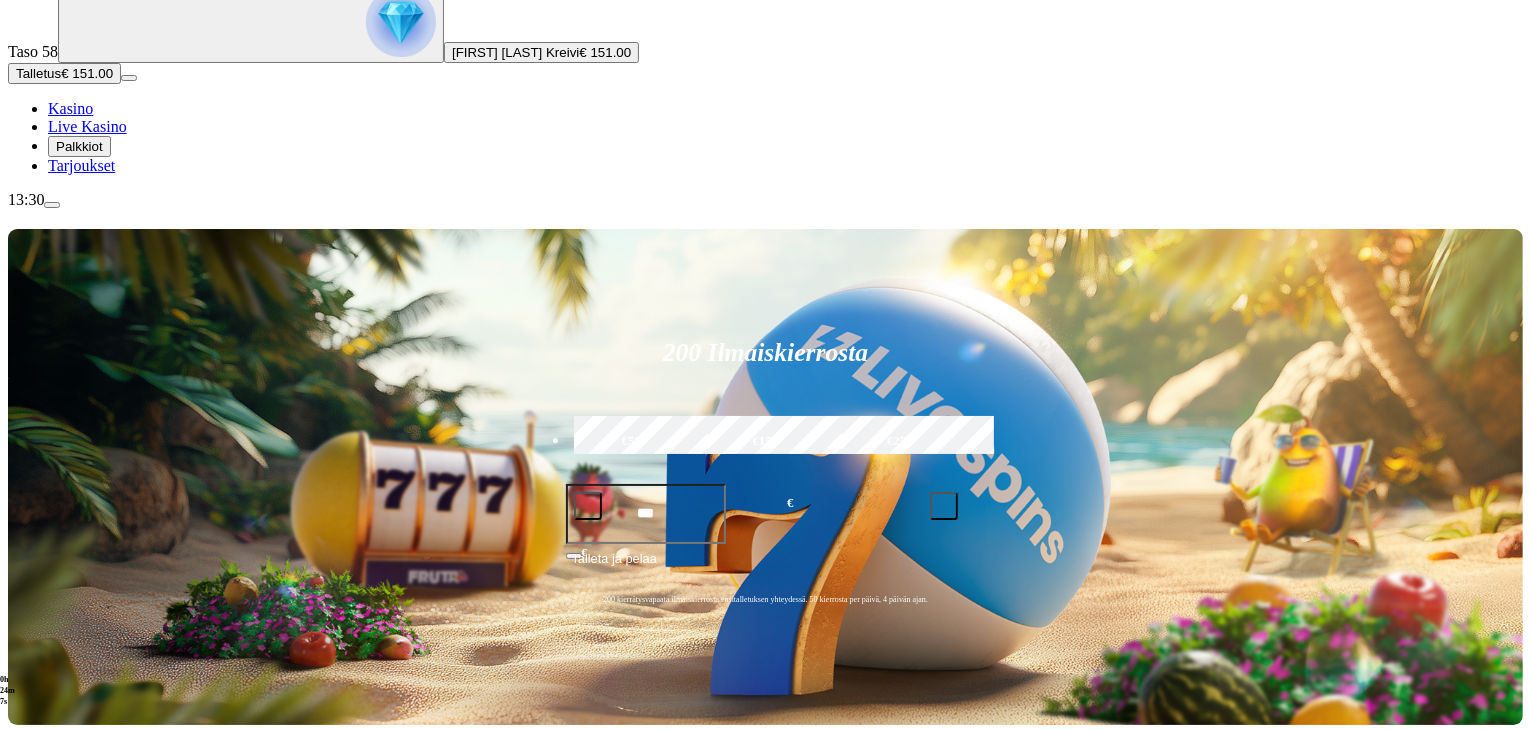 scroll, scrollTop: 160, scrollLeft: 0, axis: vertical 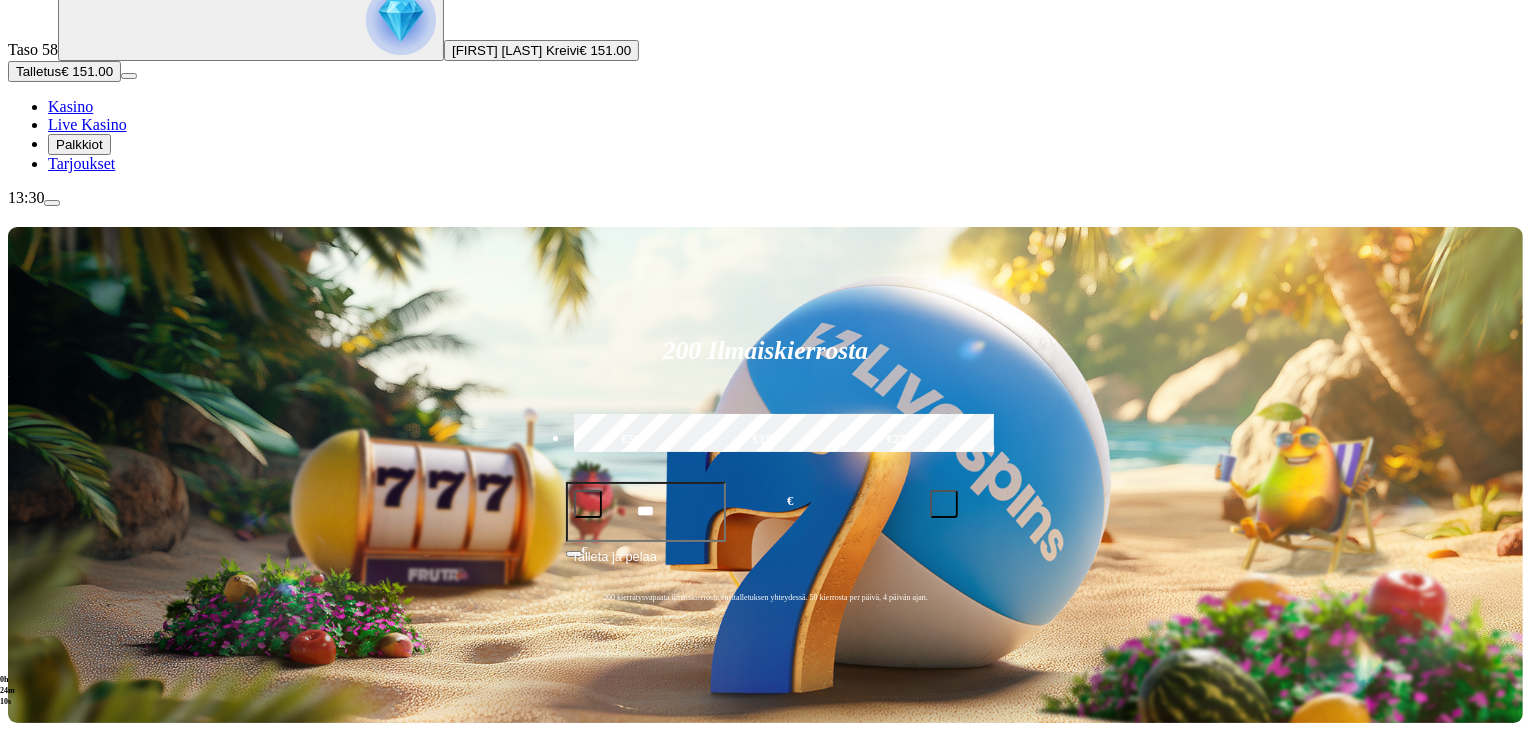 click on "Pelaa nyt" at bounding box center (77, 1326) 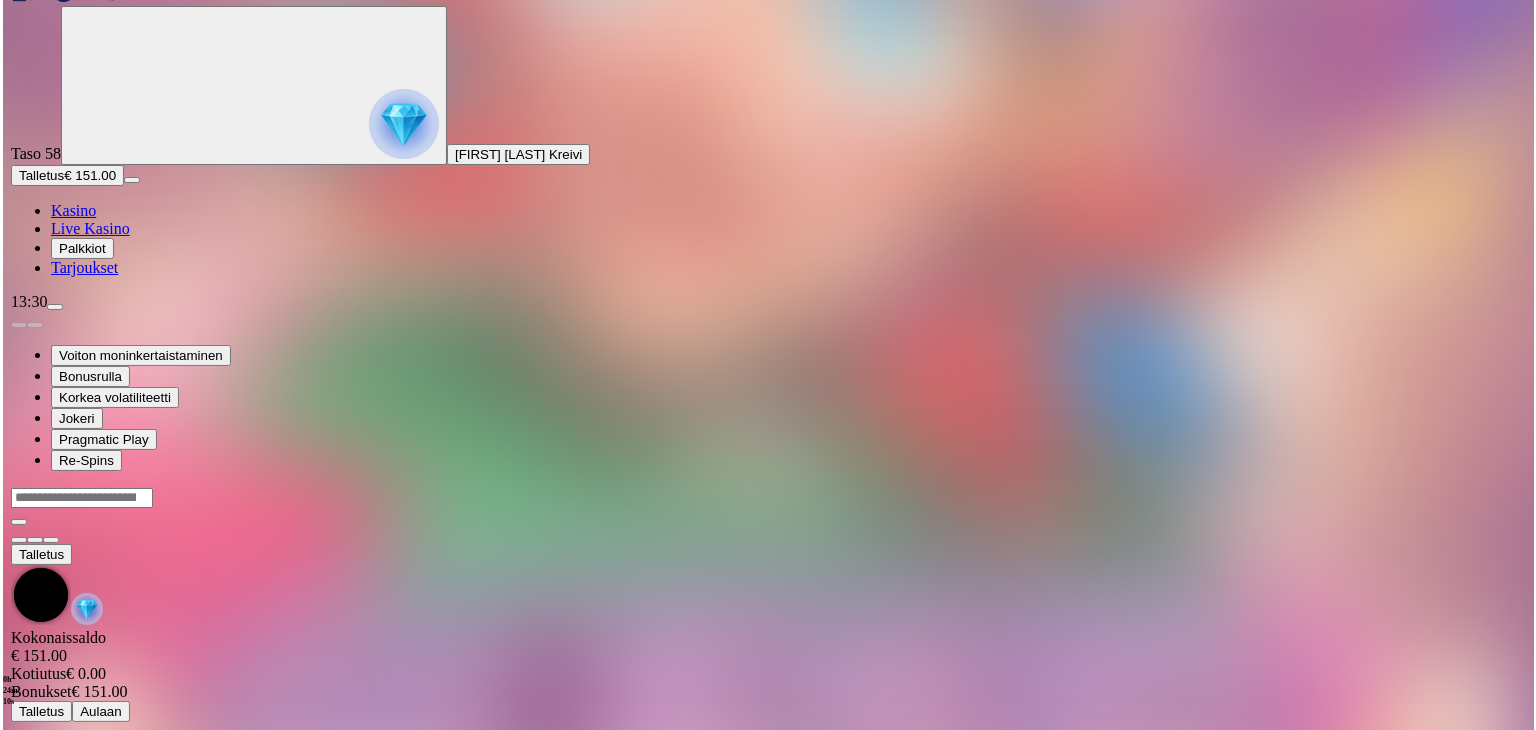 scroll, scrollTop: 0, scrollLeft: 0, axis: both 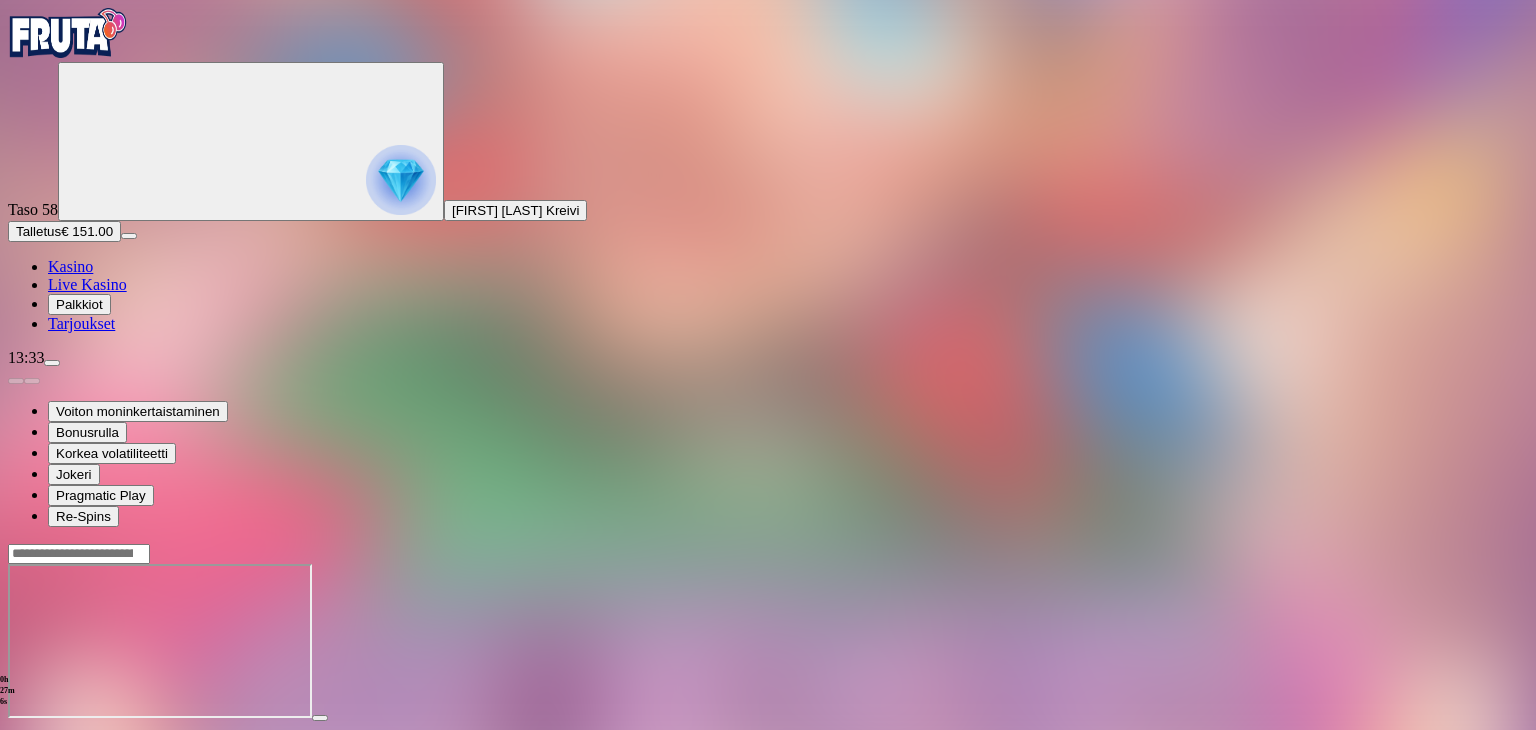 click on "Kasino" at bounding box center [70, 266] 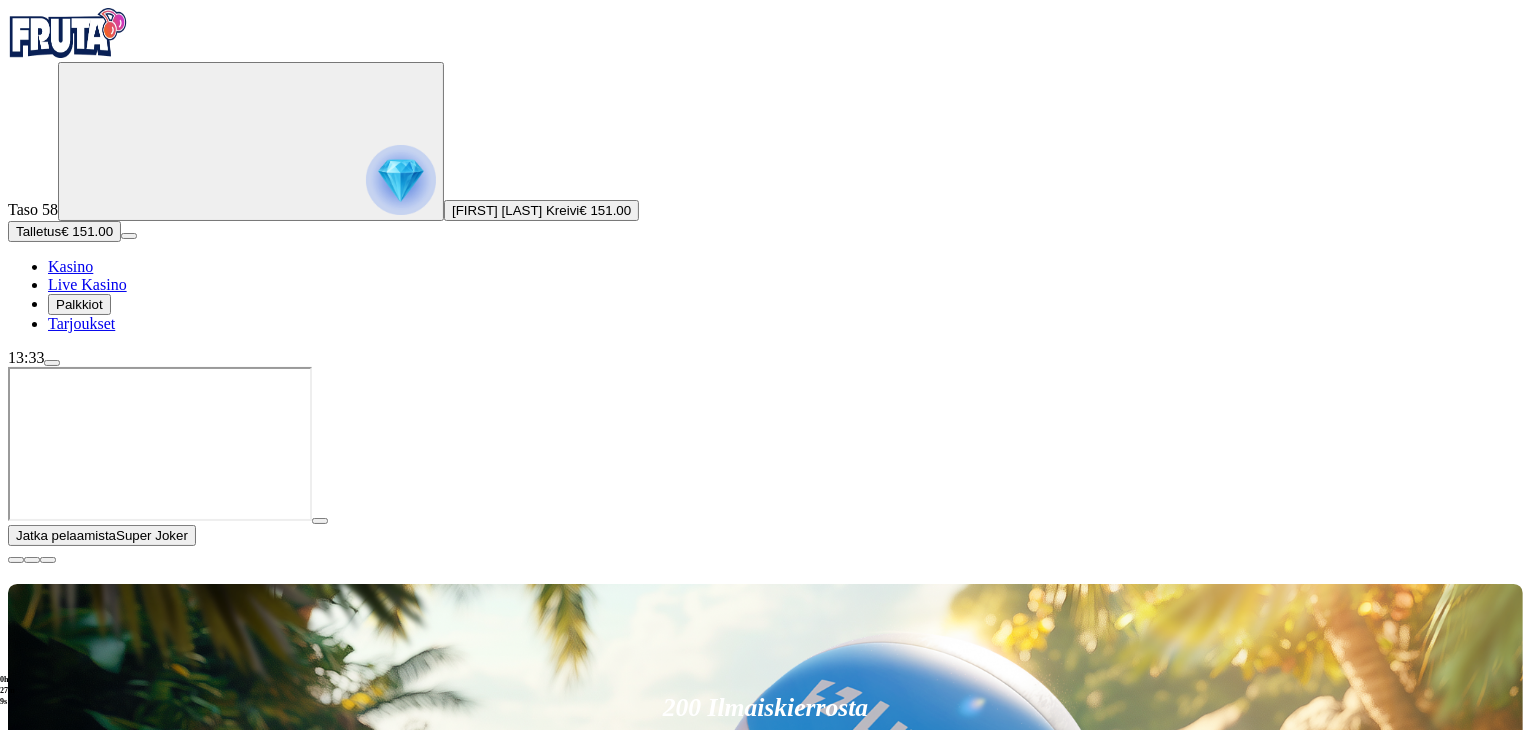 click on "Talleta ja pelaa" at bounding box center [766, 922] 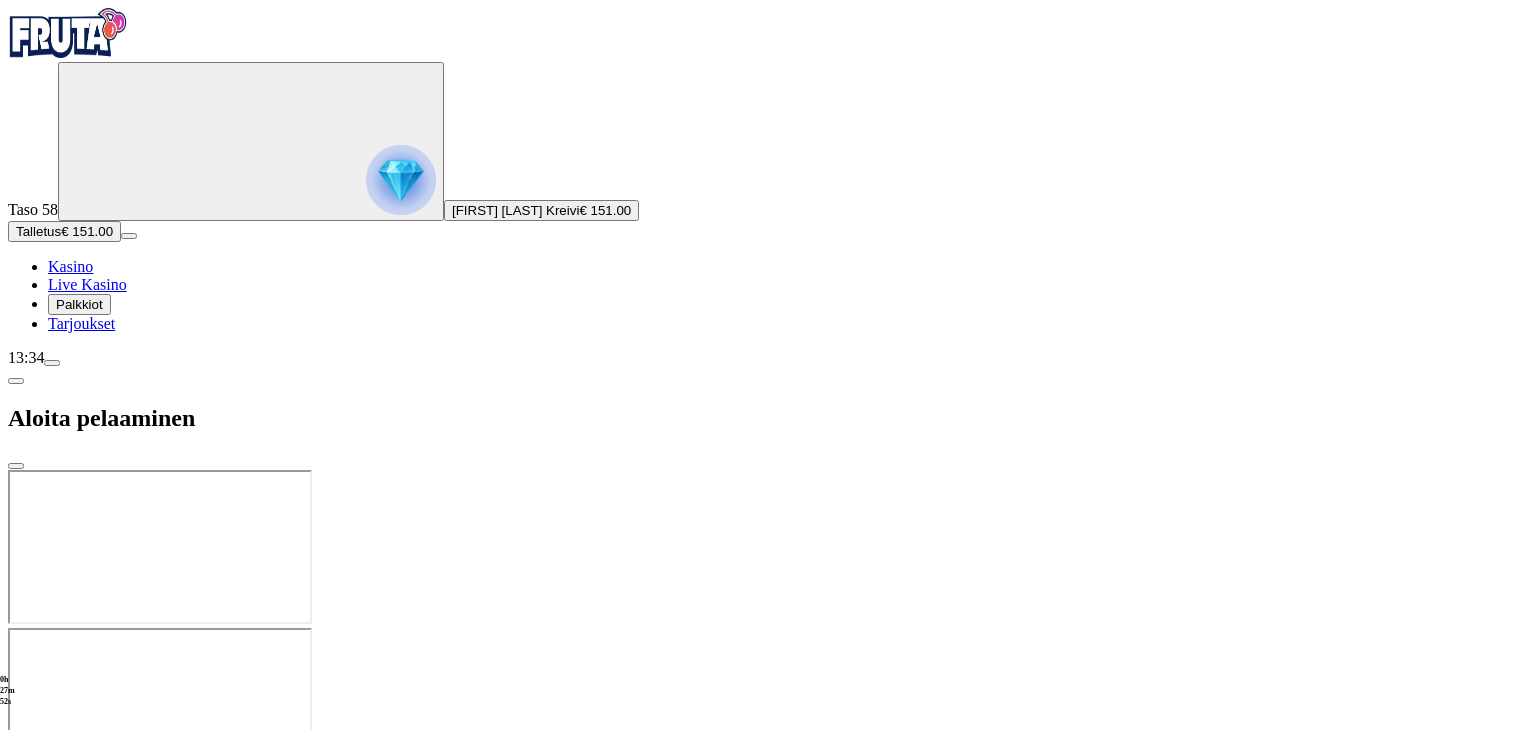 click at bounding box center [768, 628] 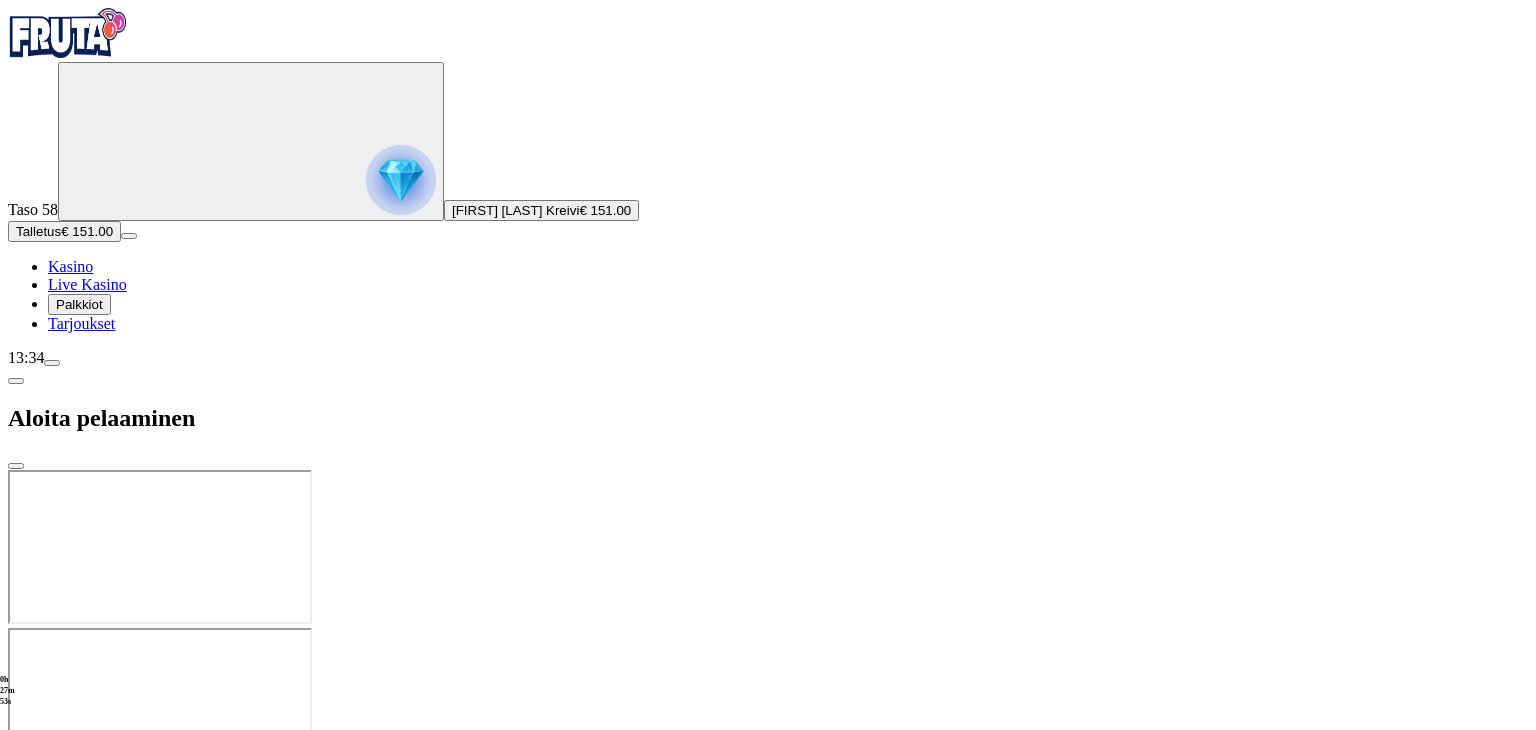 click at bounding box center (768, 628) 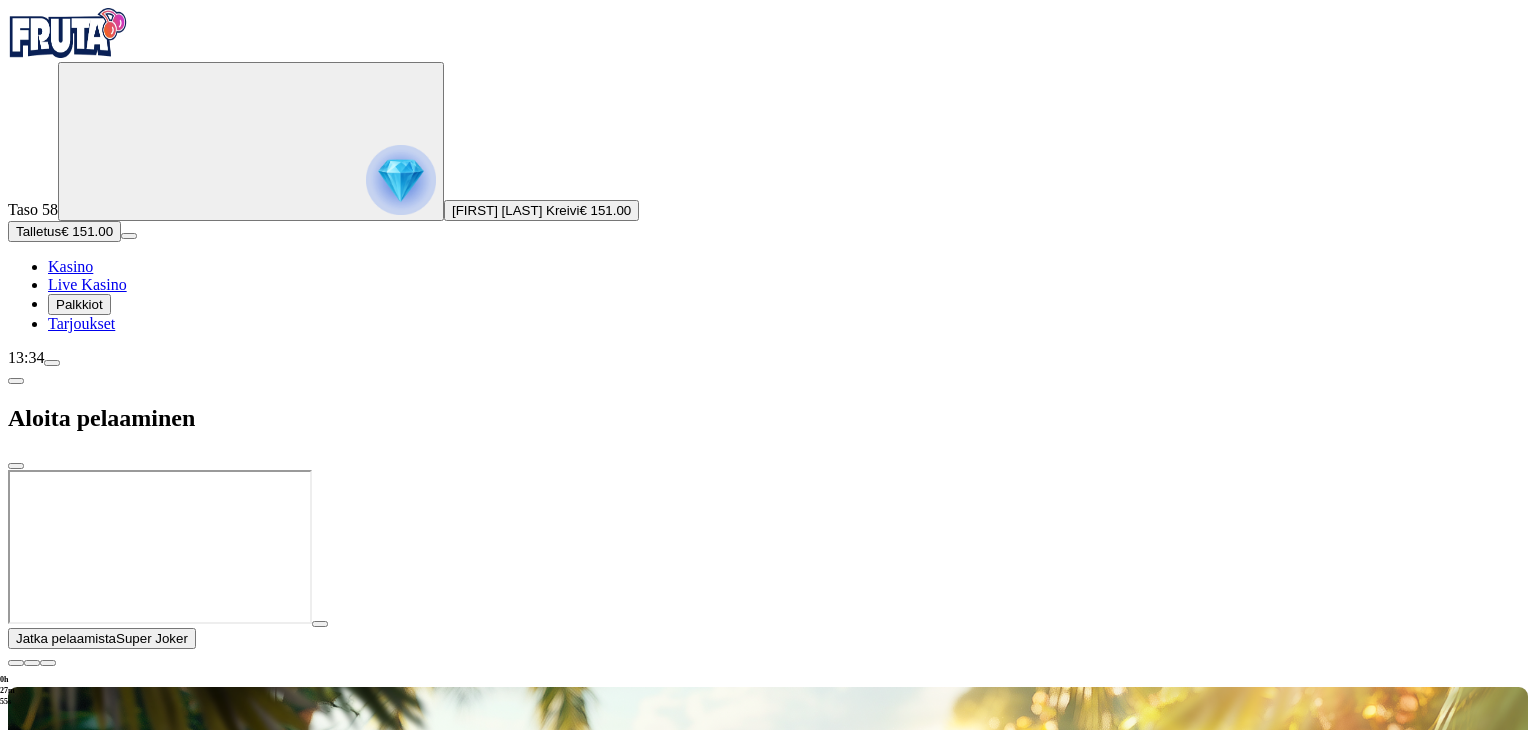 click at bounding box center [768, 470] 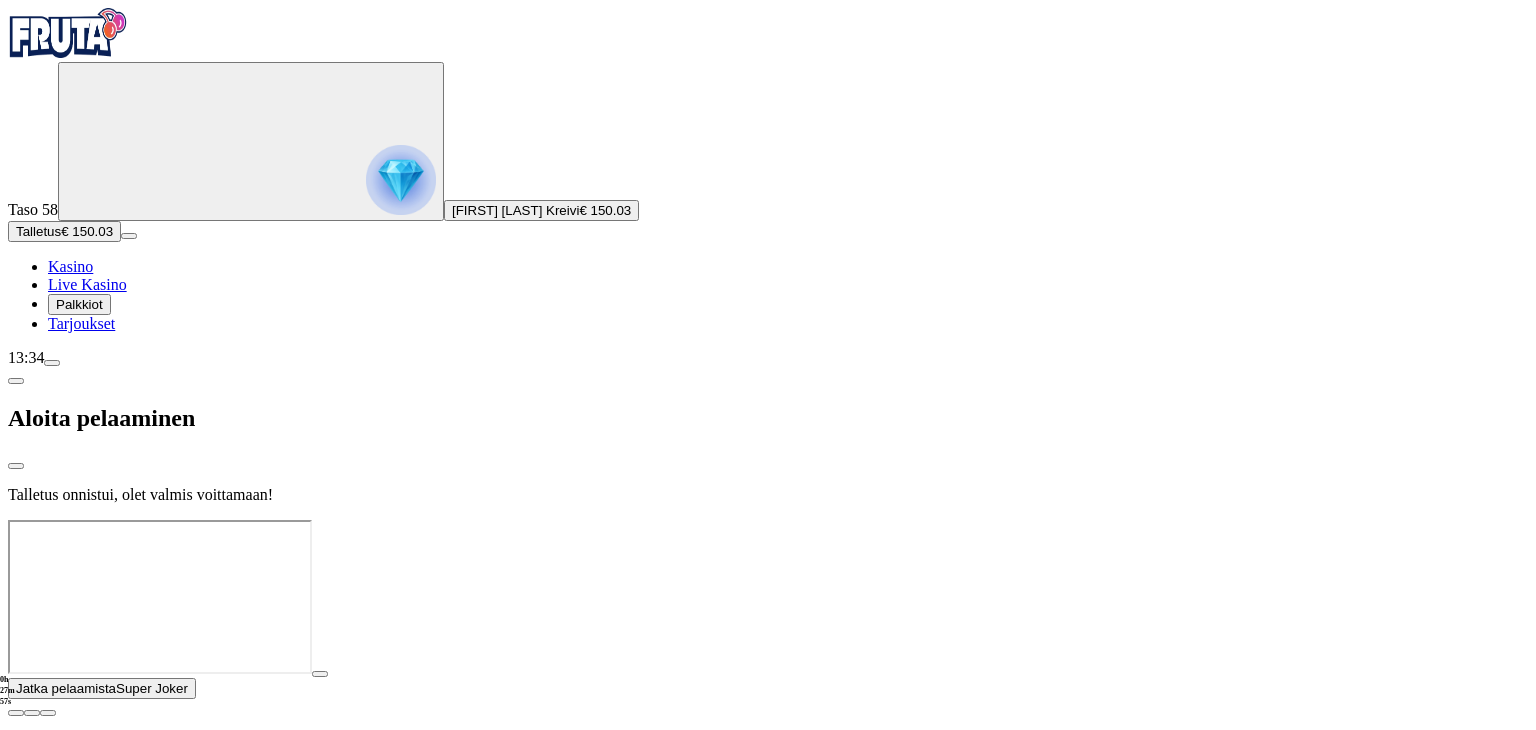 click at bounding box center (768, 520) 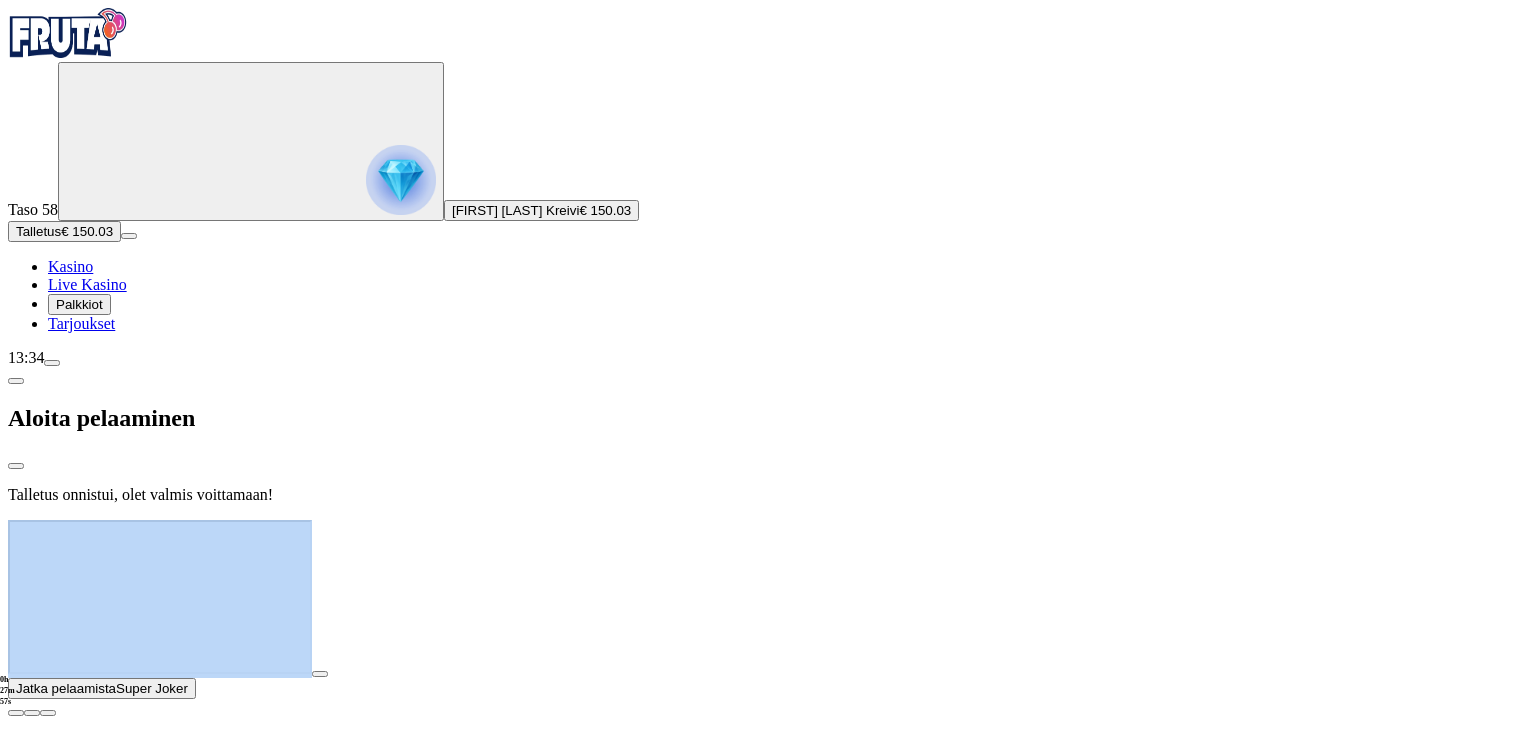 click at bounding box center [768, 520] 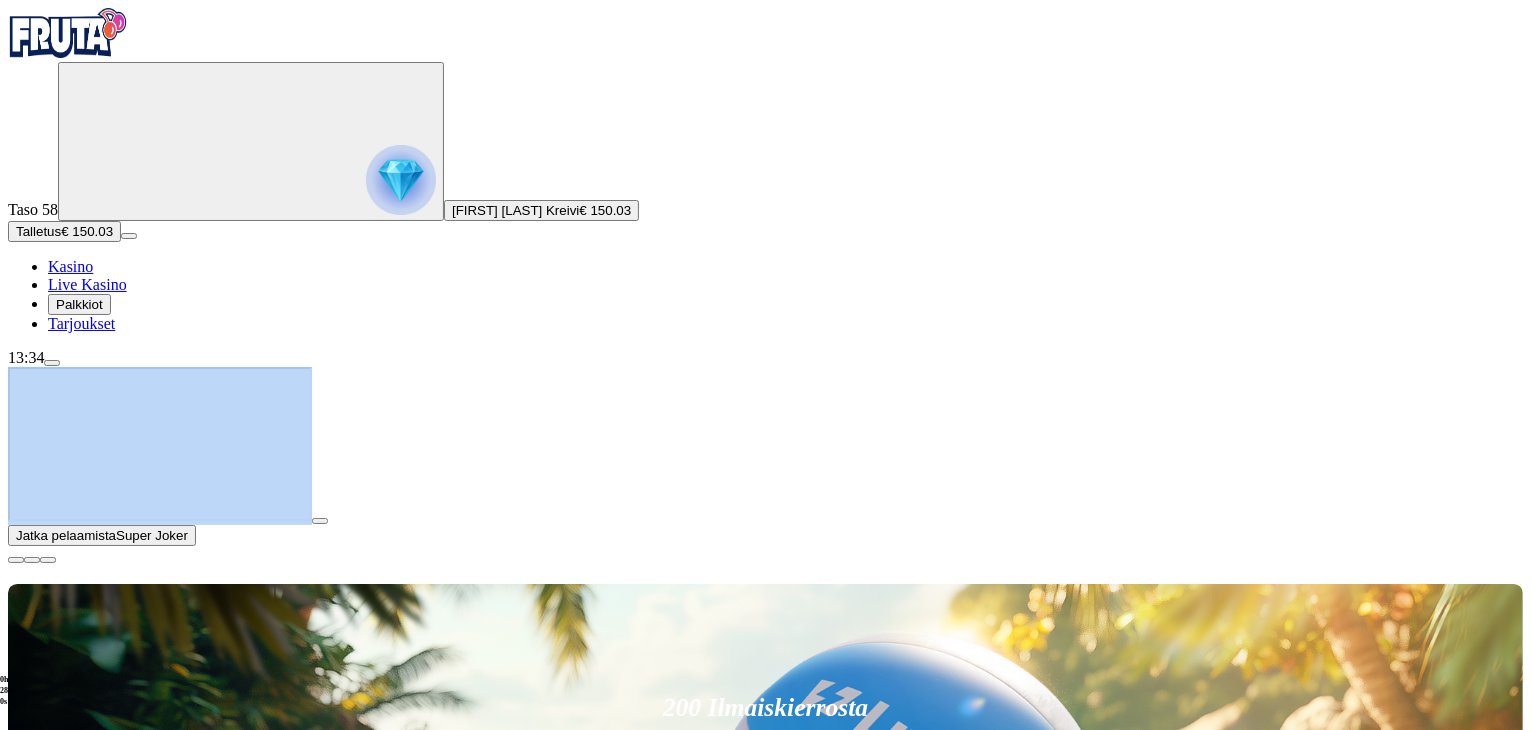 click at bounding box center (16, 560) 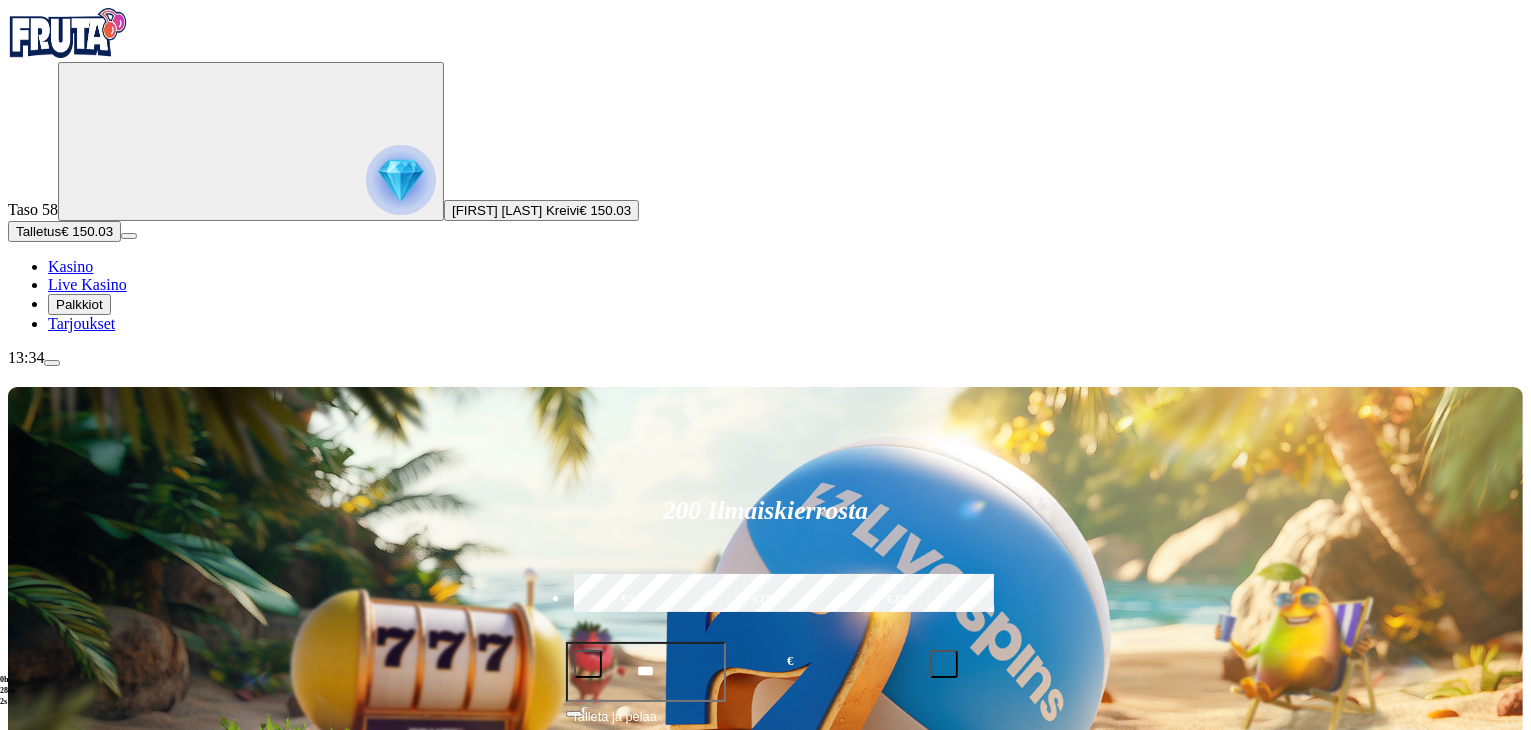 click at bounding box center (32, 1153) 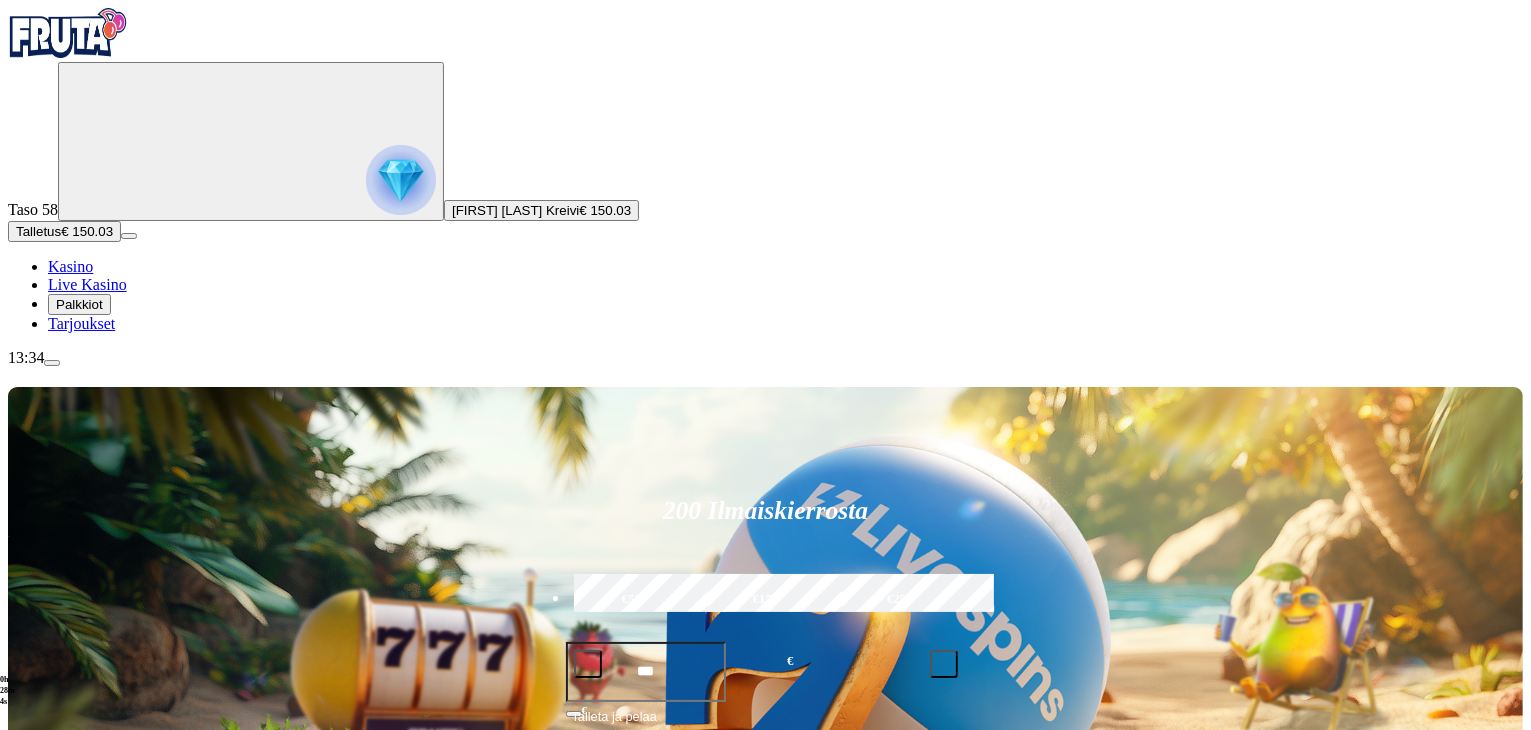 click on "Pelaa nyt" at bounding box center (-899, 1867) 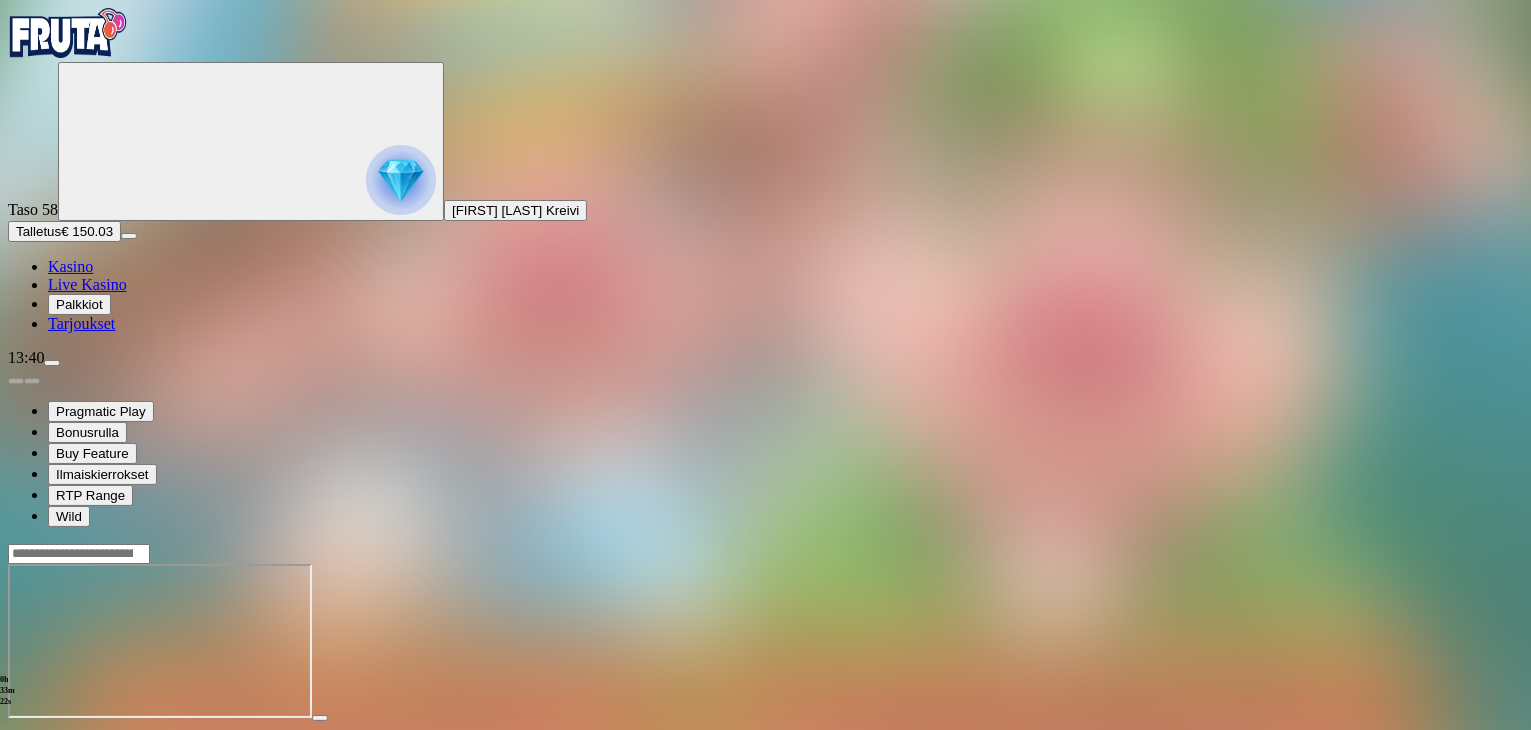 click on "Talletus" at bounding box center (38, 231) 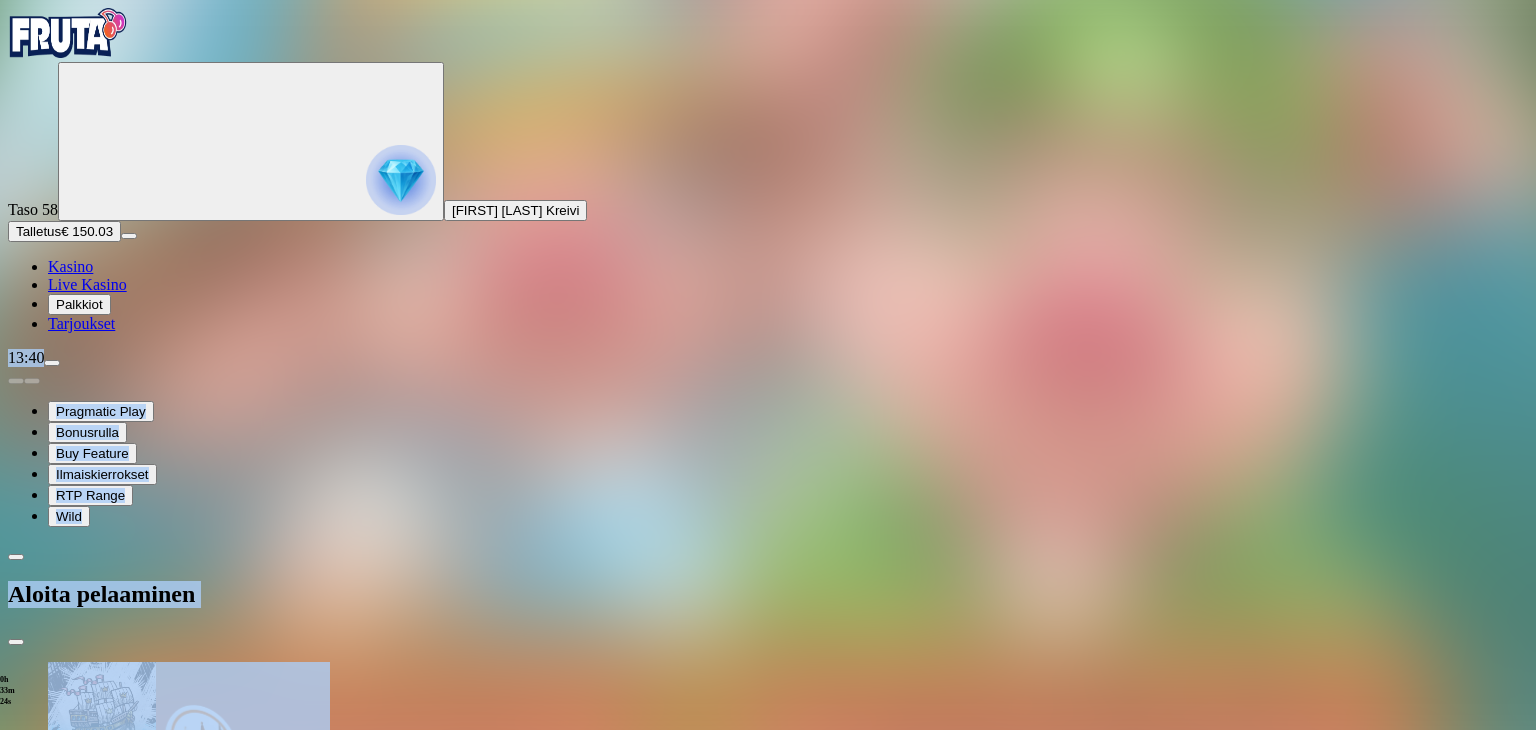 click on "TALLETA JA PELAA" at bounding box center (76, 3290) 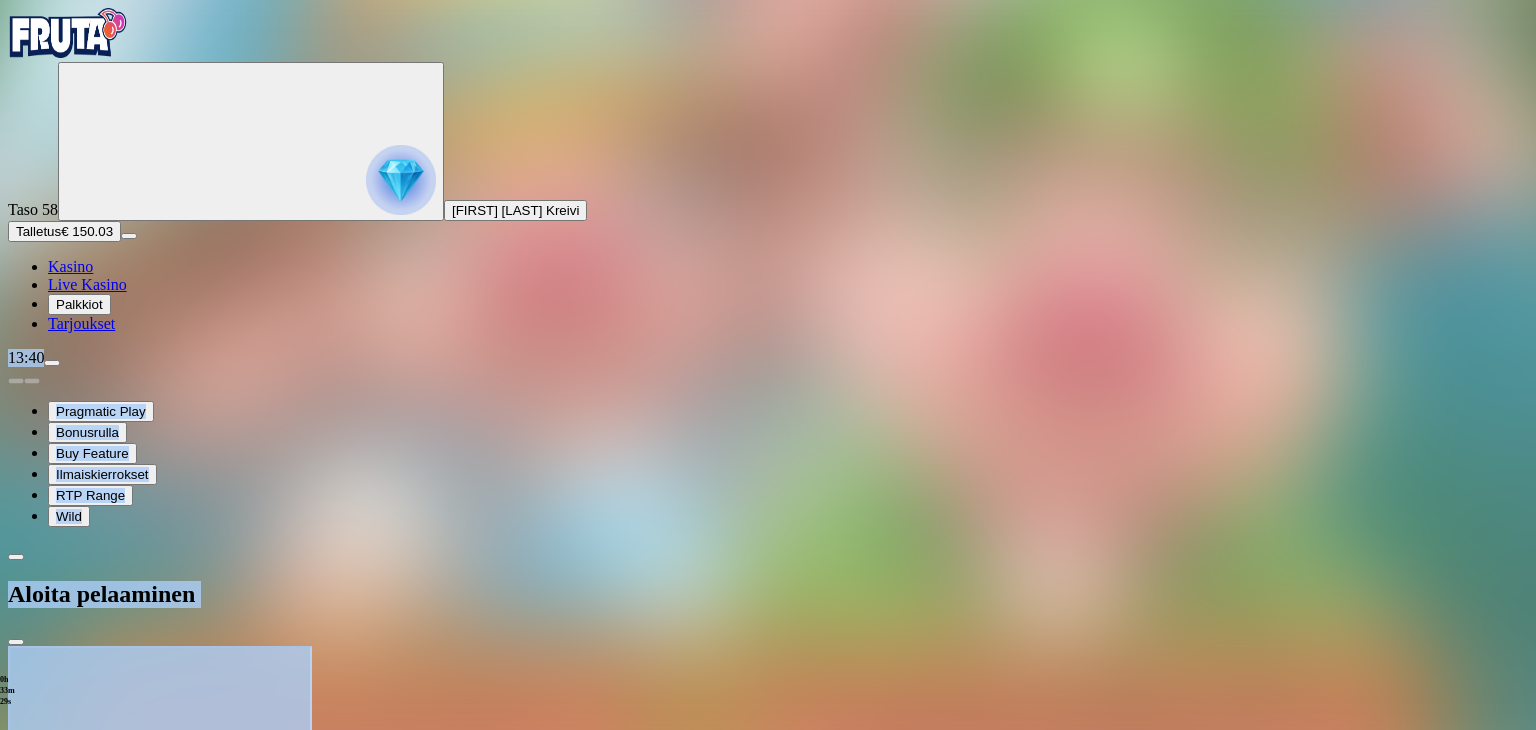 click on "Aloita pelaaminen" at bounding box center (768, 594) 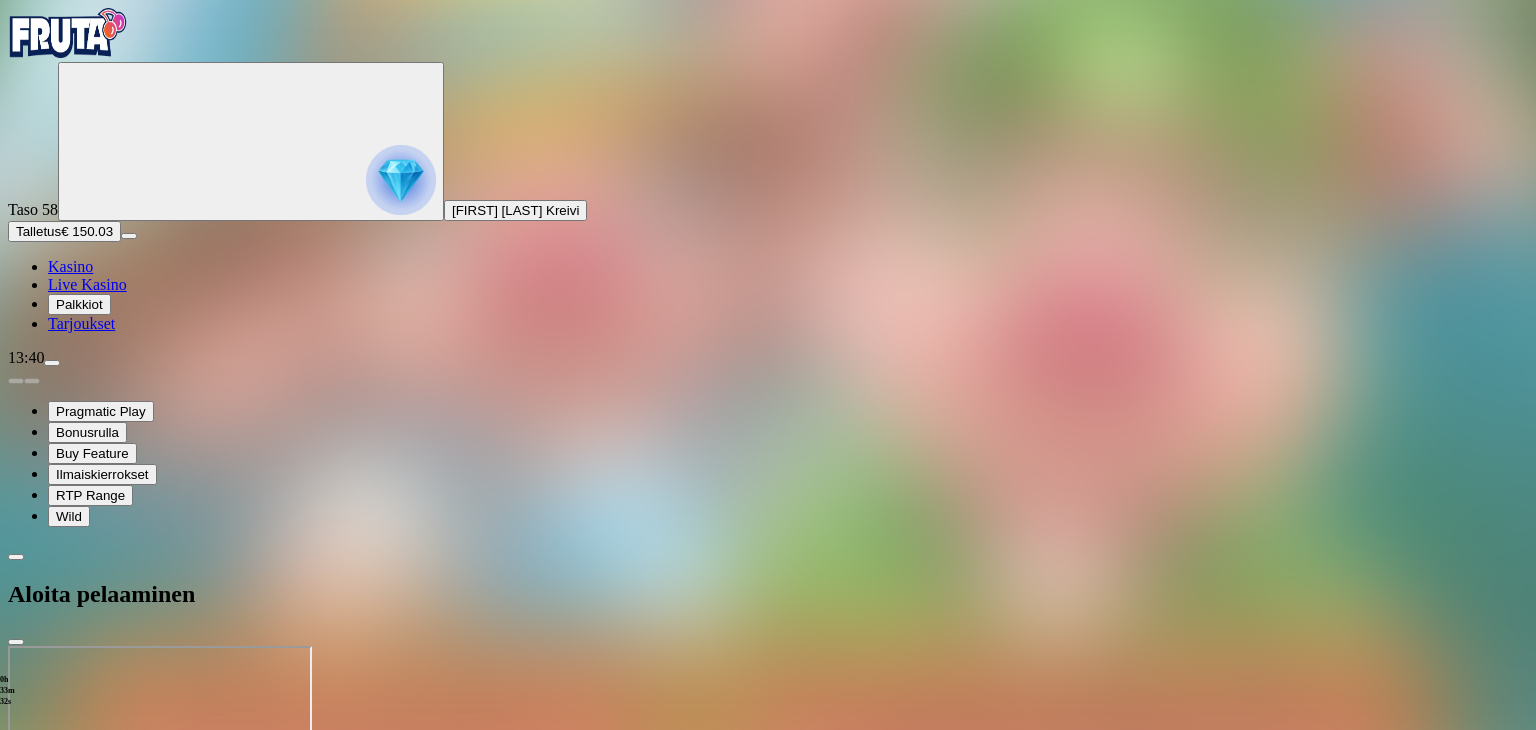 click on "Tarjoukset" at bounding box center [81, 323] 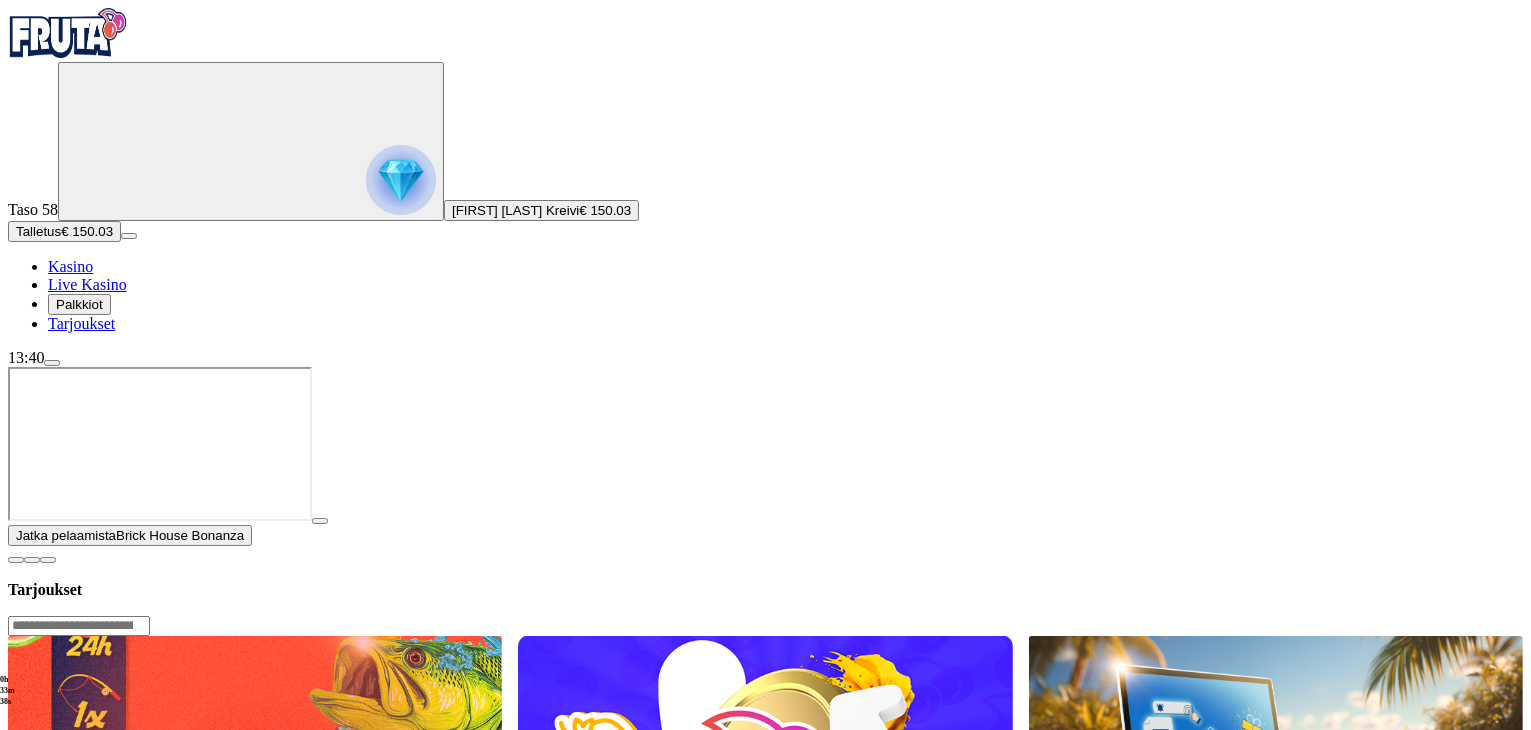 click on "Talletus € 150.03" at bounding box center [64, 231] 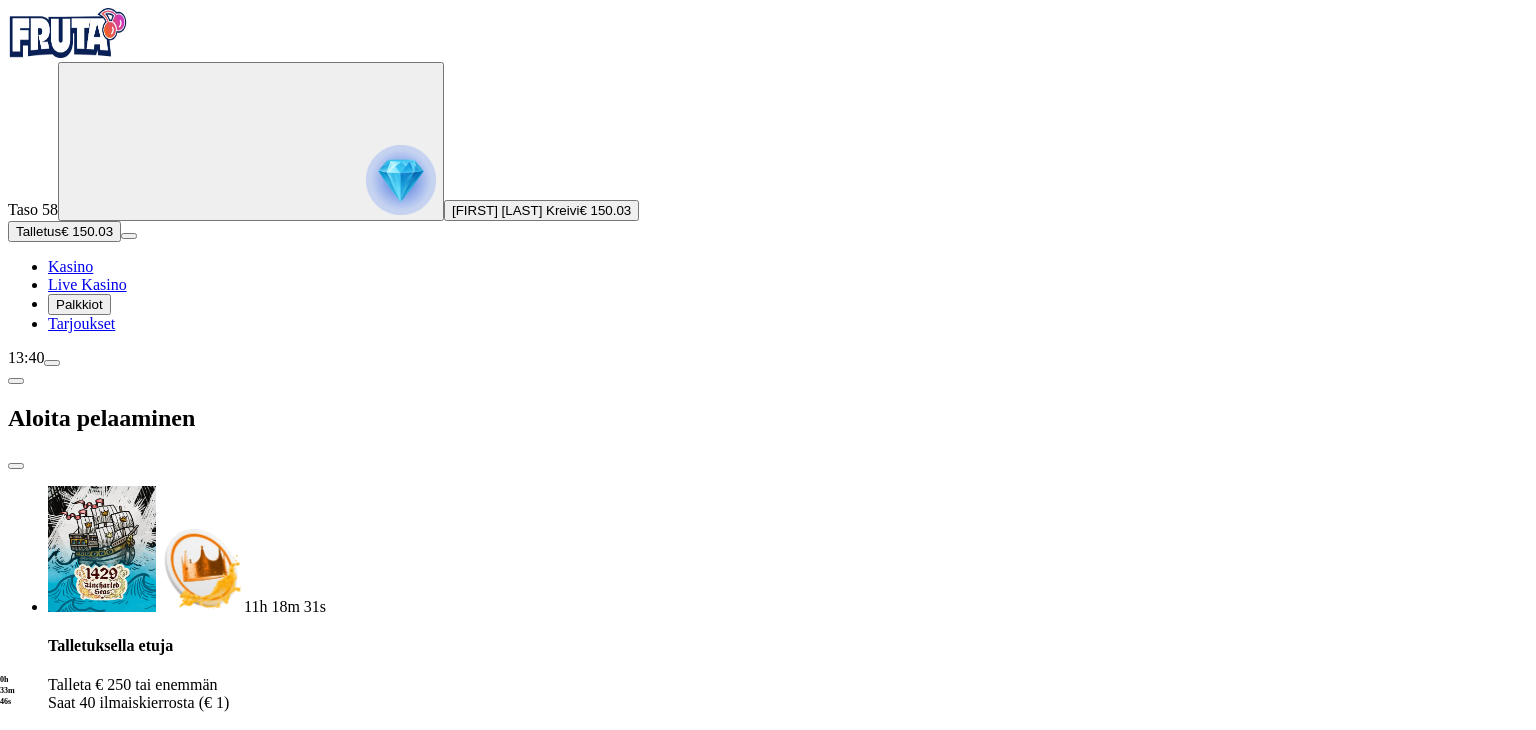 click on "Ota bonus" at bounding box center (121, 742) 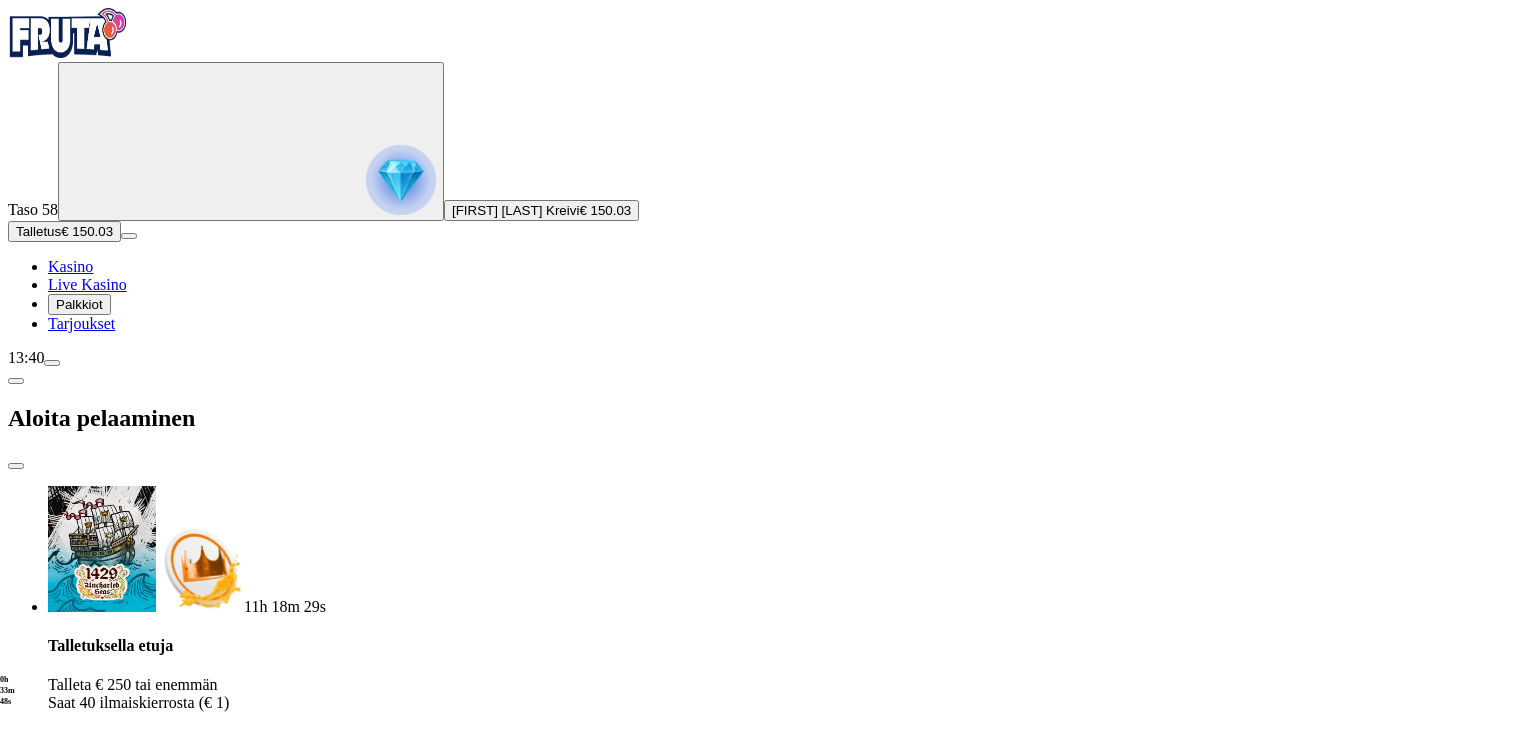 click on "***" at bounding box center (79, 3076) 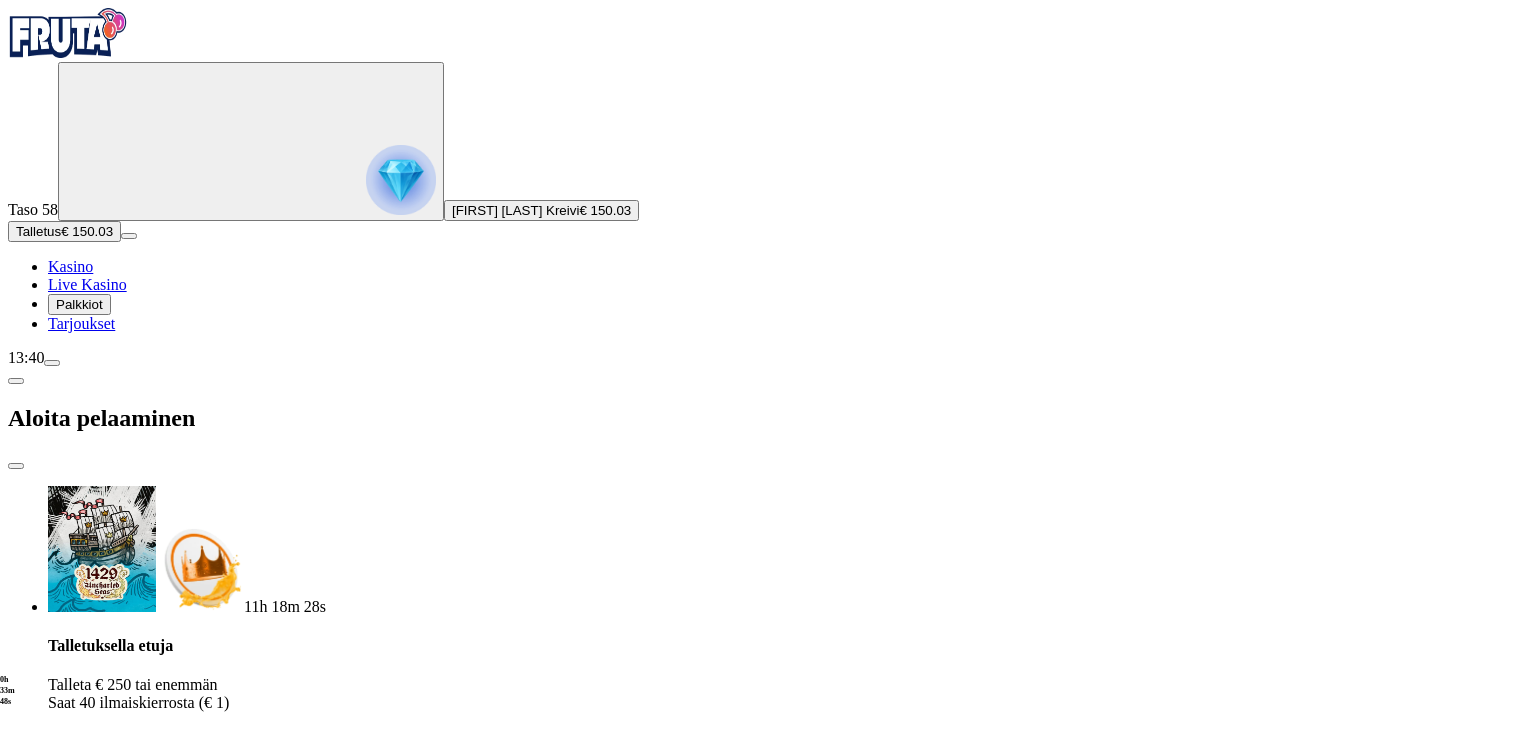 click on "***" at bounding box center (79, 3076) 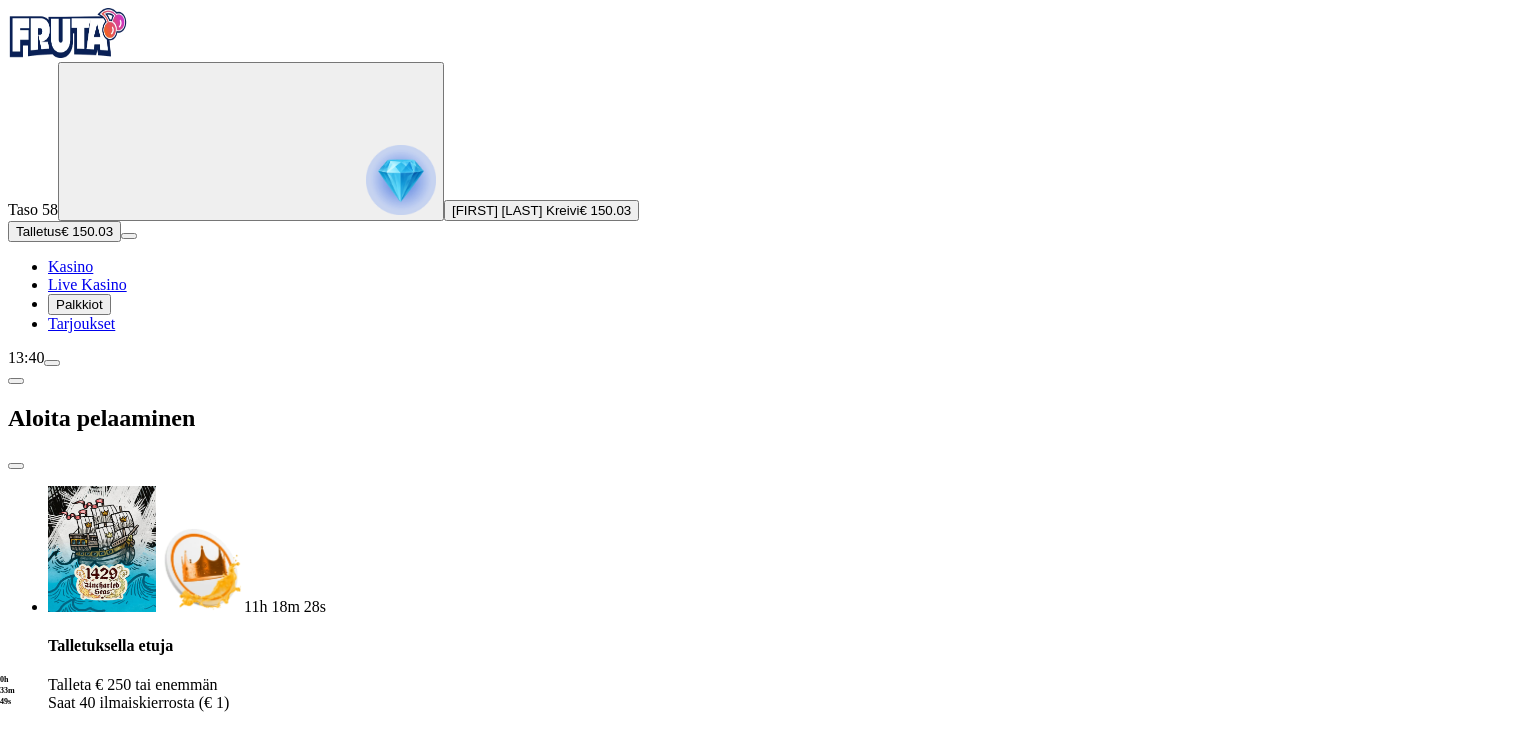 click on "***" at bounding box center (79, 3076) 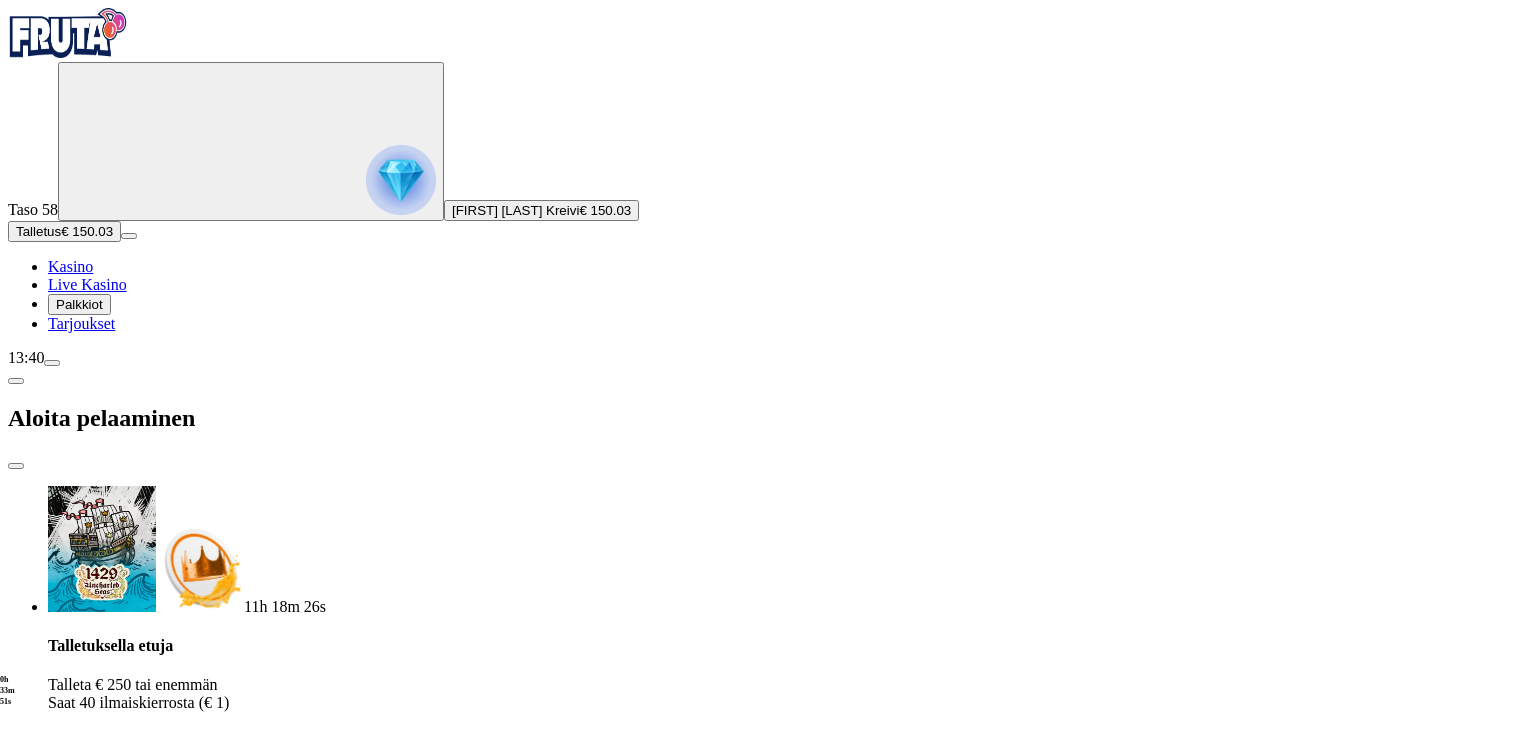 type on "***" 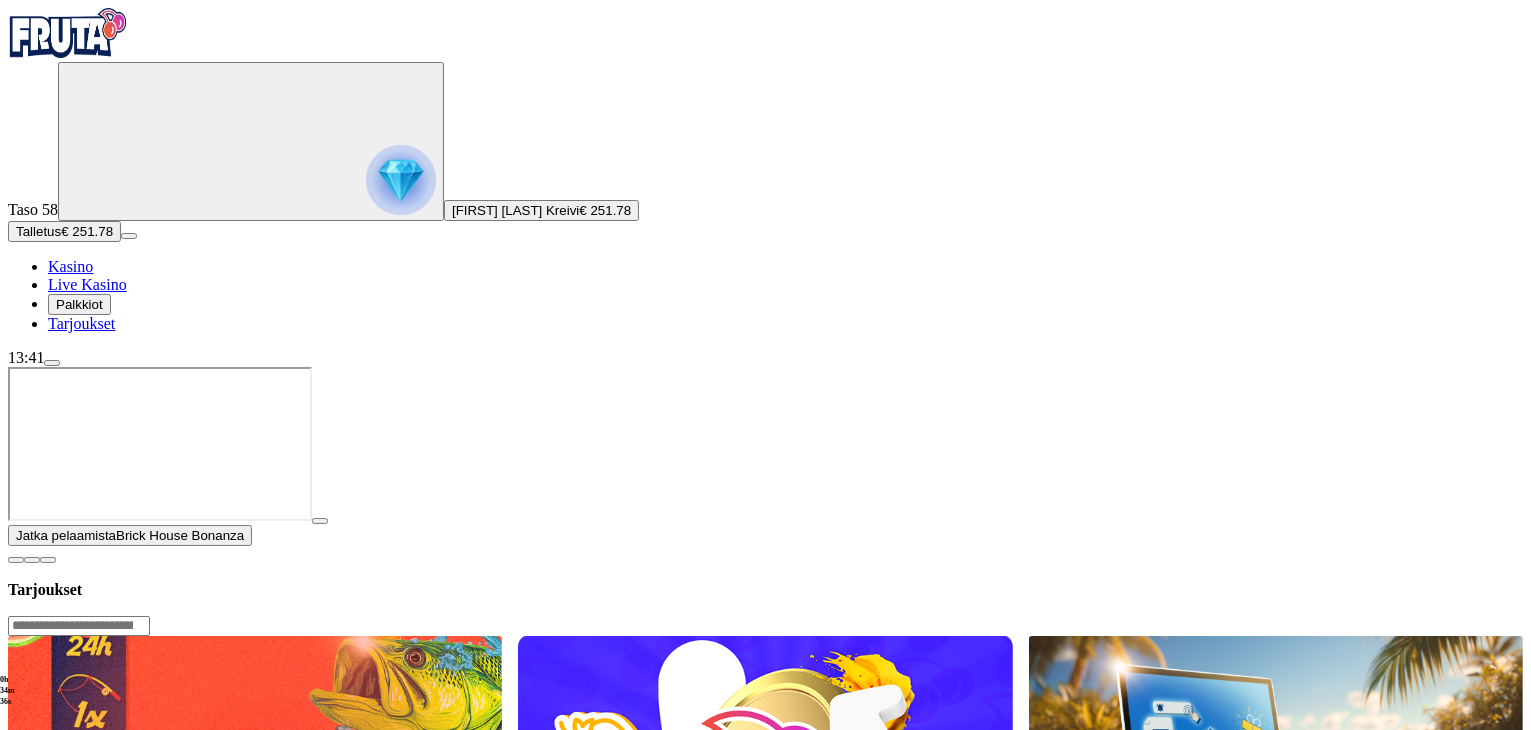 click on "Palkkiot" at bounding box center (79, 304) 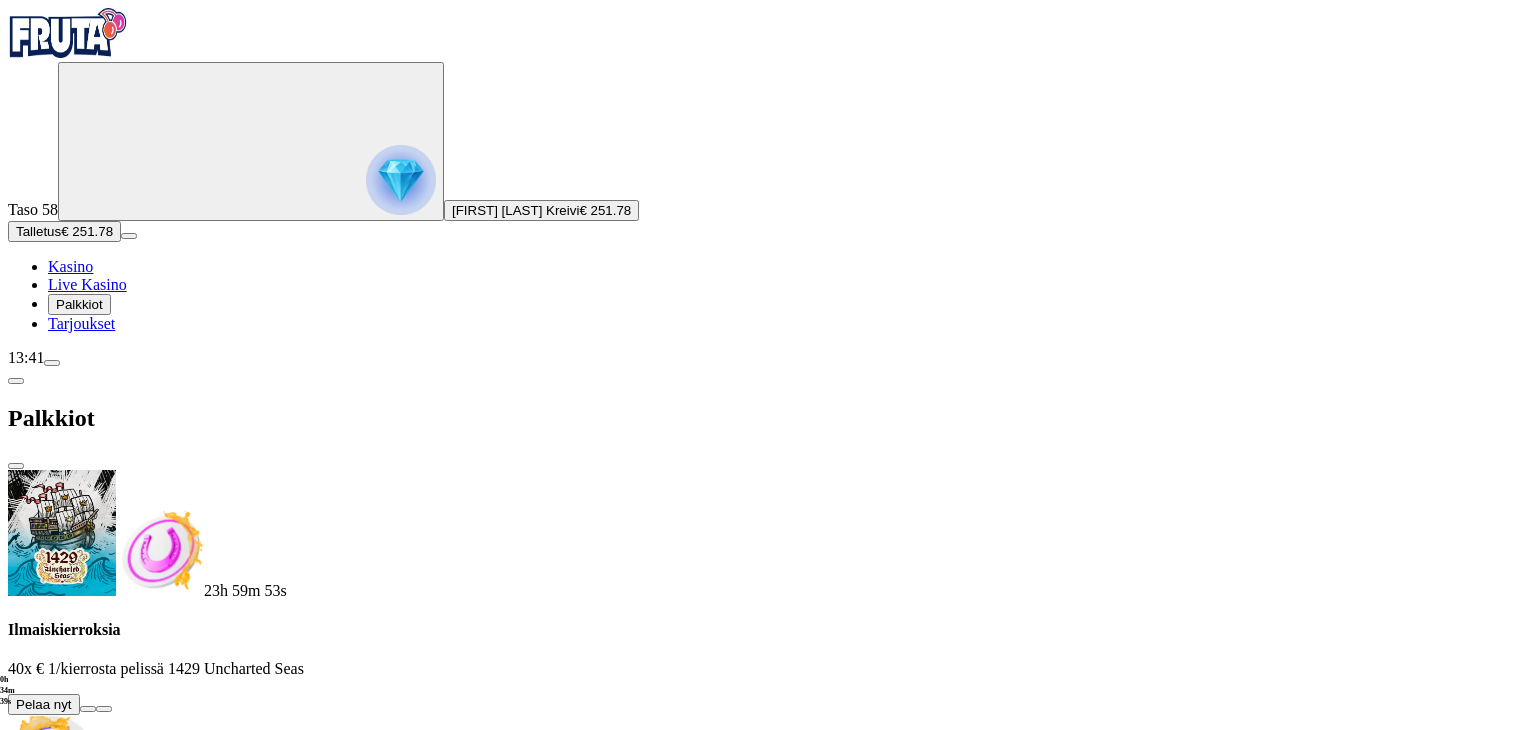 click at bounding box center (88, 709) 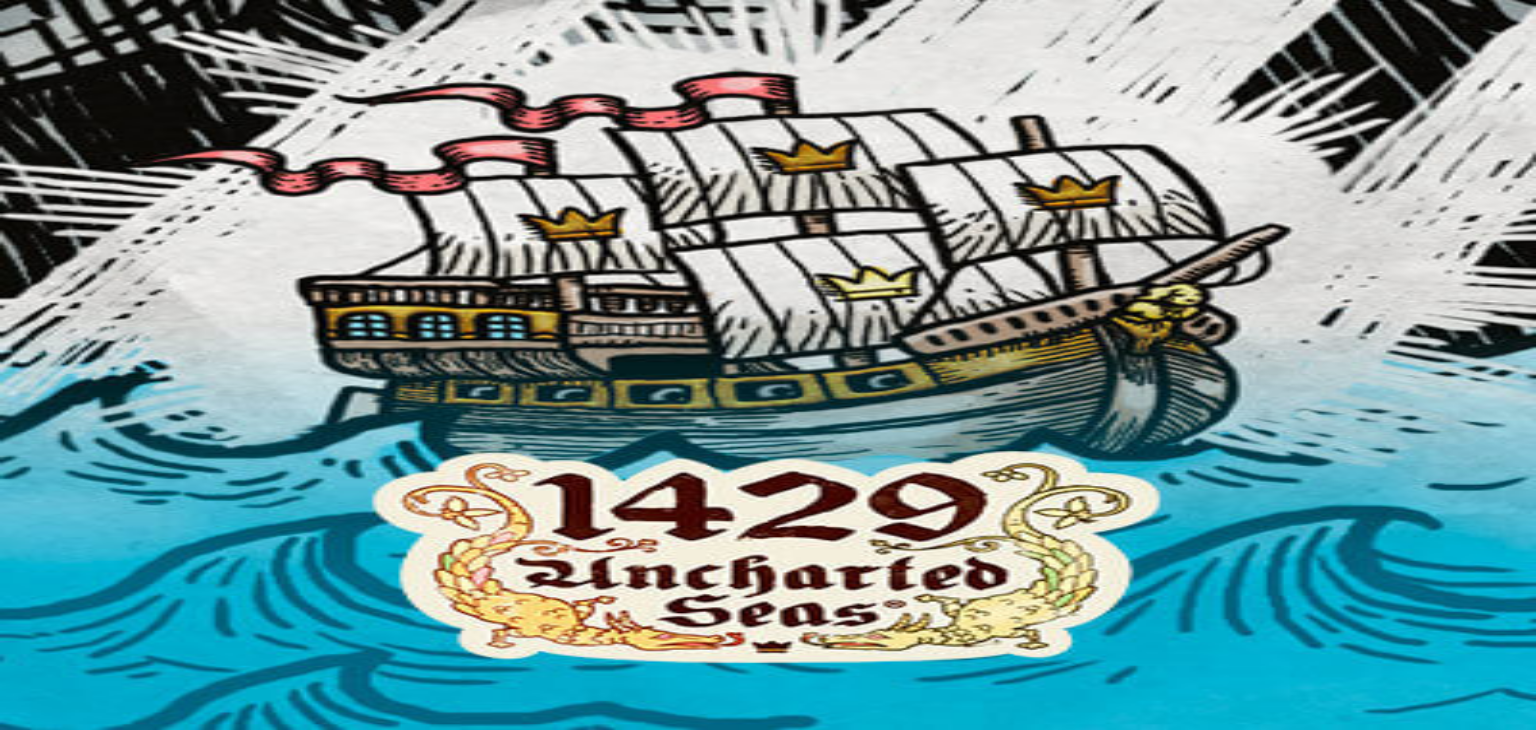scroll, scrollTop: 0, scrollLeft: 0, axis: both 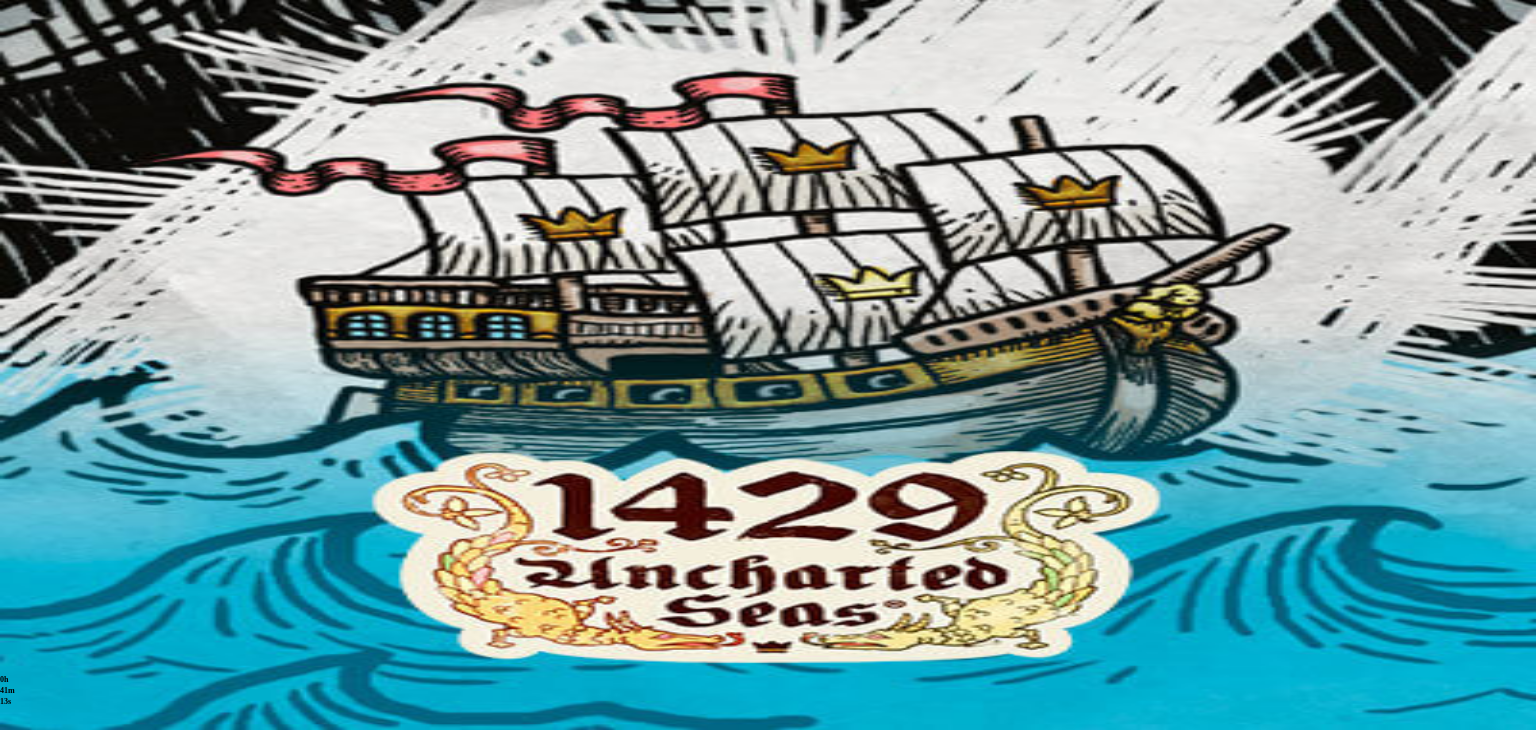 click on "Kasino" at bounding box center [70, 266] 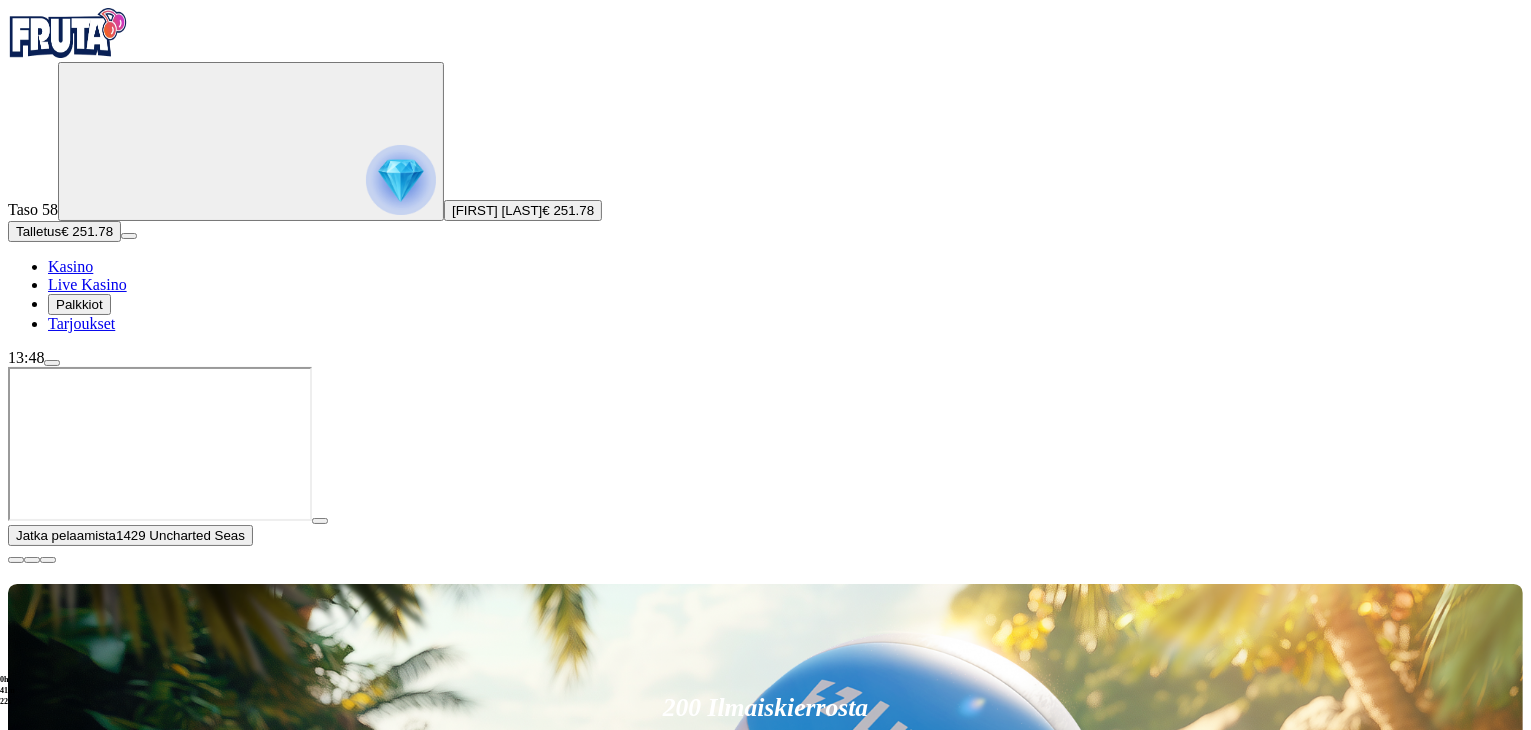 click at bounding box center (52, 363) 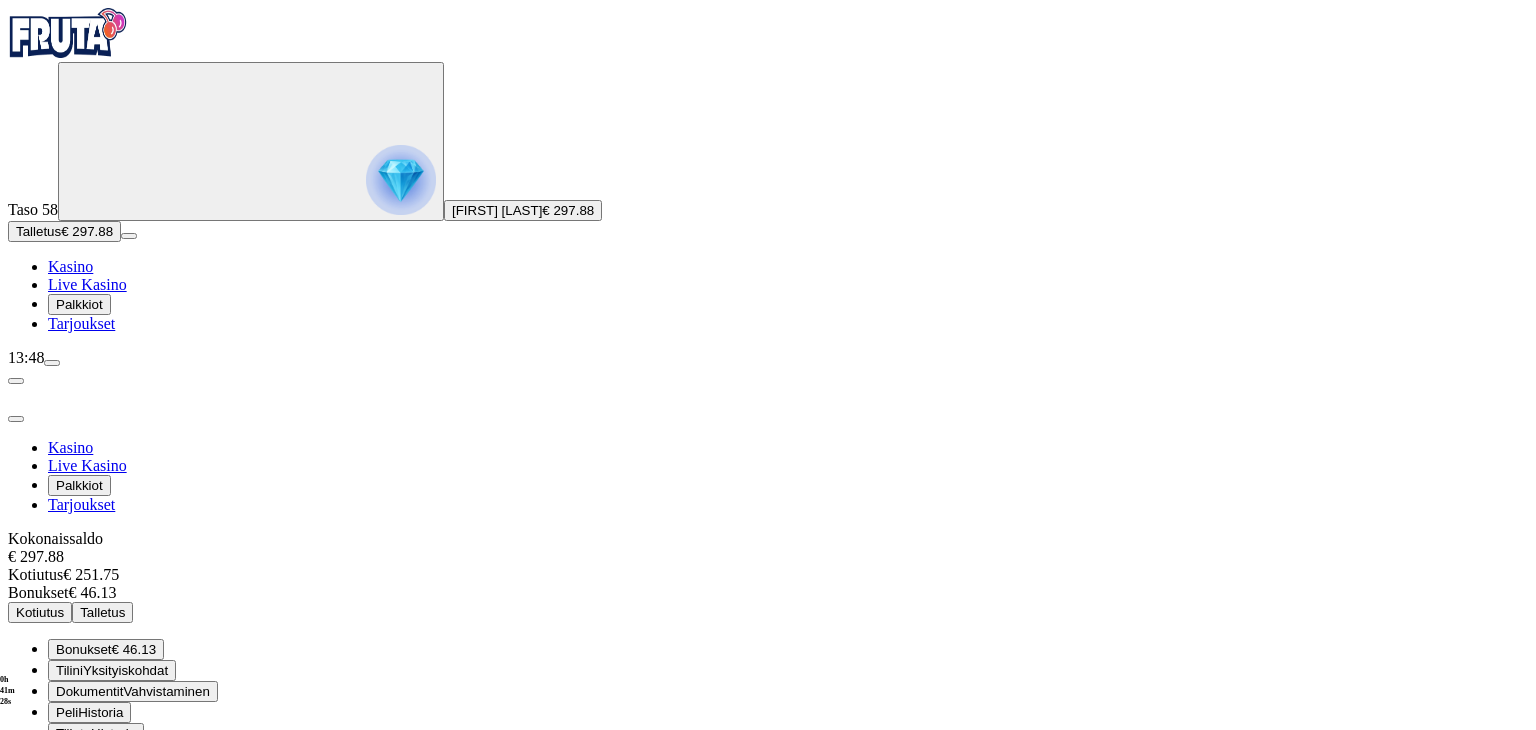 click on "€ 46.13" at bounding box center (134, 649) 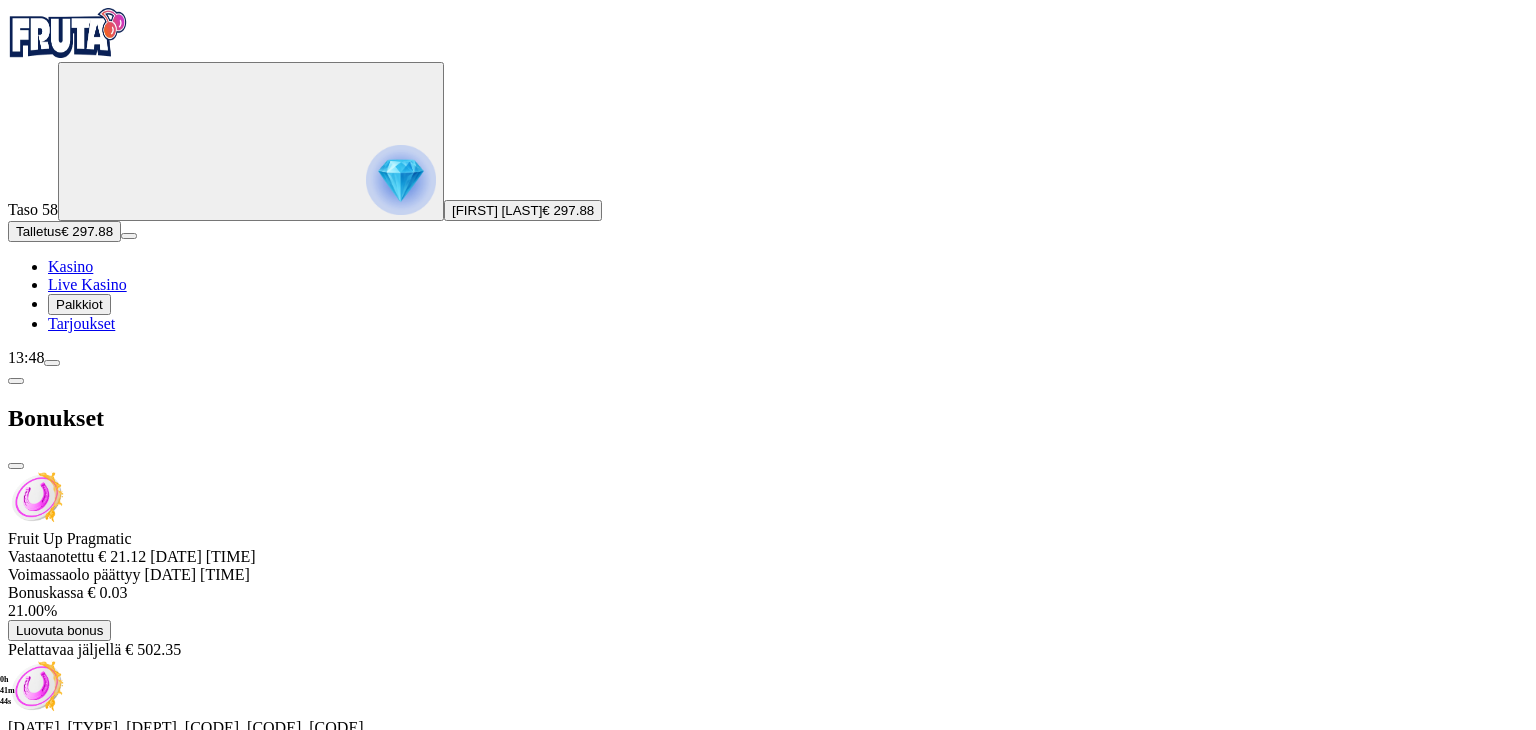 click on "Luovuta bonus" at bounding box center [59, 630] 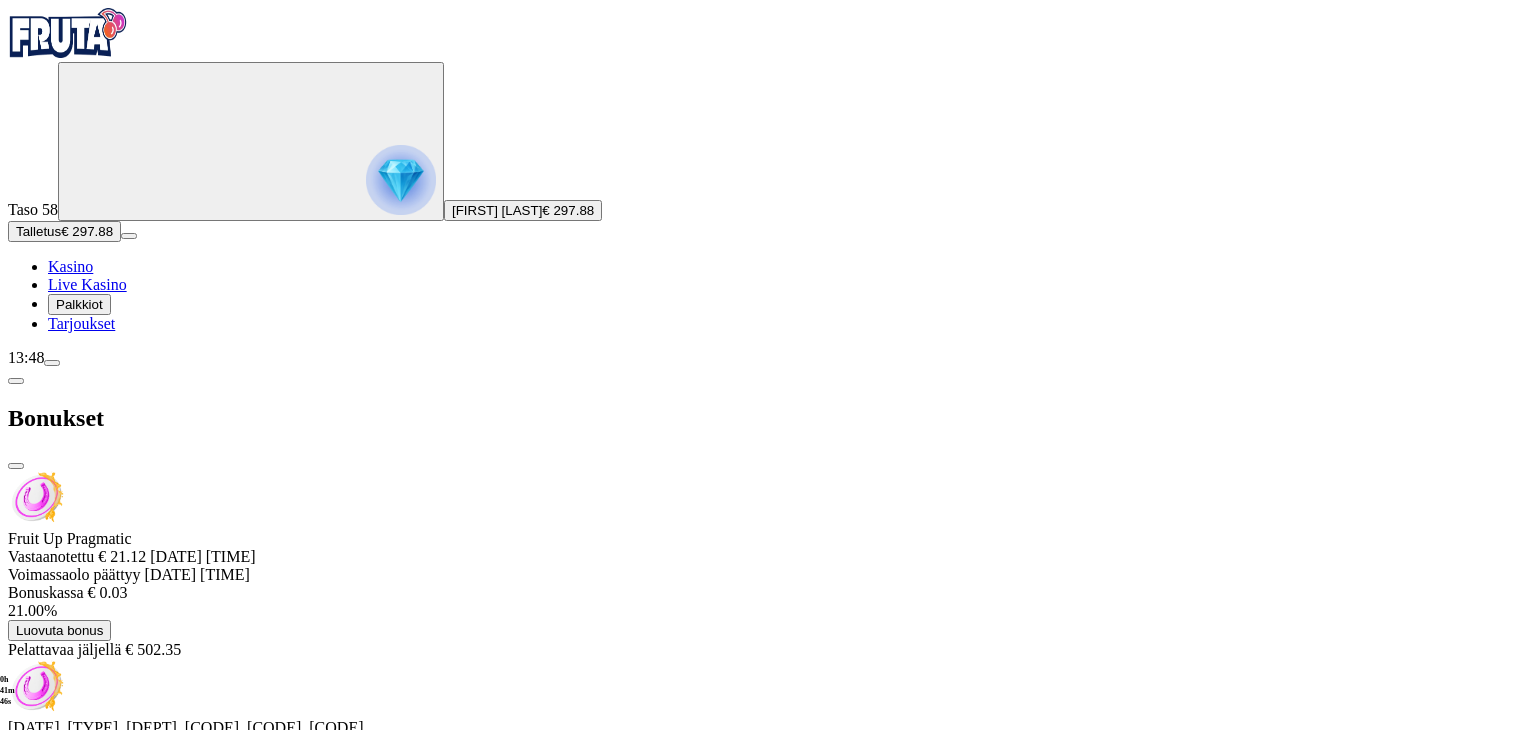click on "Luovuta bonus" at bounding box center [528, 963] 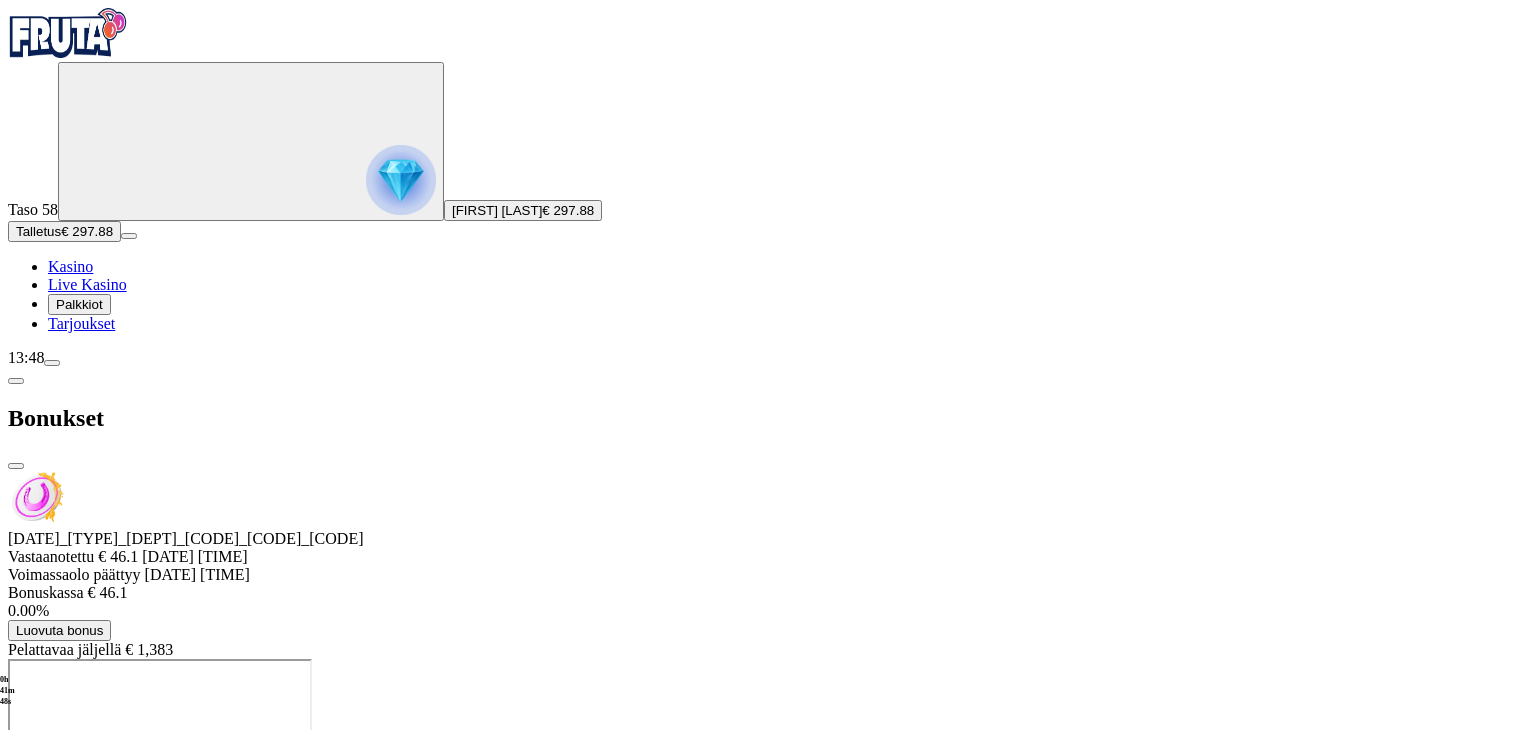 click at bounding box center [768, 659] 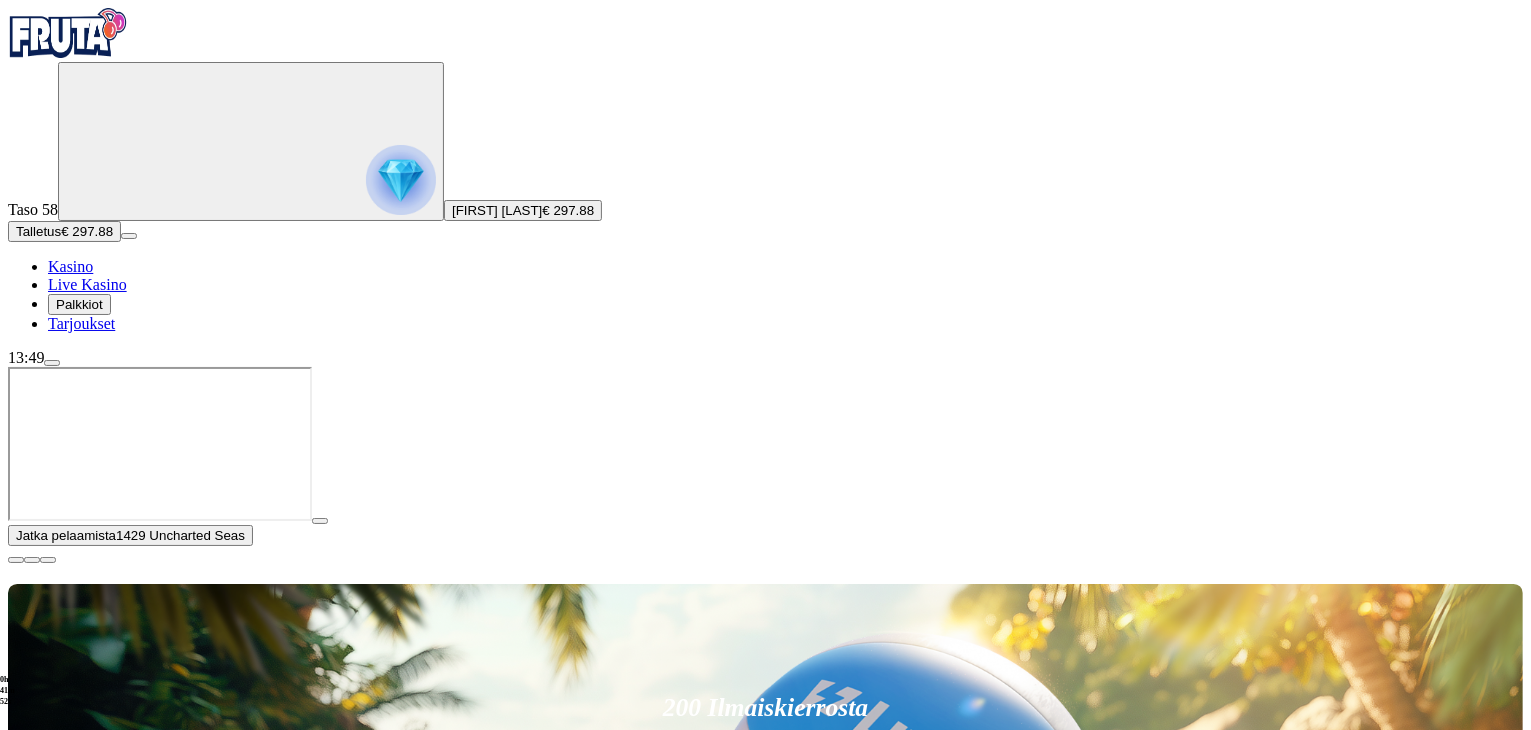 click at bounding box center [52, 363] 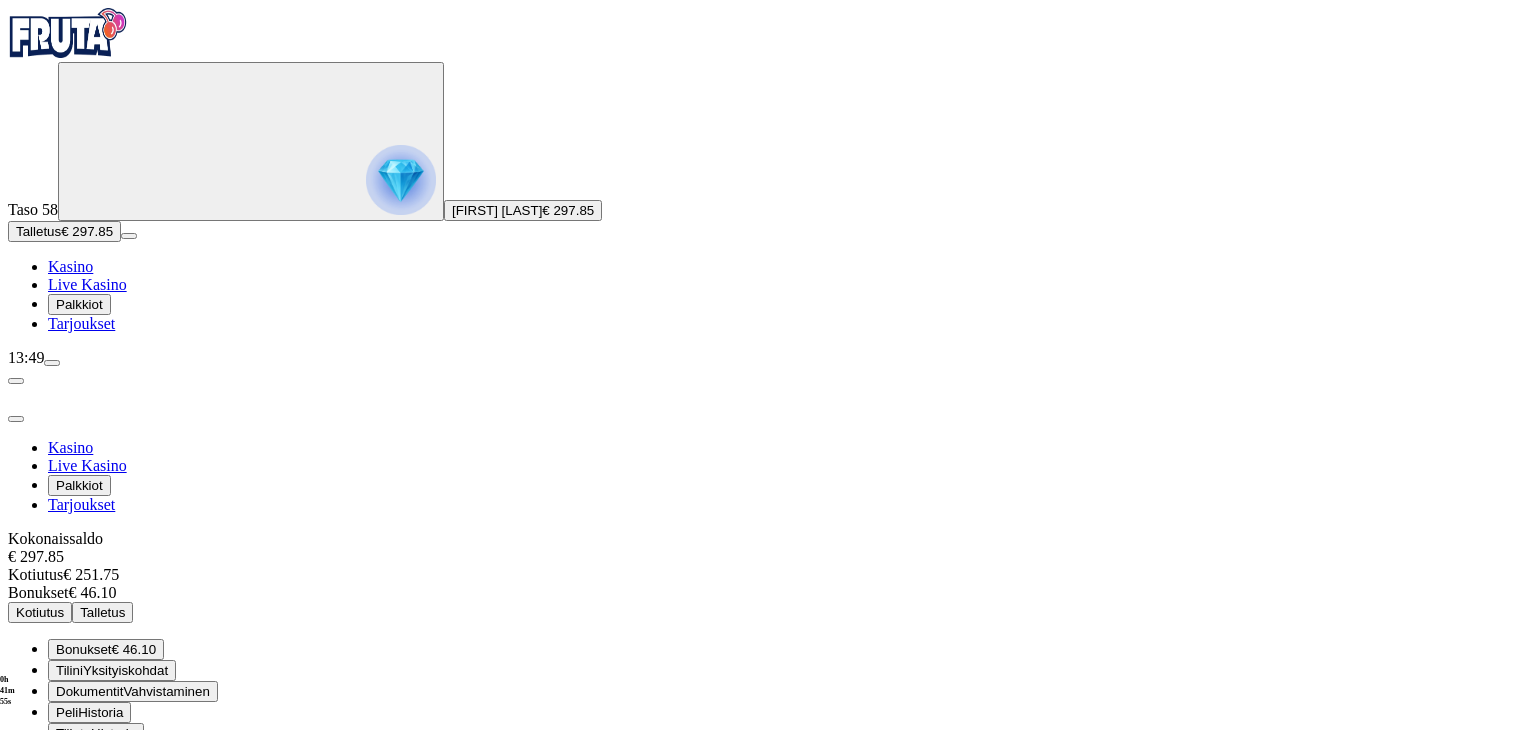 click at bounding box center (16, 419) 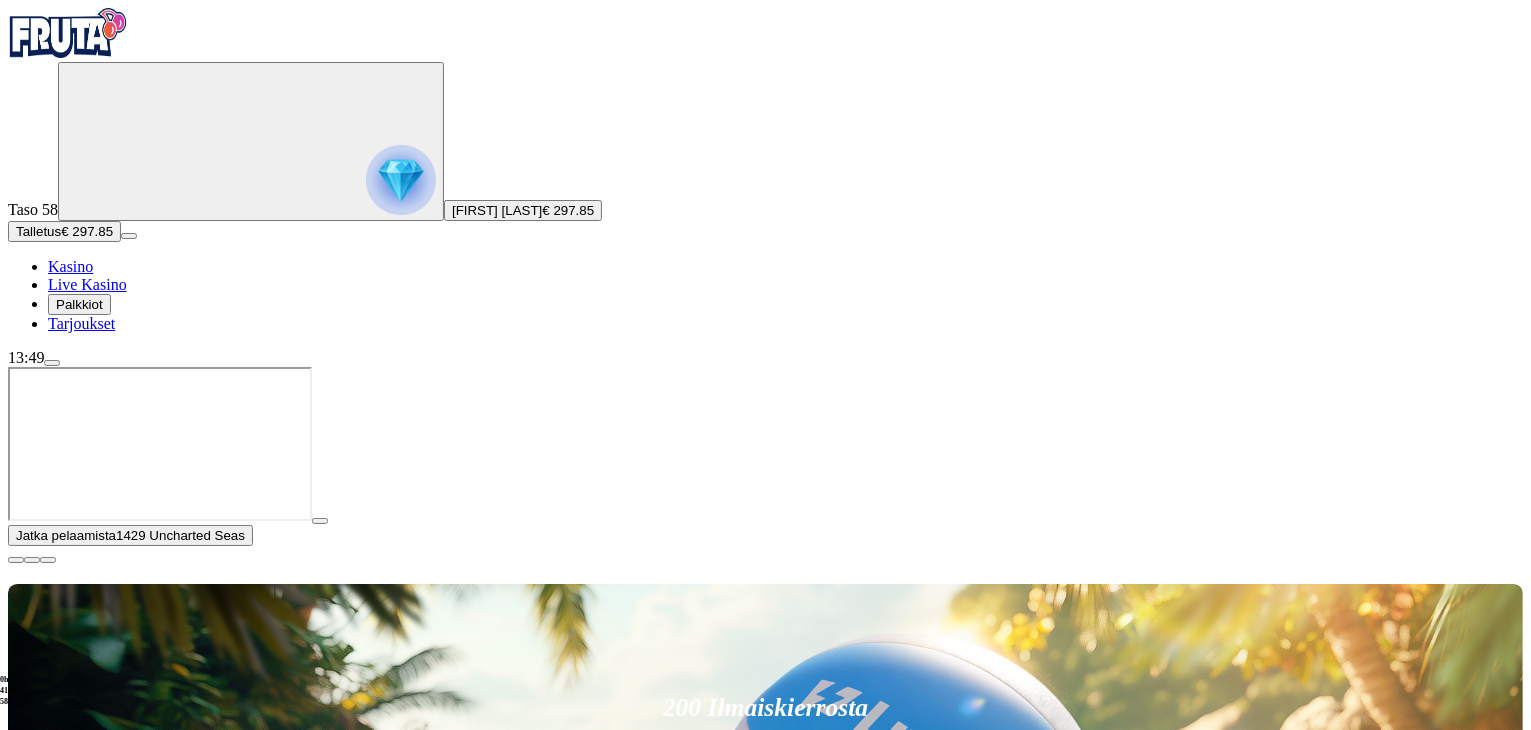 click at bounding box center [16, 560] 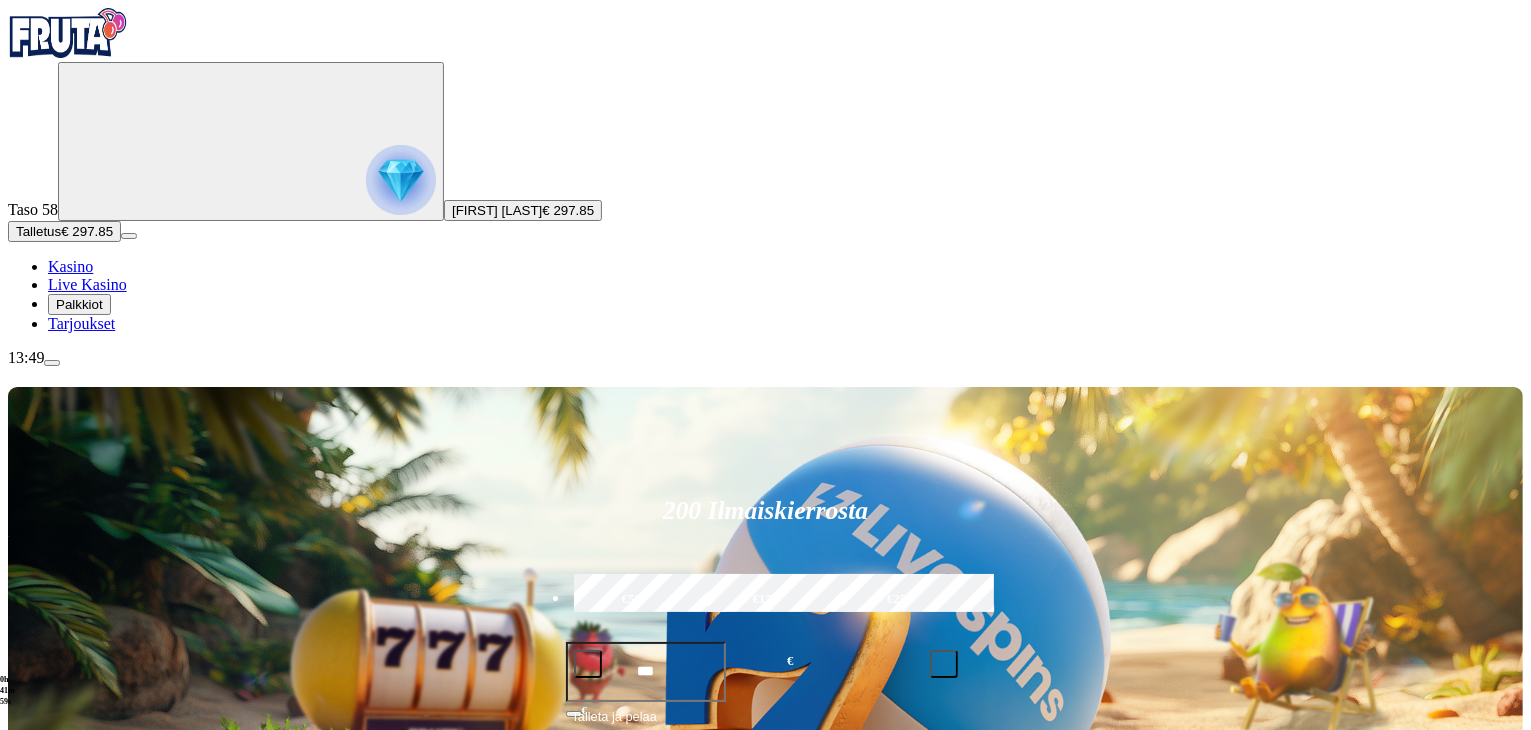 click on "Pelaa nyt" at bounding box center (77, 1677) 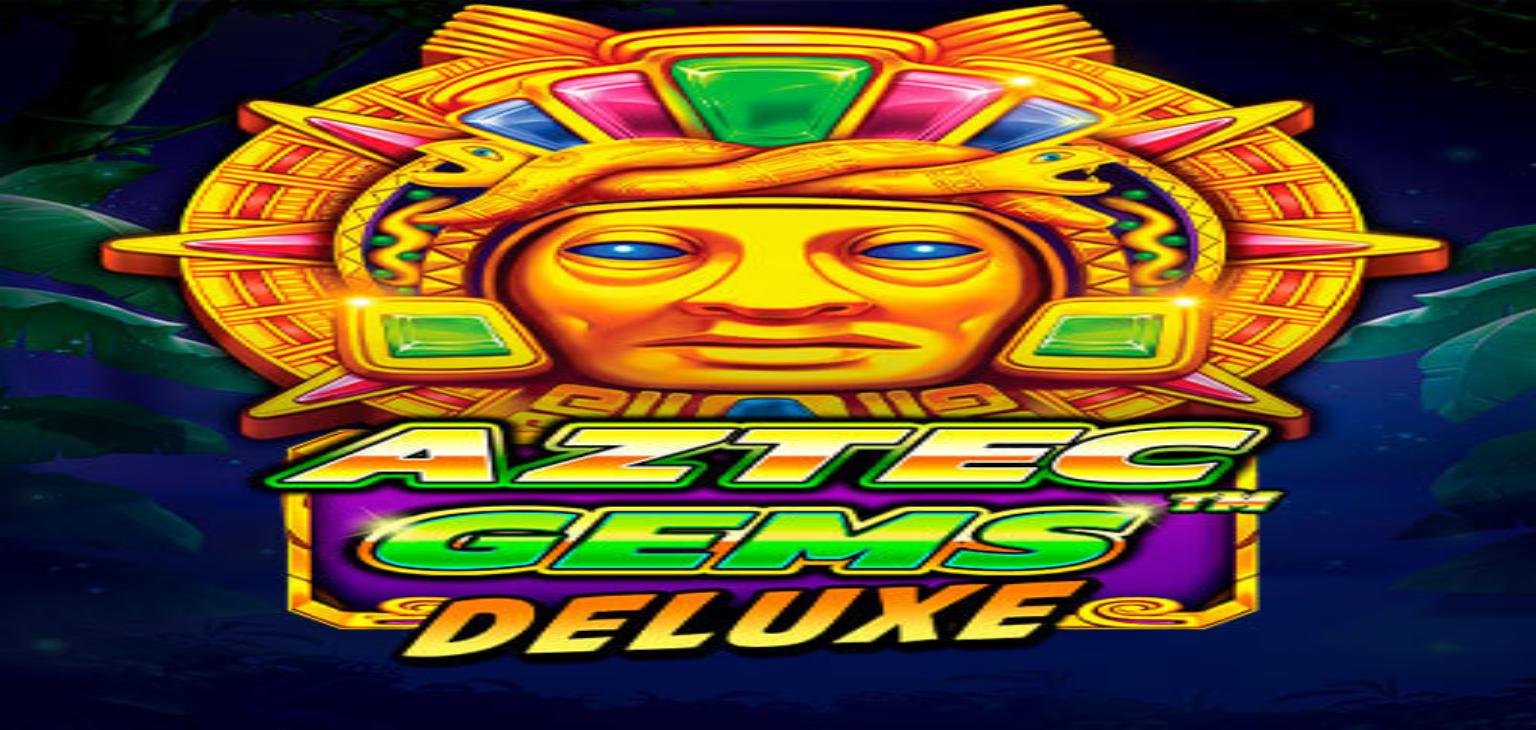 scroll, scrollTop: 0, scrollLeft: 0, axis: both 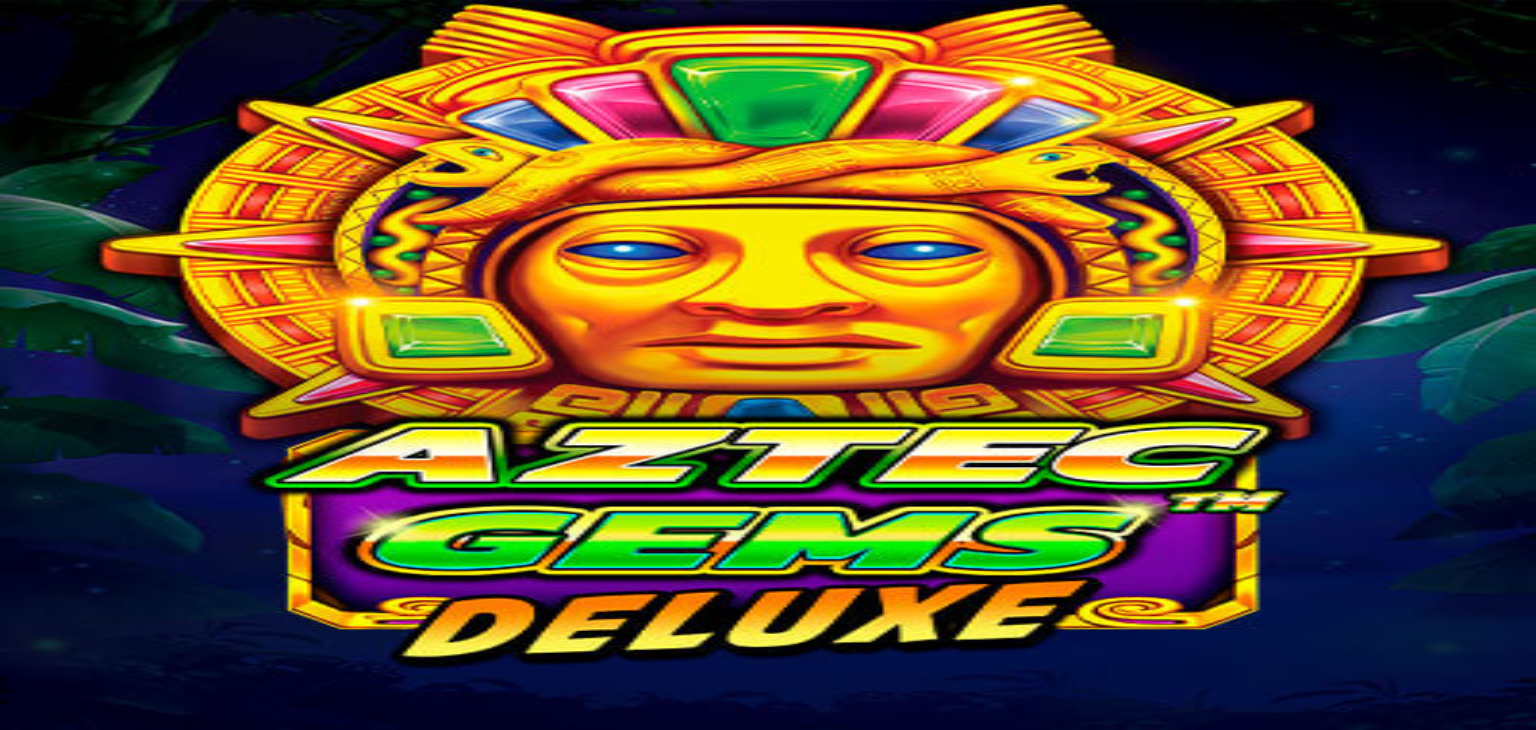 click on "Talletus" at bounding box center (38, 231) 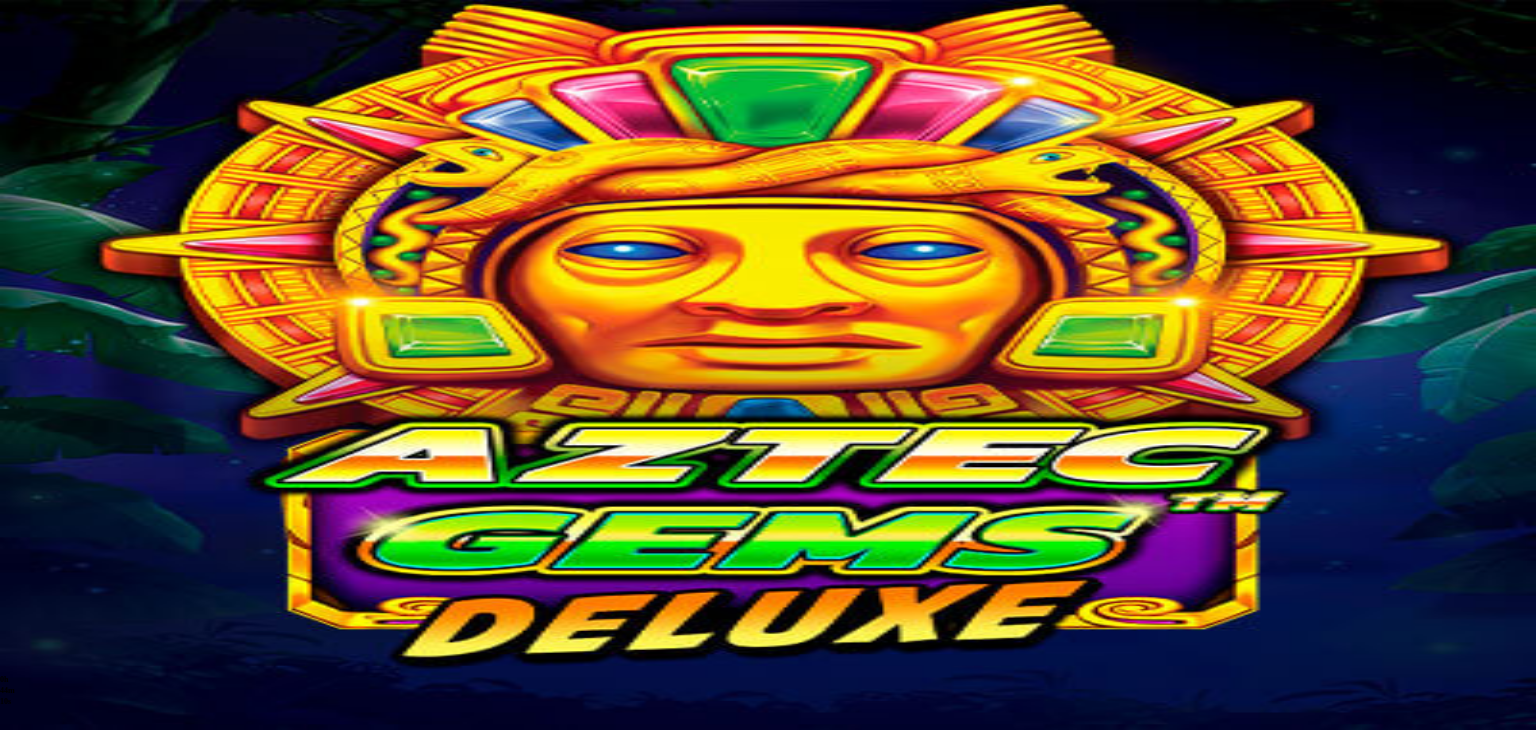 click on "TALLETA JA PELAA" at bounding box center [76, 883] 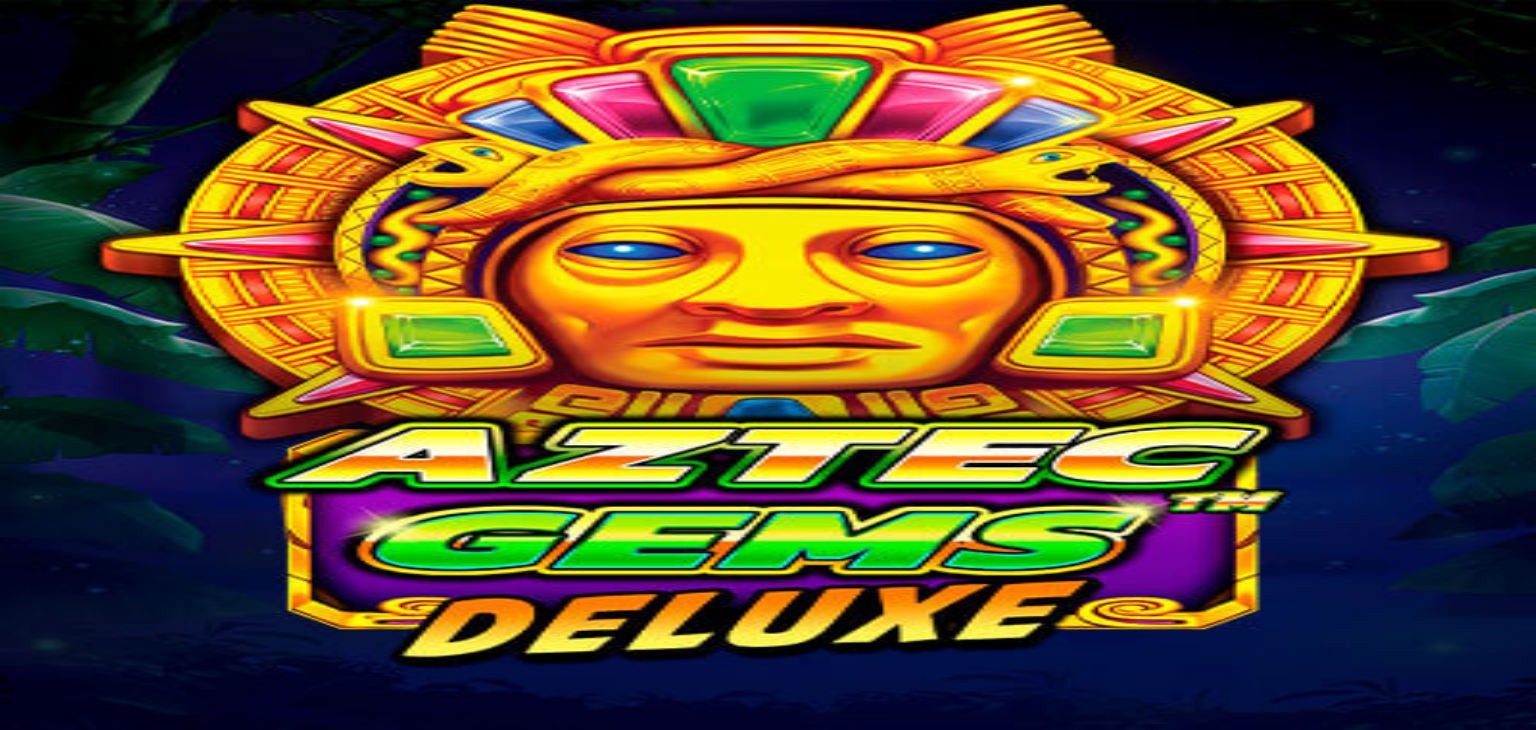 click on "Kasino" at bounding box center (70, 266) 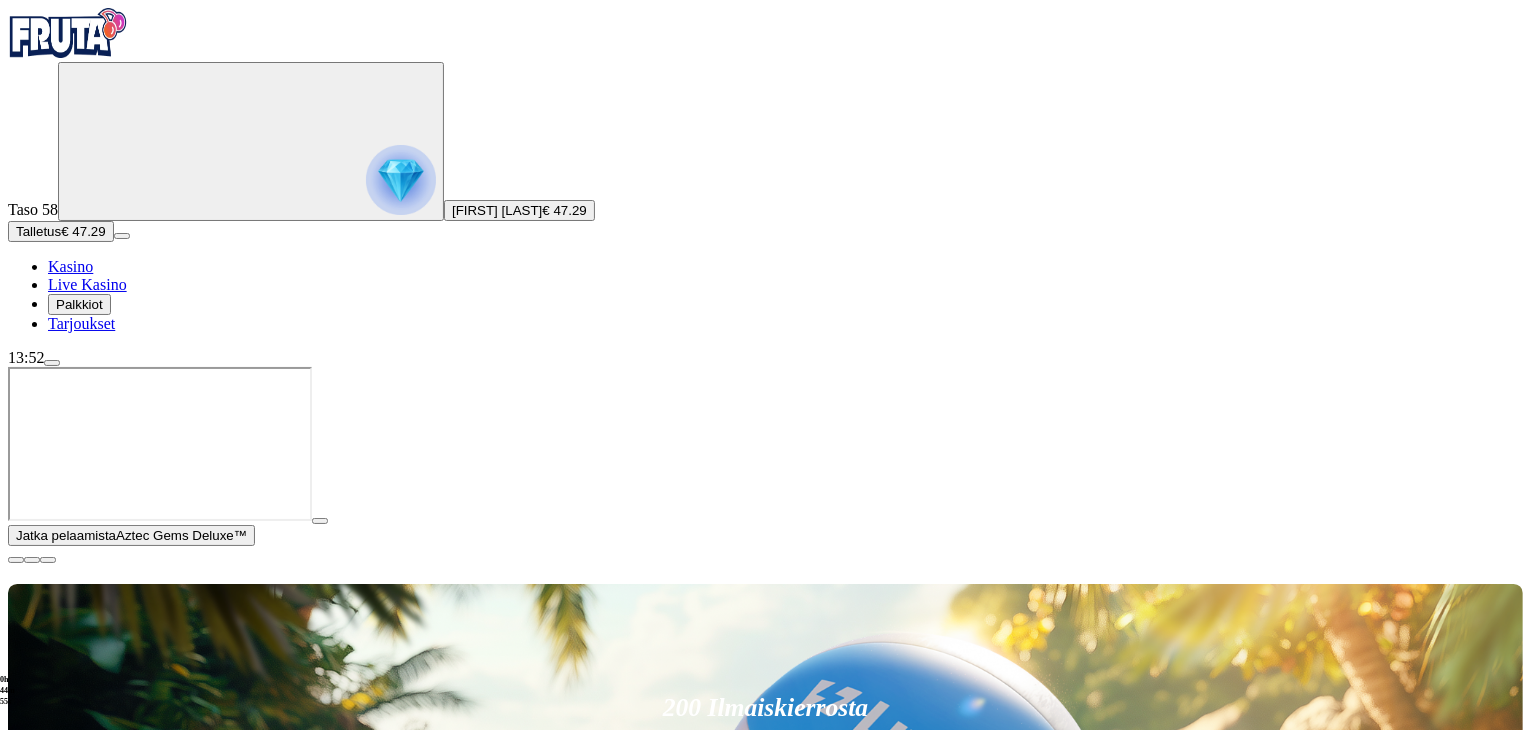 click at bounding box center (16, 560) 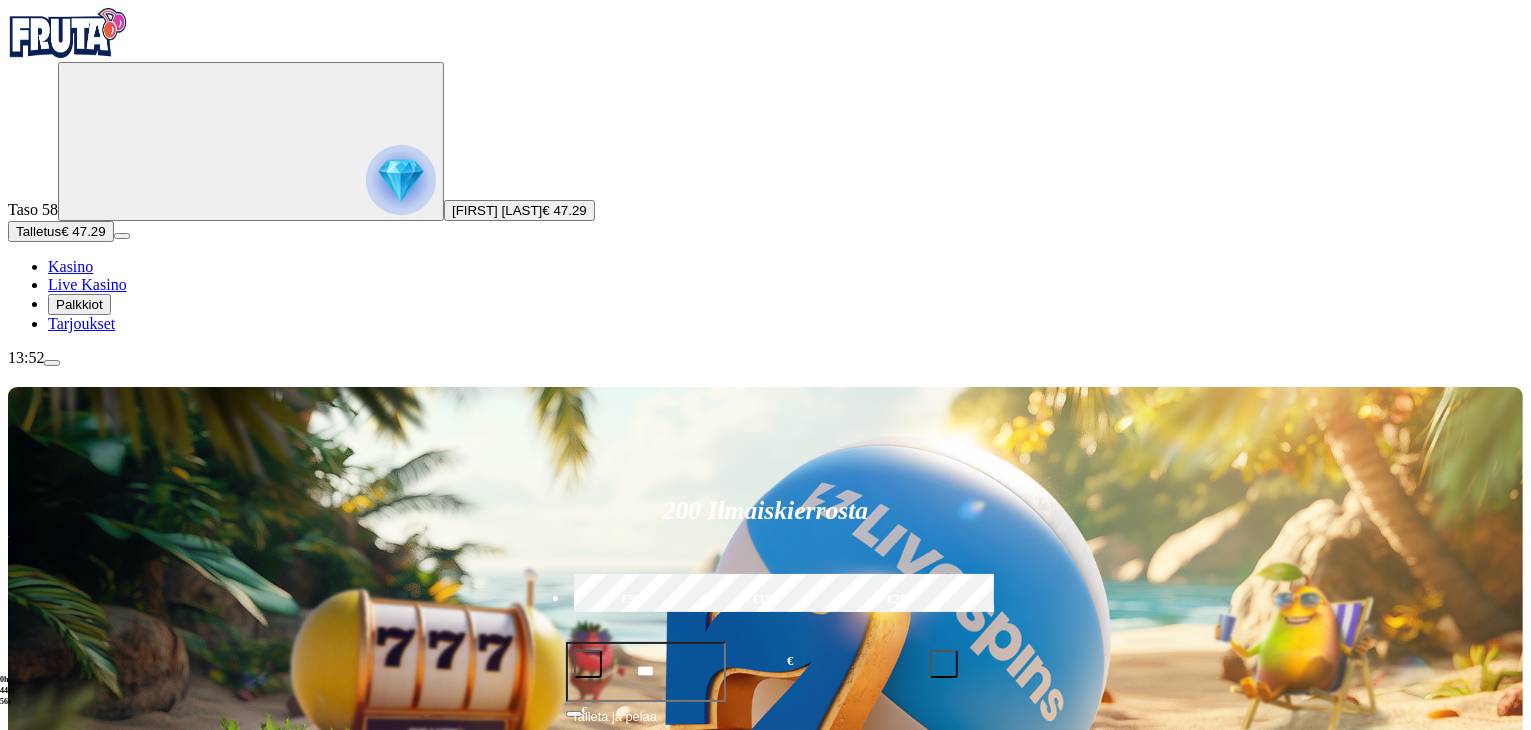 click at bounding box center (32, 1153) 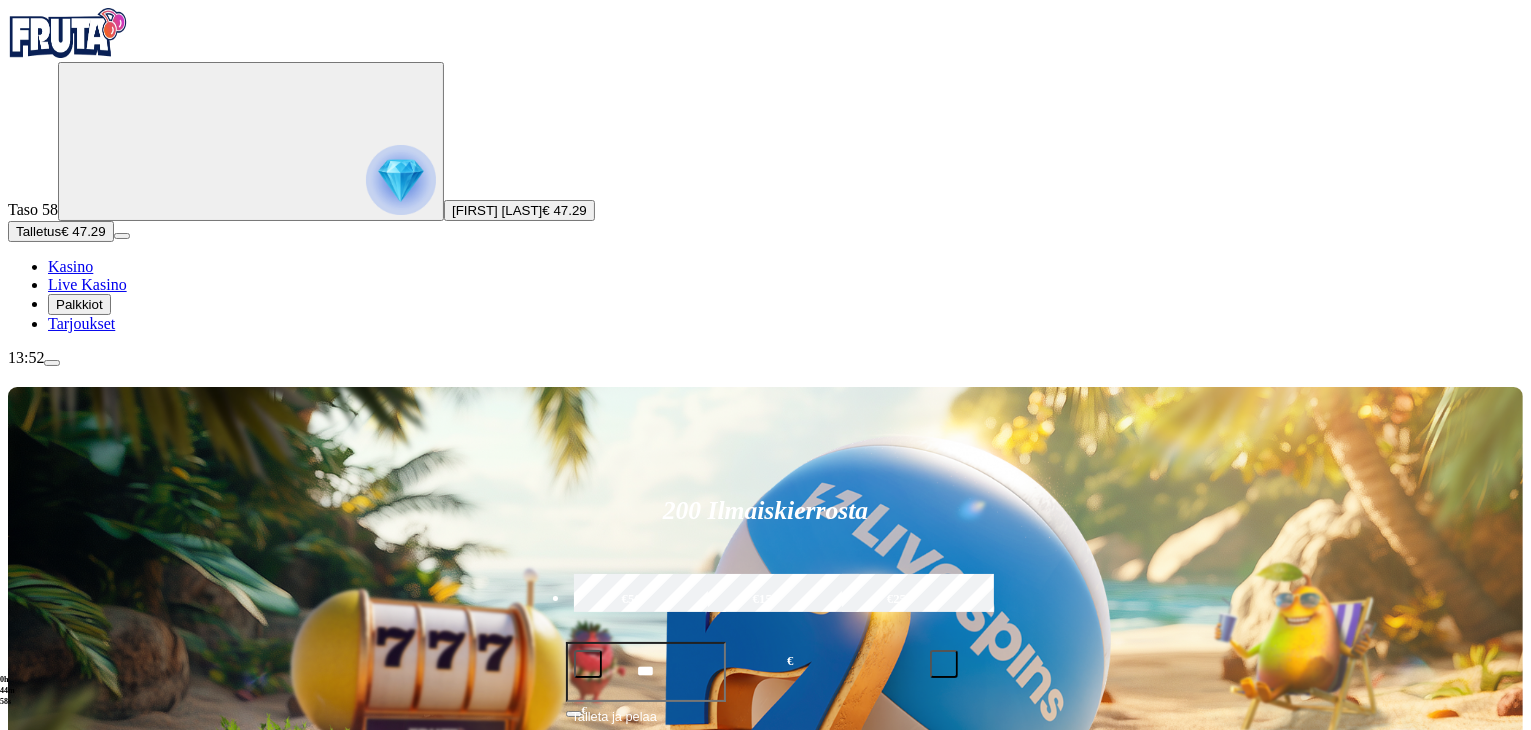 click on "Pelaa nyt" at bounding box center (-899, 1867) 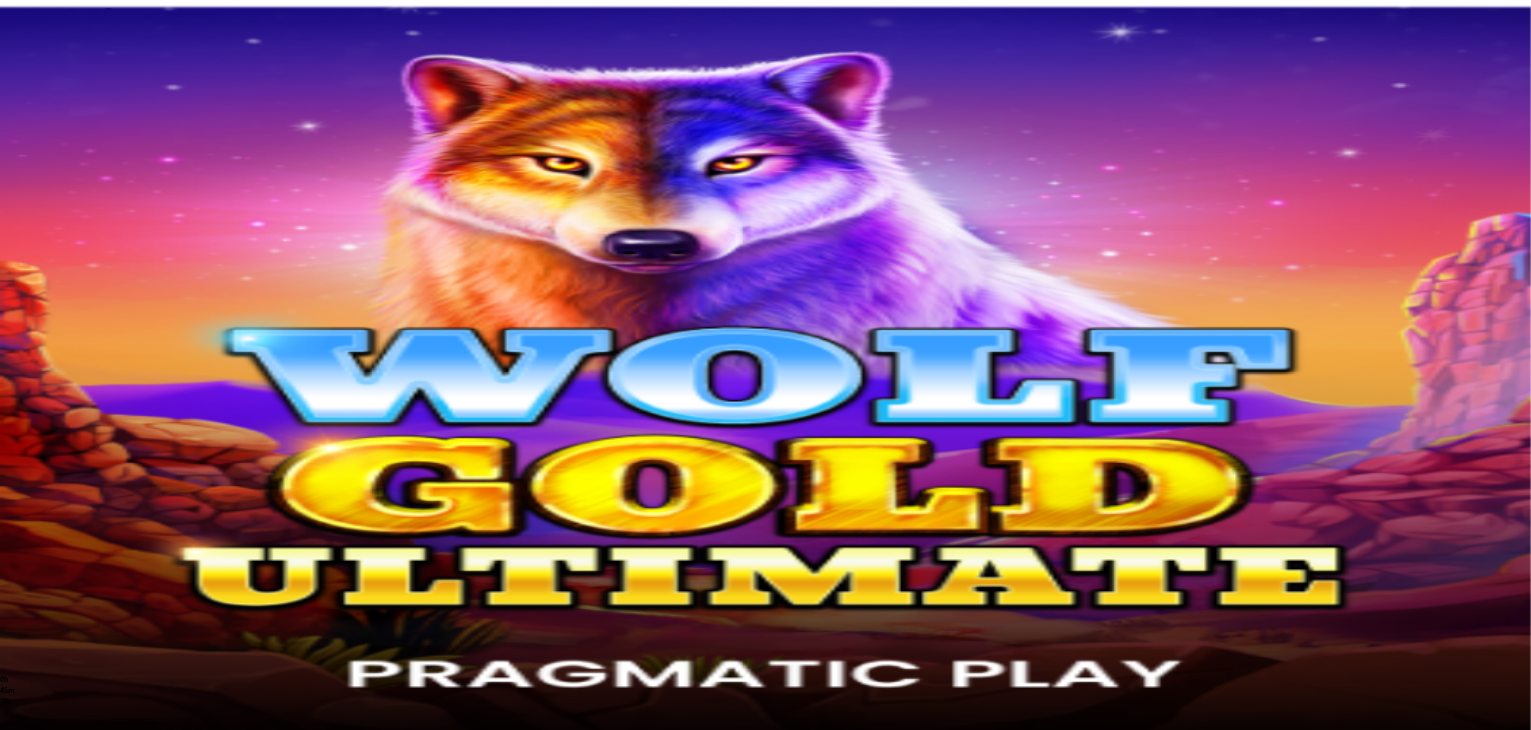 scroll, scrollTop: 0, scrollLeft: 0, axis: both 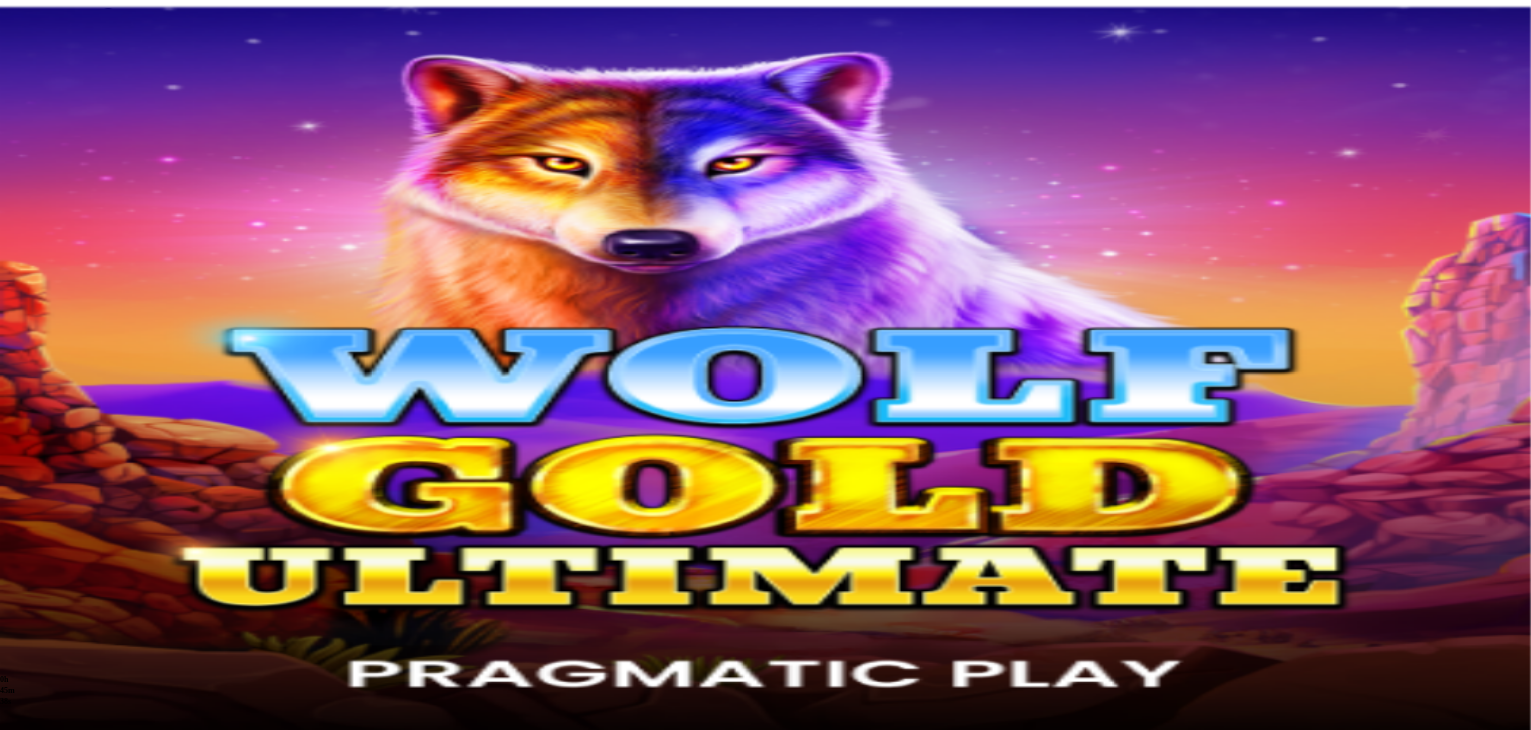 click on "Kasino" at bounding box center [70, 266] 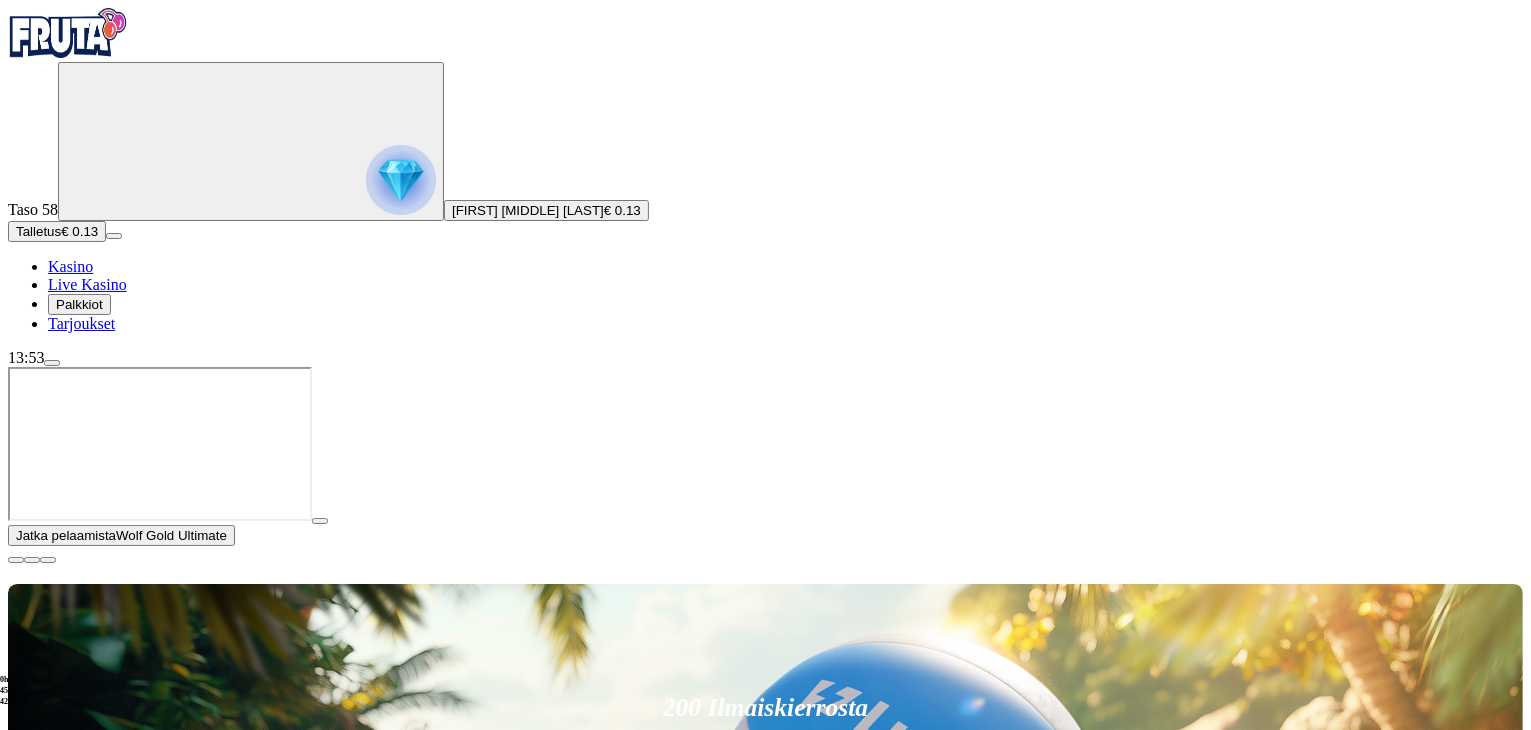 click on "Talletus" at bounding box center [38, 231] 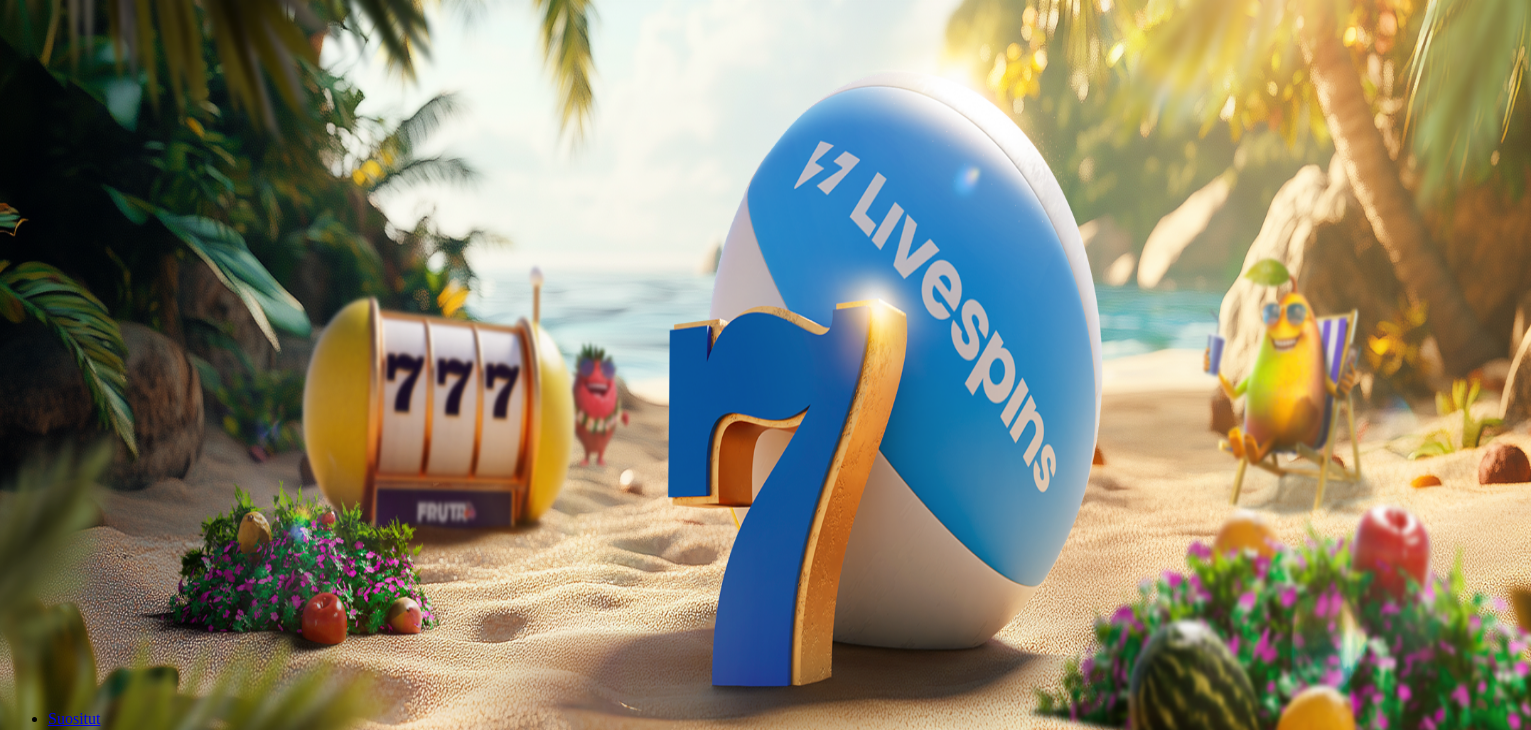 scroll, scrollTop: 0, scrollLeft: 0, axis: both 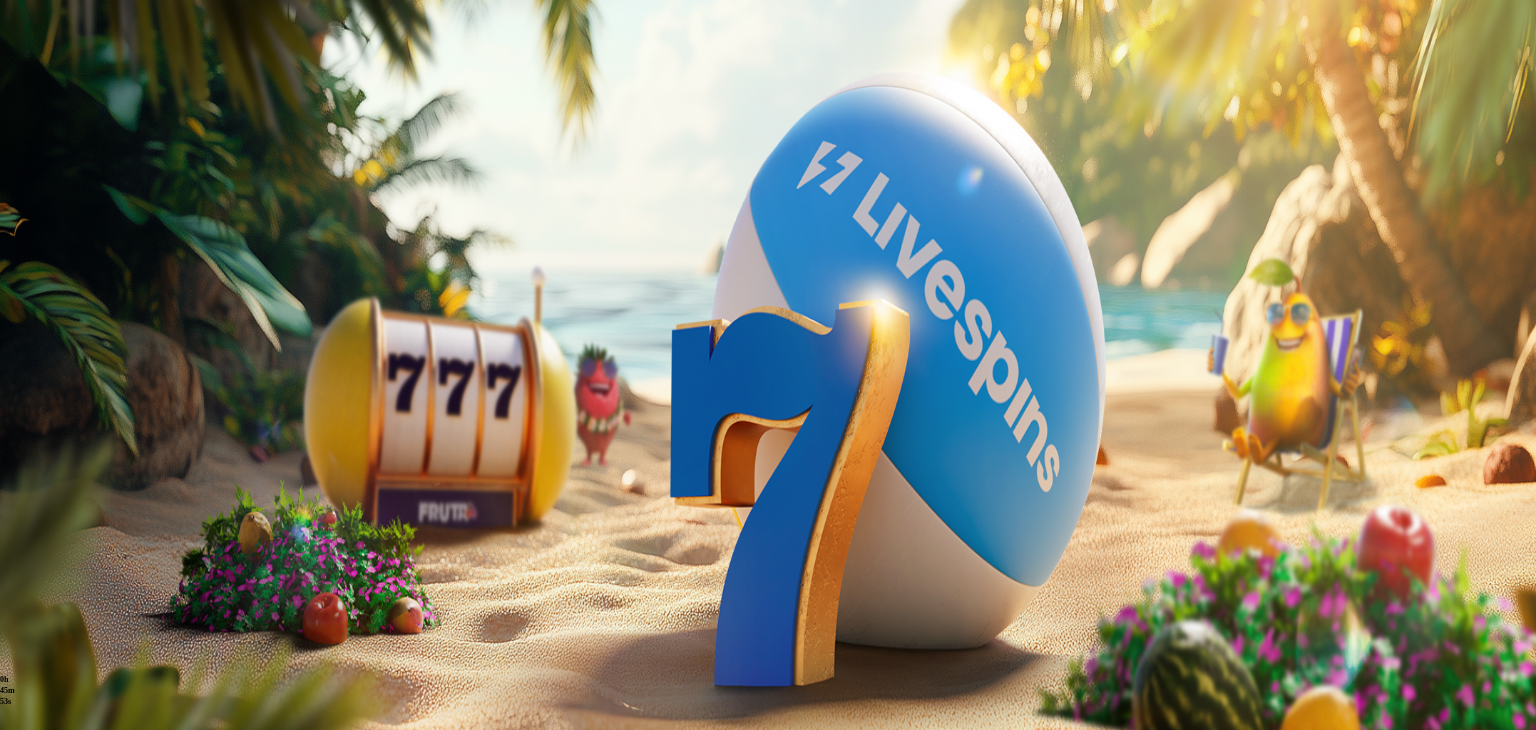 click at bounding box center [52, 363] 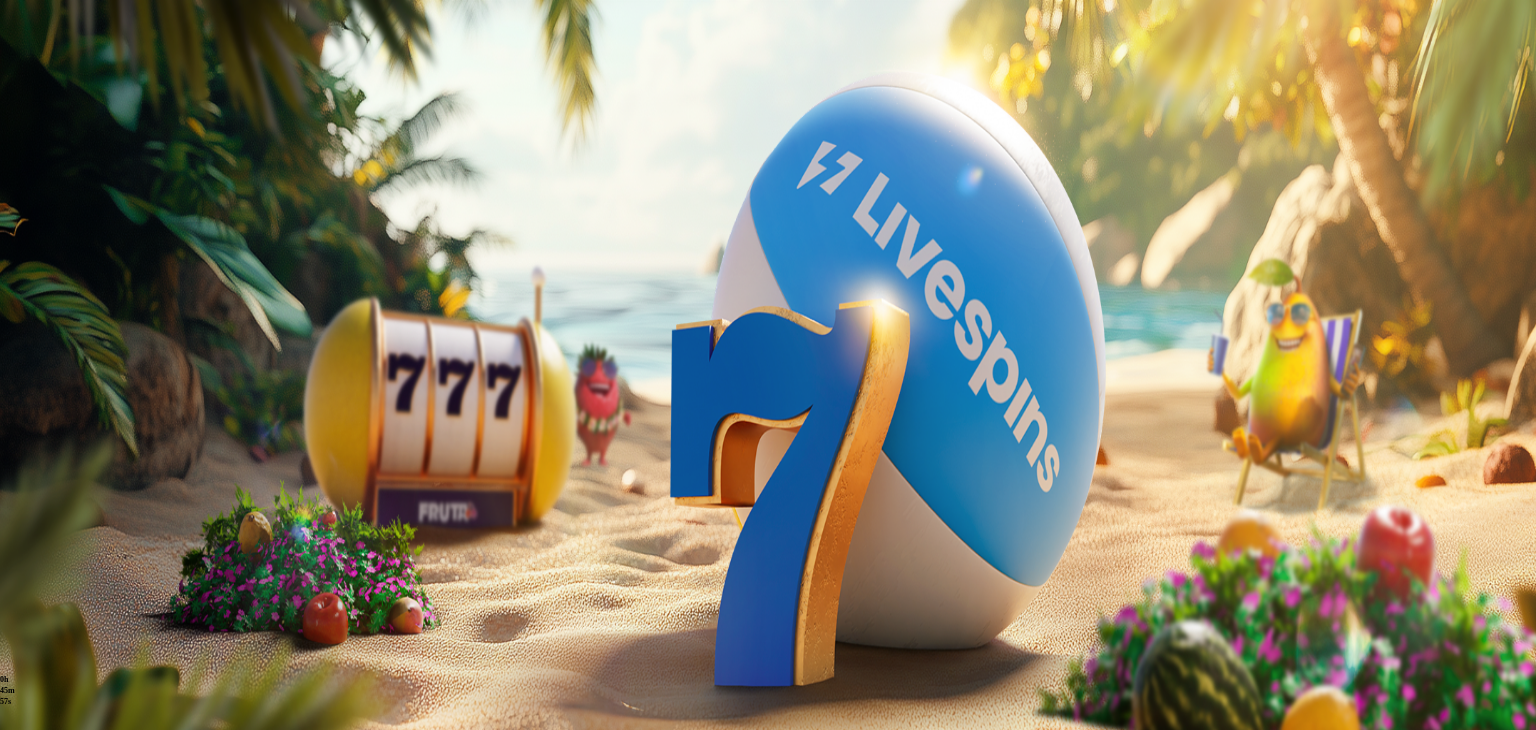 click at bounding box center (768, 865) 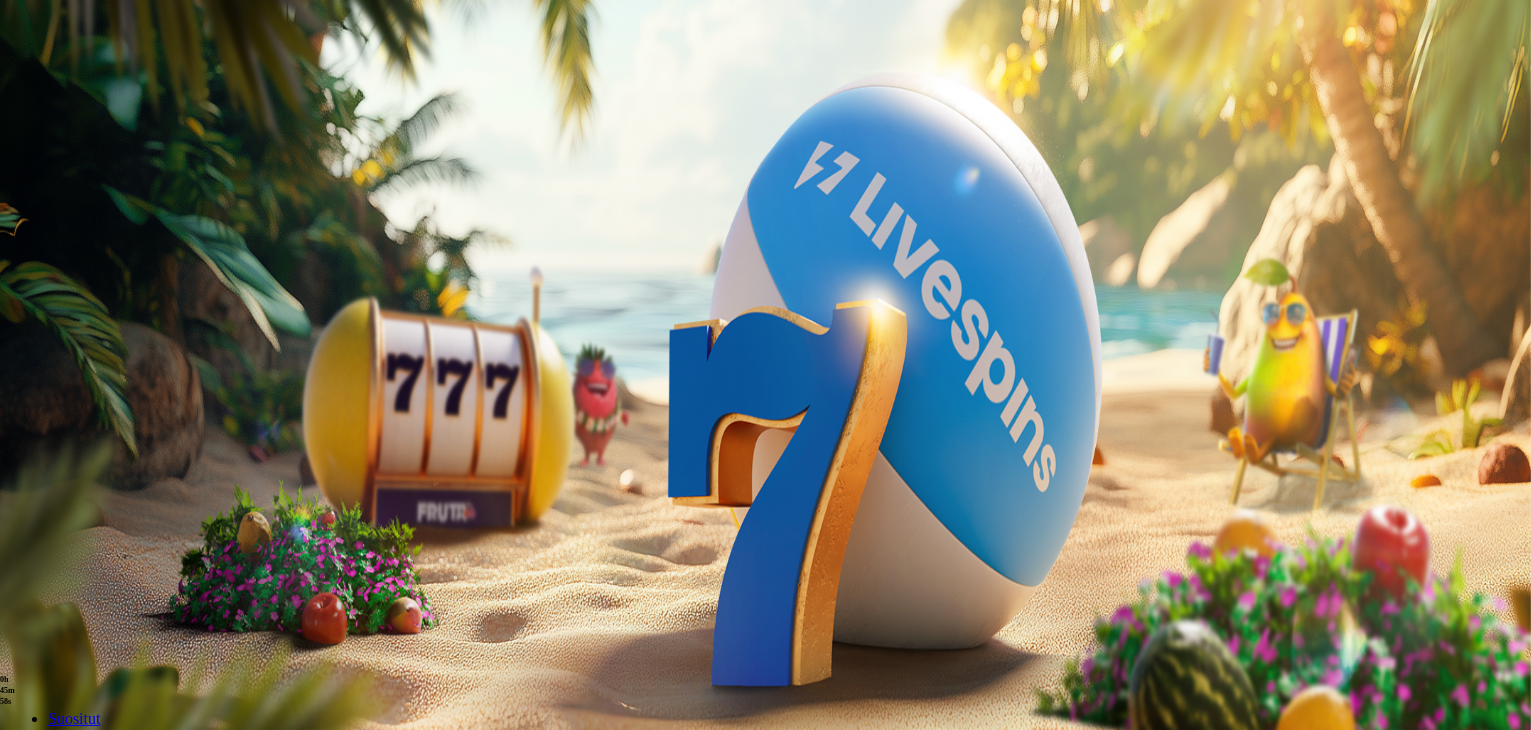 click at bounding box center (32, 928) 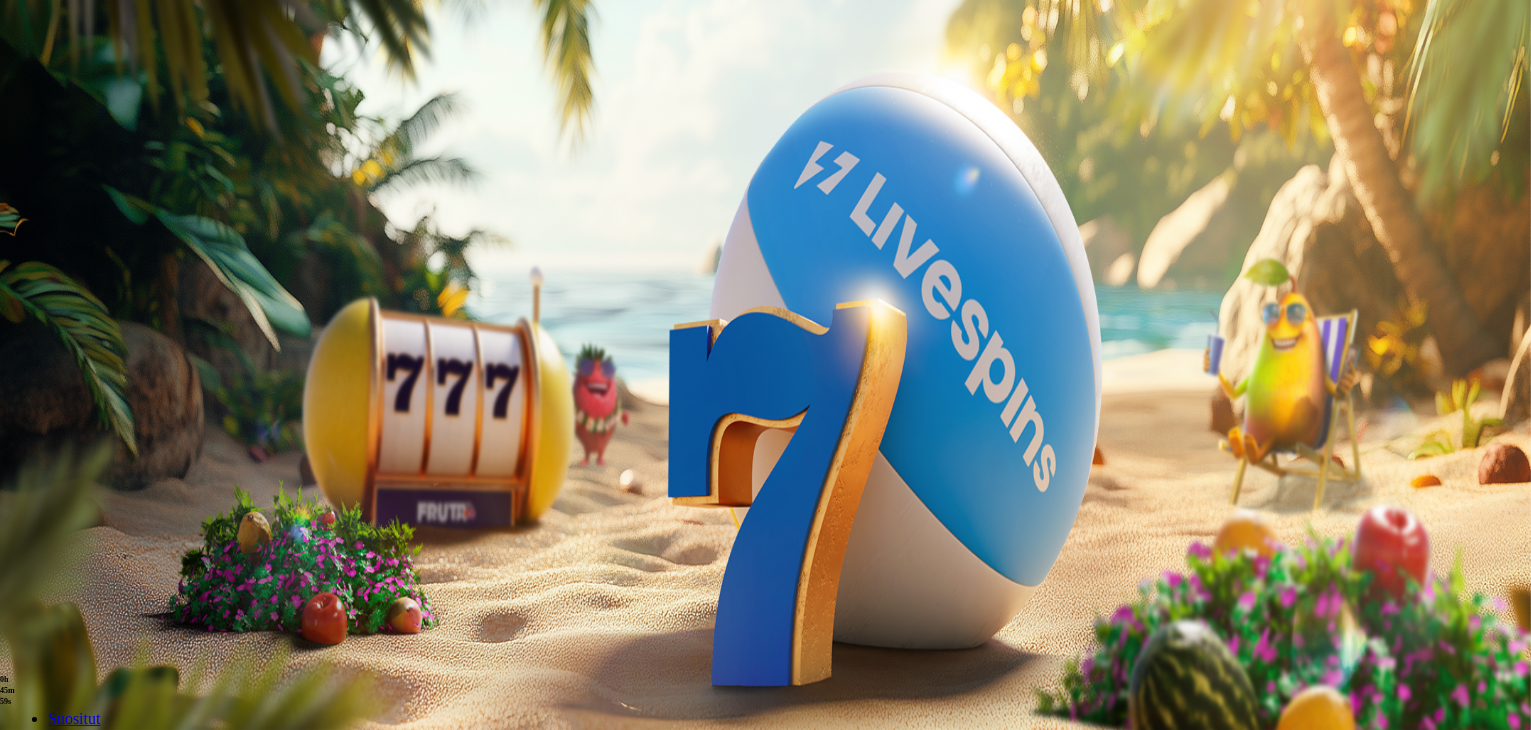 click on "Pelaa nyt" at bounding box center [-899, 1642] 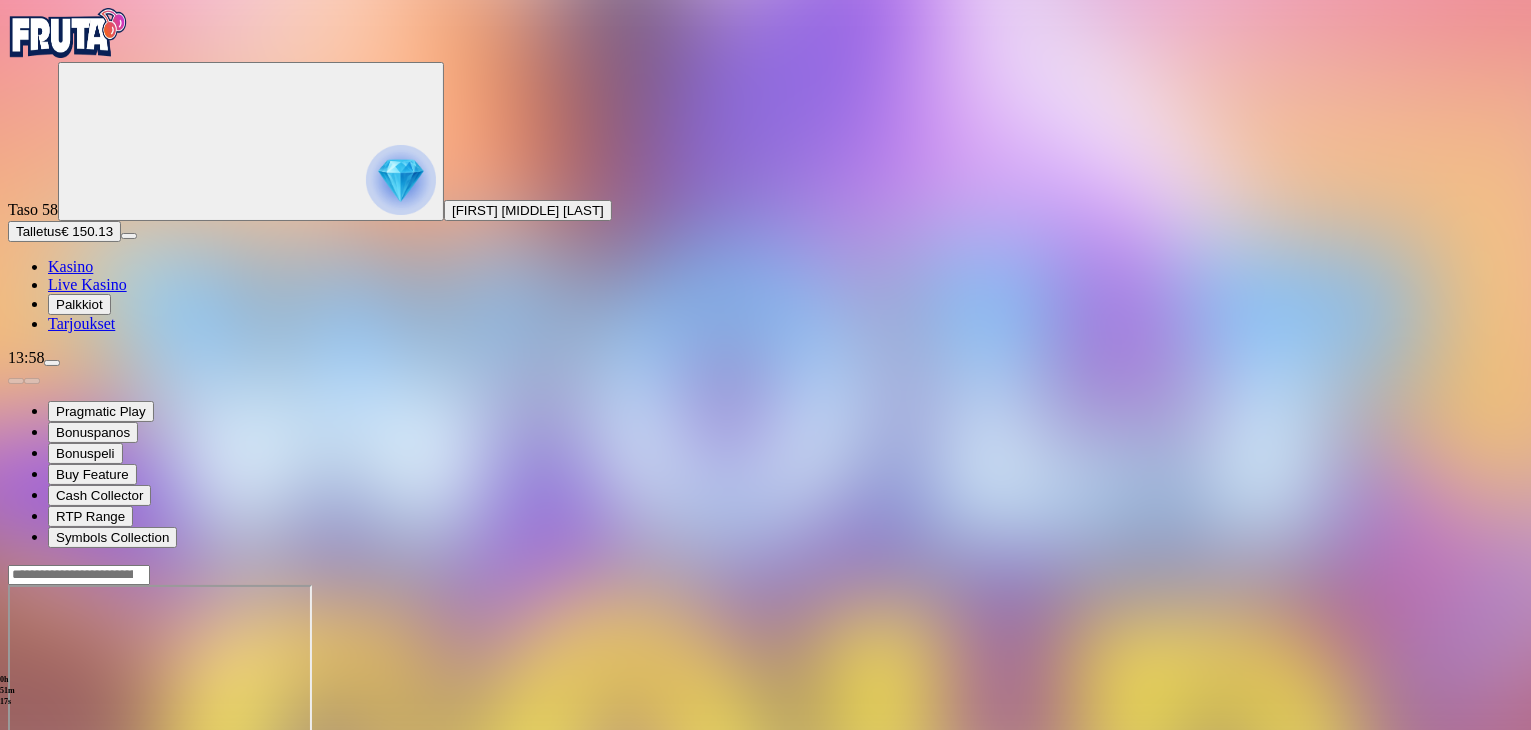 click on "Kasino" at bounding box center (70, 266) 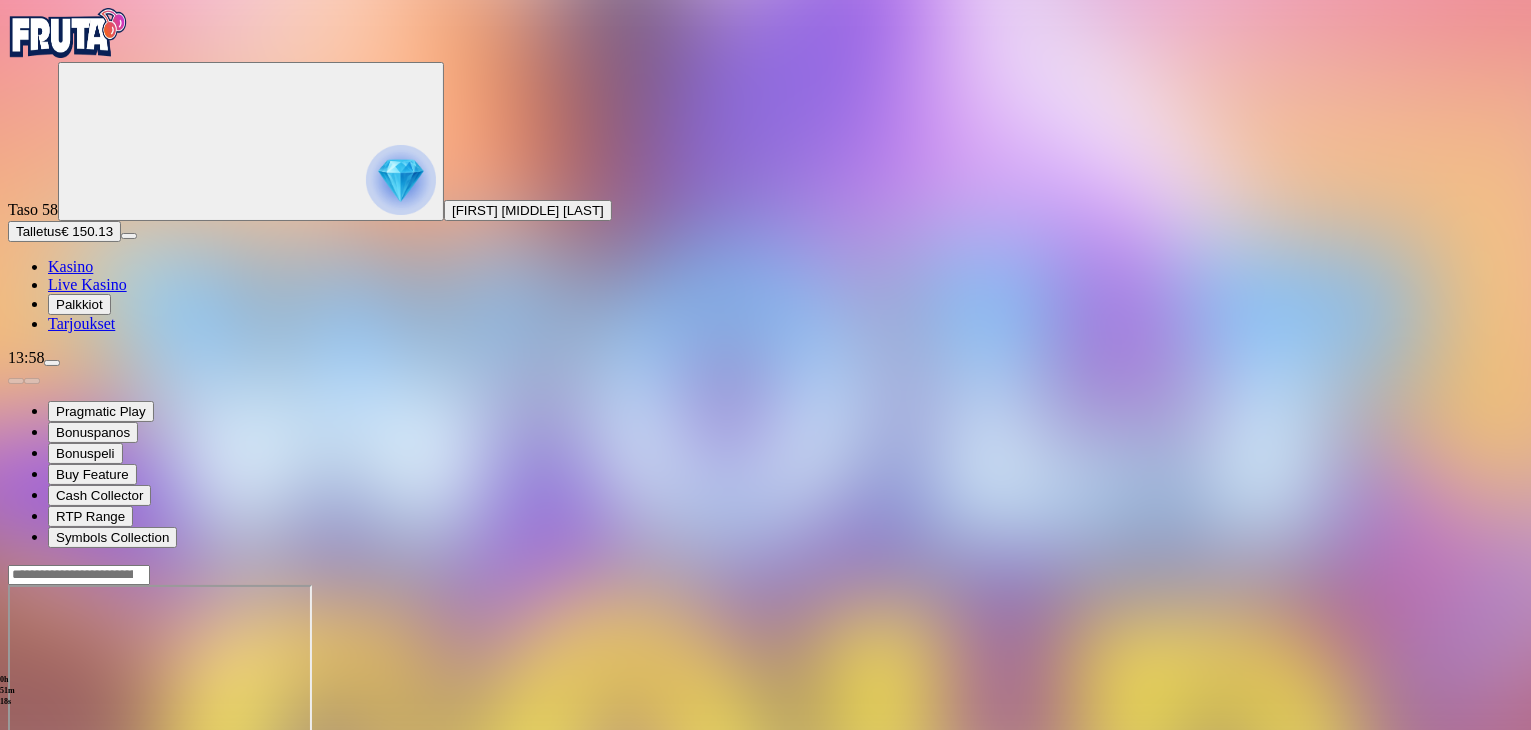 click on "Kasino" at bounding box center [70, 266] 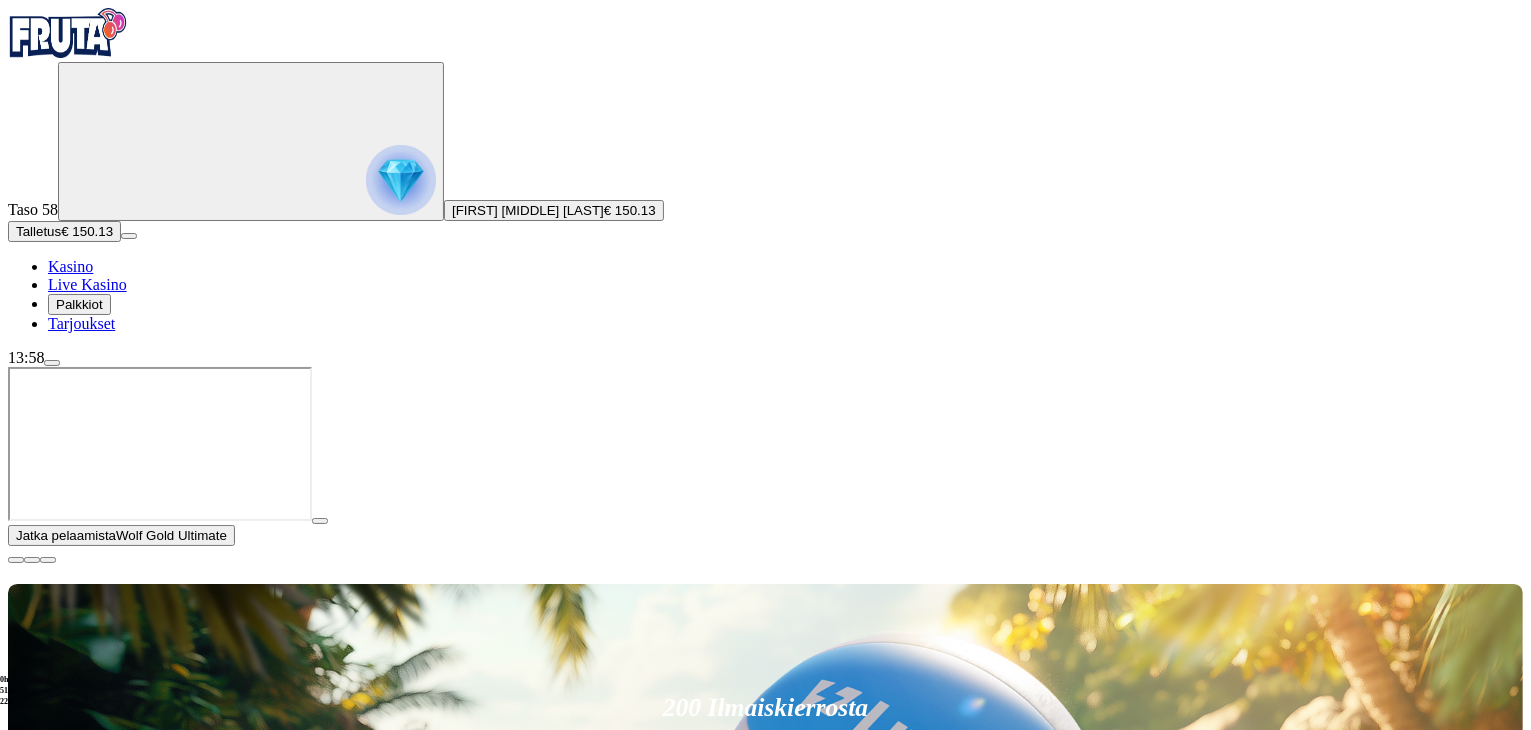 click at bounding box center (16, 560) 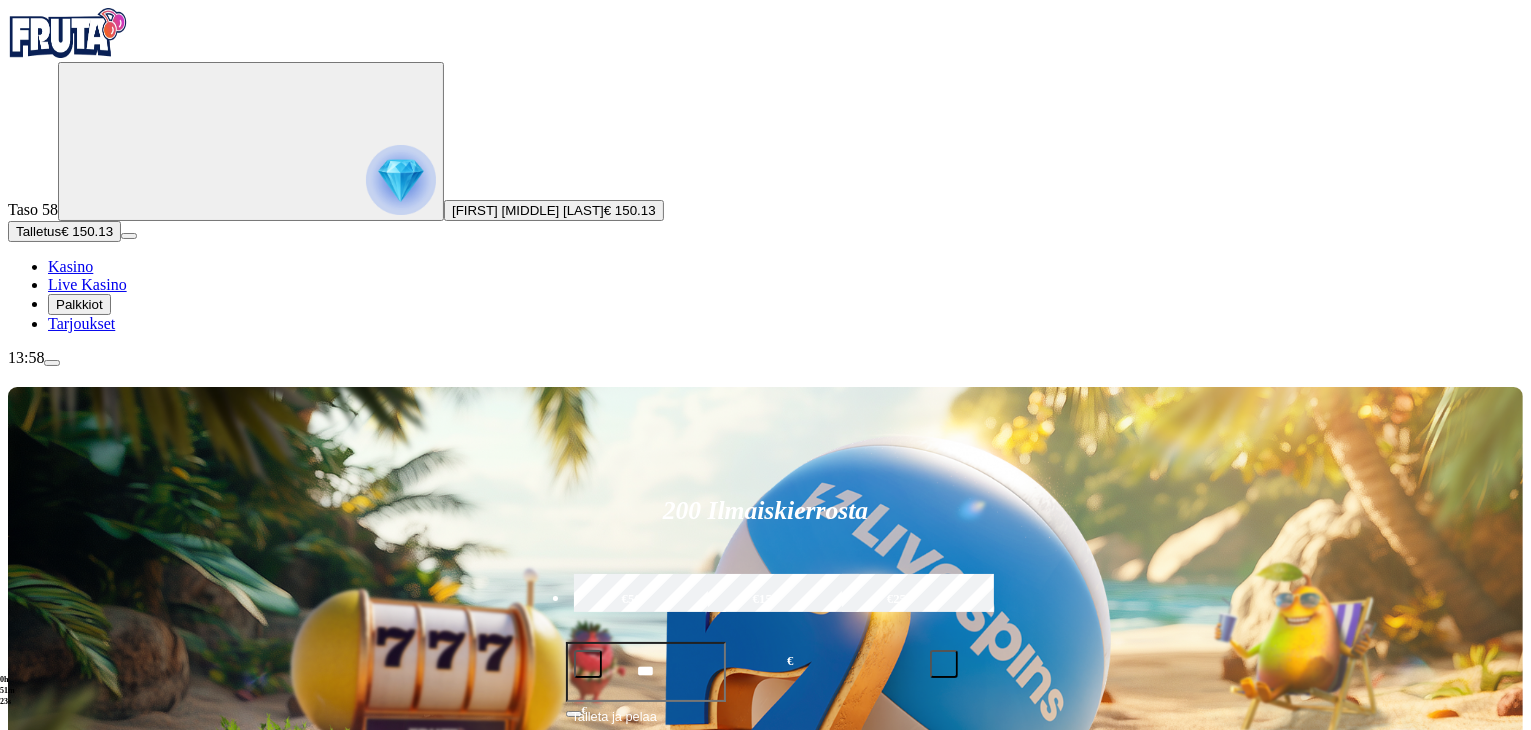 click at bounding box center (32, 1153) 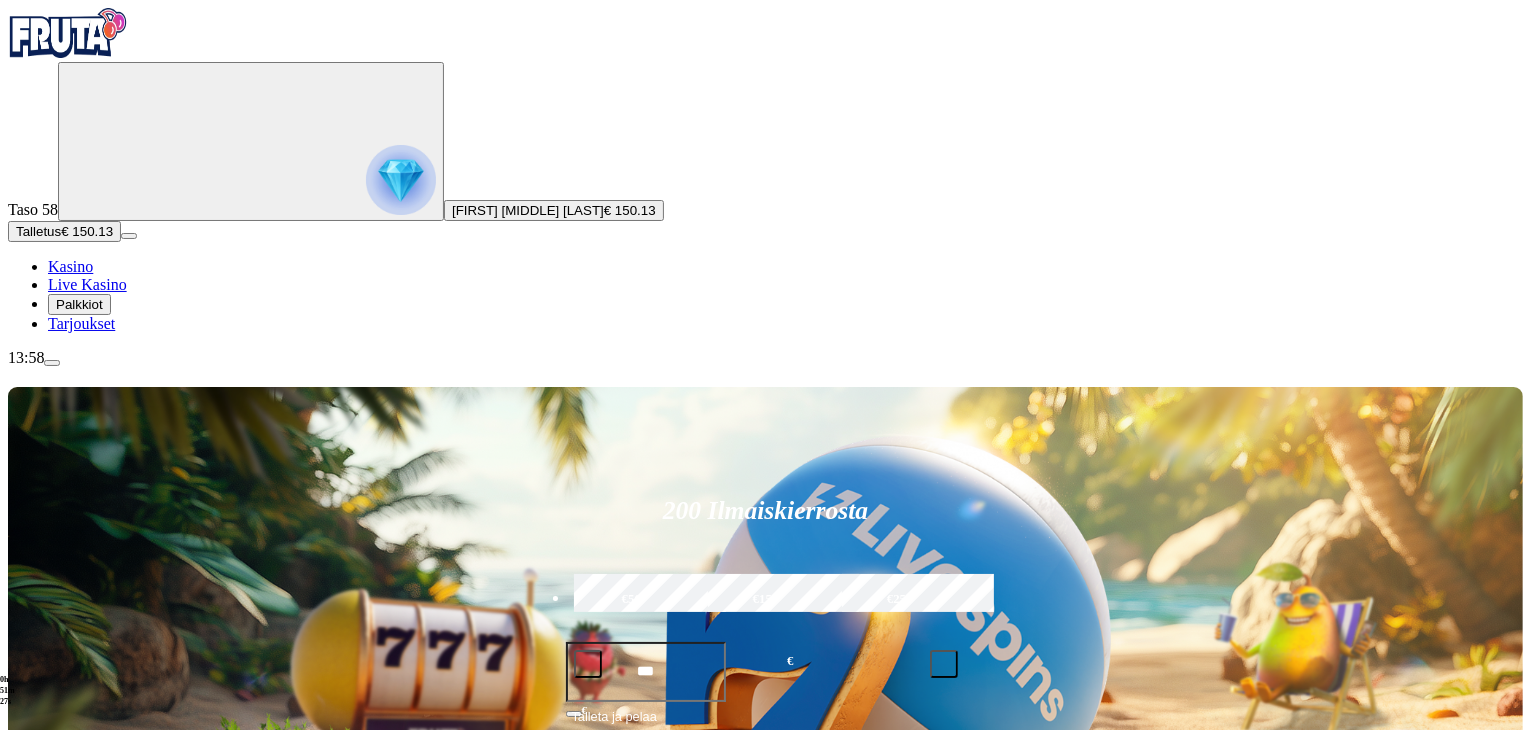 click on "Pelaa nyt" at bounding box center (-899, 1677) 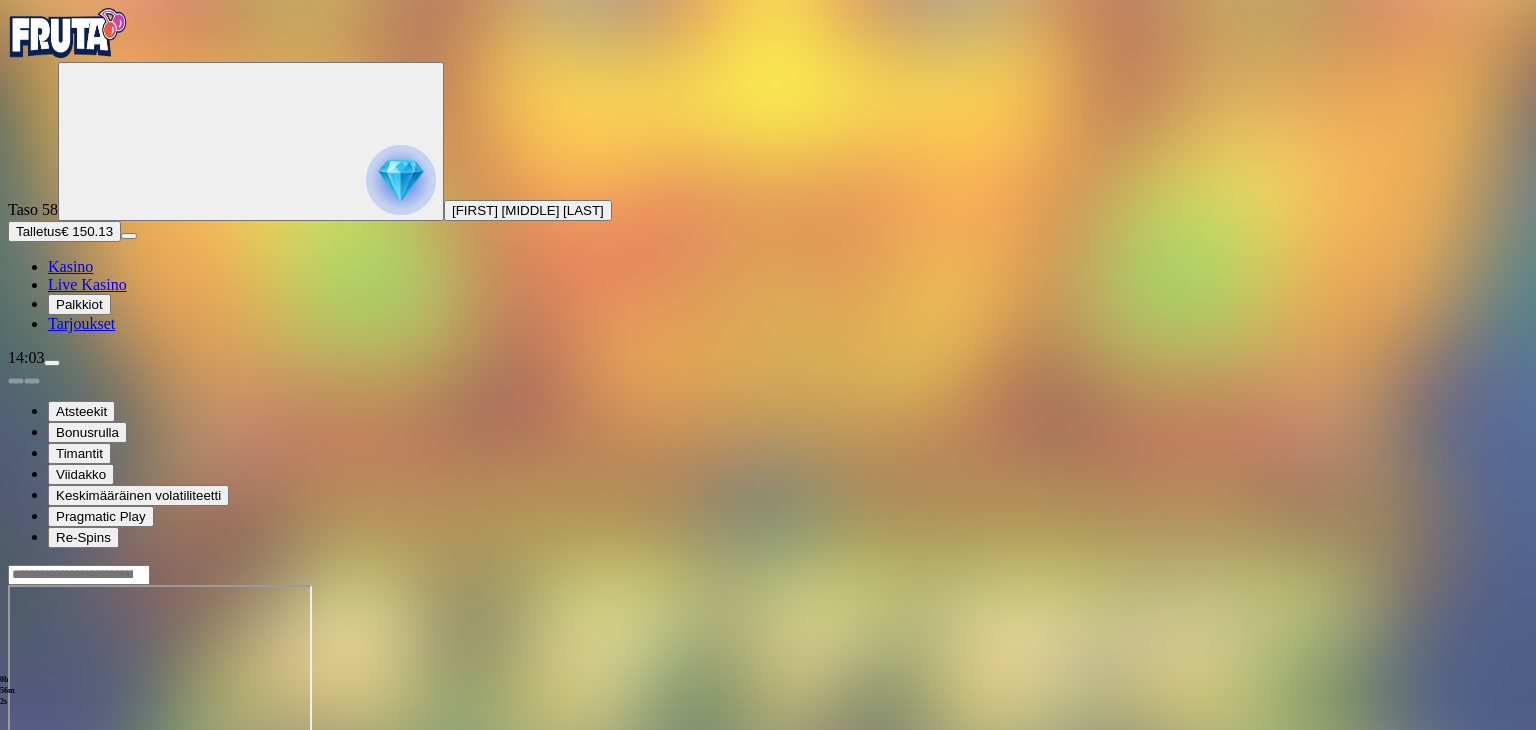 click on "Talletus € 150.13" at bounding box center (64, 231) 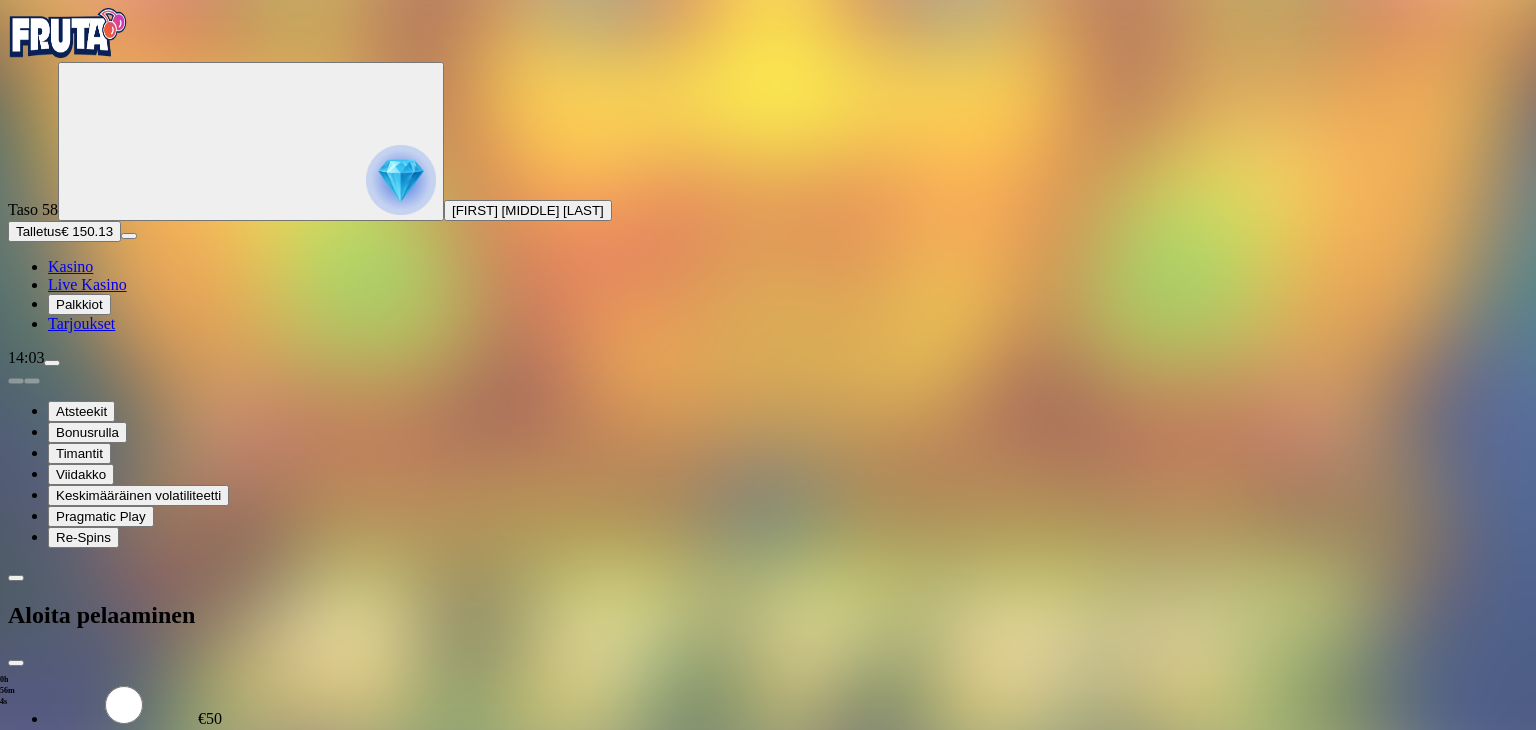 click on "TALLETA JA PELAA" at bounding box center (76, 883) 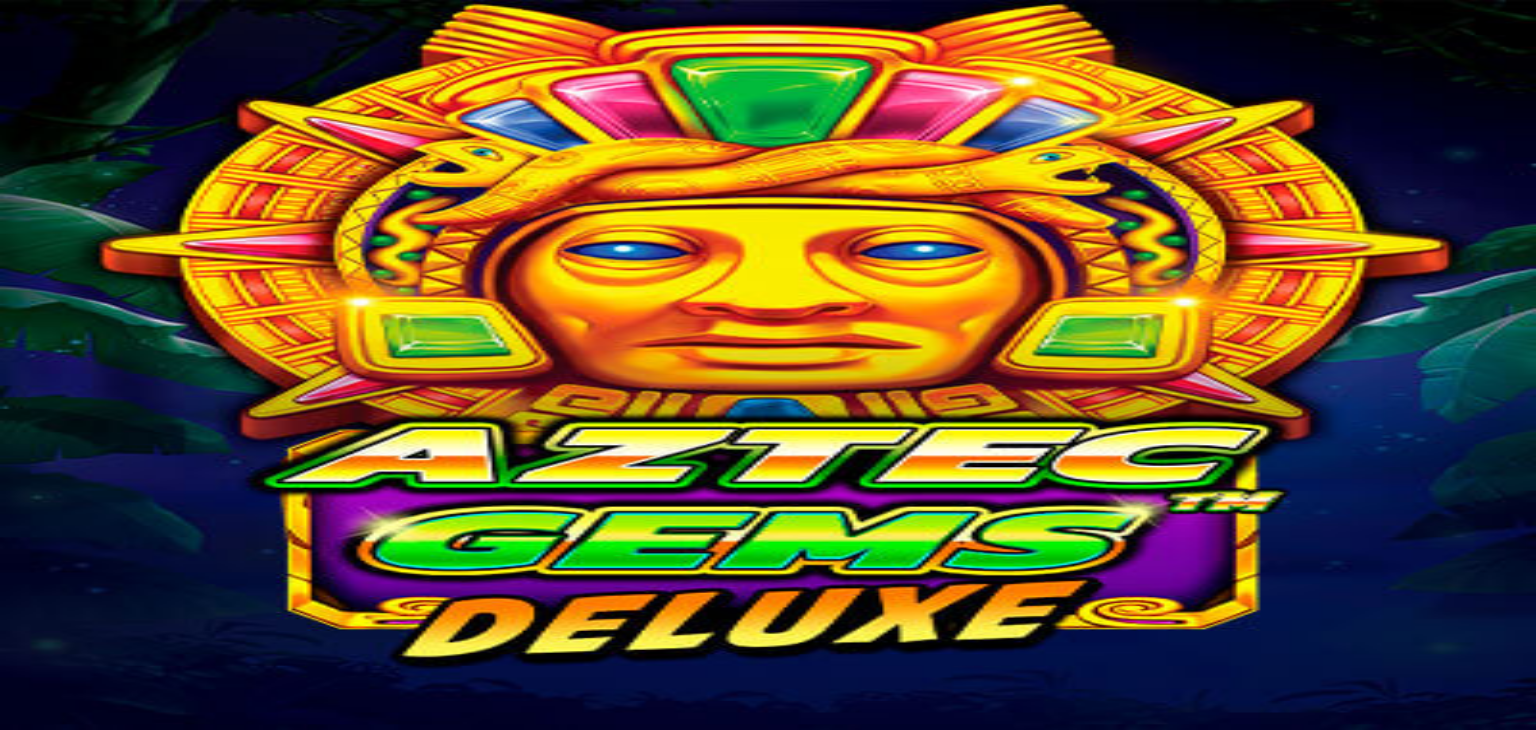 scroll, scrollTop: 0, scrollLeft: 0, axis: both 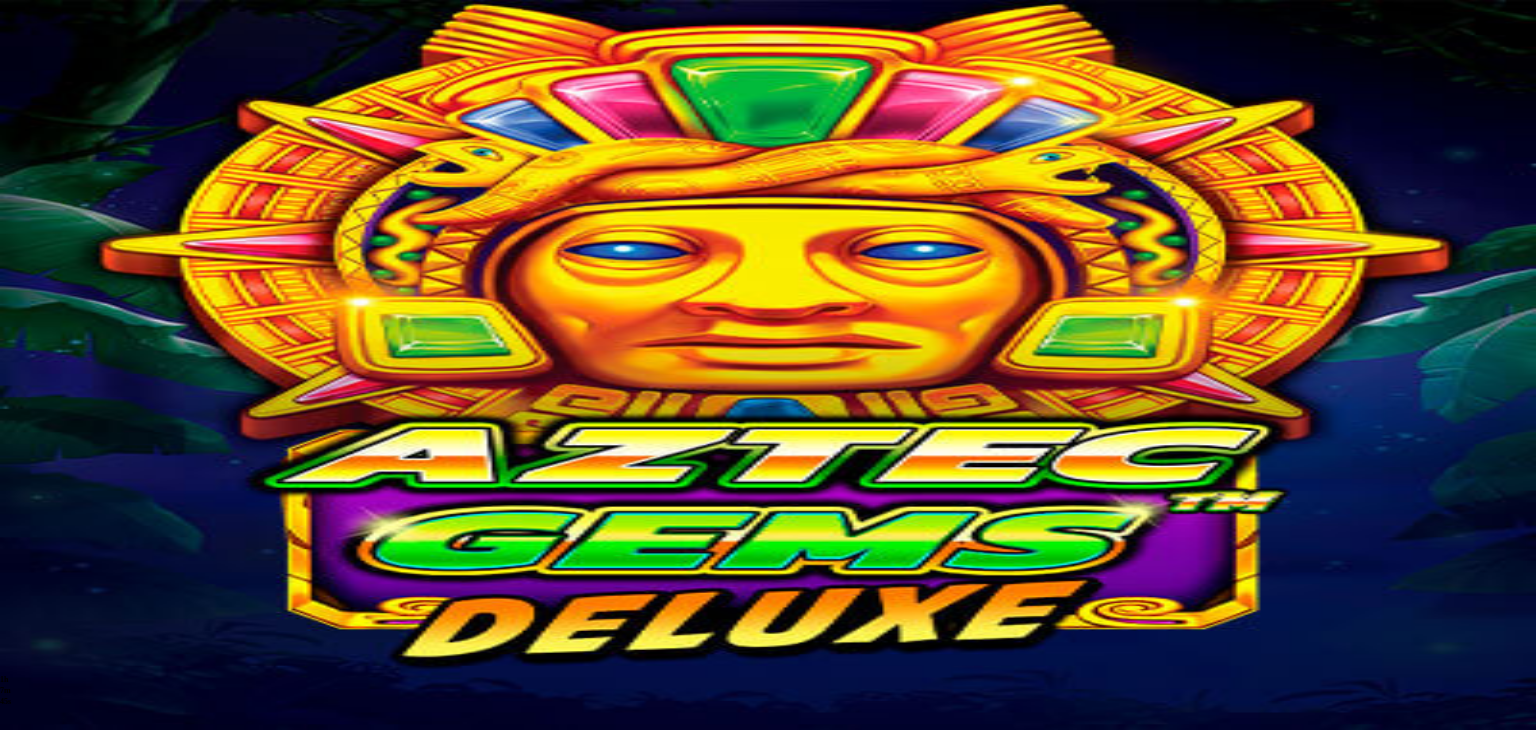 click on "Kasino" at bounding box center (70, 198) 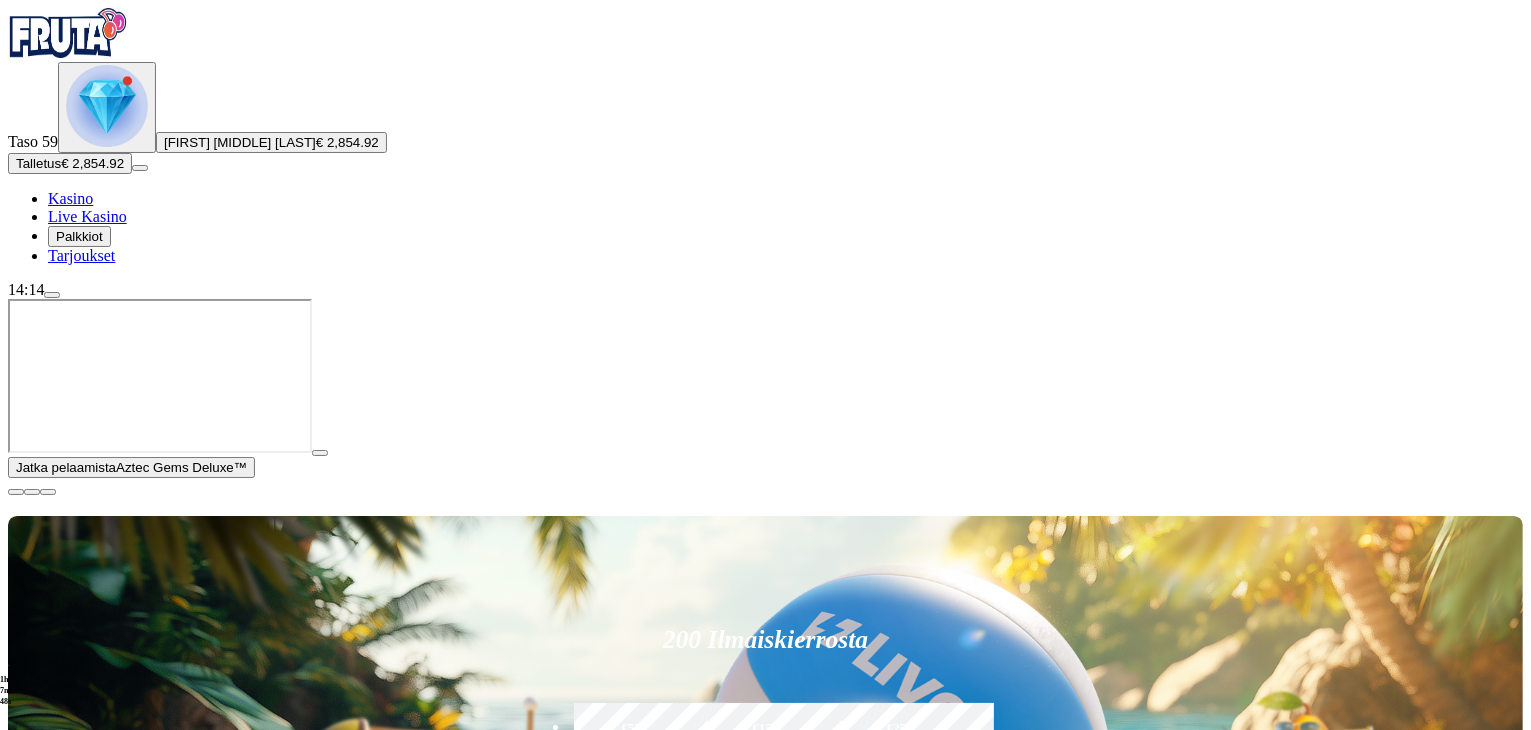 click at bounding box center (16, 492) 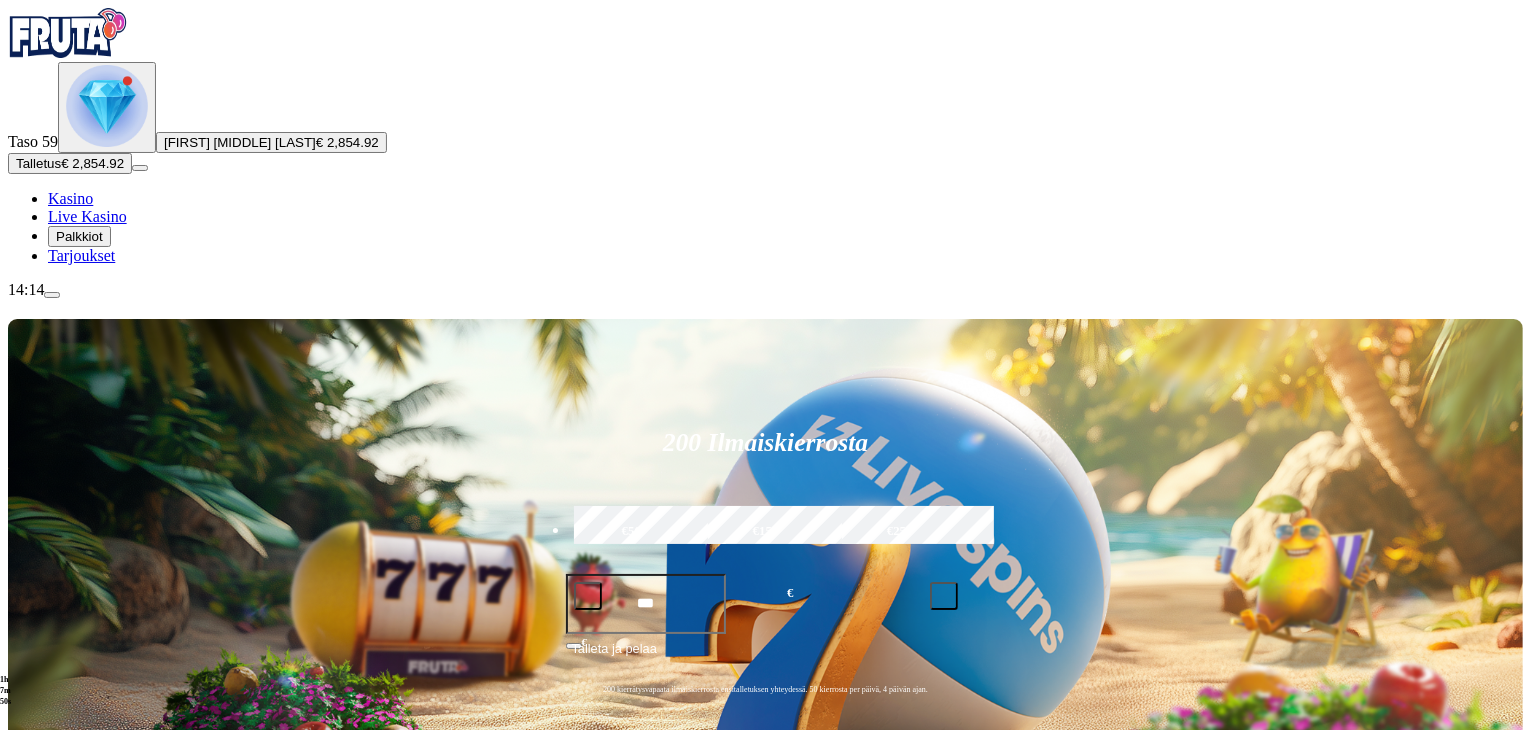 click at bounding box center (32, 1085) 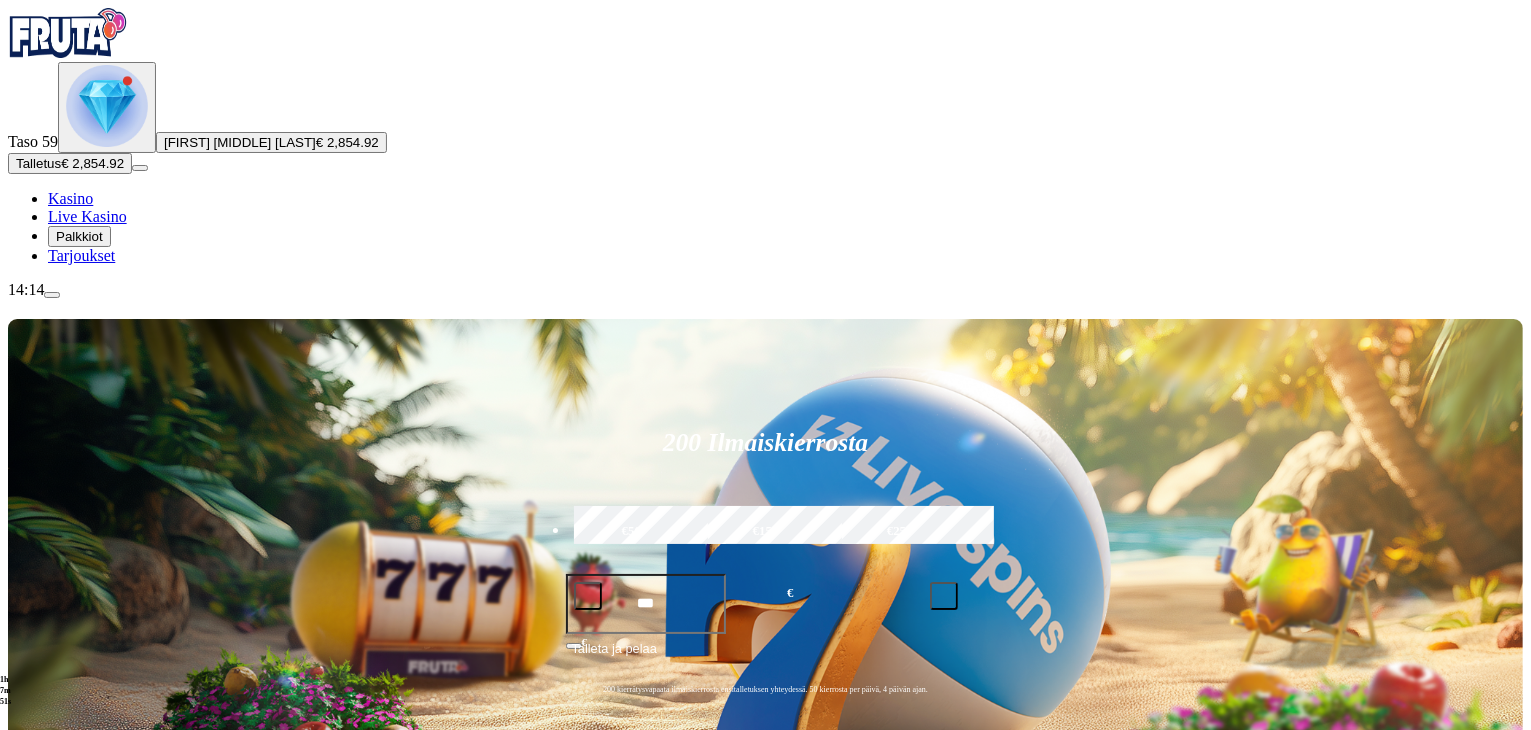 click on "Pelaa nyt" at bounding box center [-899, 1895] 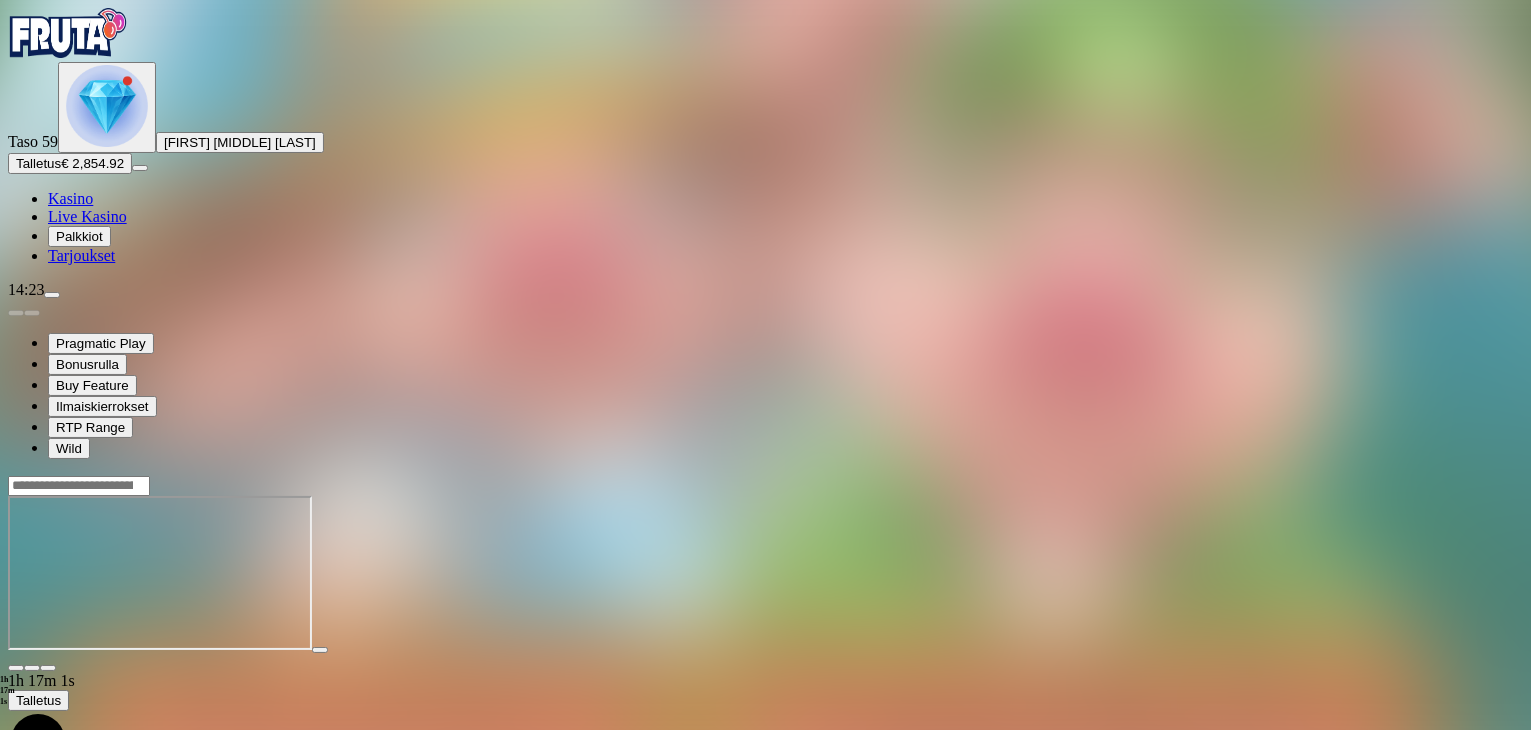 click on "Kasino" at bounding box center (70, 198) 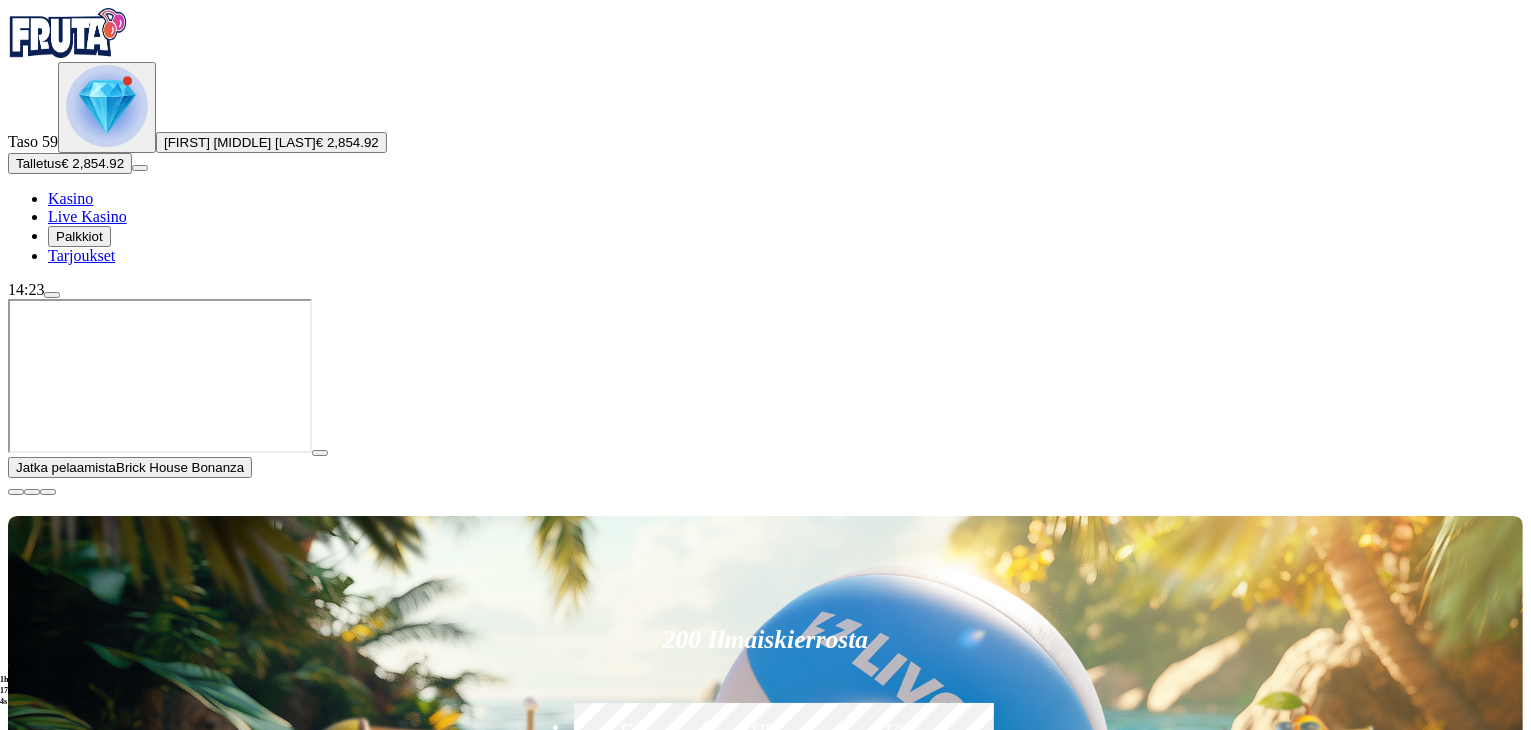 click at bounding box center (16, 492) 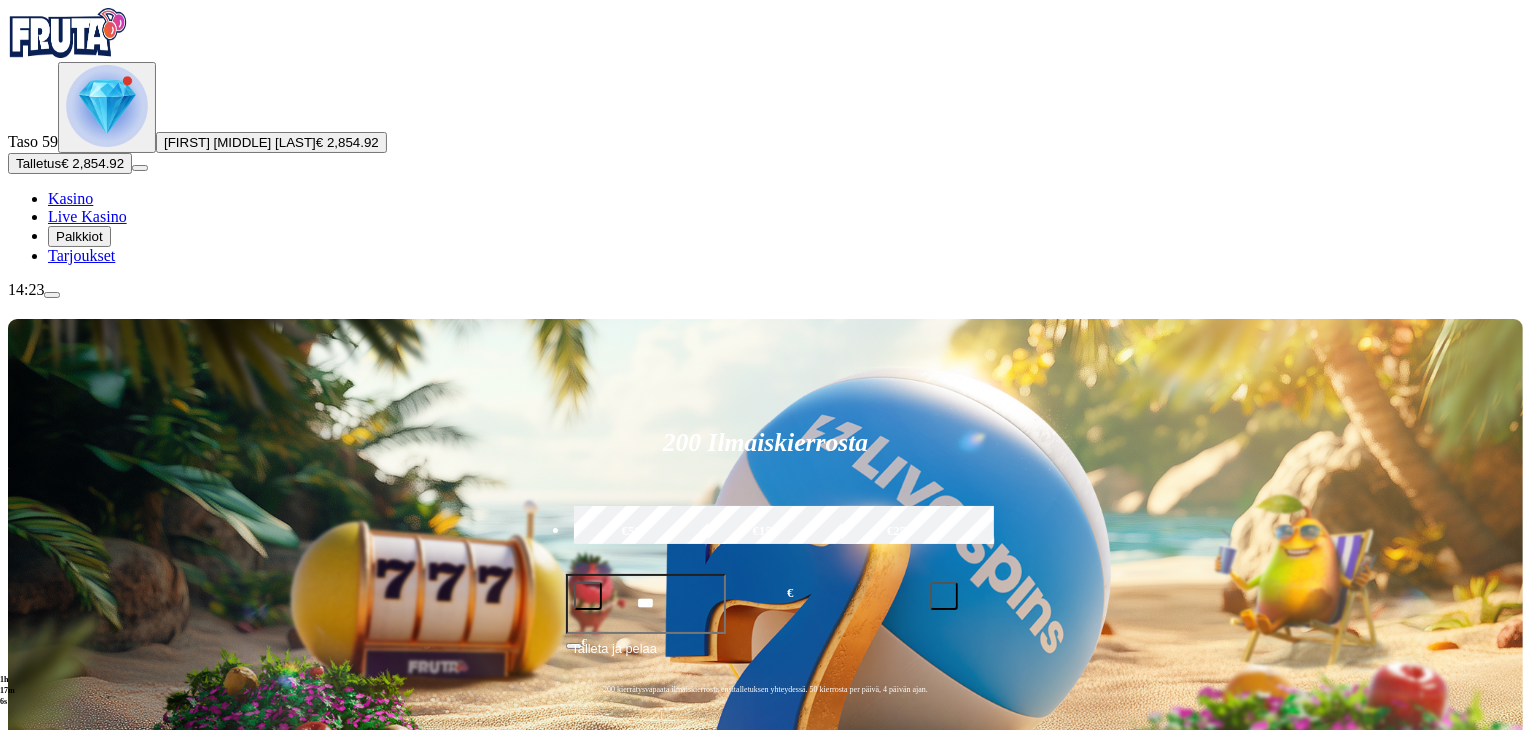 click on "Pelaa nyt" at bounding box center (77, 1609) 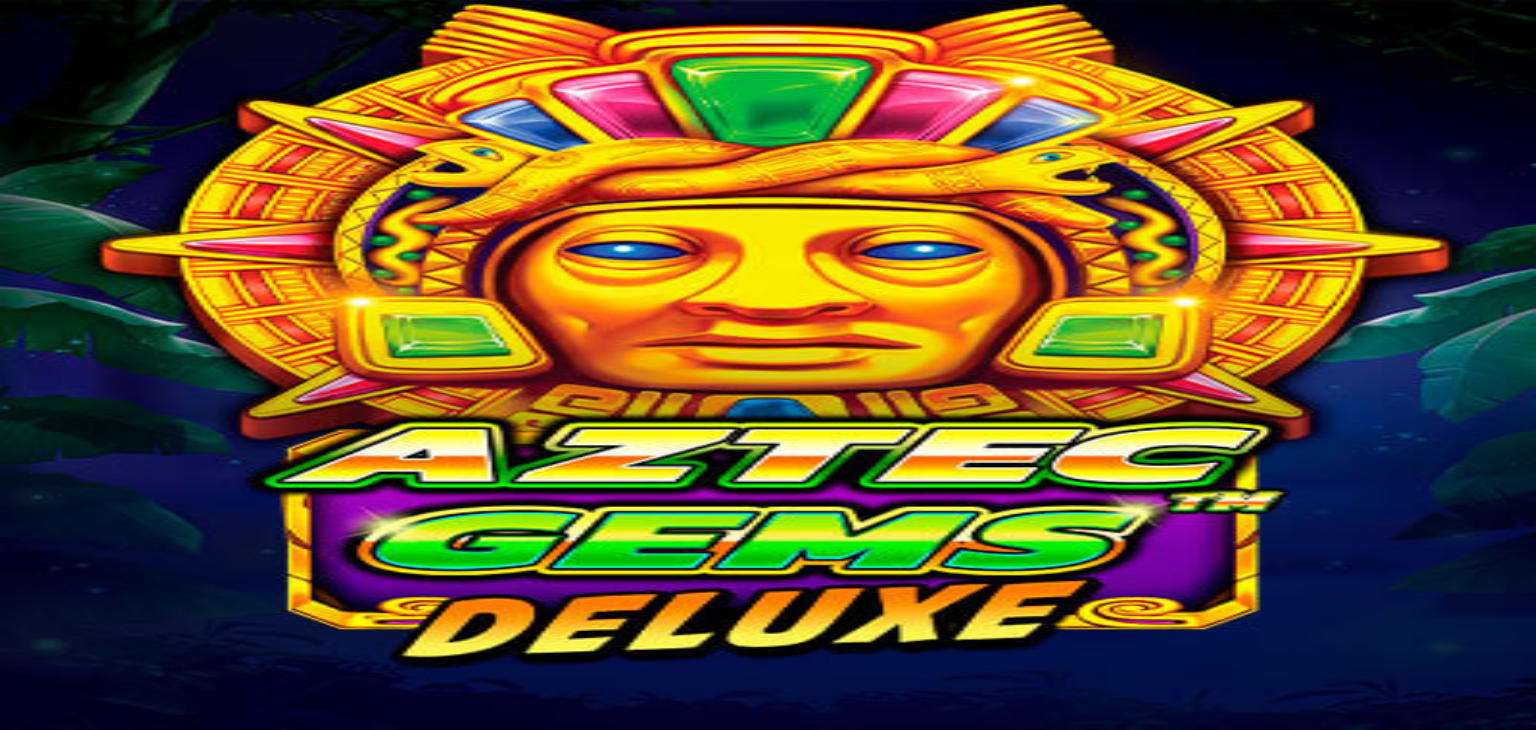 scroll, scrollTop: 0, scrollLeft: 0, axis: both 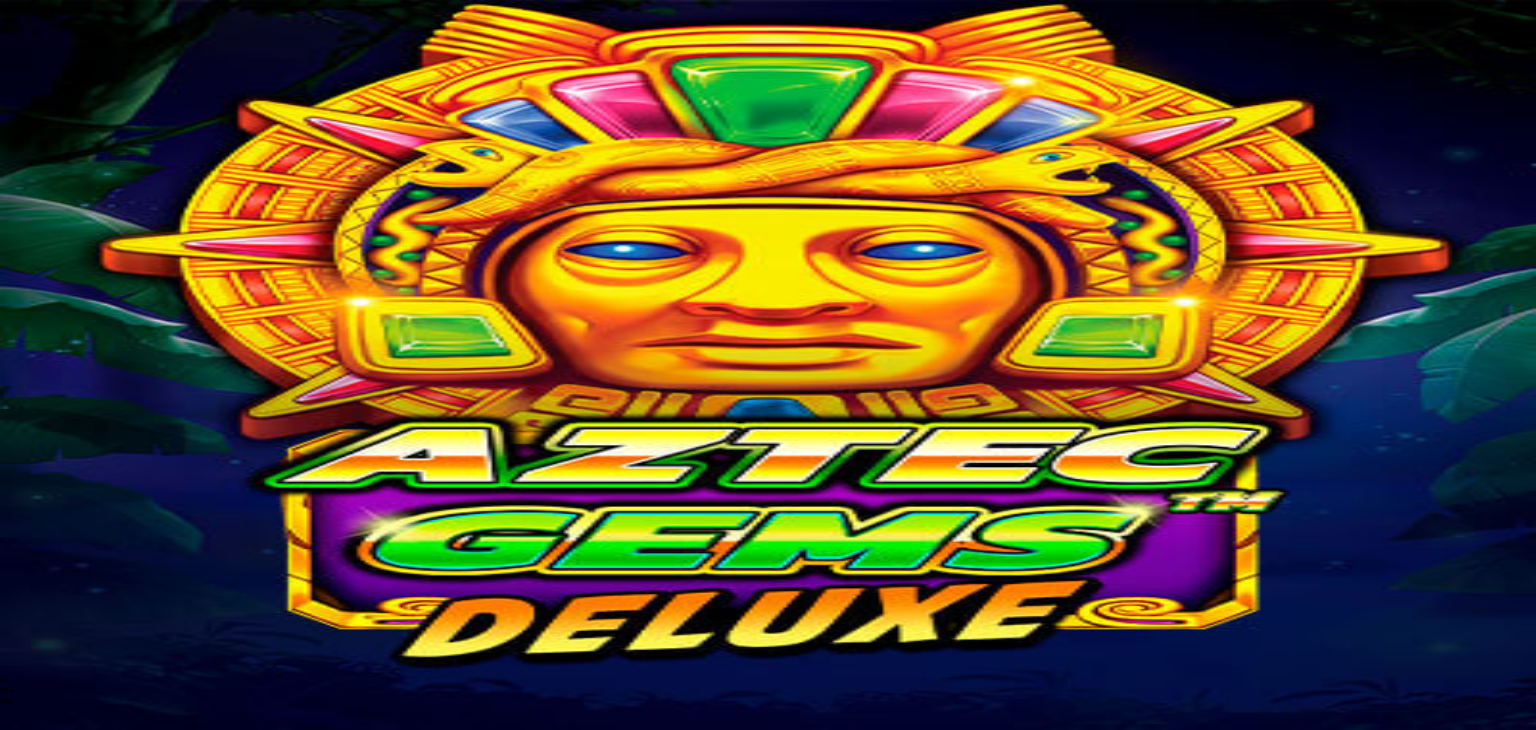 click on "Kasino" at bounding box center (70, 198) 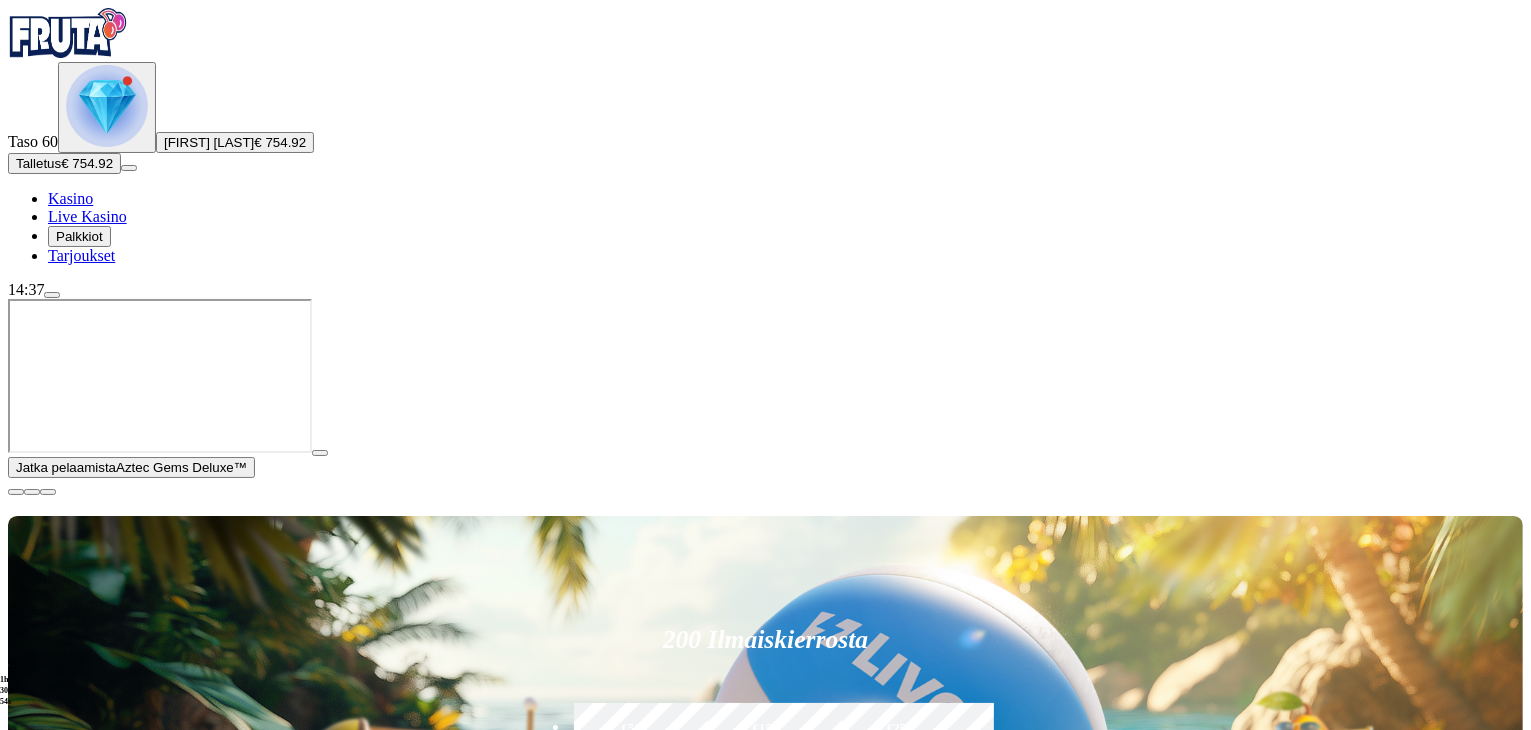 click at bounding box center (16, 492) 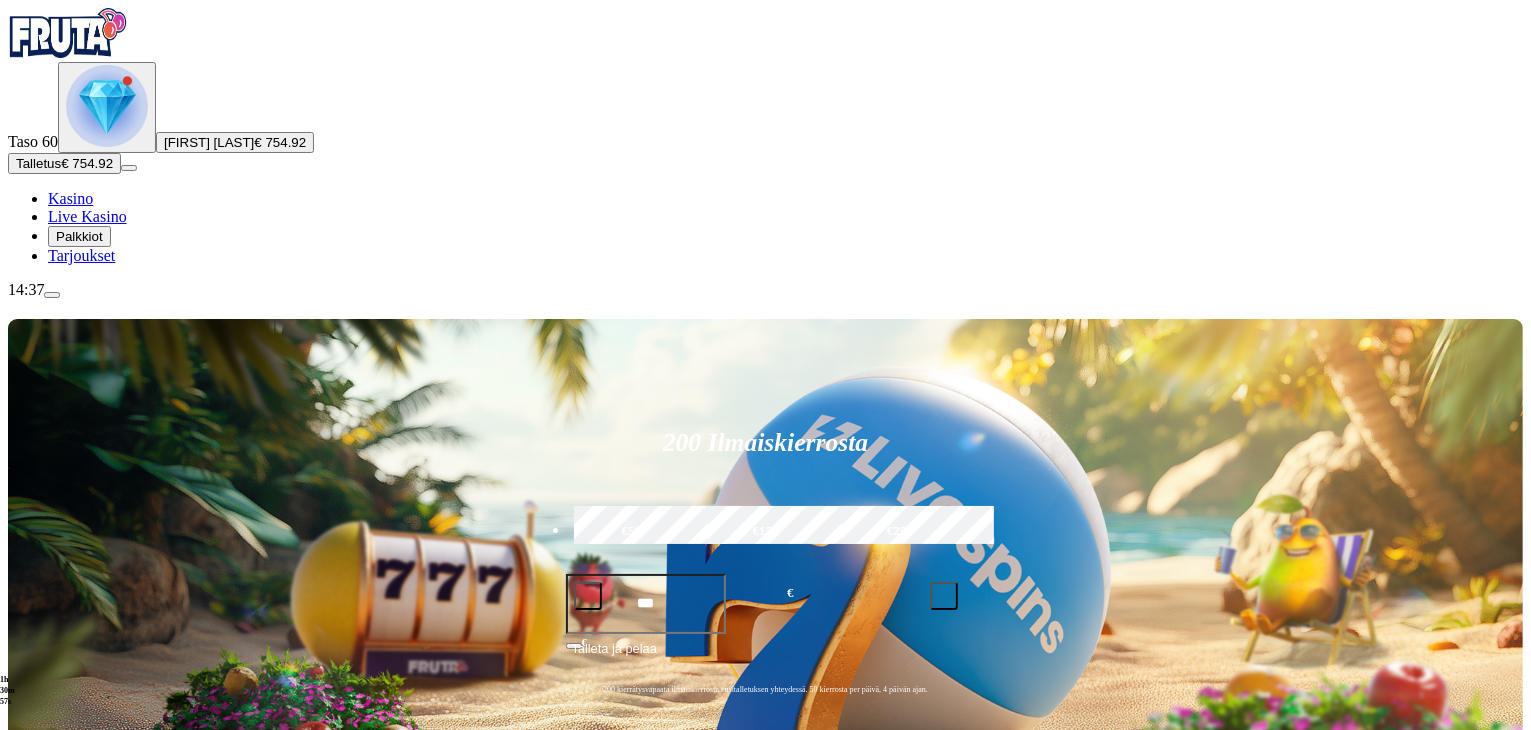 click at bounding box center [1064, 914] 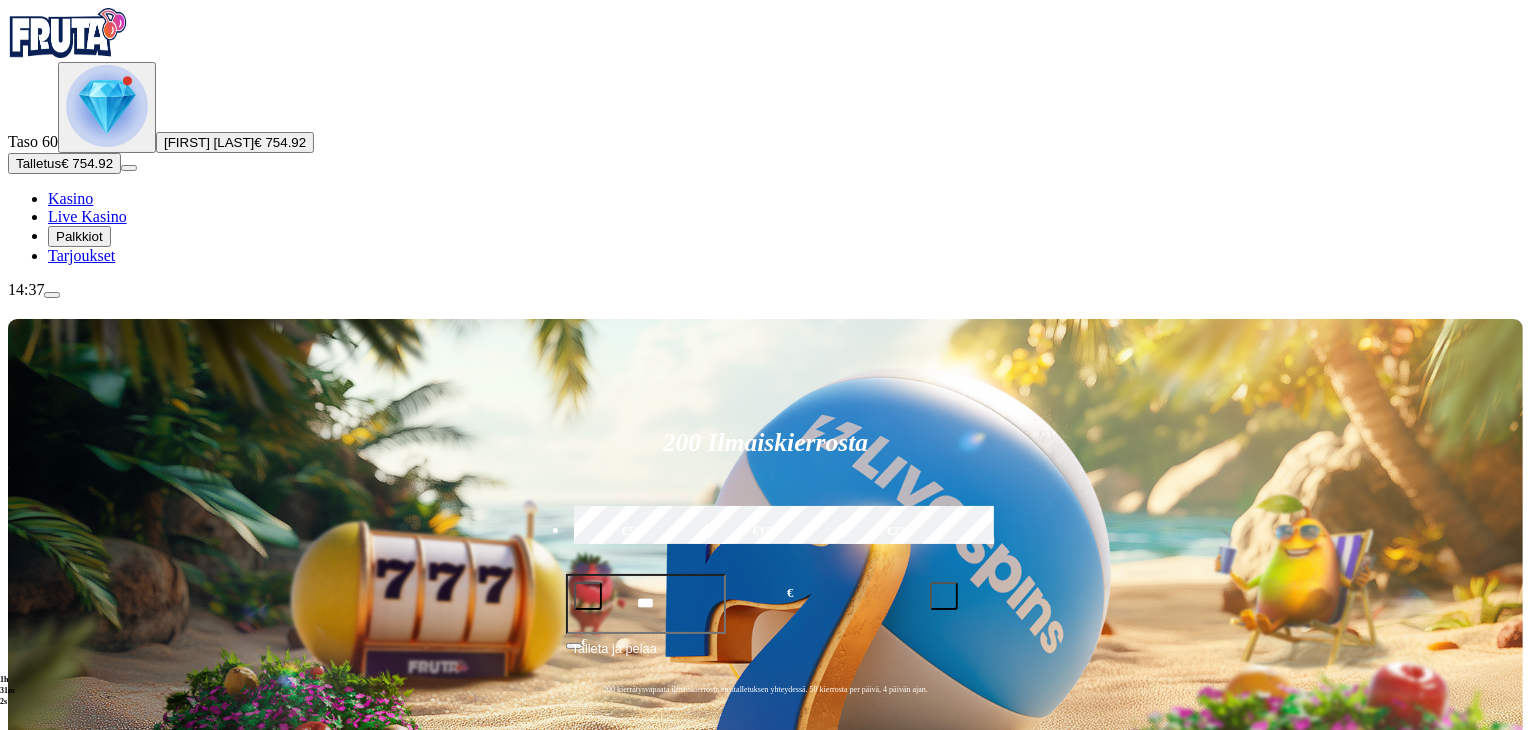 type on "****" 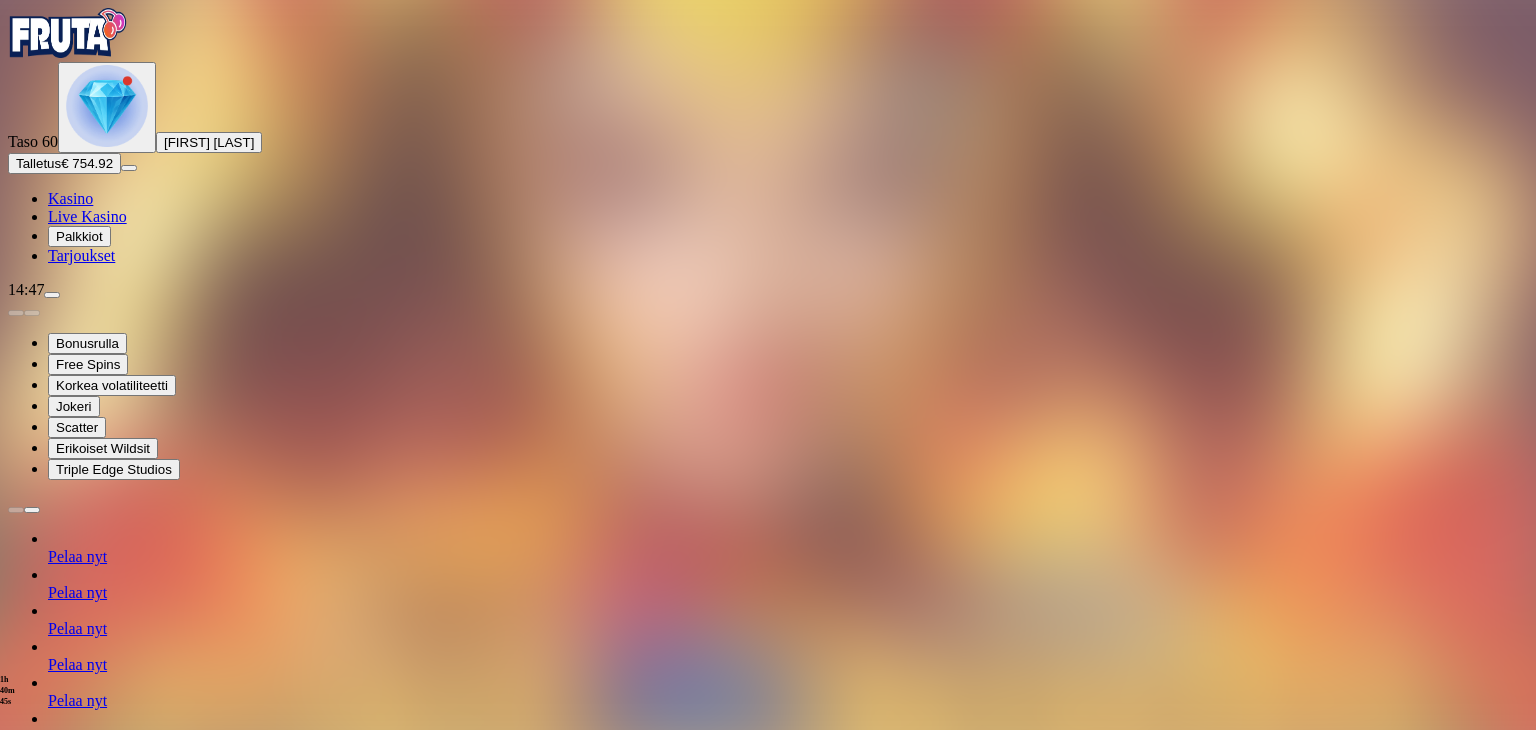 click on "Kasino" at bounding box center [70, 198] 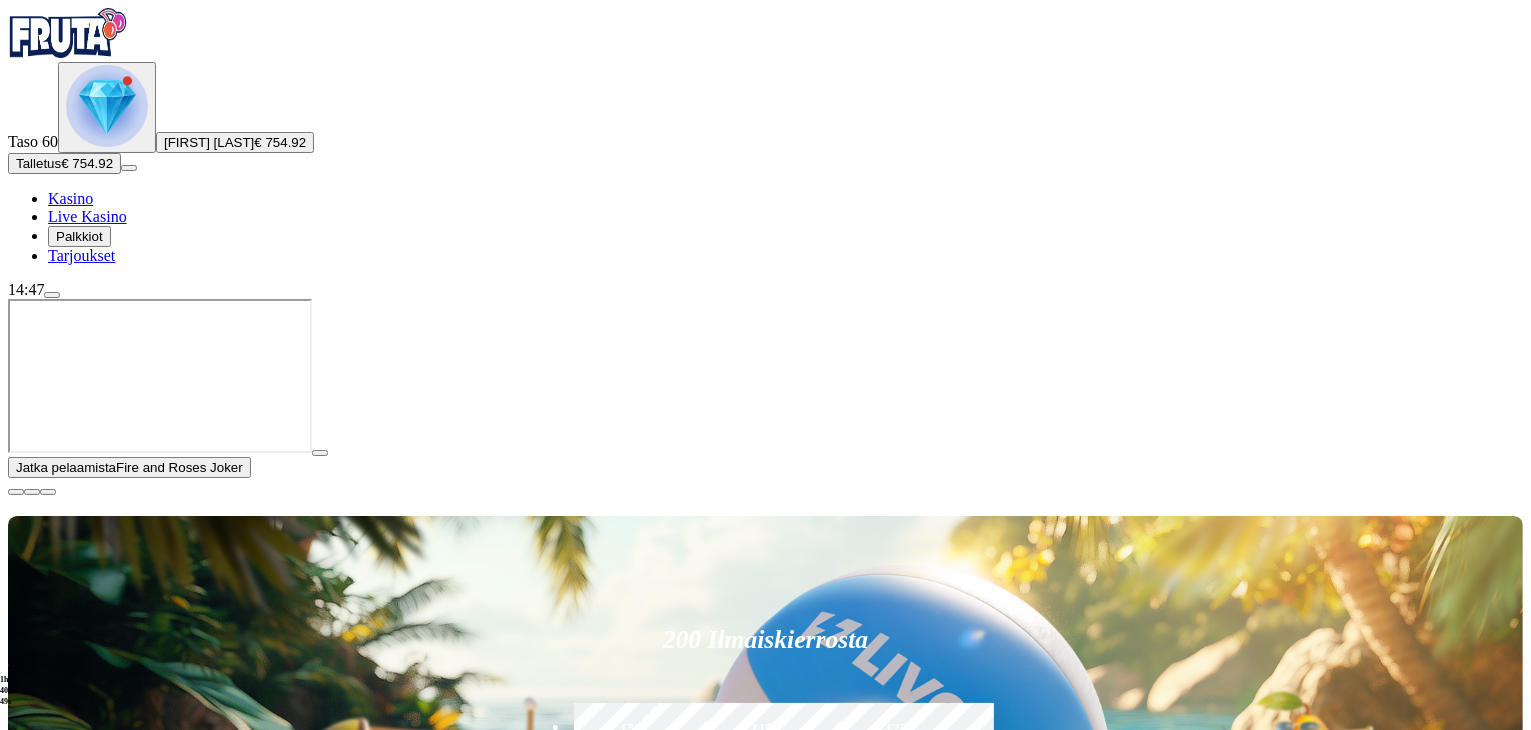 click at bounding box center [16, 492] 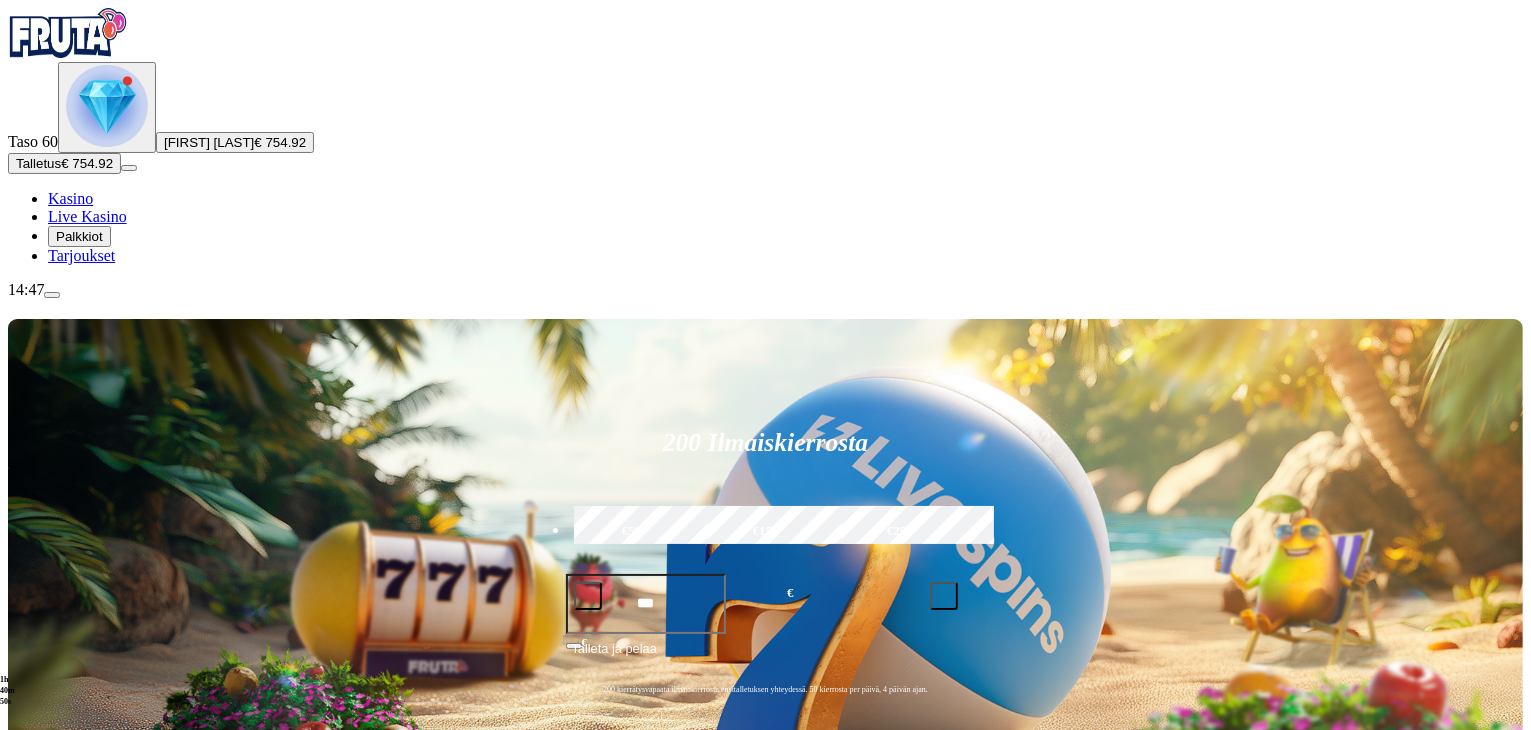 click on "Pelaa nyt" at bounding box center (77, 1609) 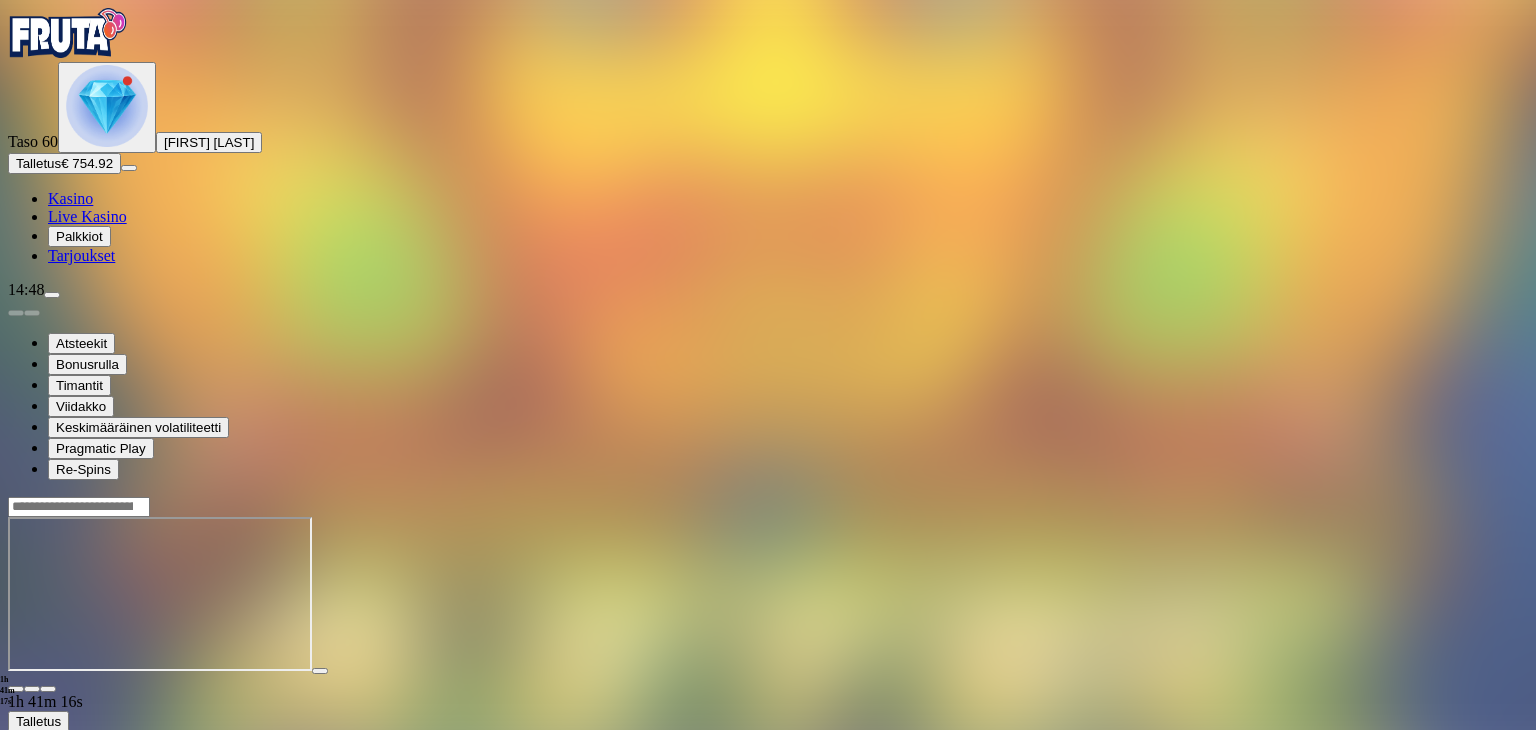 click on "Talletus € 754.92" at bounding box center [64, 163] 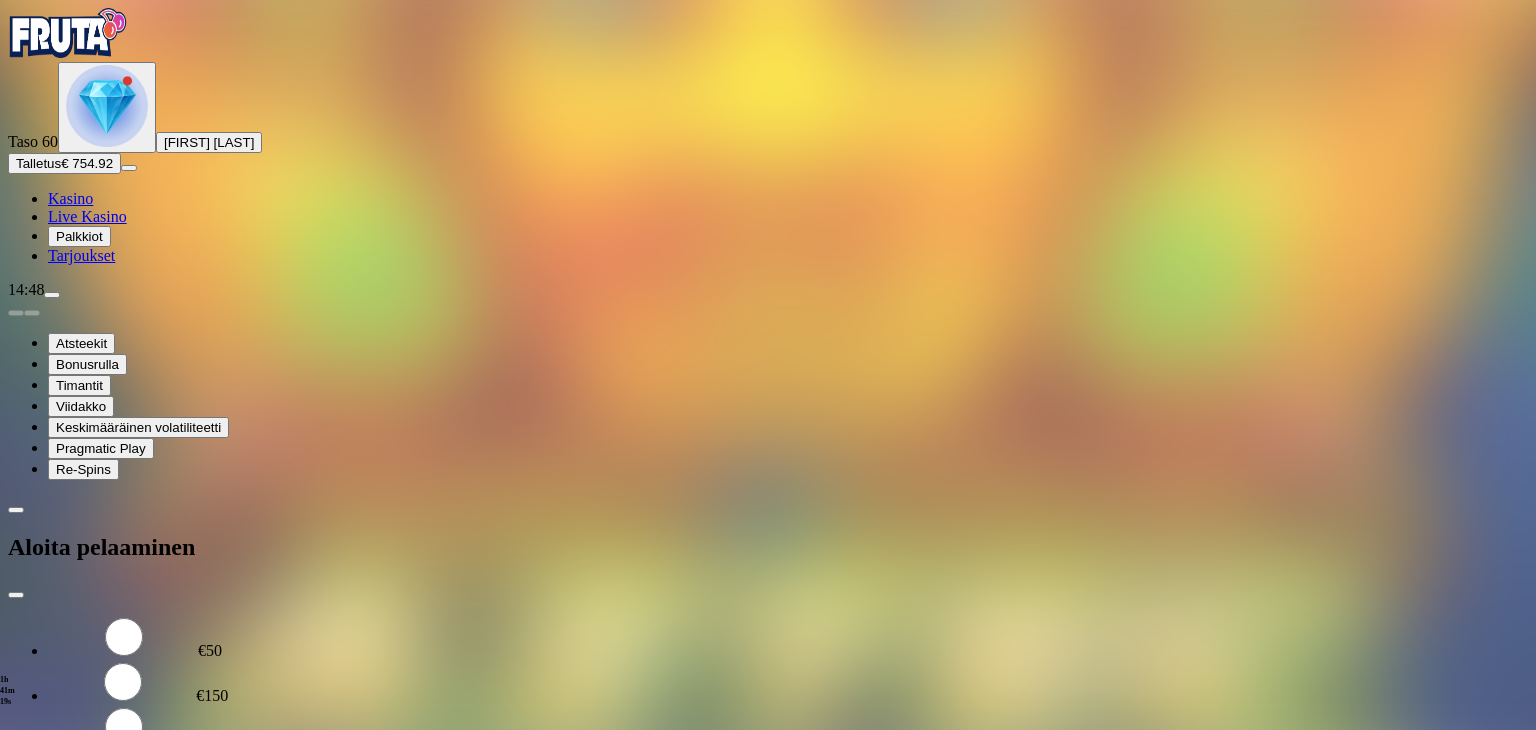 click on "TALLETA JA PELAA" at bounding box center [76, 815] 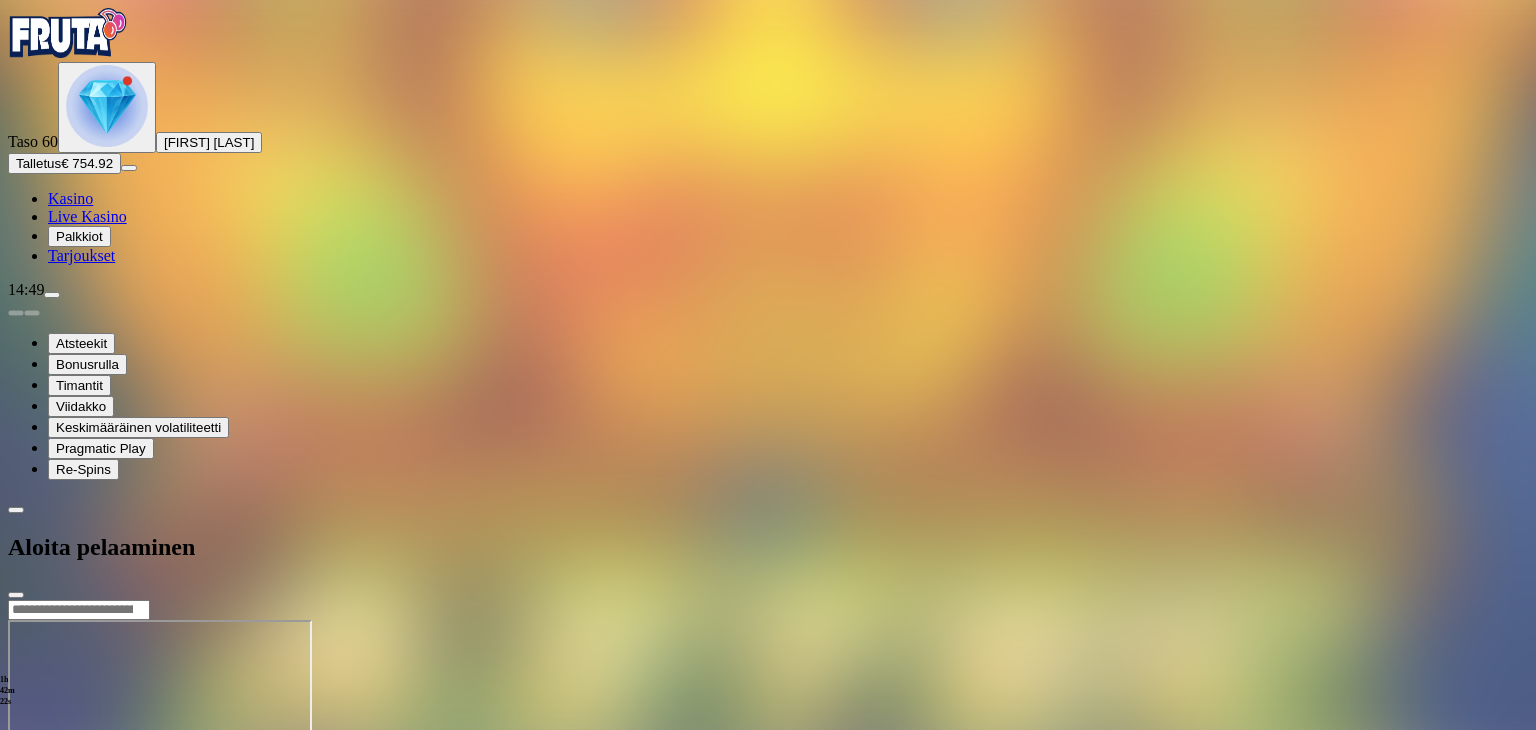 click at bounding box center (768, 599) 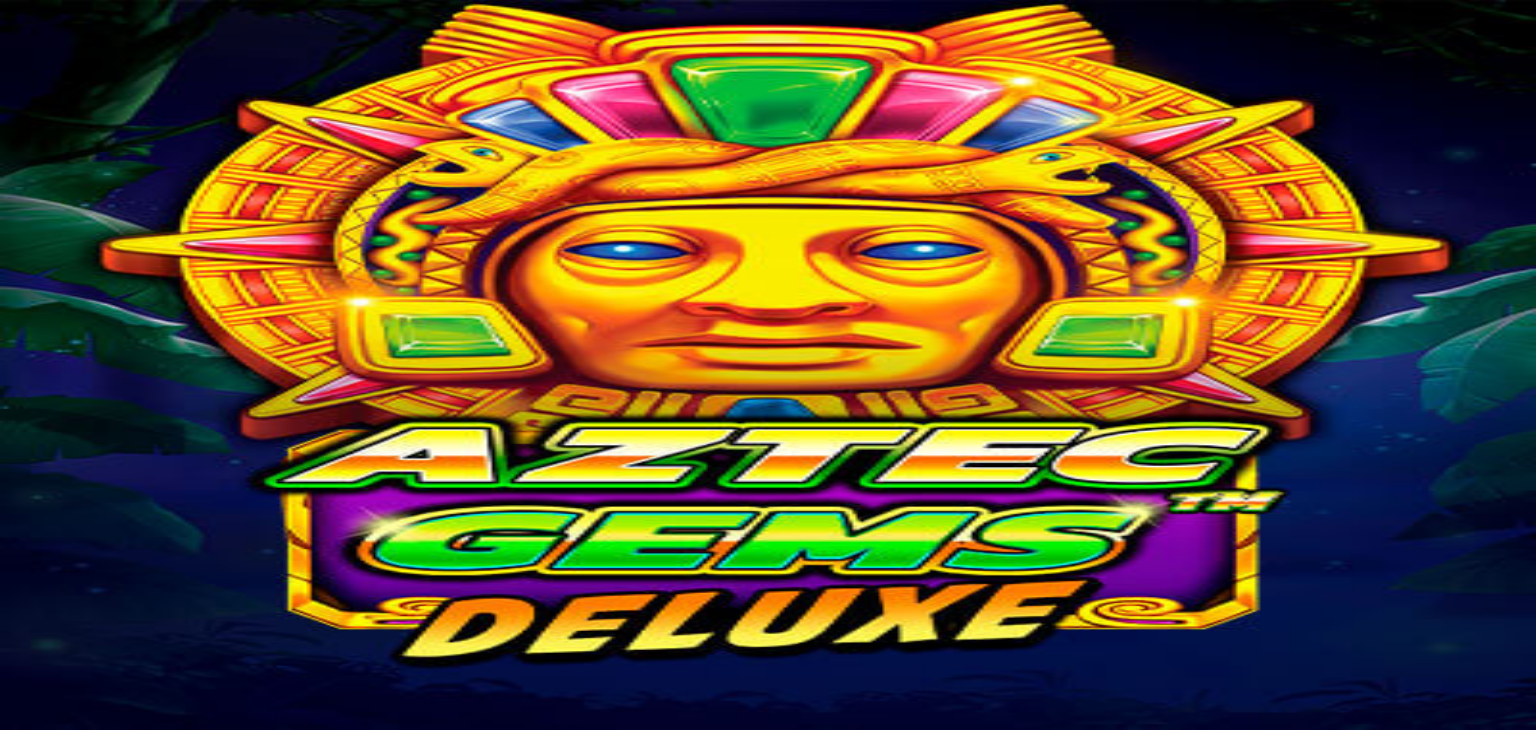 scroll, scrollTop: 0, scrollLeft: 0, axis: both 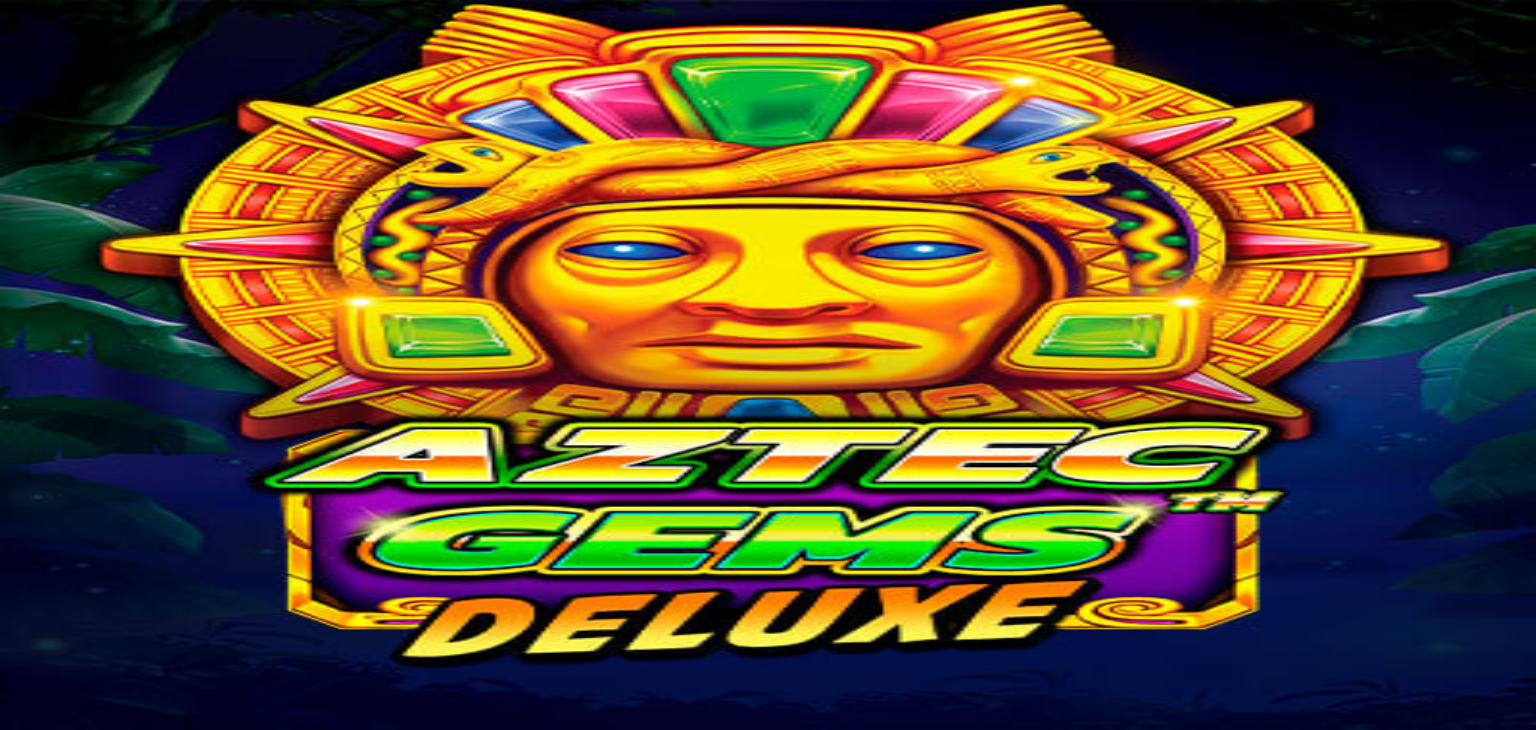 click on "Palkkiot" at bounding box center (79, 236) 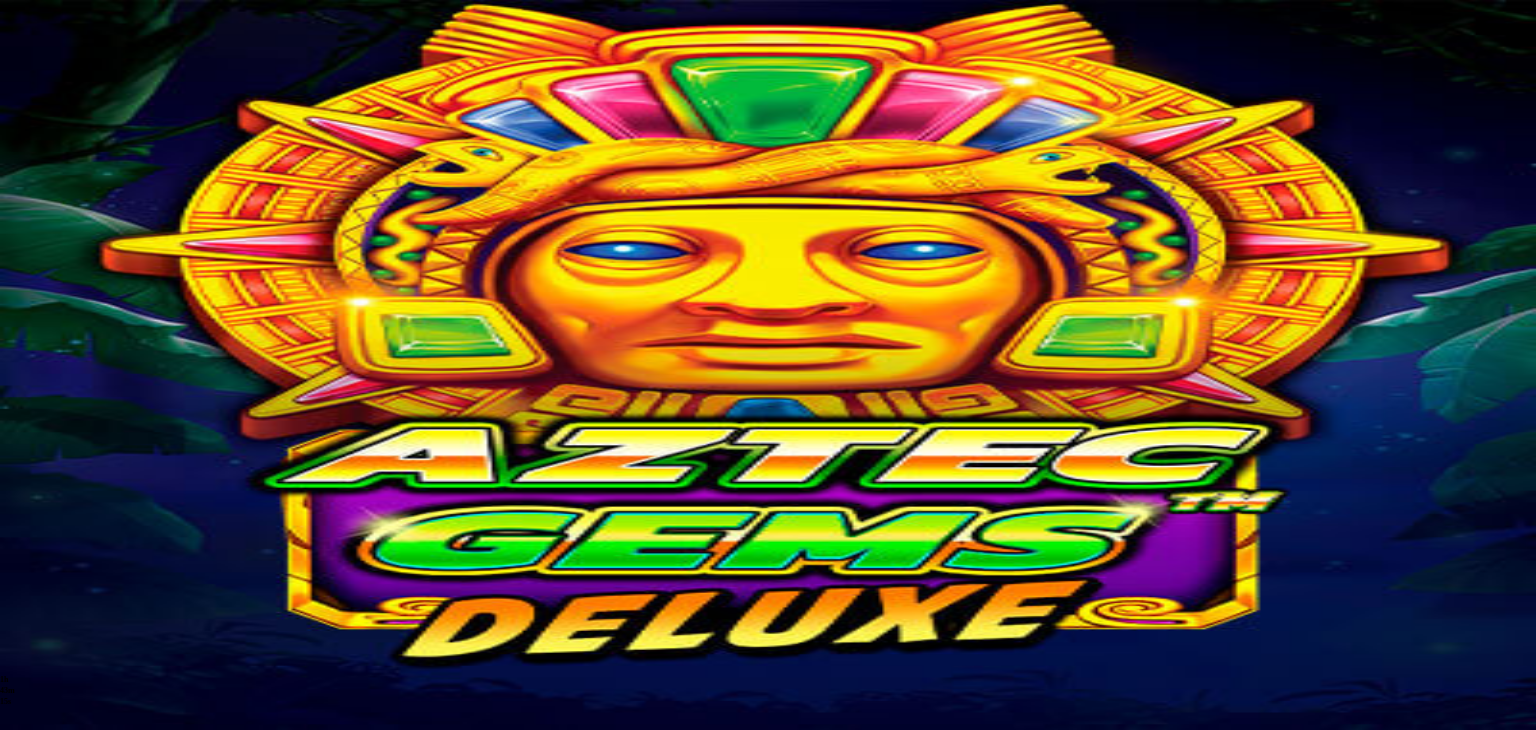 click at bounding box center (112, 800) 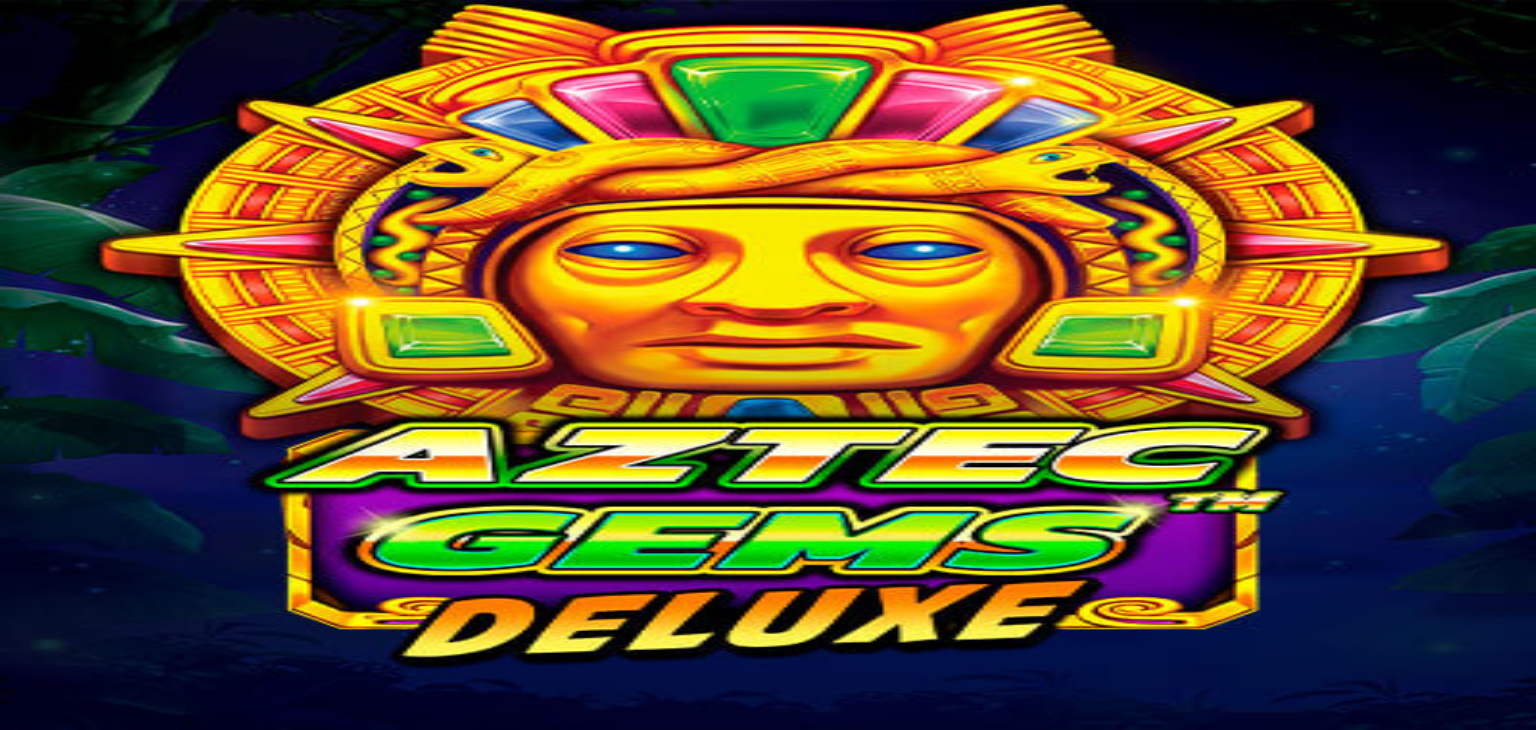 click on "Avaa palkinto" at bounding box center [768, 992] 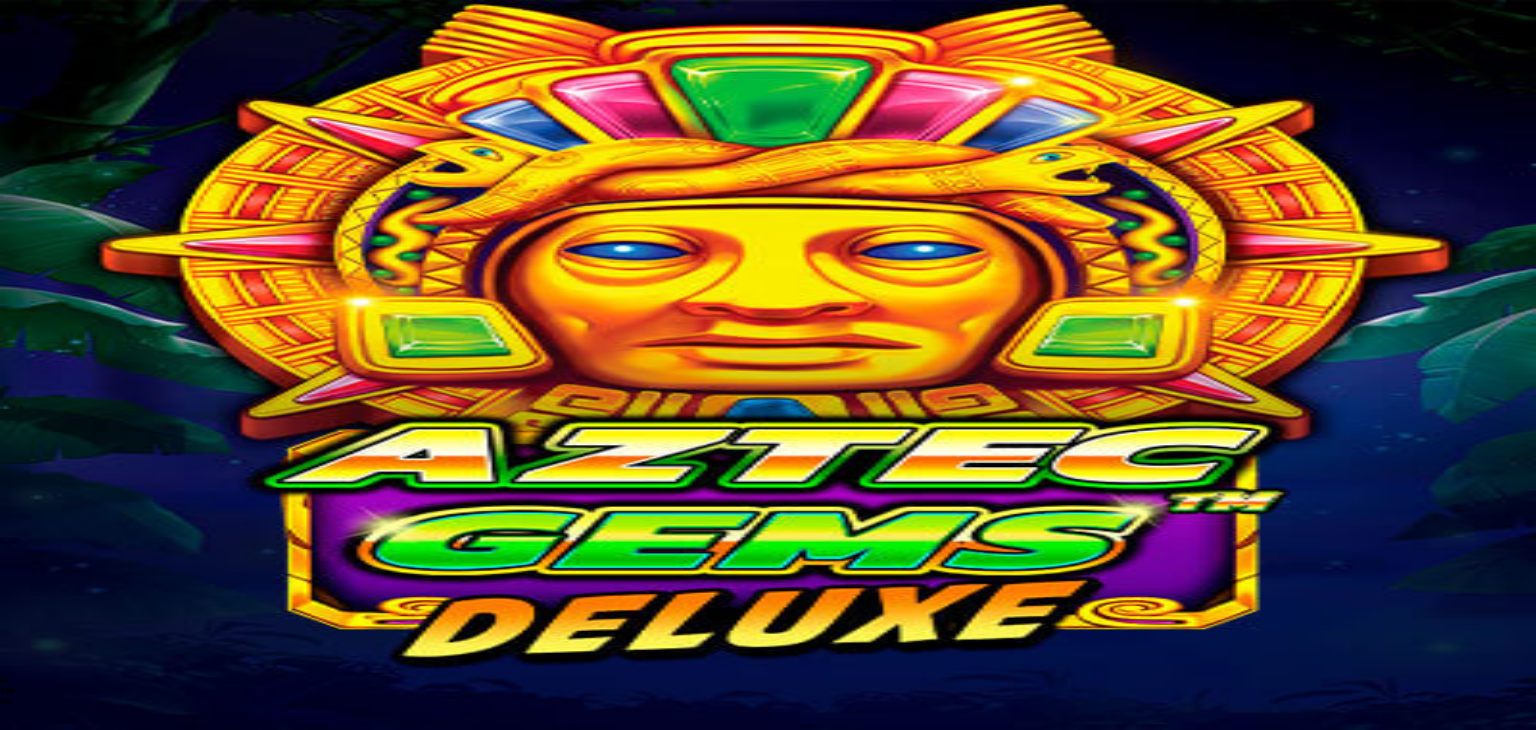 click at bounding box center (88, 1196) 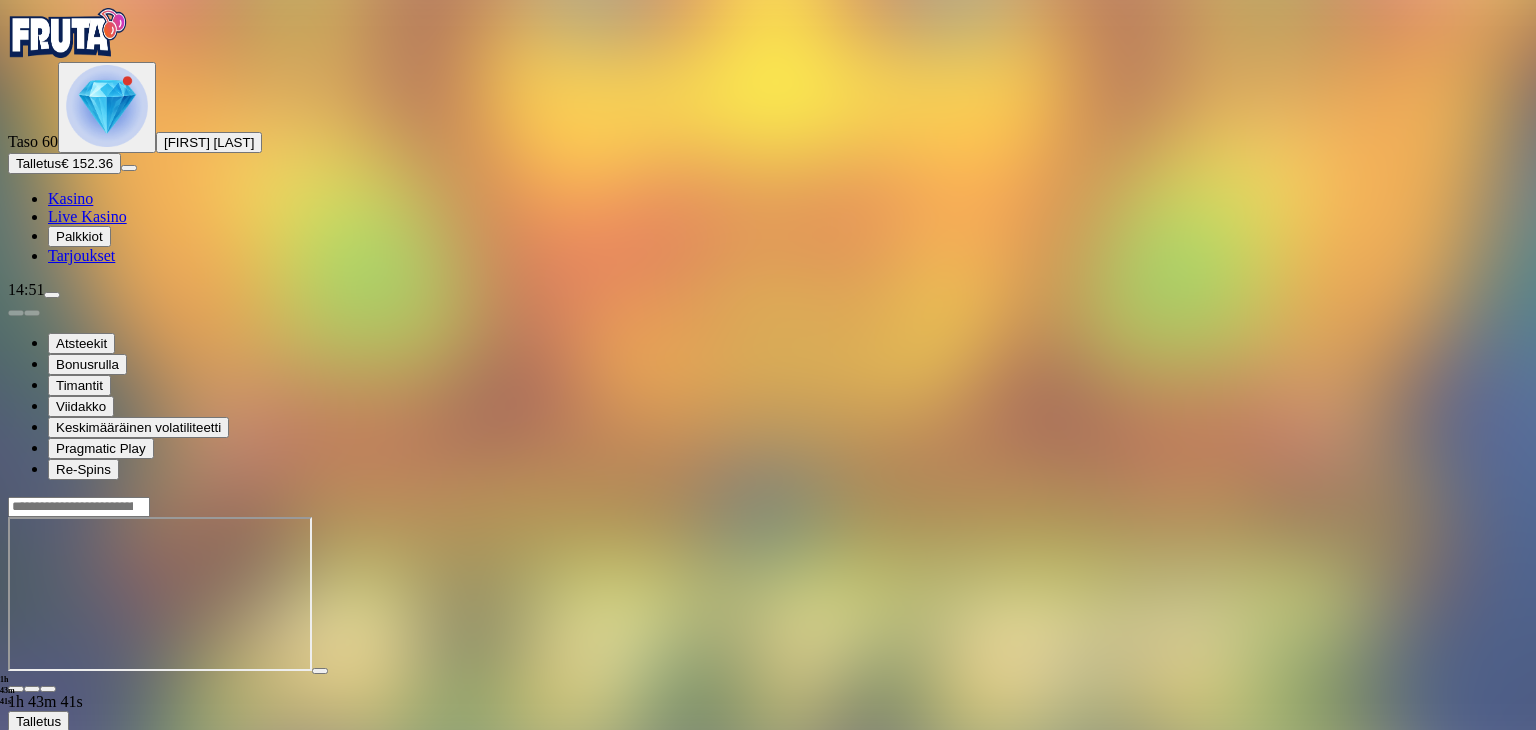 click on "Palkkiot" at bounding box center (79, 236) 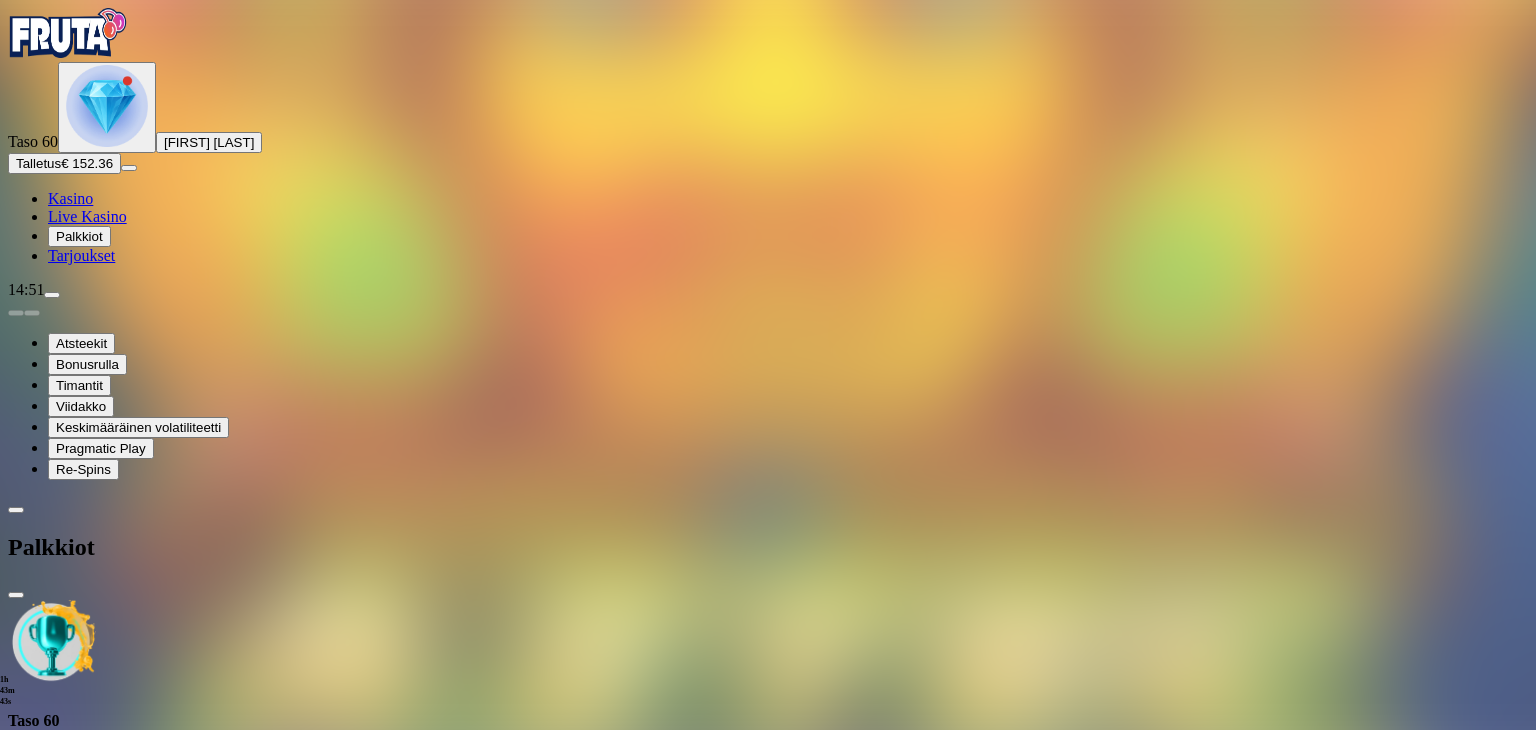 click at bounding box center [112, 800] 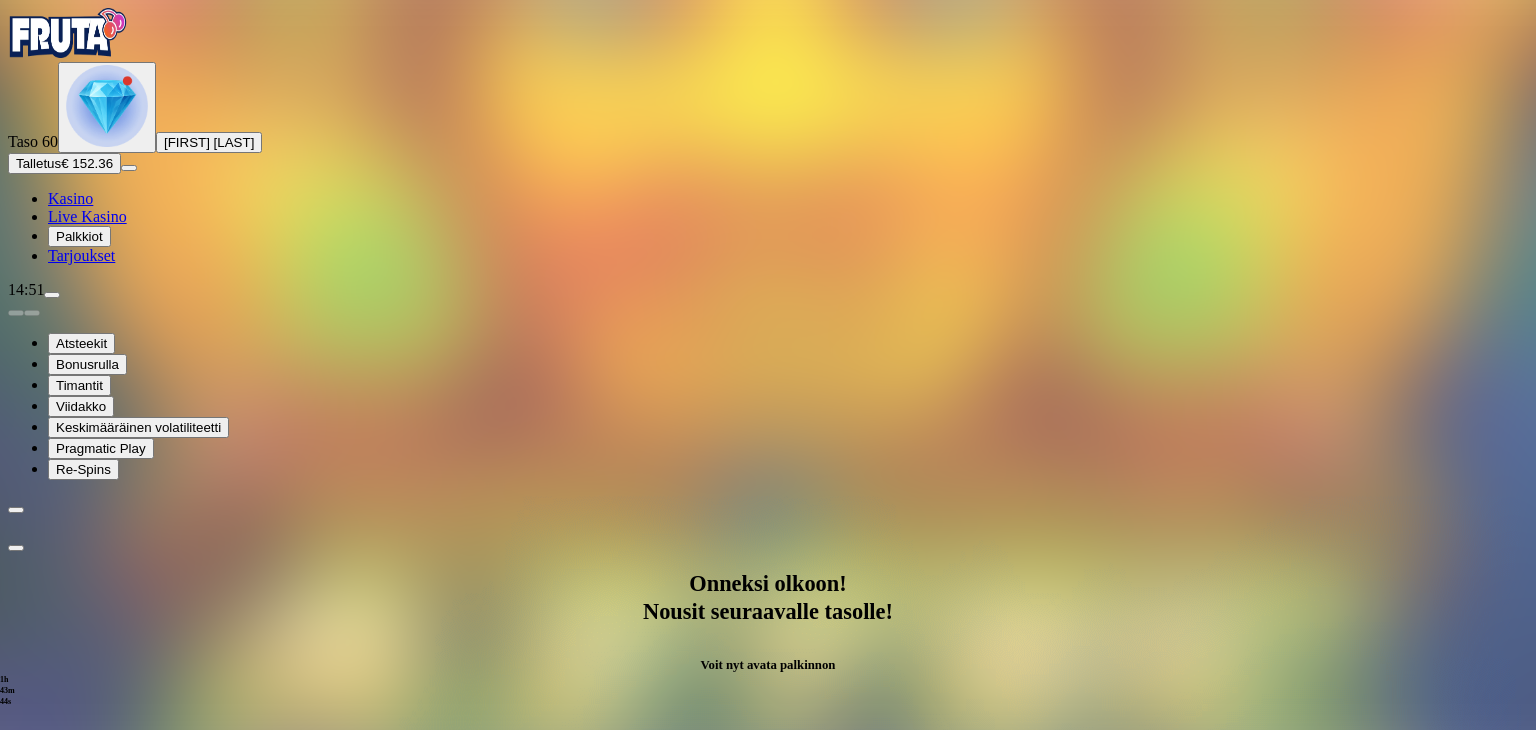 click on "Avaa palkinto" at bounding box center (768, 992) 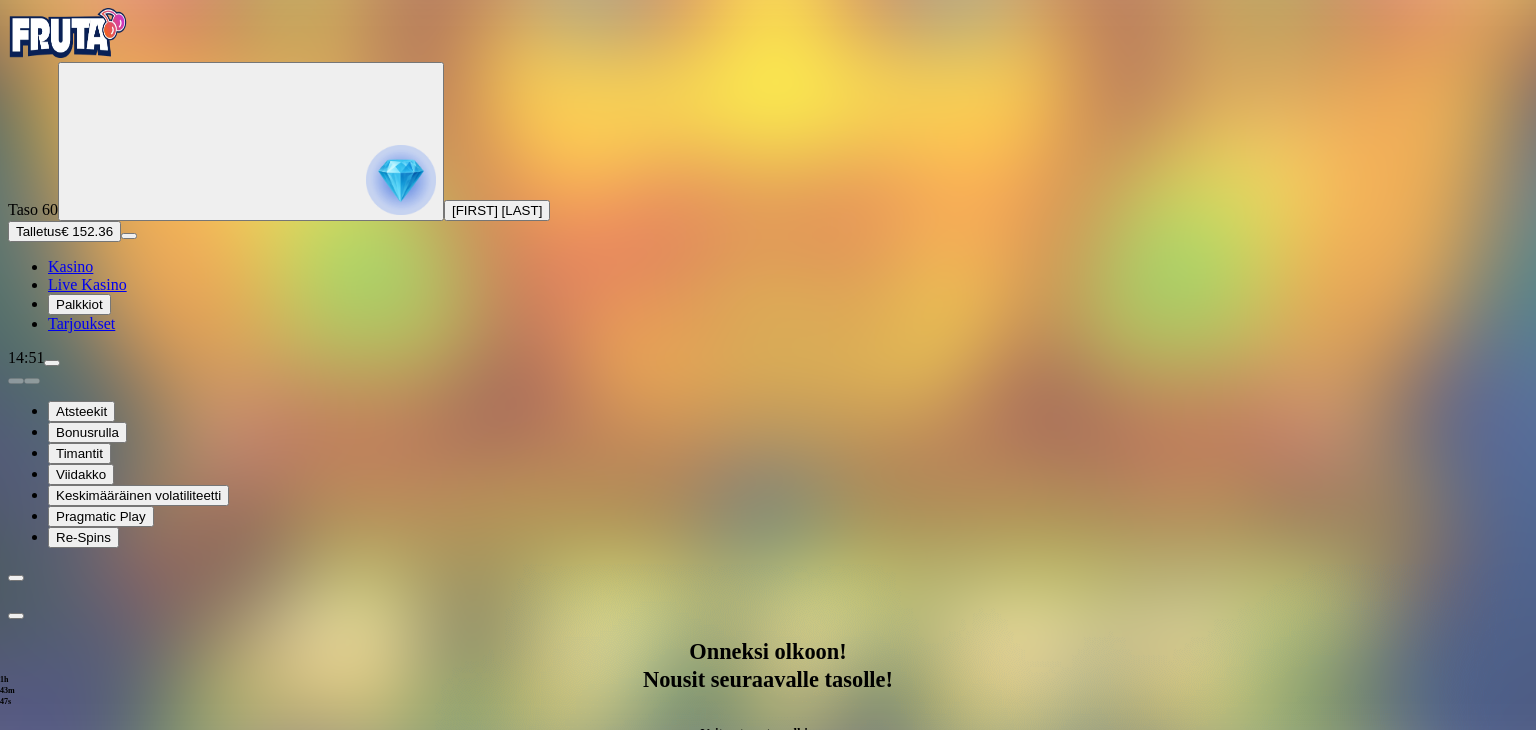 click at bounding box center [88, 1264] 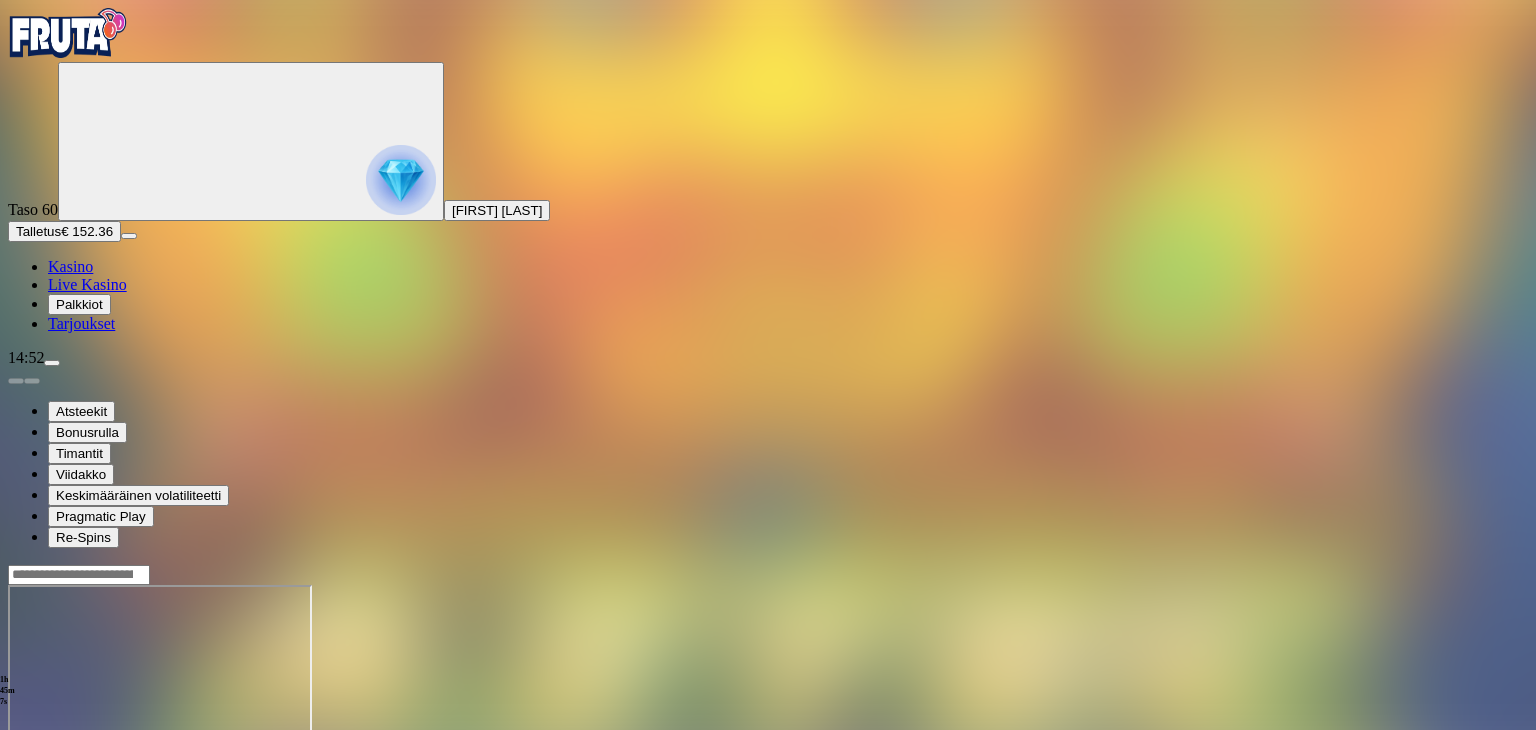 click on "Kasino" at bounding box center (70, 266) 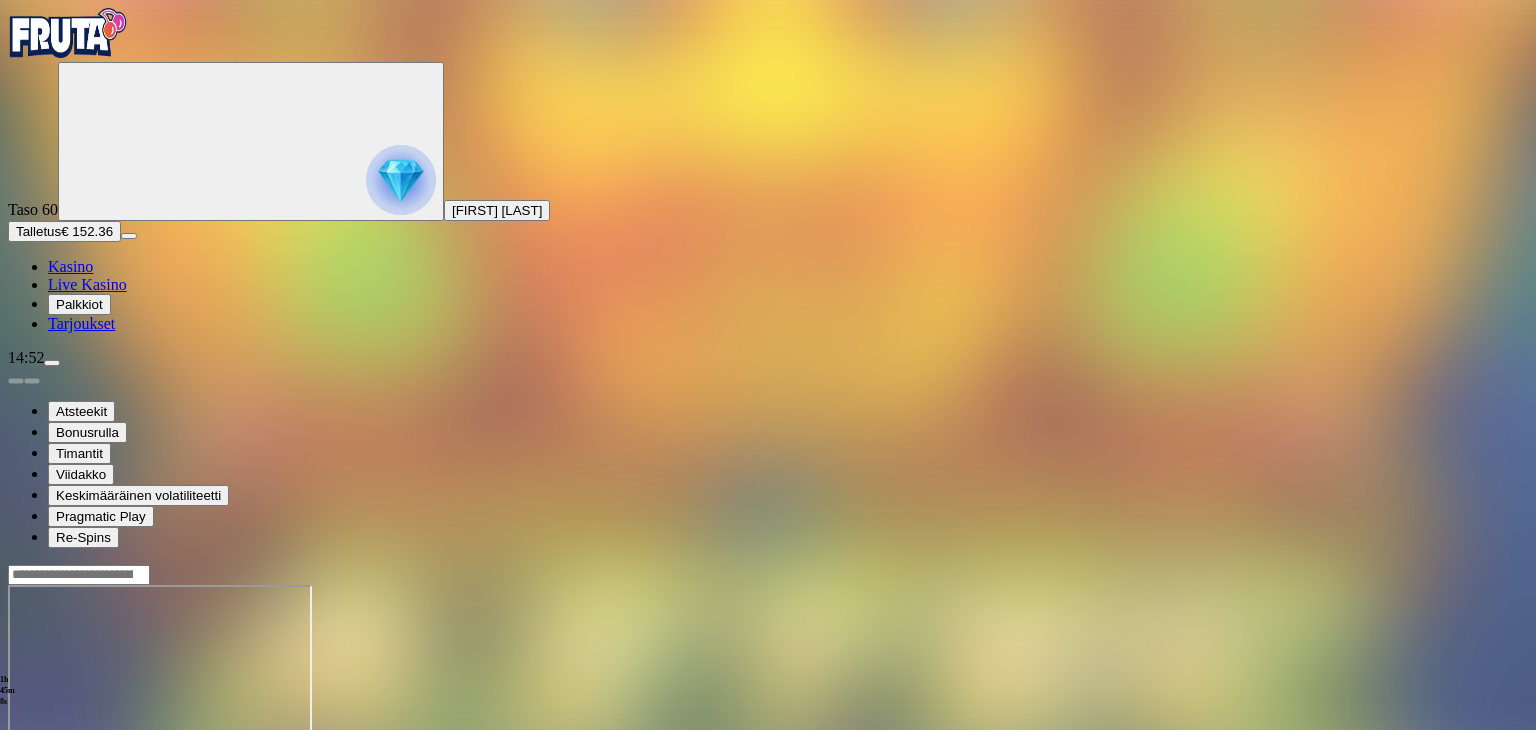 click on "Talletus" at bounding box center [38, 231] 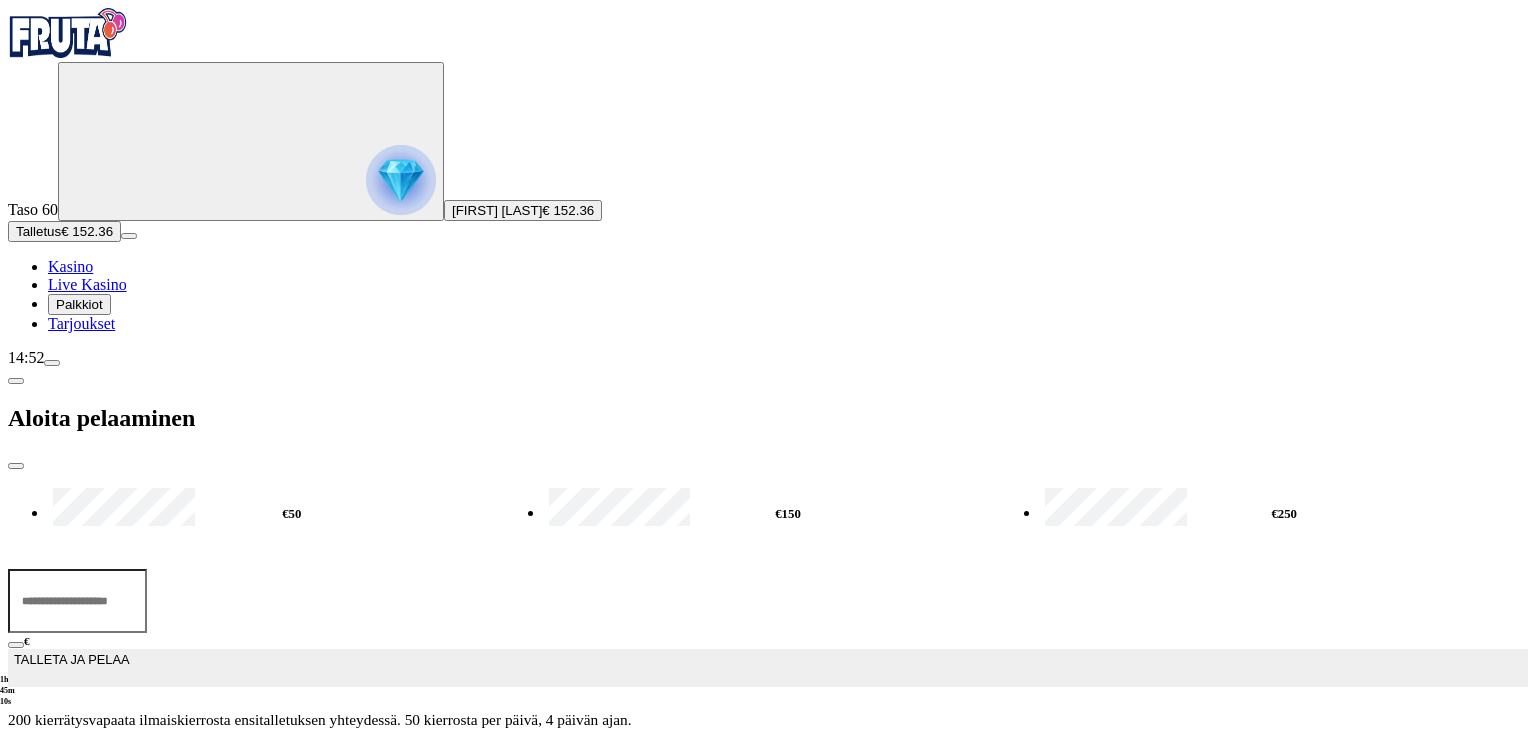 type 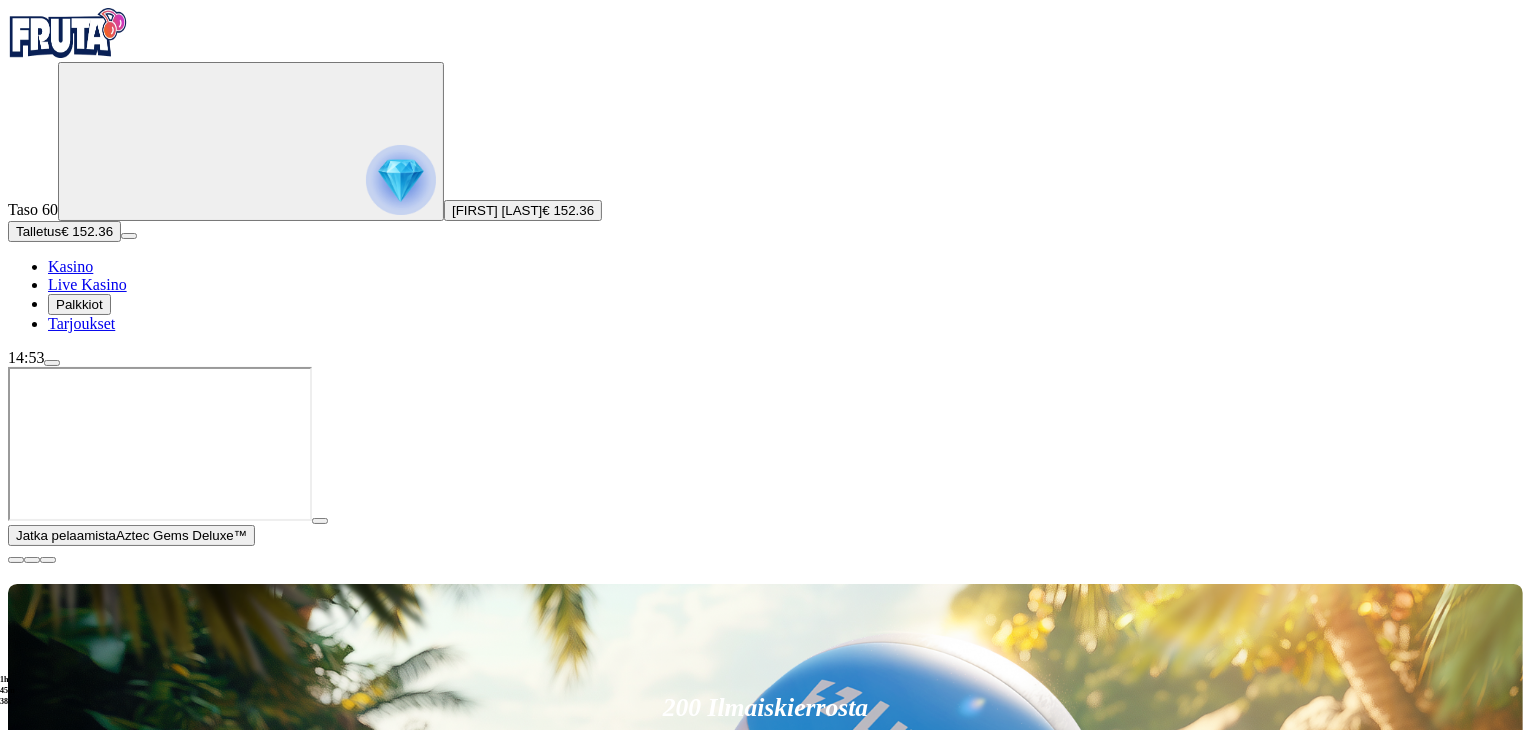 click on "Talletus" at bounding box center (38, 231) 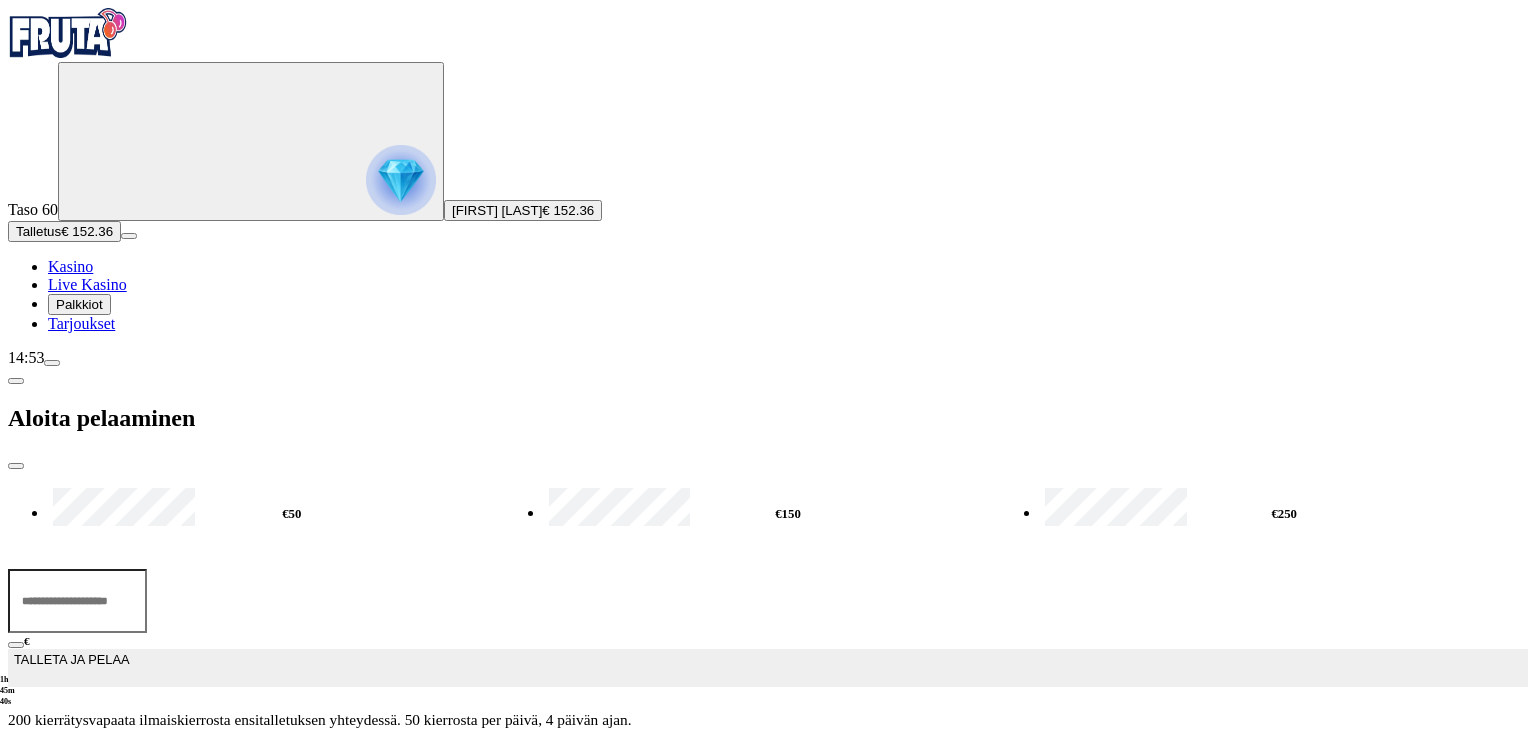 click on "TALLETA JA PELAA" at bounding box center [71, 668] 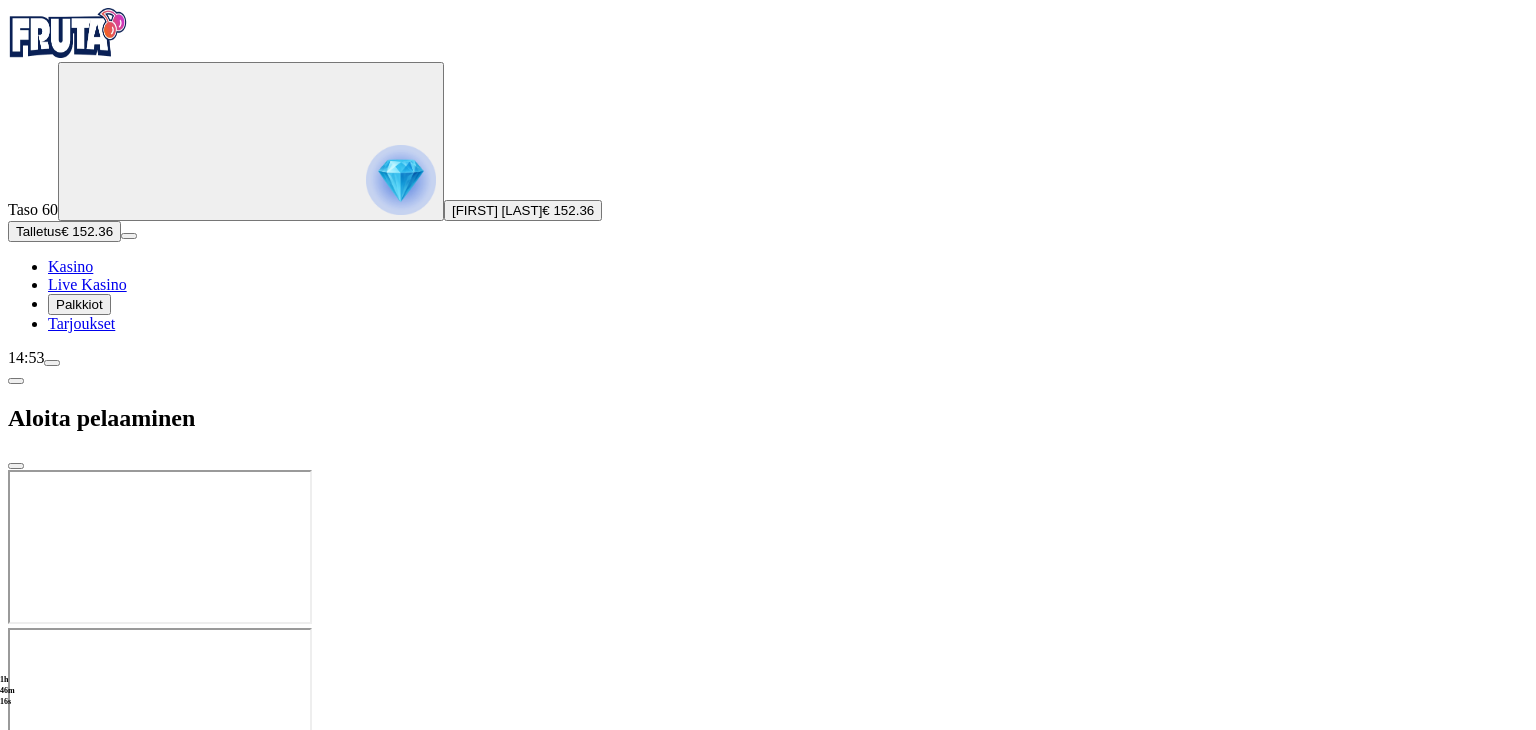click at bounding box center (768, 628) 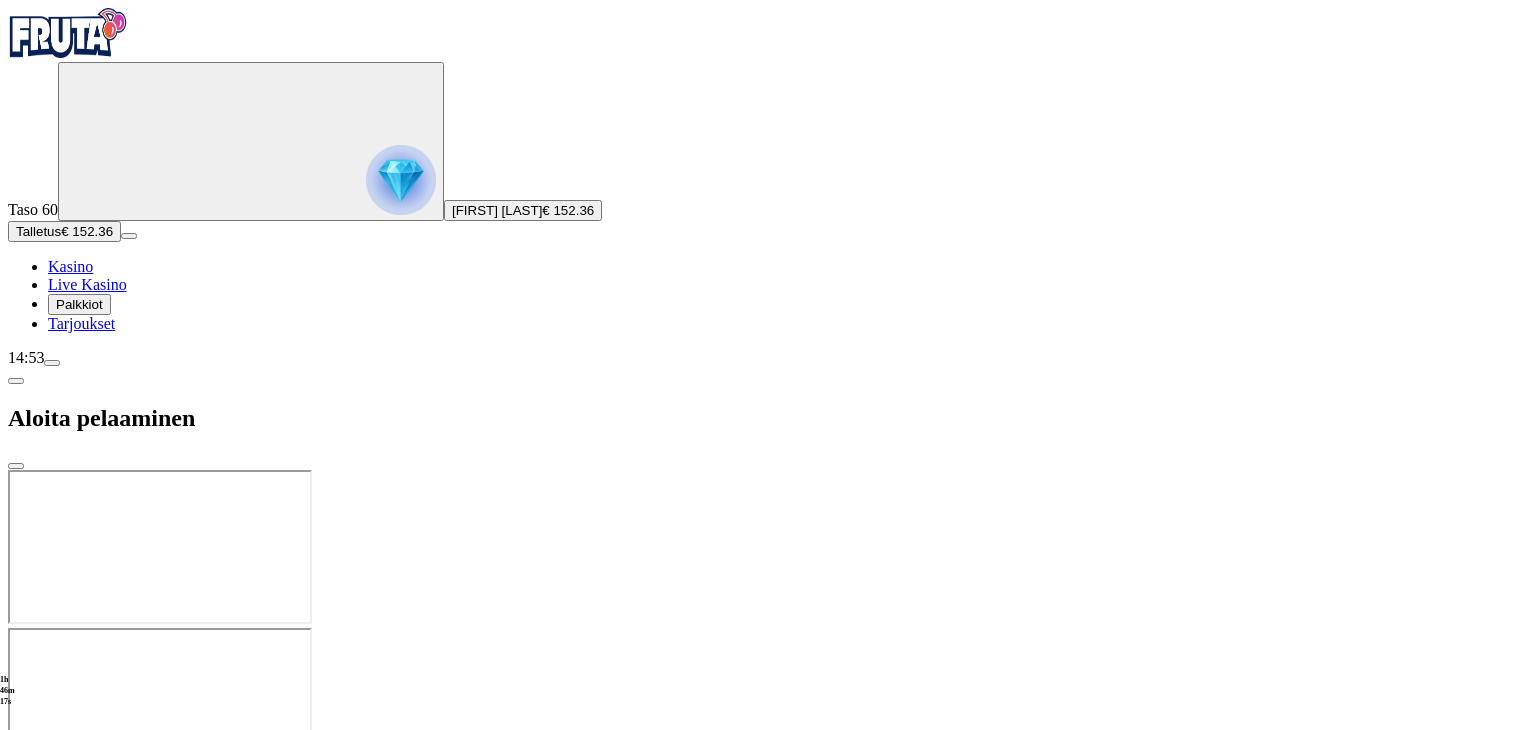 click at bounding box center [768, 628] 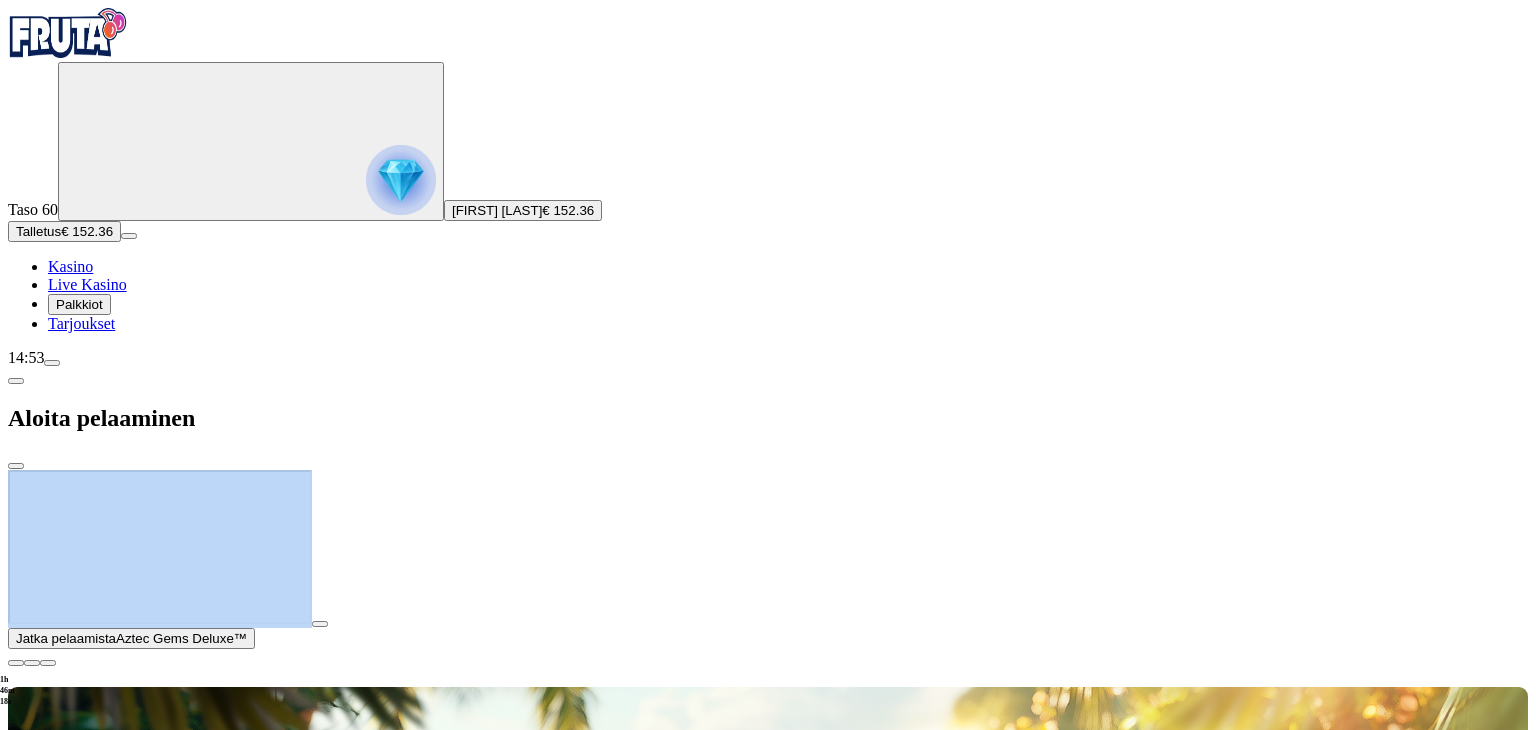 click at bounding box center (768, 470) 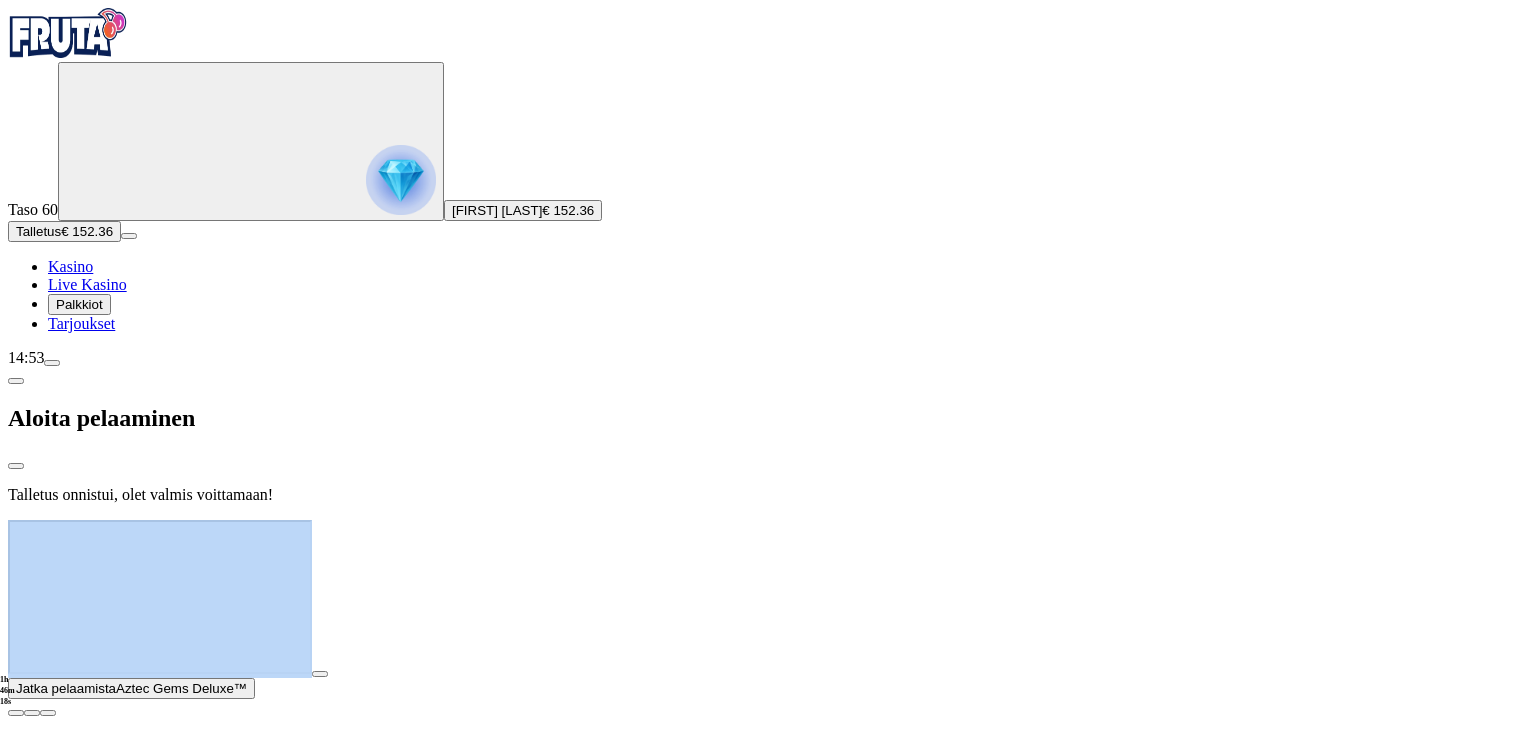 click at bounding box center [768, 520] 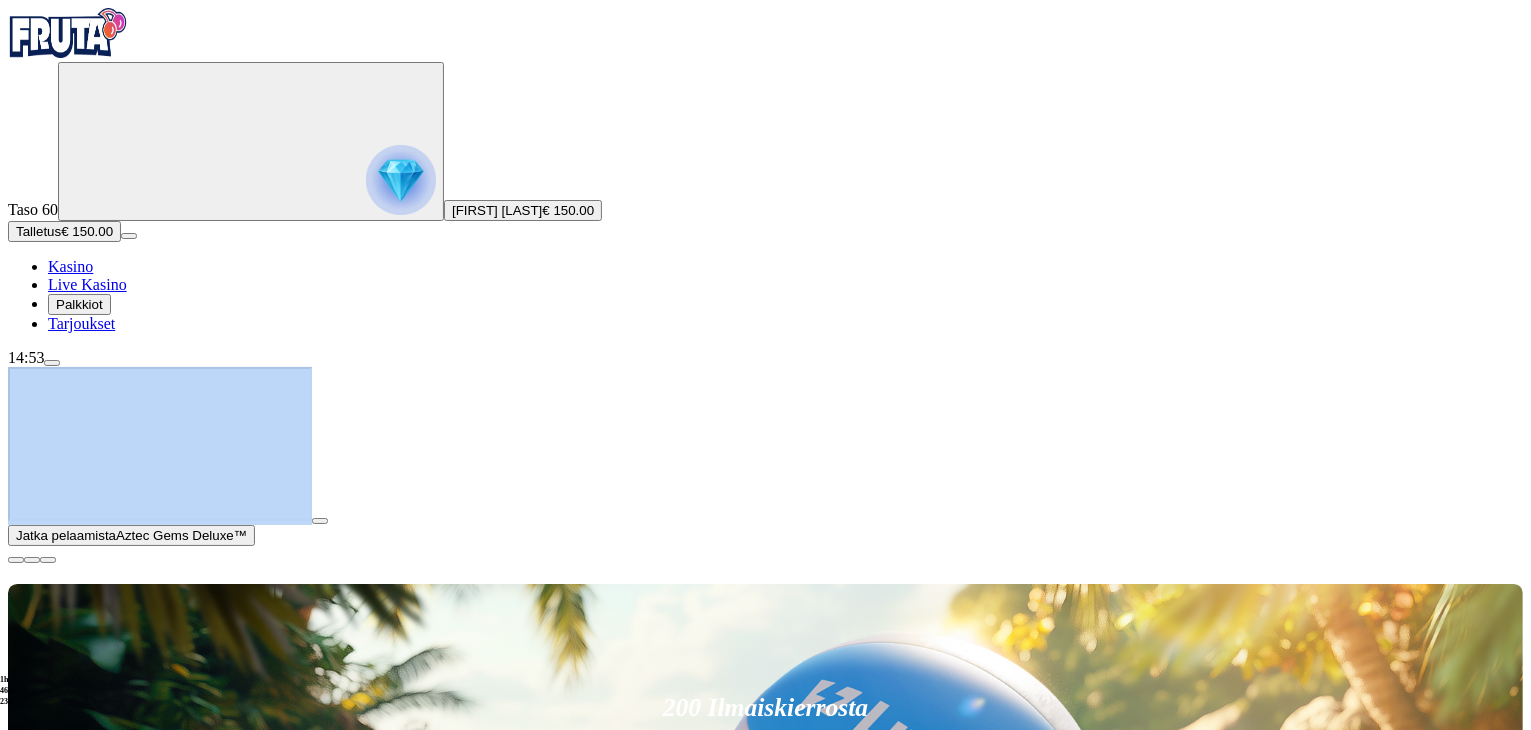click at bounding box center [16, 560] 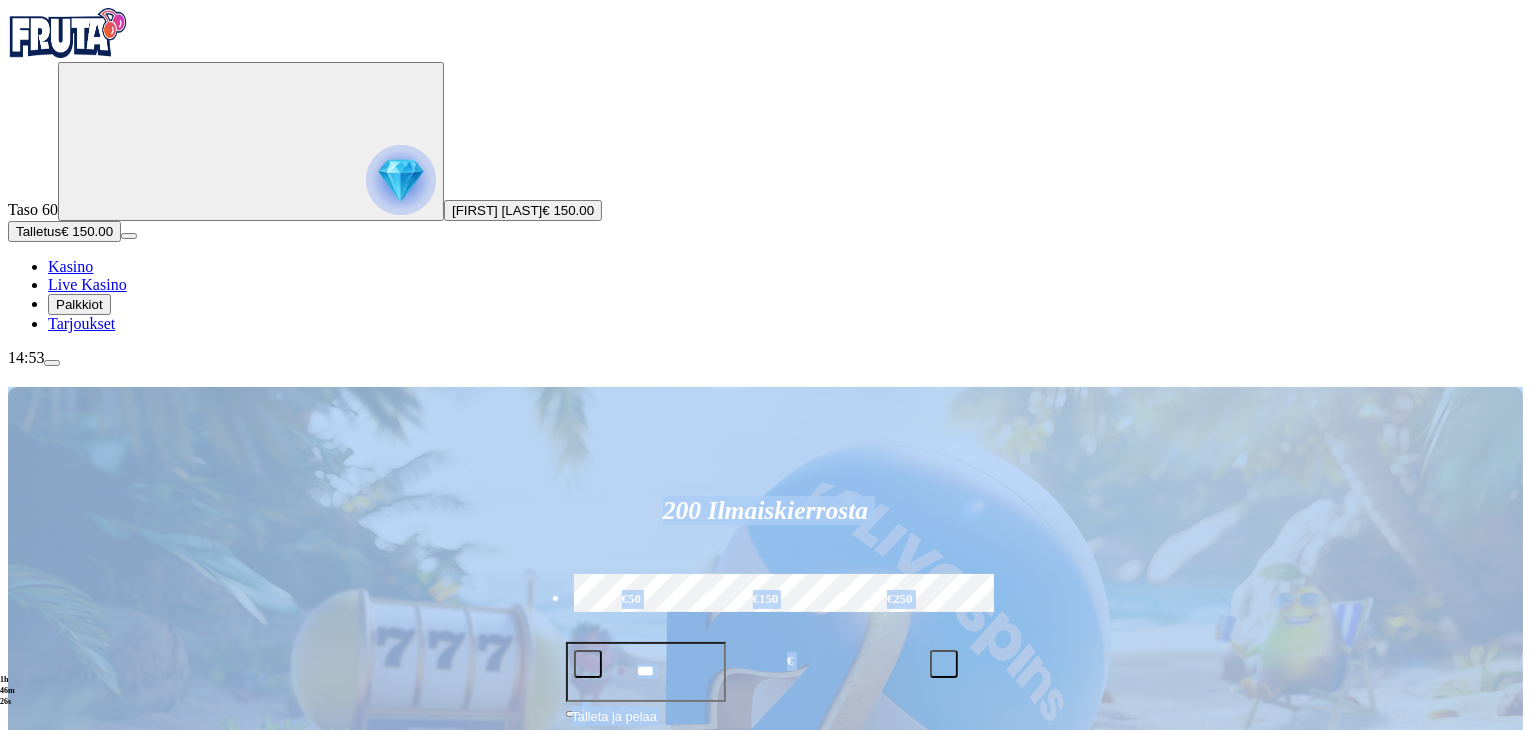 drag, startPoint x: 1508, startPoint y: 538, endPoint x: 1464, endPoint y: 501, distance: 57.48913 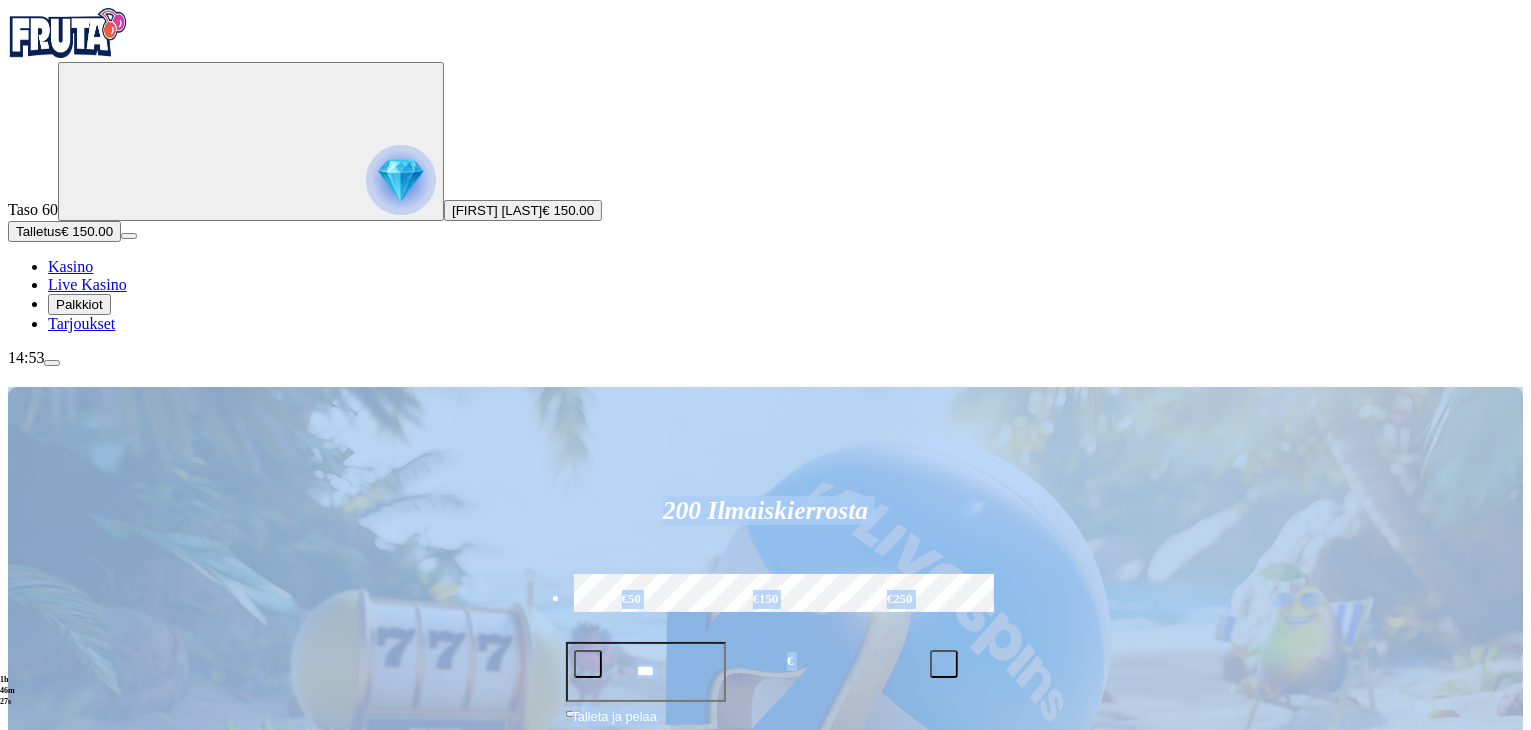 click at bounding box center (32, 1153) 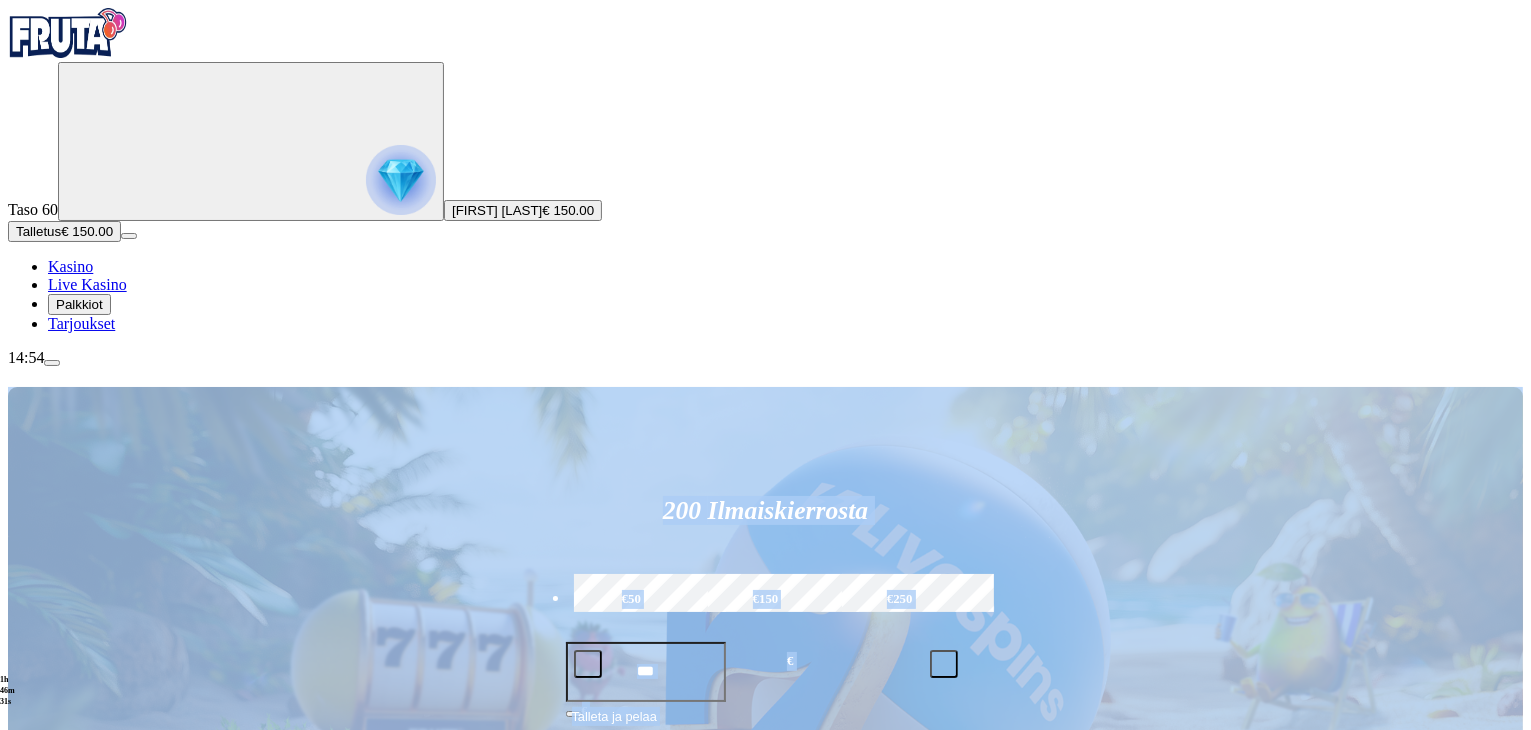 click on "Pelaa nyt" at bounding box center (-899, 2058) 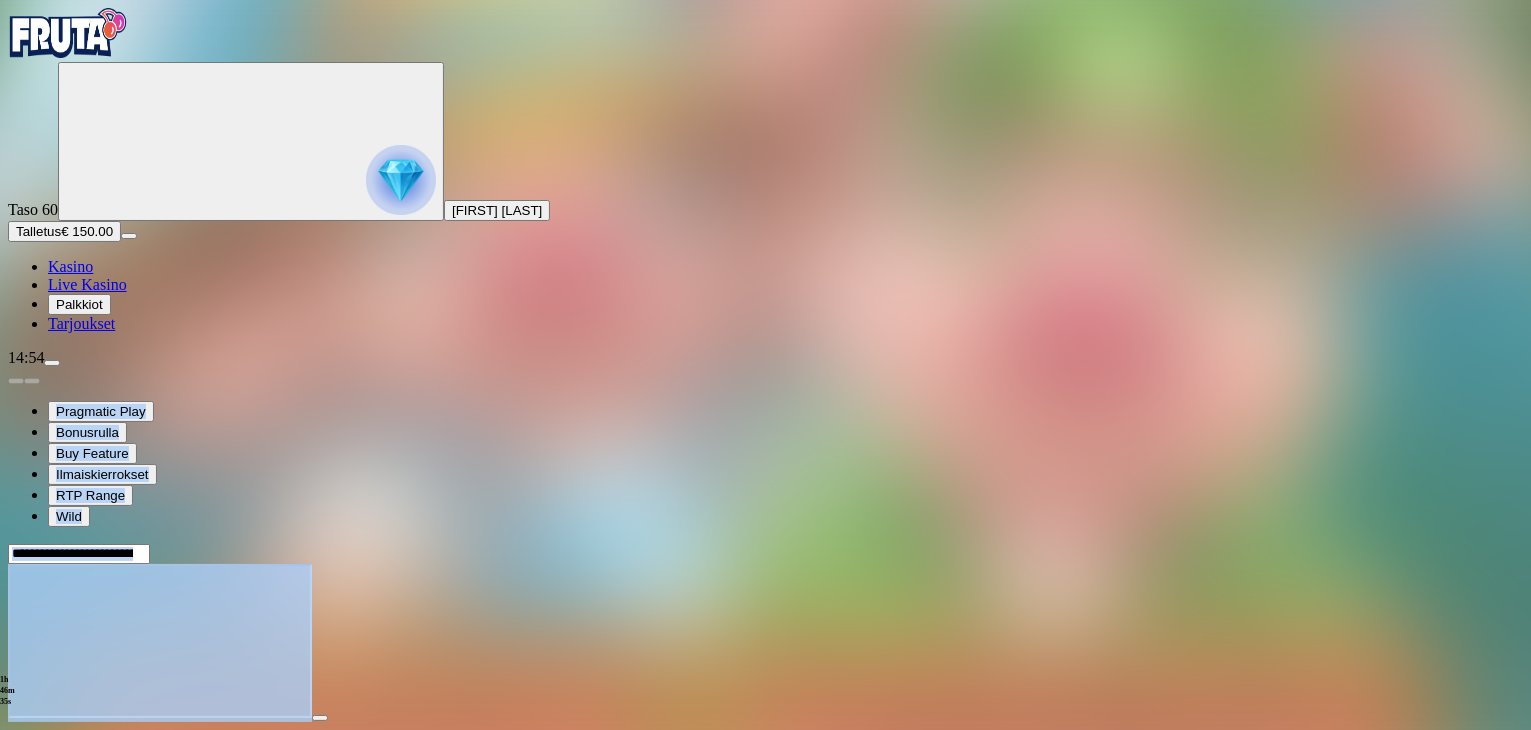 click at bounding box center [765, 553] 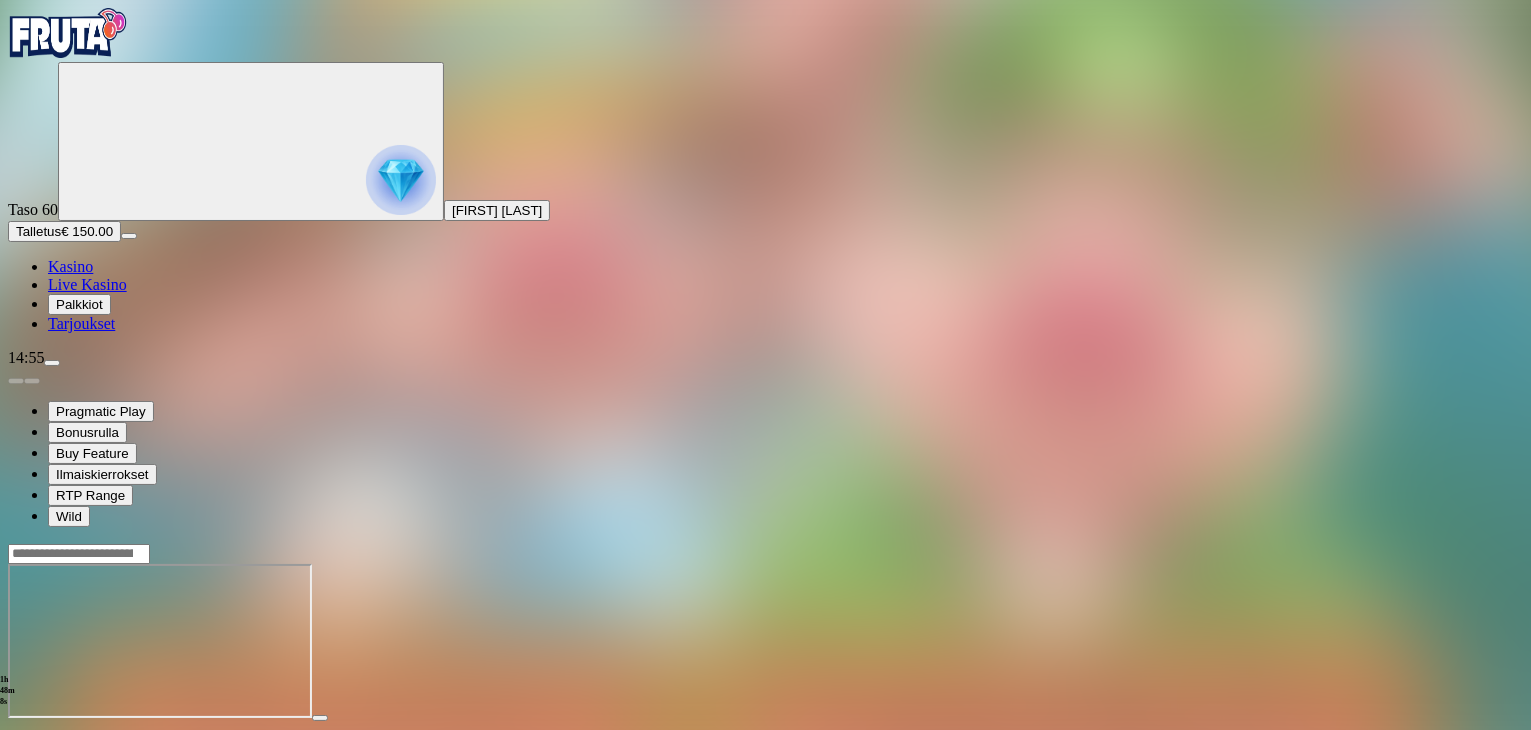 click on "Kasino" at bounding box center [70, 266] 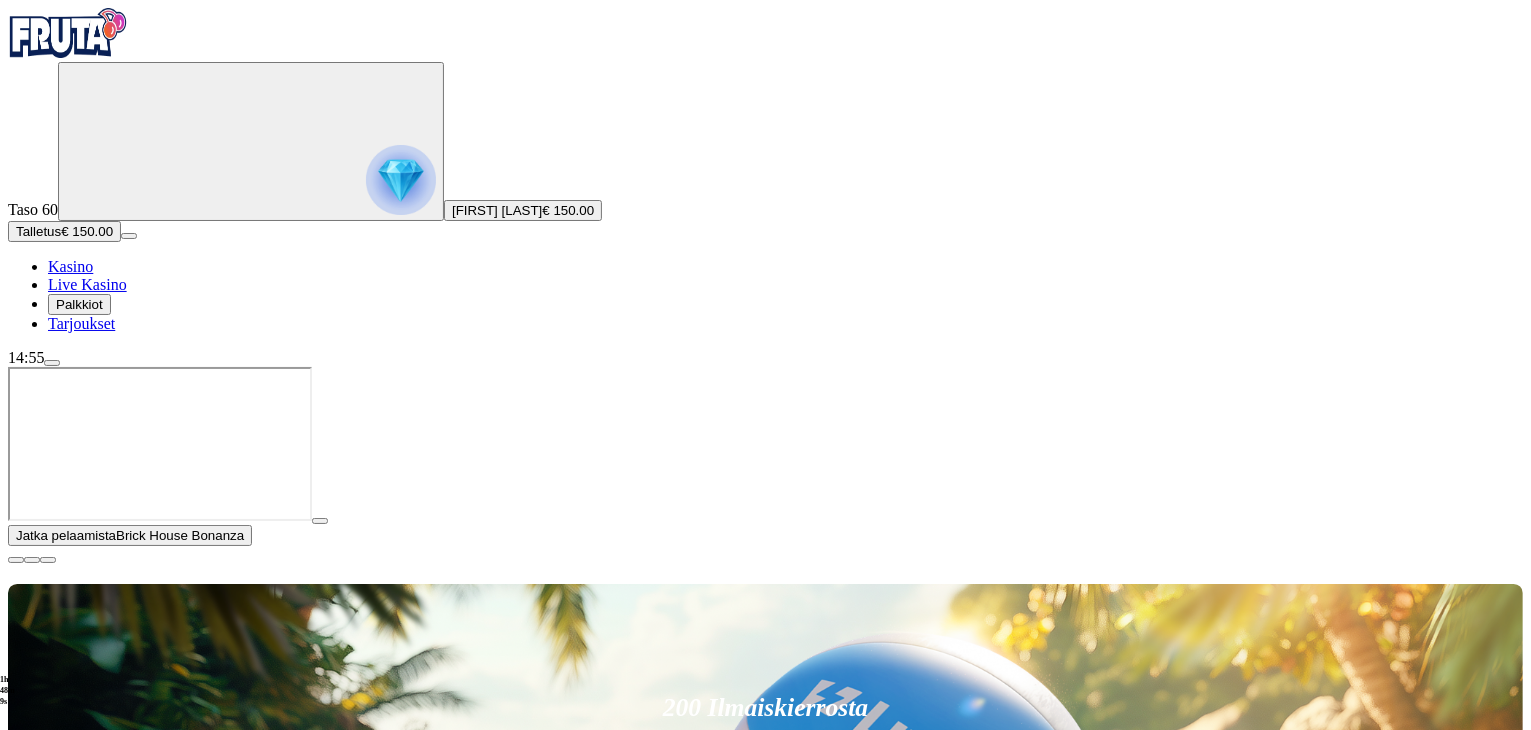 click on "Talletus" at bounding box center [38, 231] 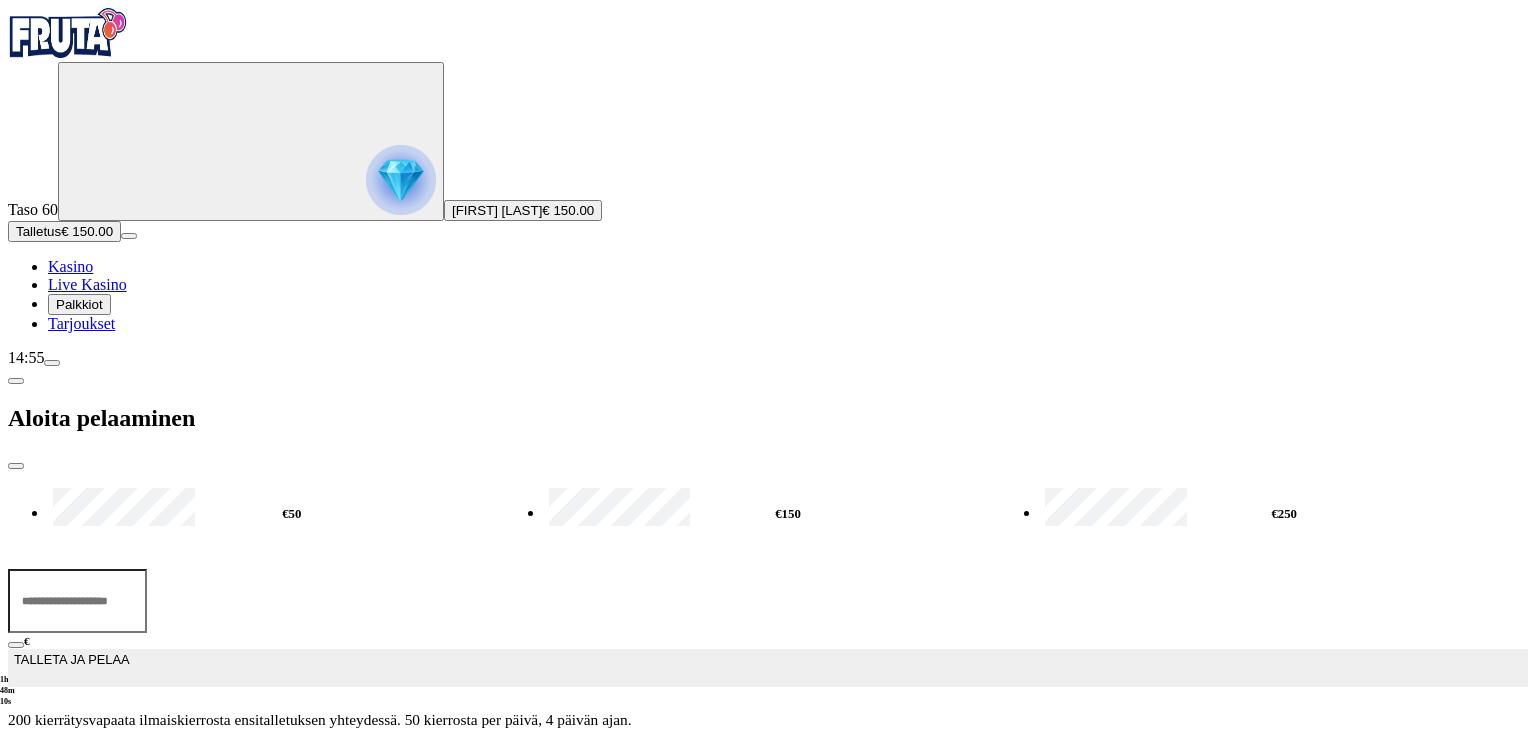 click on "***" at bounding box center (77, 601) 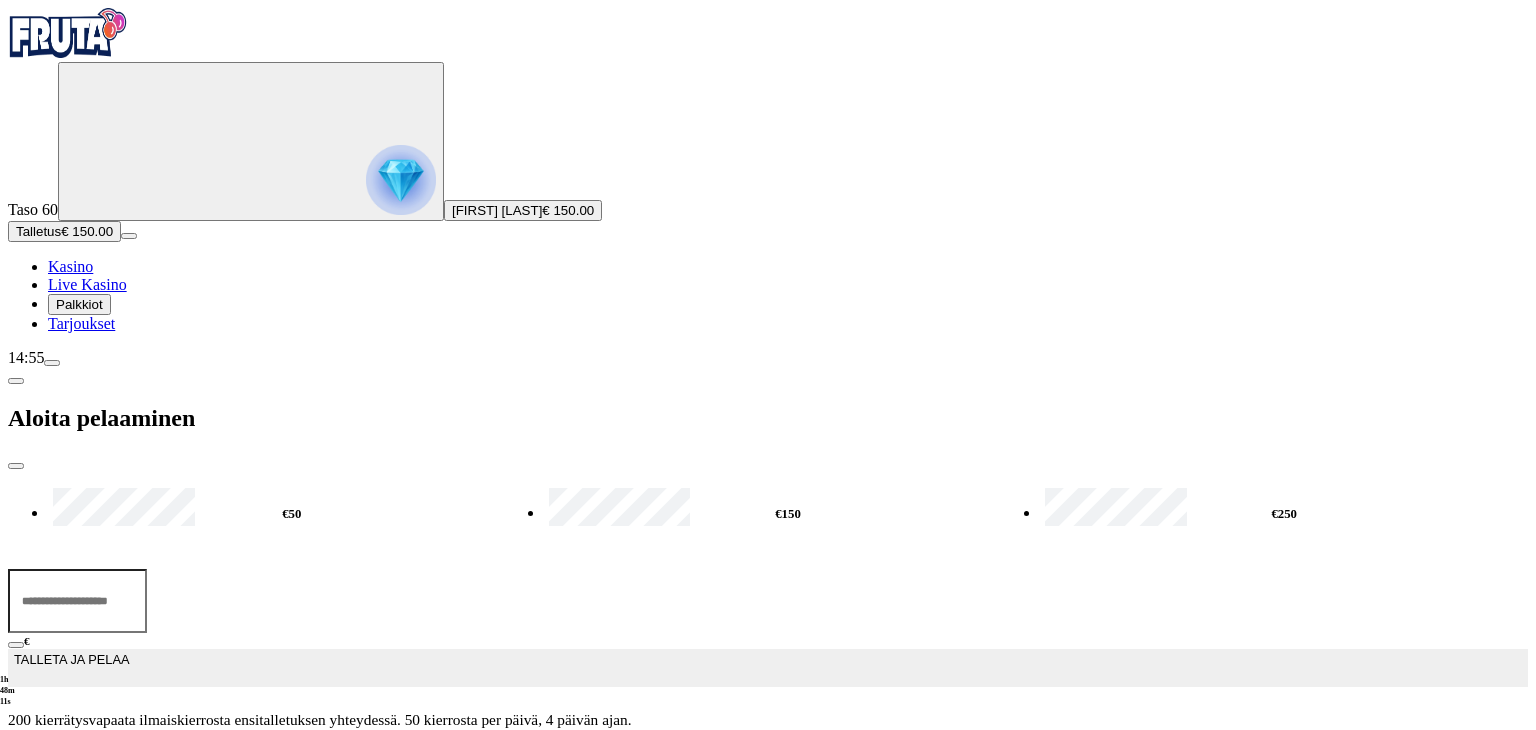 click on "***" at bounding box center (77, 601) 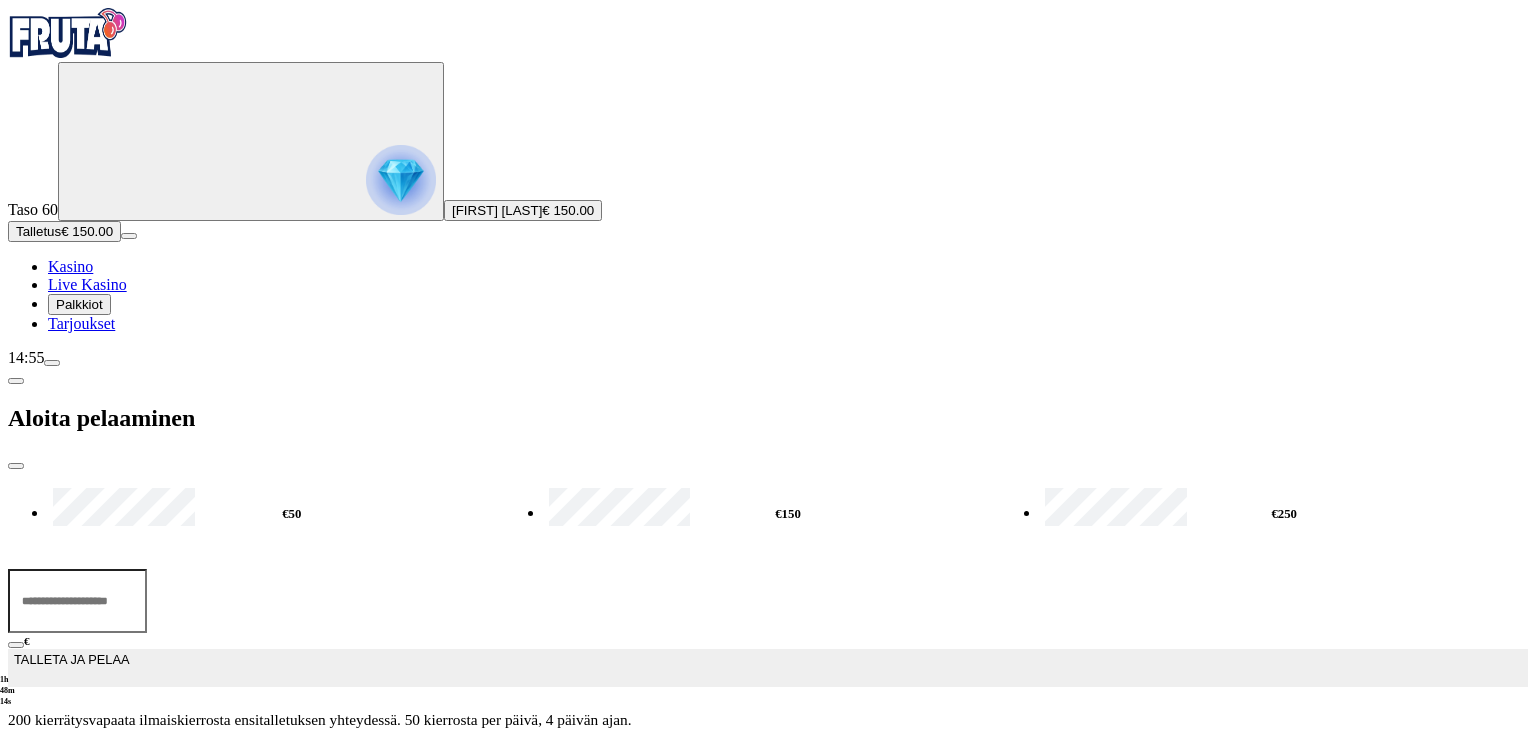 type on "***" 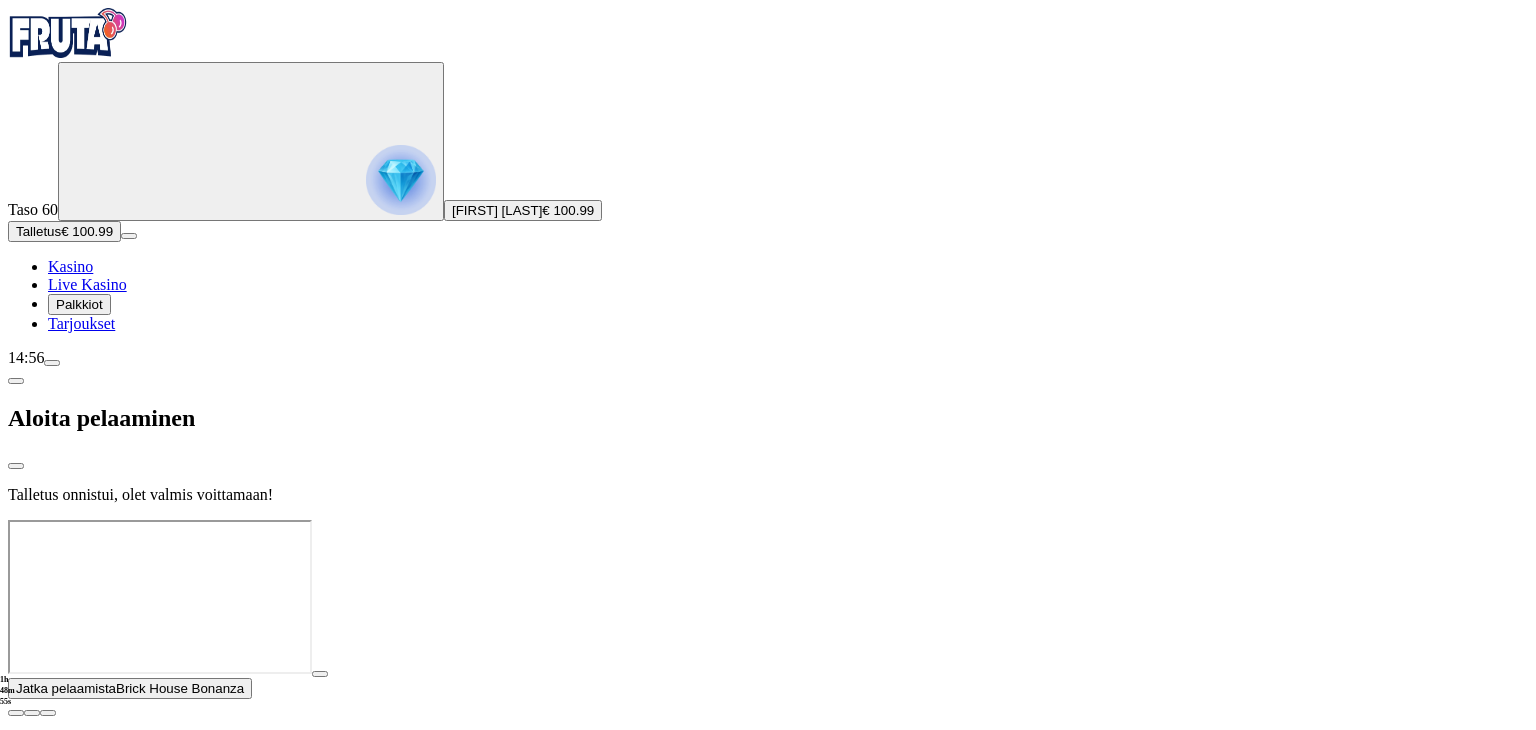 click at bounding box center (768, 520) 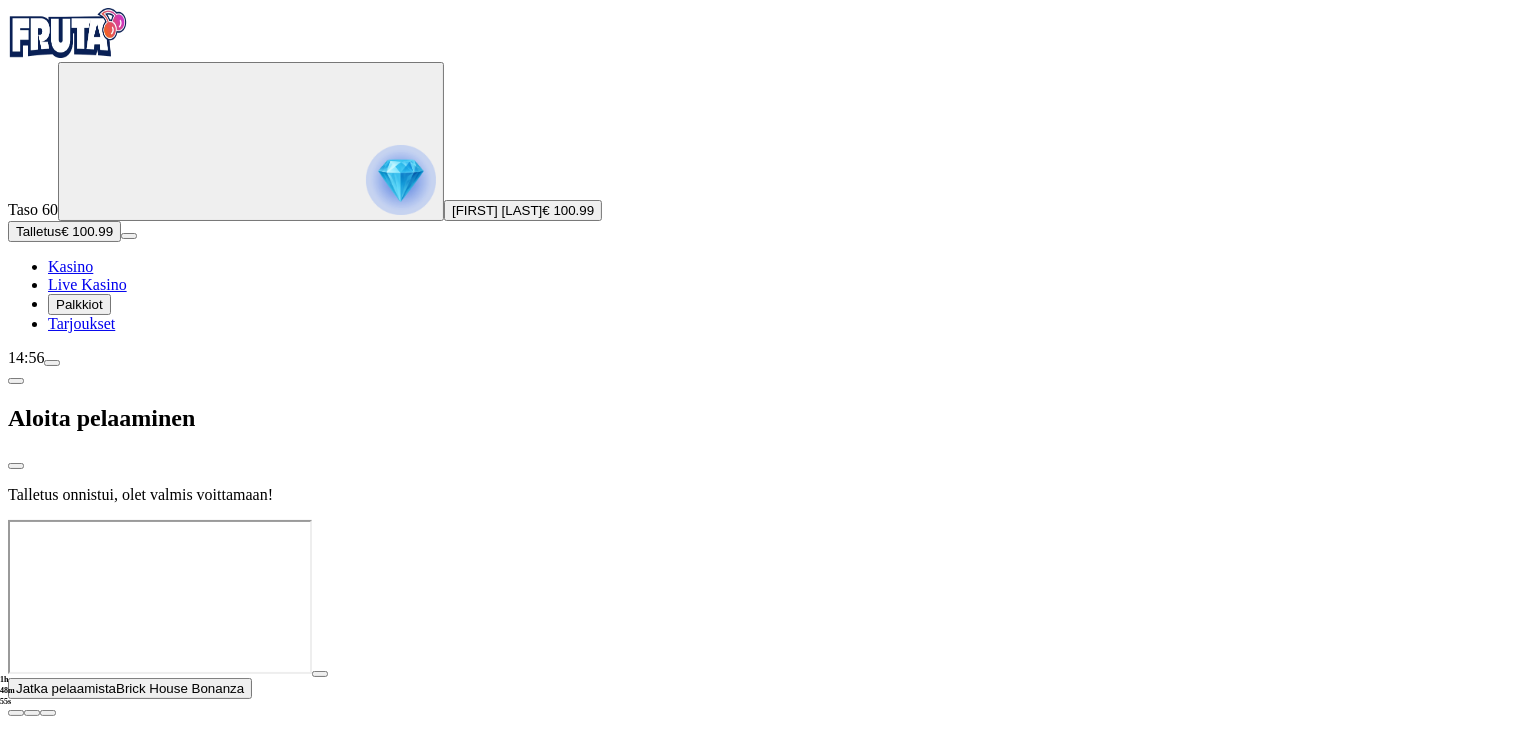 click at bounding box center [16, 713] 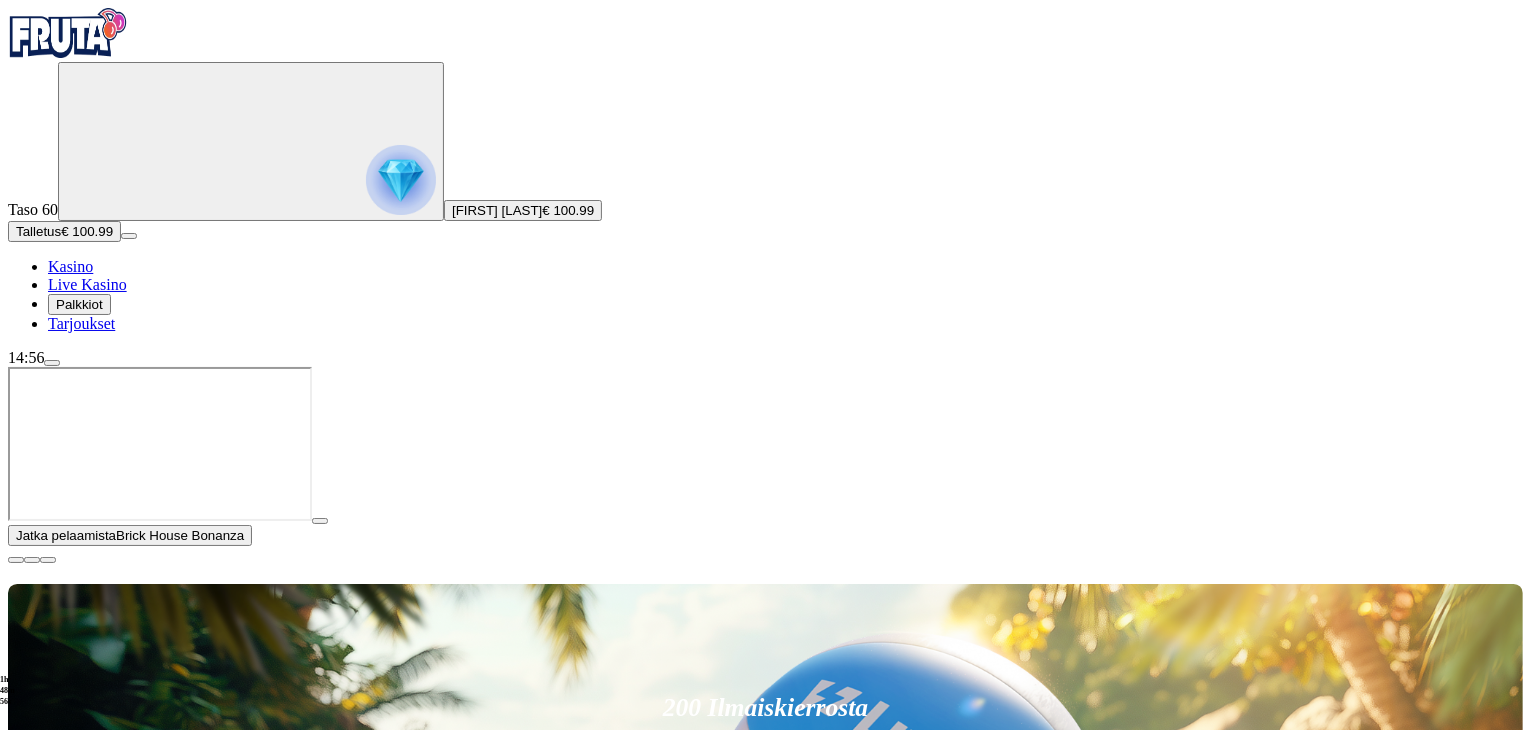 click on "Pelaa nyt Gold Blitz Pelaa nyt 1429 Uncharted Seas Pelaa nyt Wolf Gold Pelaa nyt Wild Wild Riches Pelaa nyt Super Joker Pelaa nyt Aztec Gems Deluxe™ Pelaa nyt Wolf Power: Hold & Win Pelaa nyt Fire and Roses Joker Pelaa nyt Wolf Gold Ultimate Pelaa nyt Brick House Bonanza Pelaa nyt Joker Stoker" at bounding box center (829, 1878) 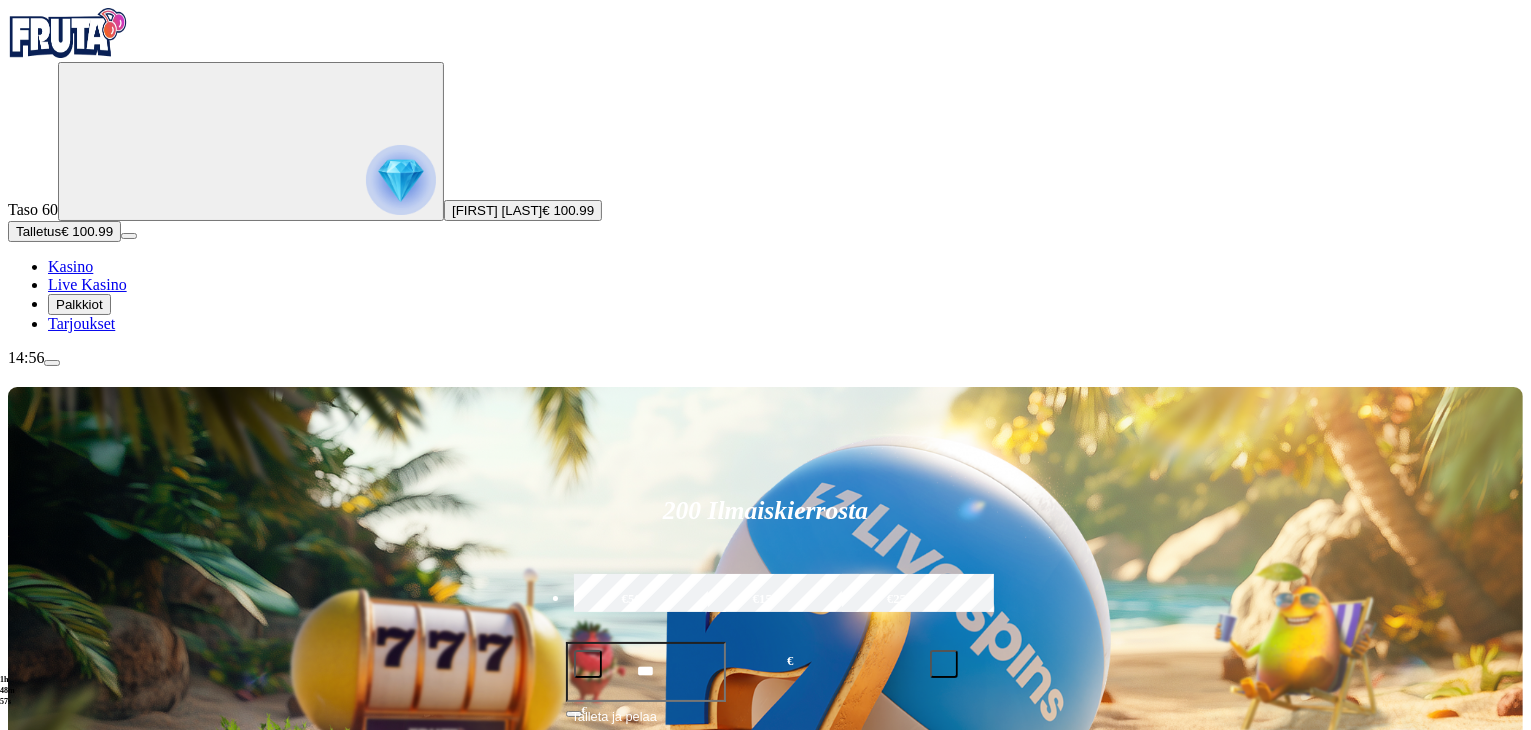 click on "Pelaa nyt" at bounding box center [77, 1677] 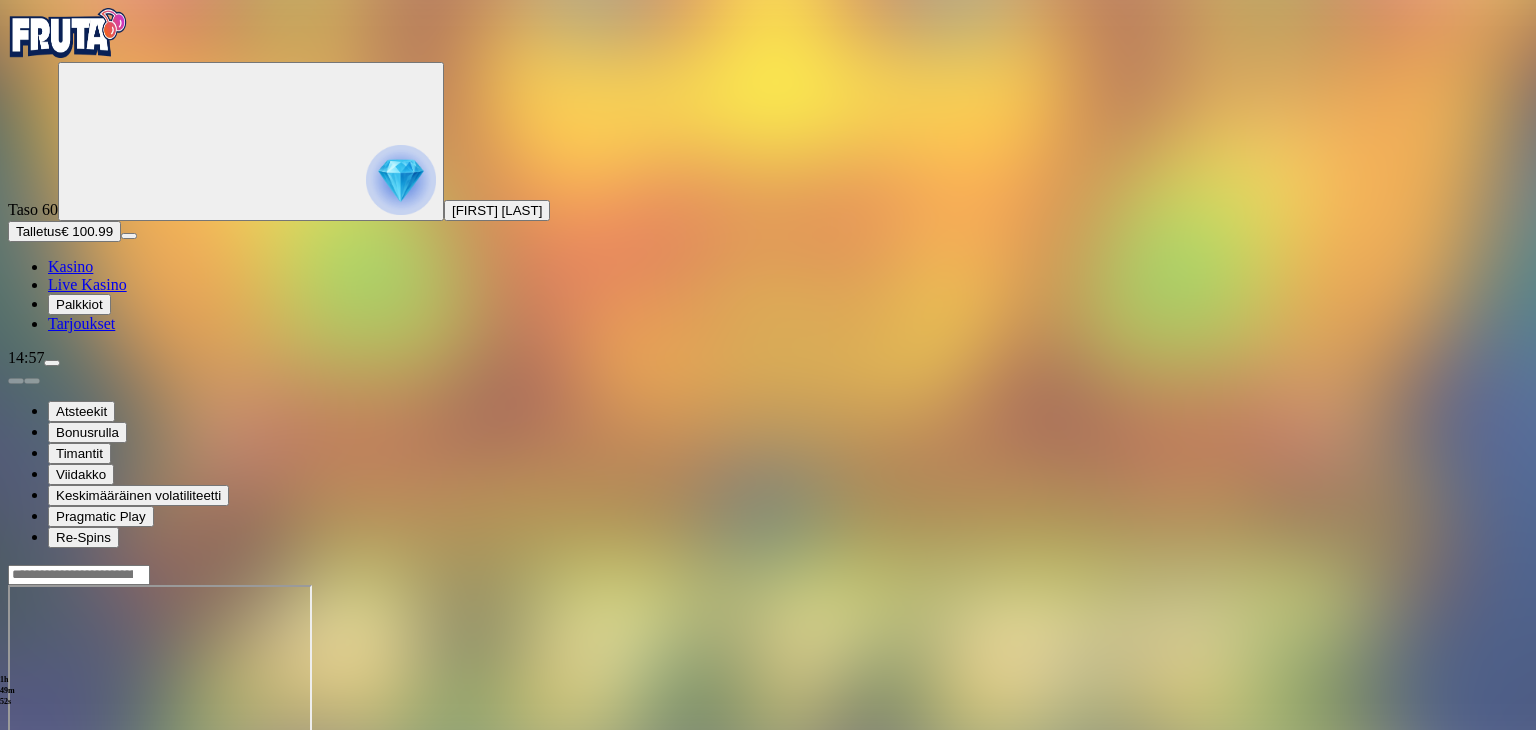 click on "Talletus € 100.99" at bounding box center [64, 231] 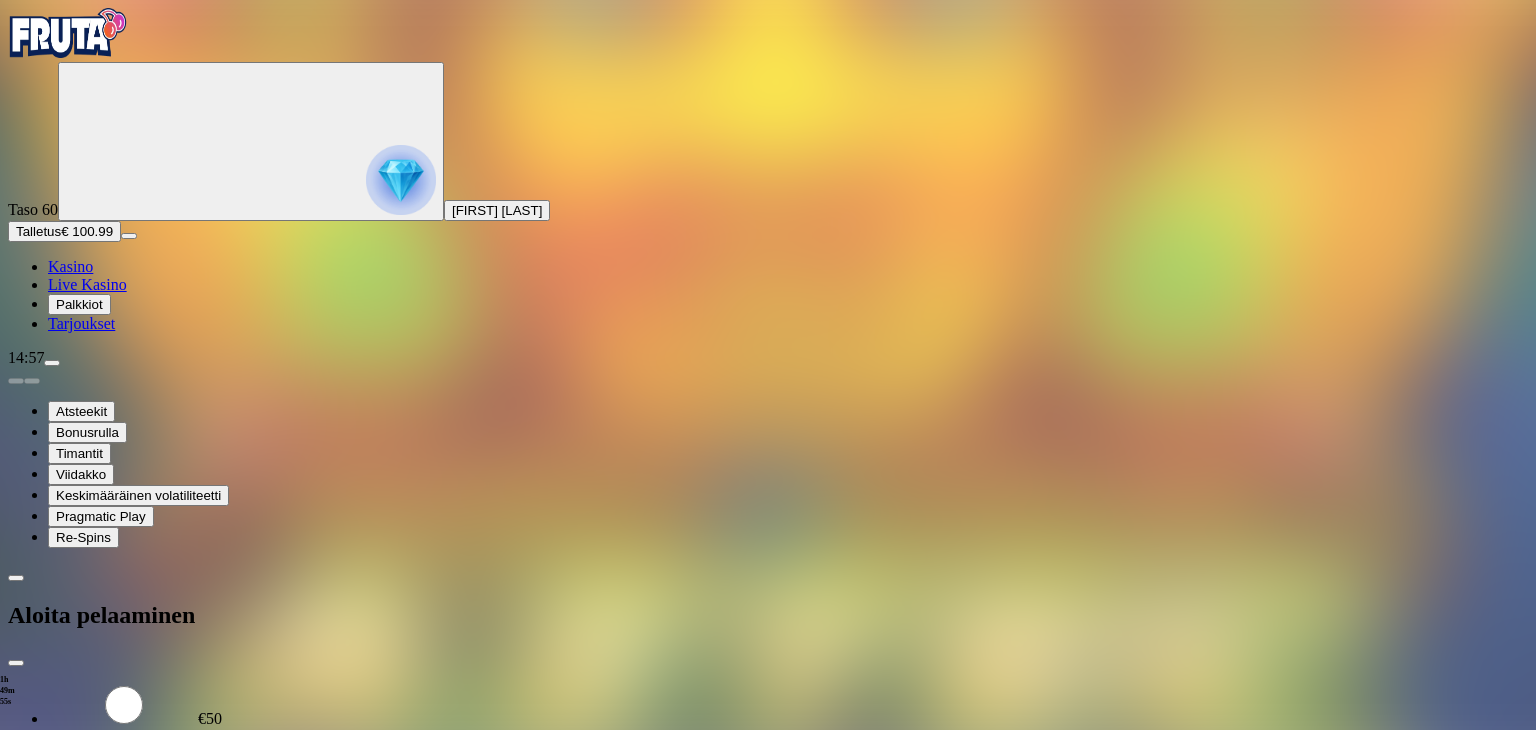 click on "TALLETA JA PELAA" at bounding box center (76, 883) 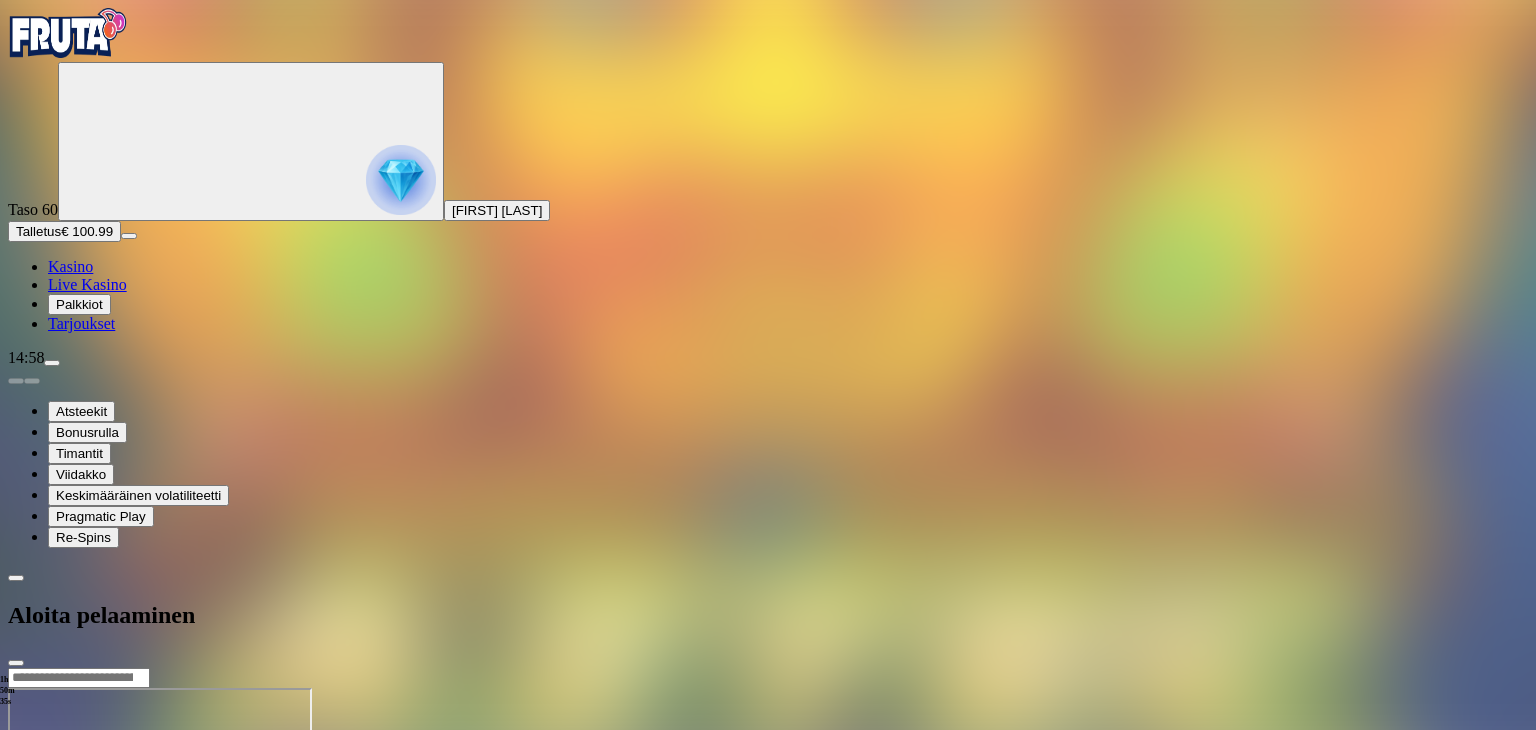 click at bounding box center (768, 667) 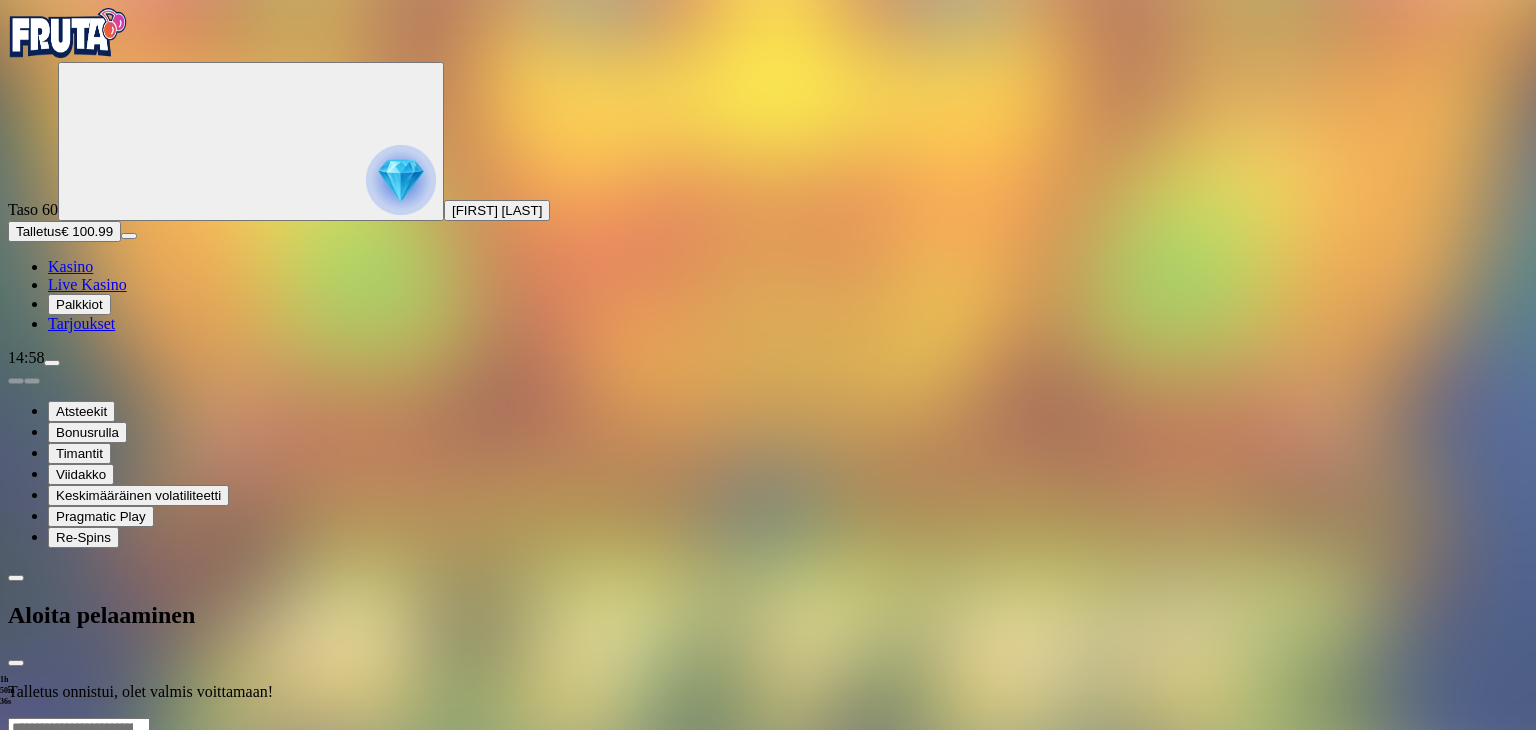 click at bounding box center (768, 717) 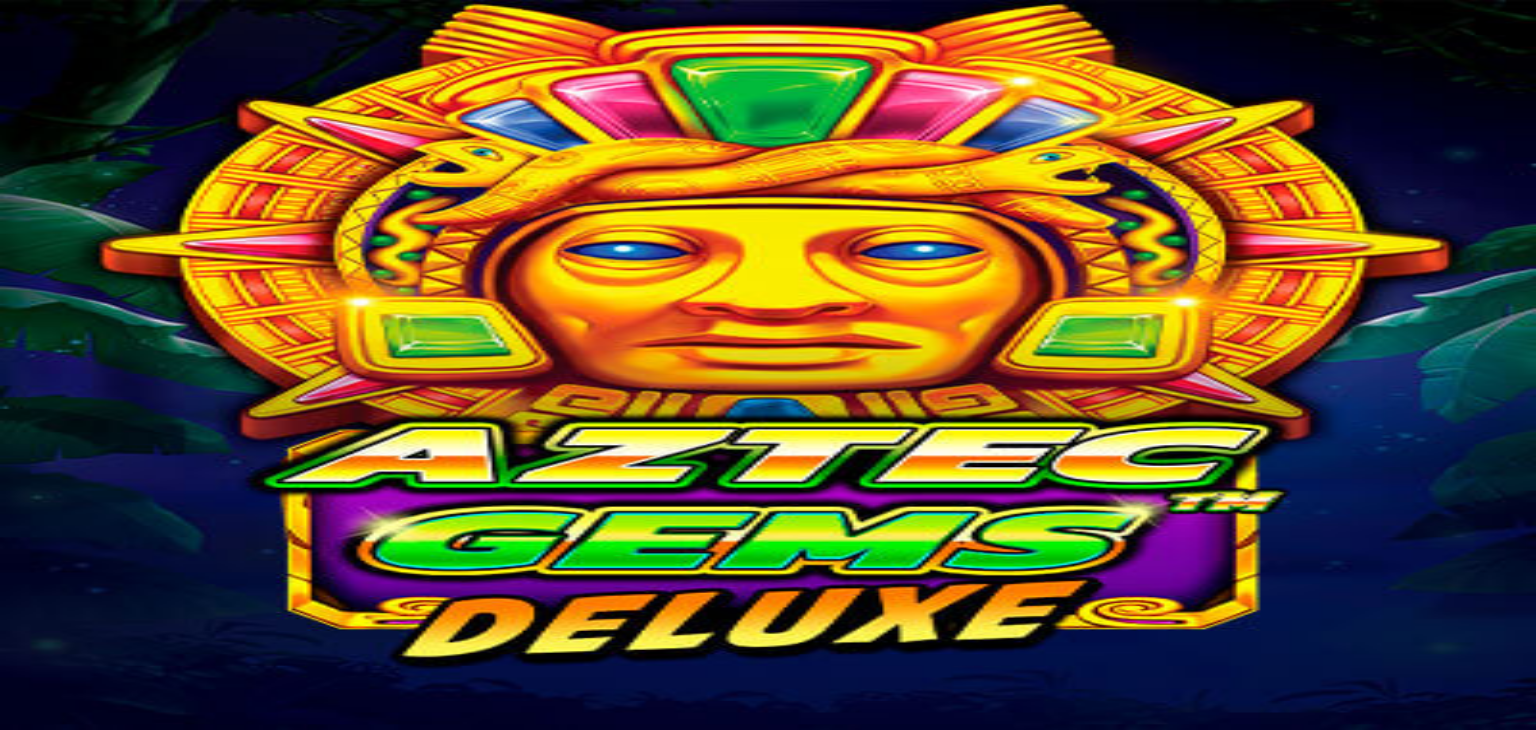 scroll, scrollTop: 0, scrollLeft: 0, axis: both 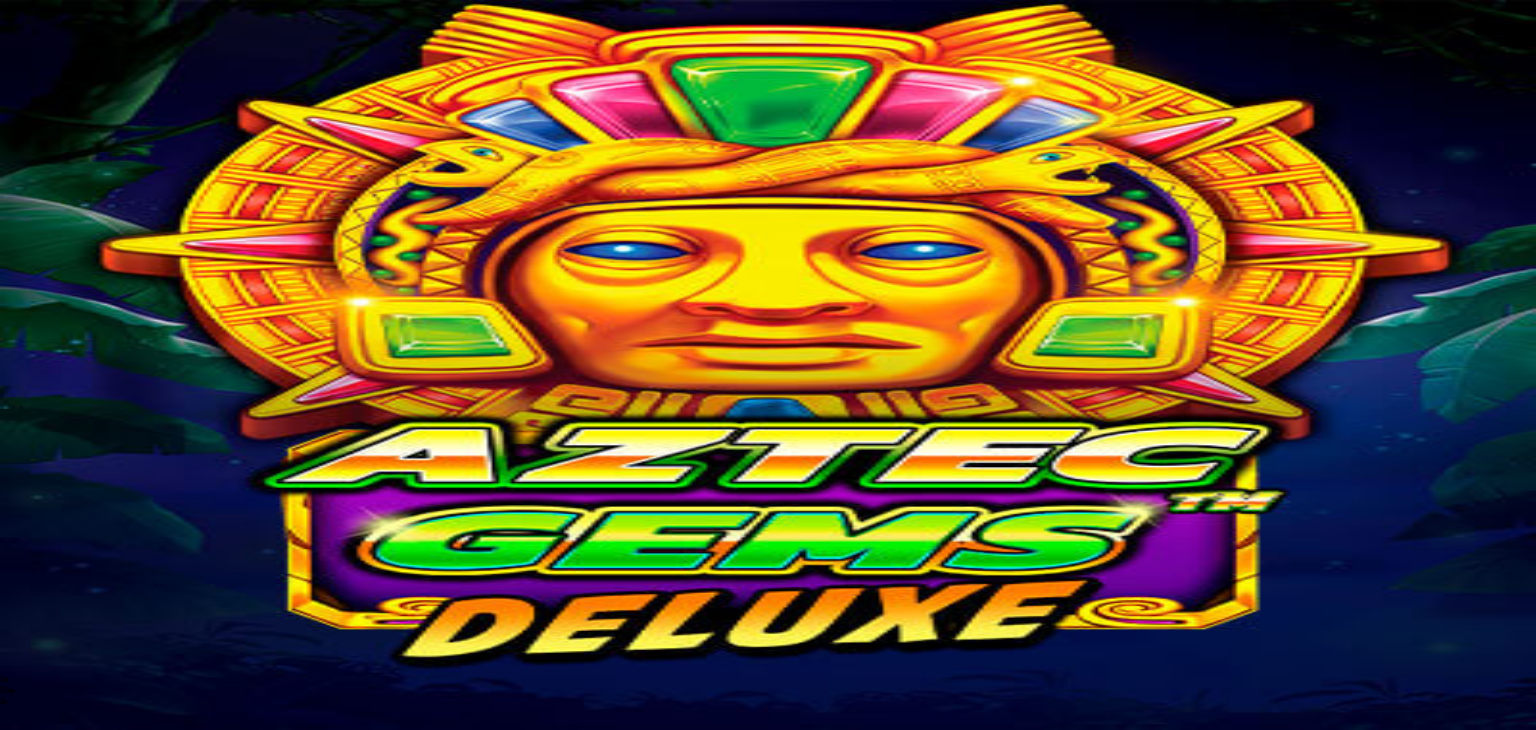 click on "Palkkiot" at bounding box center [79, 236] 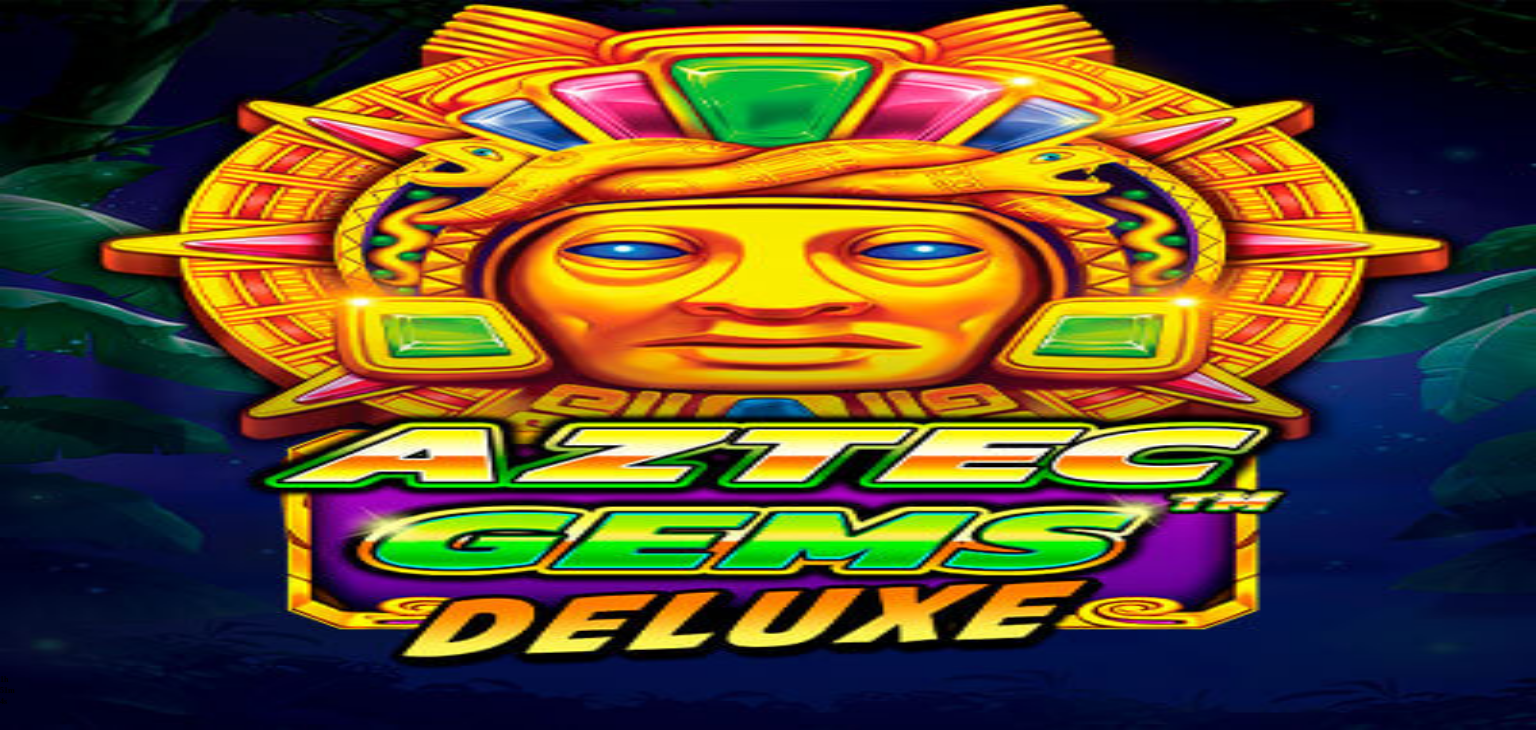 click at bounding box center [112, 800] 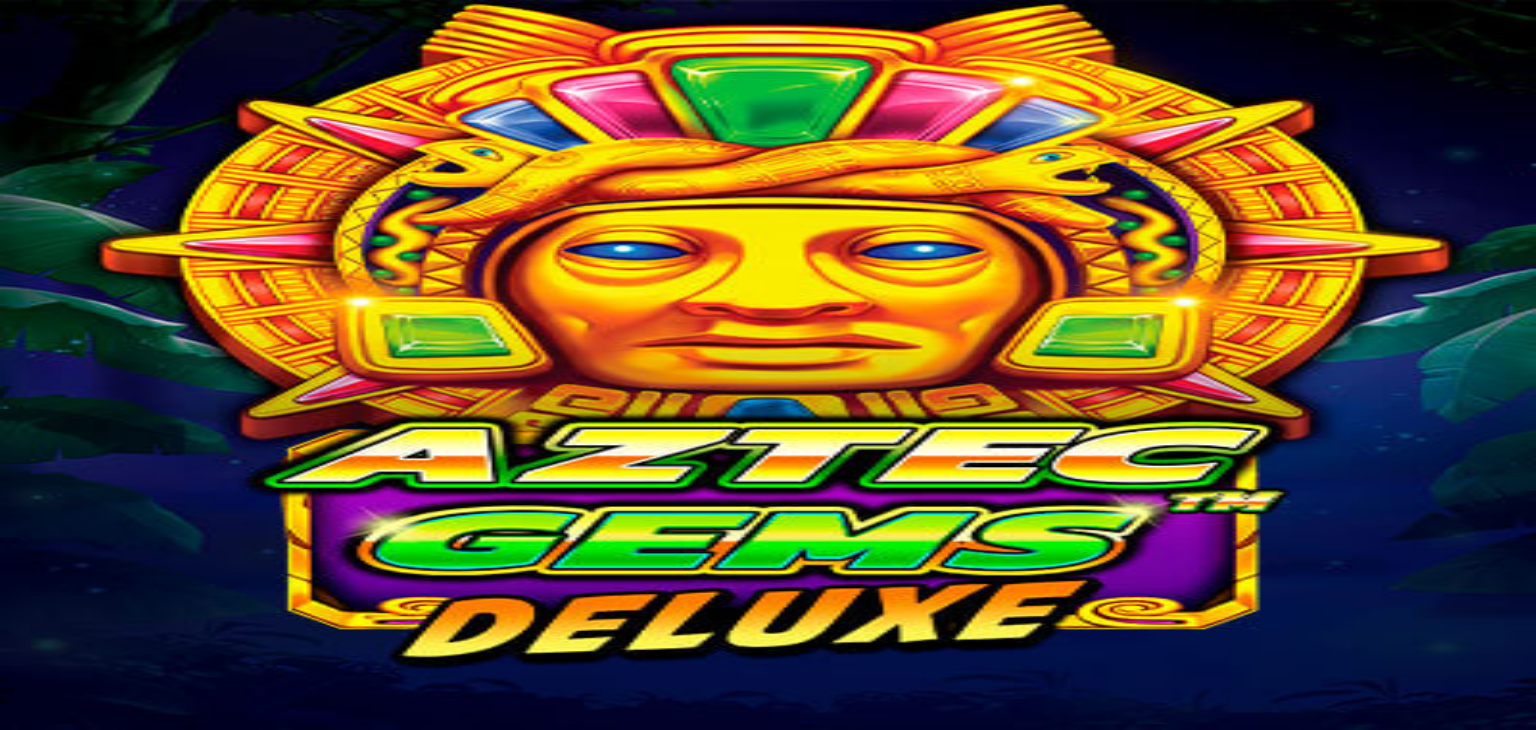 click on "Avaa palkinto" at bounding box center (768, 992) 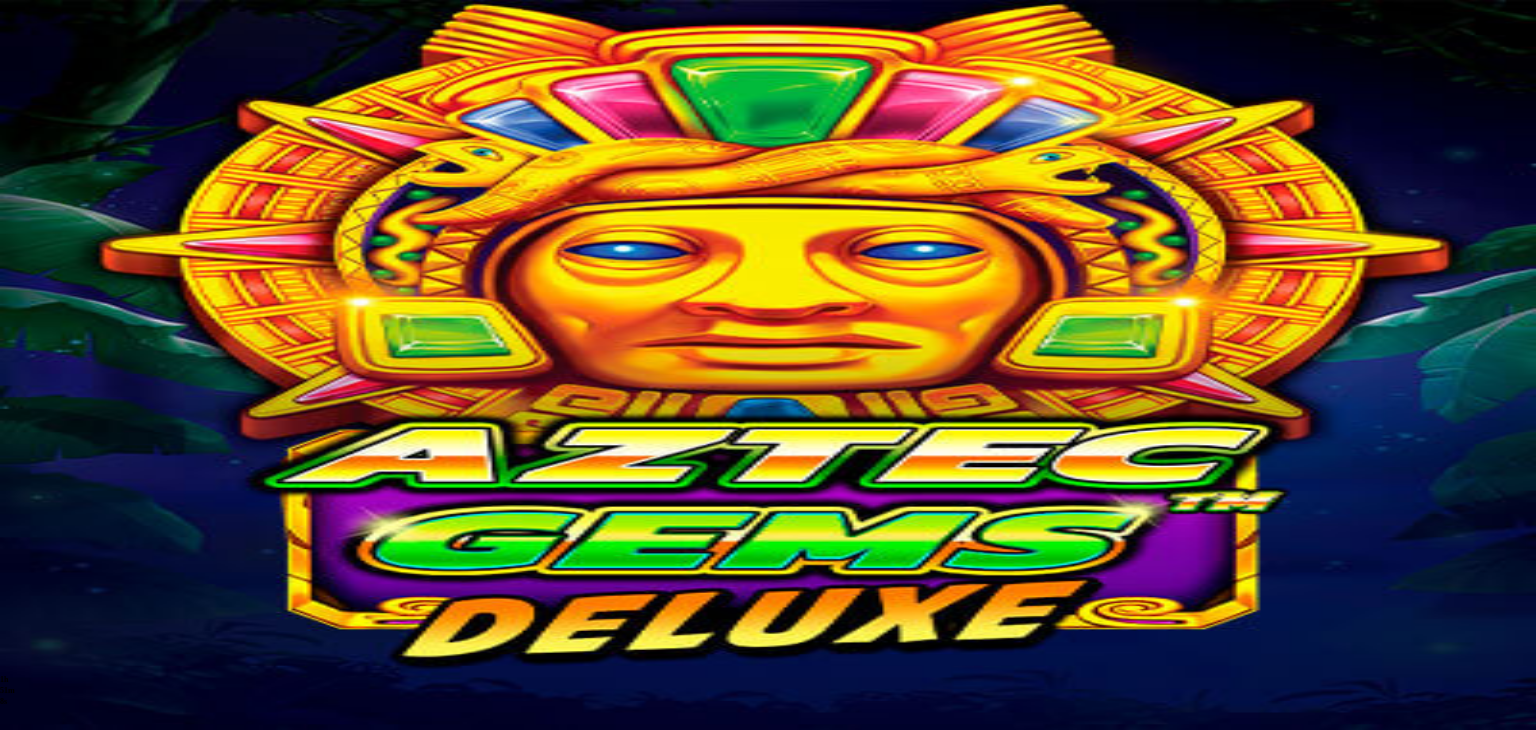 click at bounding box center (88, 1264) 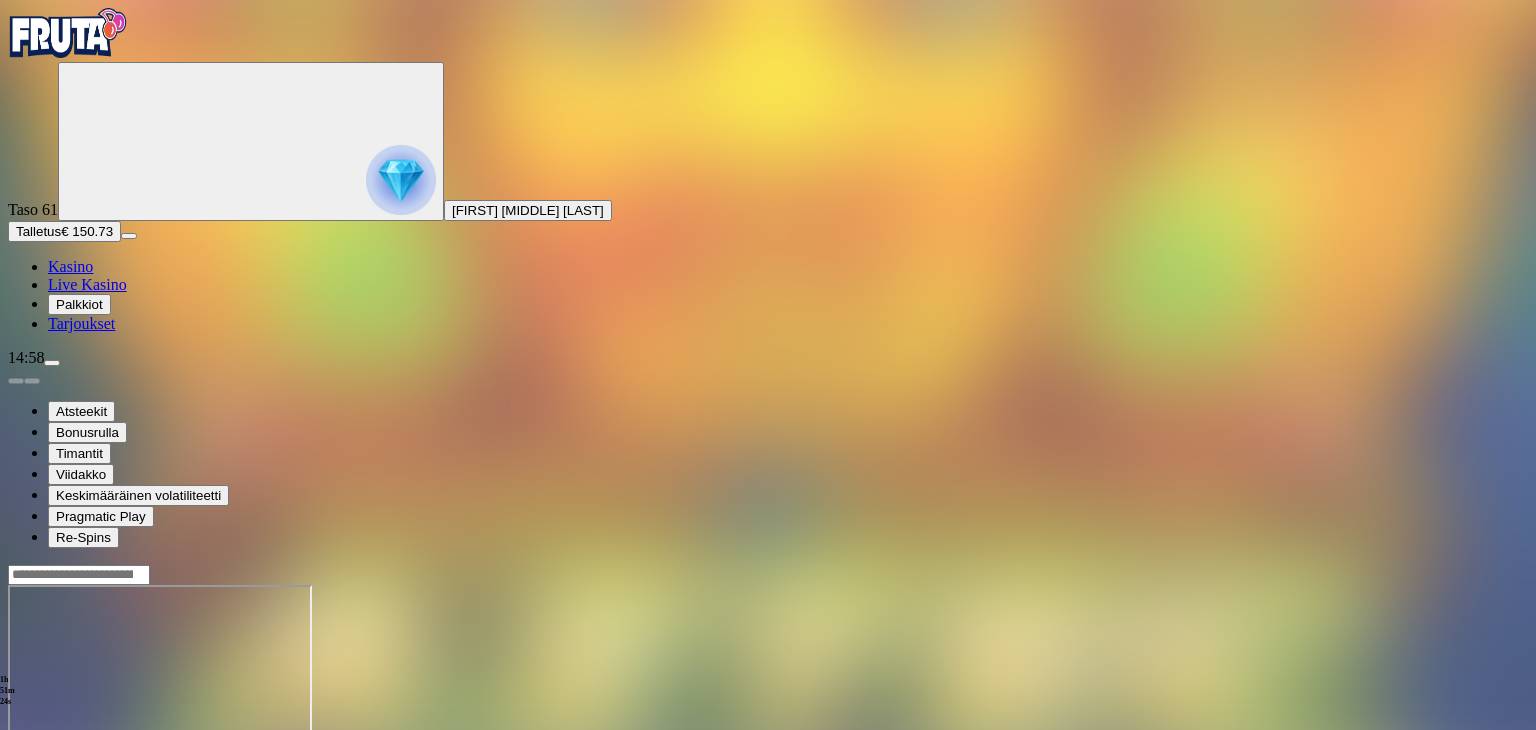 click on "Kasino" at bounding box center (70, 266) 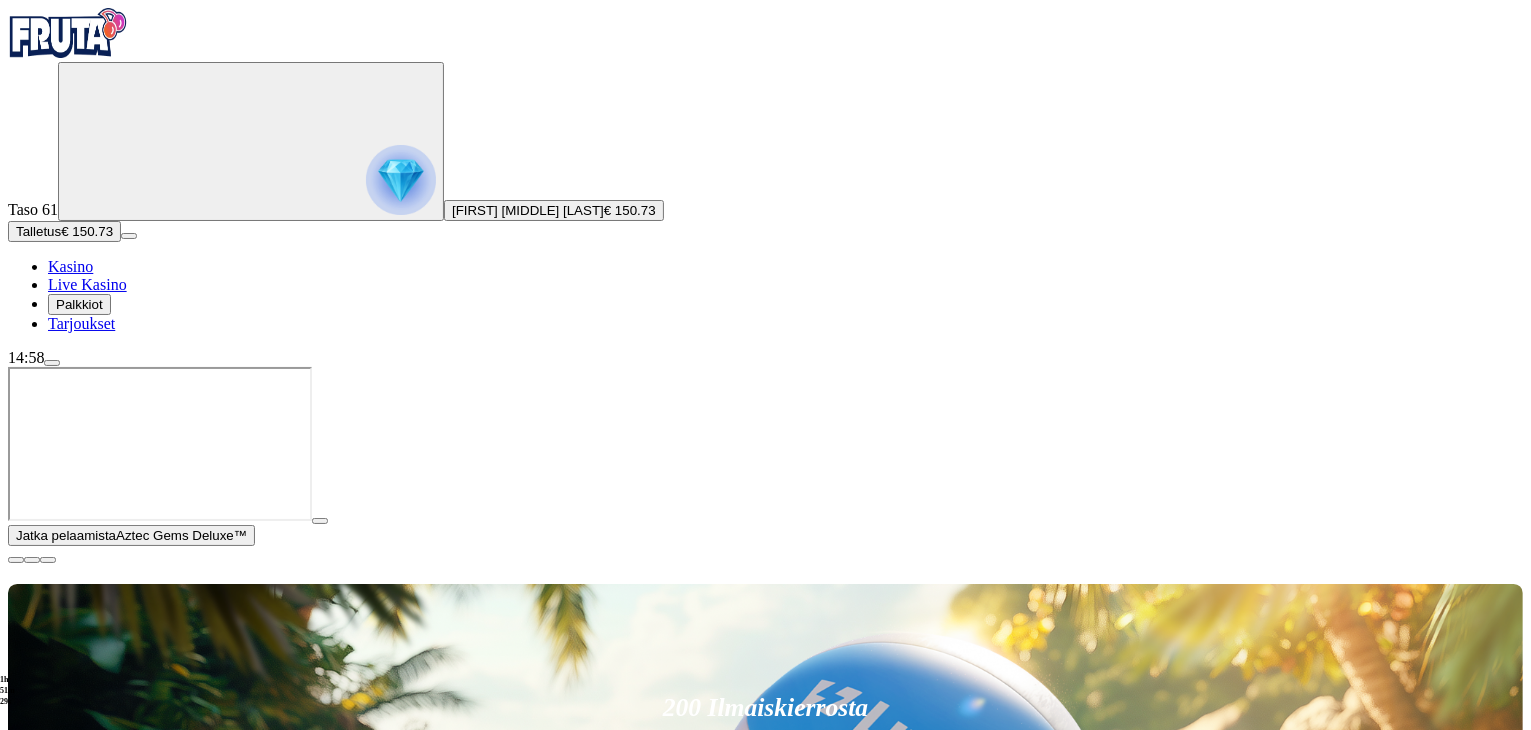 drag, startPoint x: 1508, startPoint y: 544, endPoint x: 935, endPoint y: 675, distance: 587.784 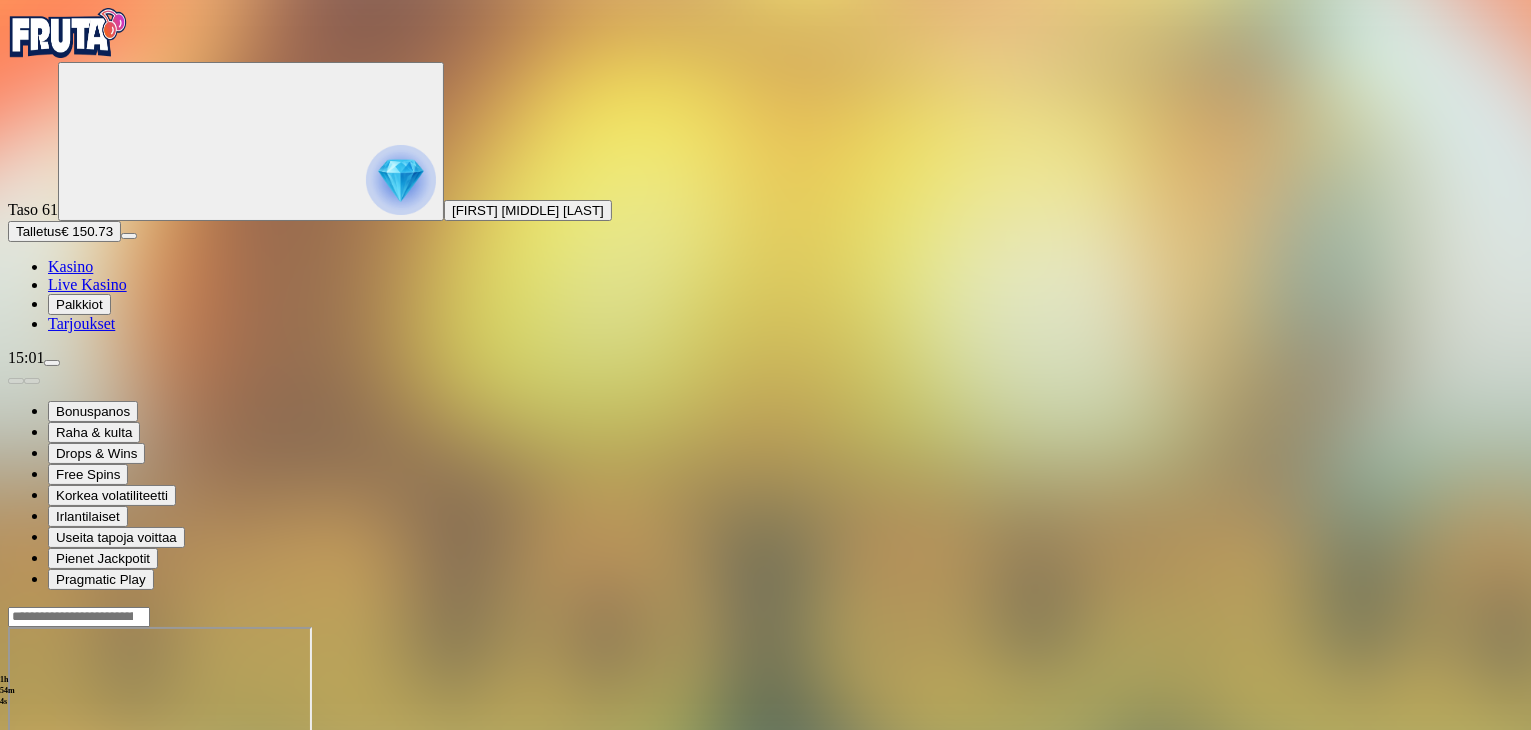 click on "Kasino" at bounding box center (70, 266) 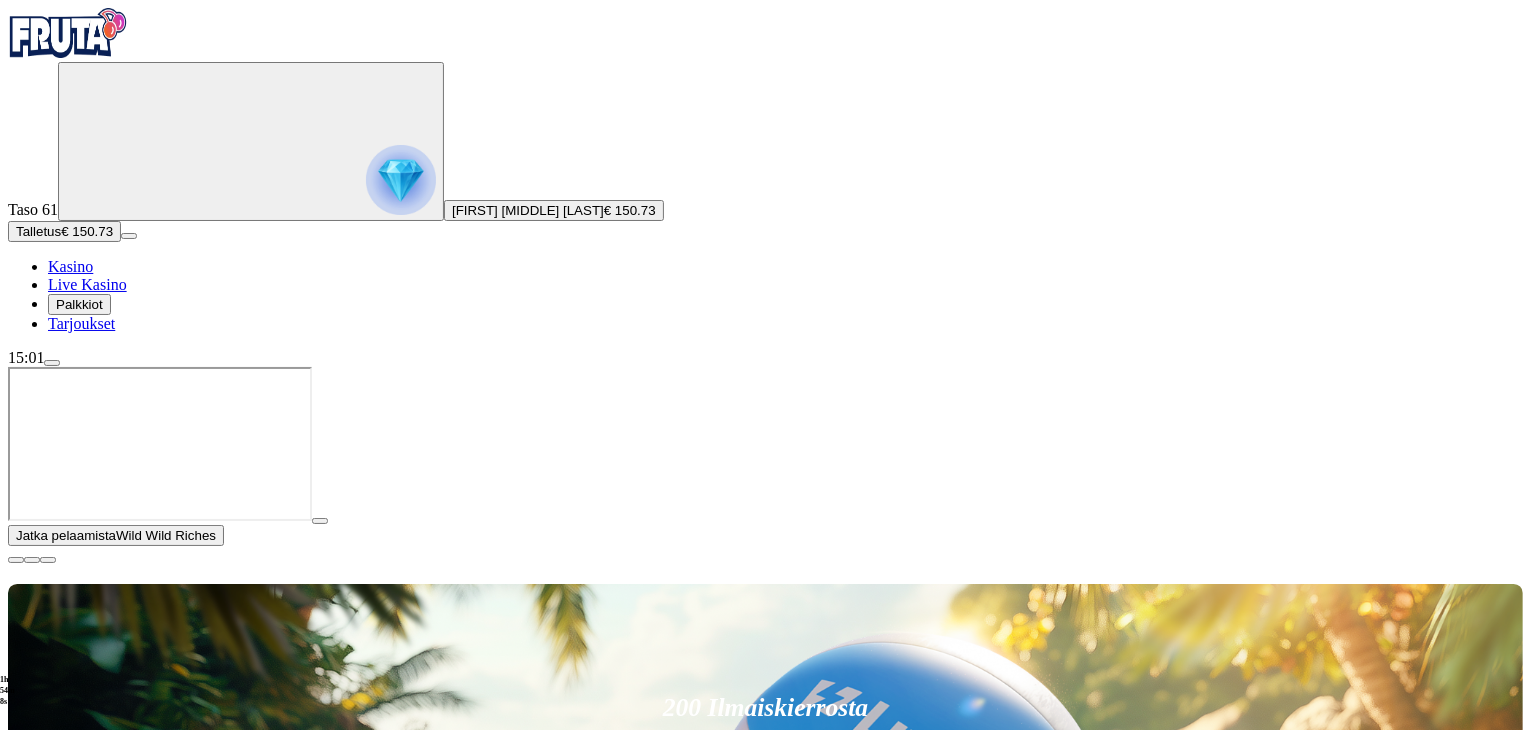 click at bounding box center (16, 560) 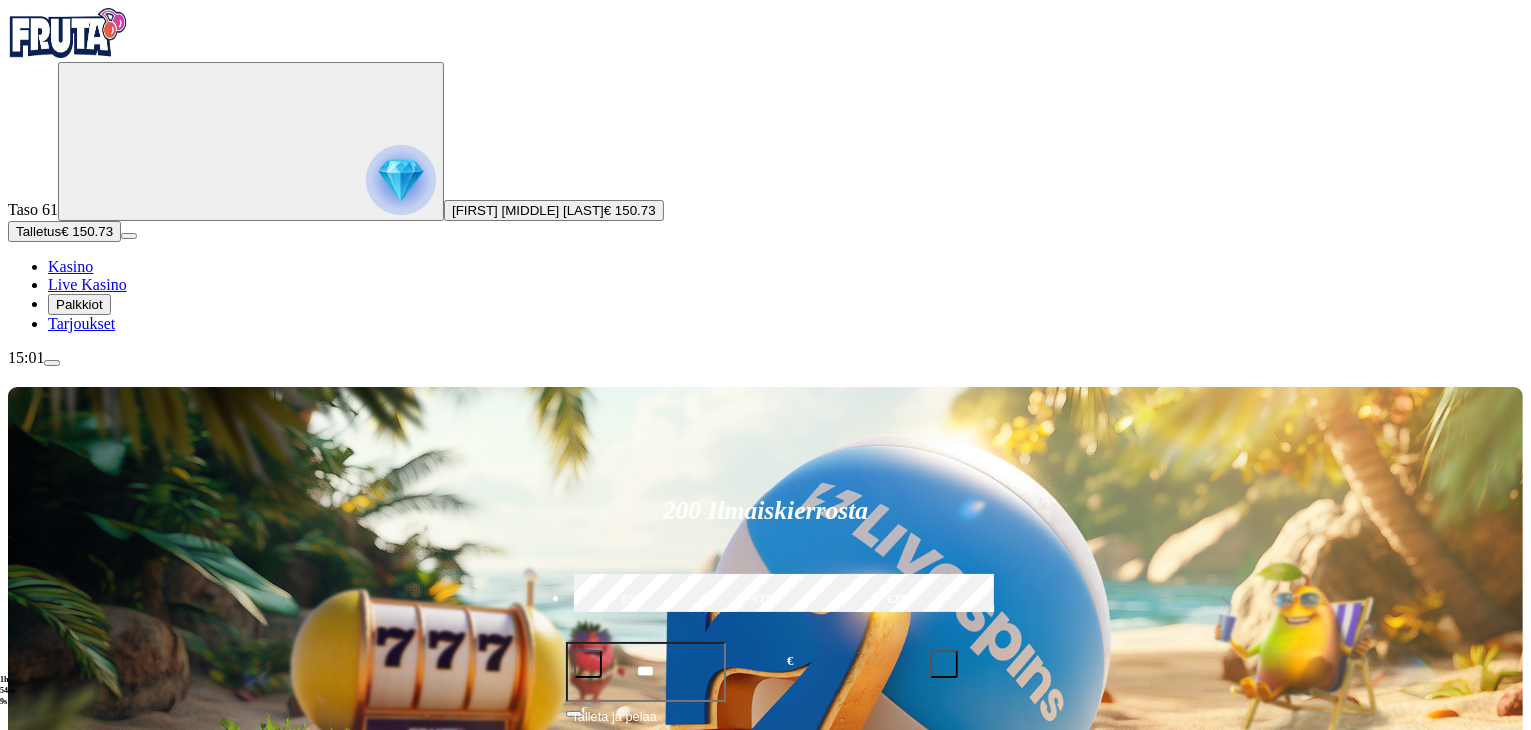 click at bounding box center (32, 1153) 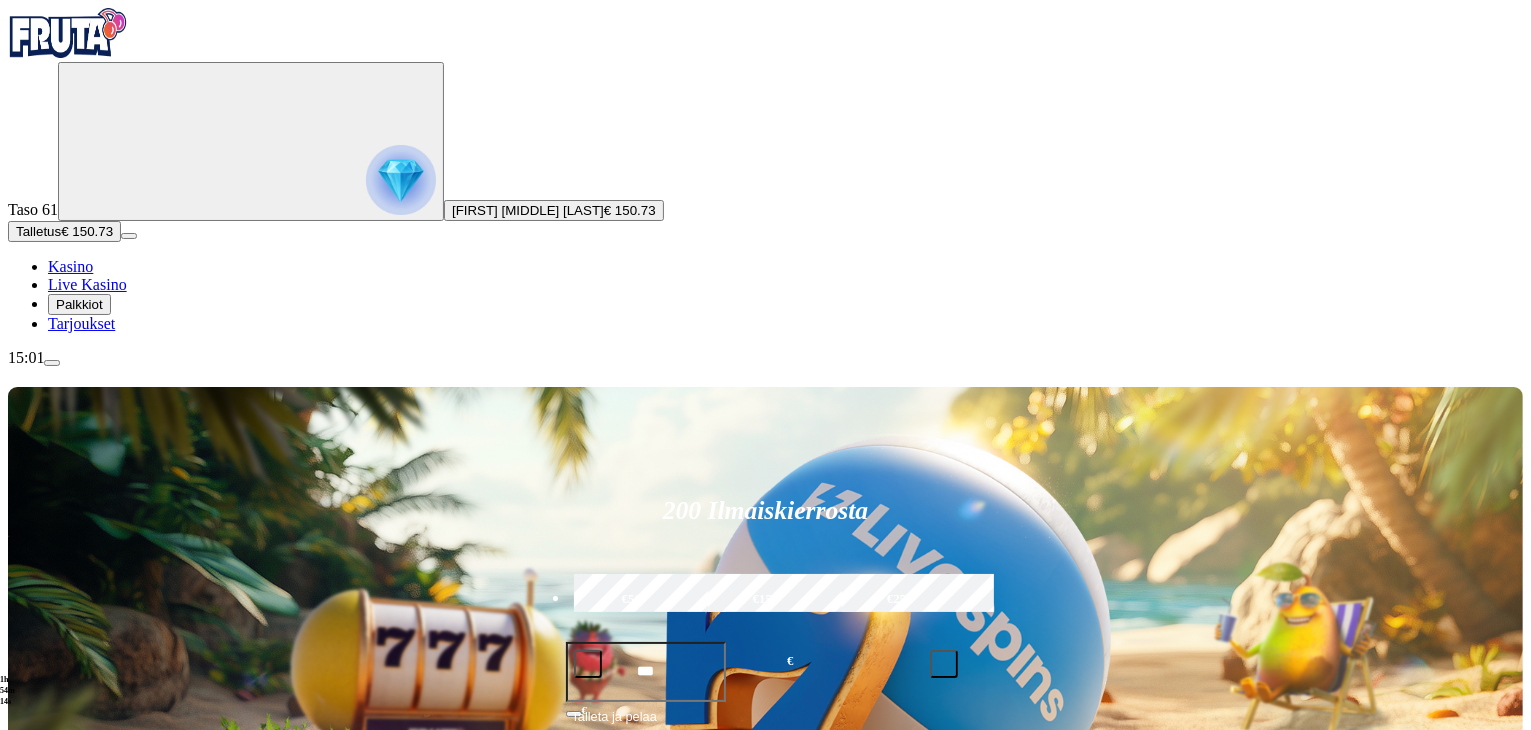 click on "Pelaa nyt" at bounding box center [-899, 1677] 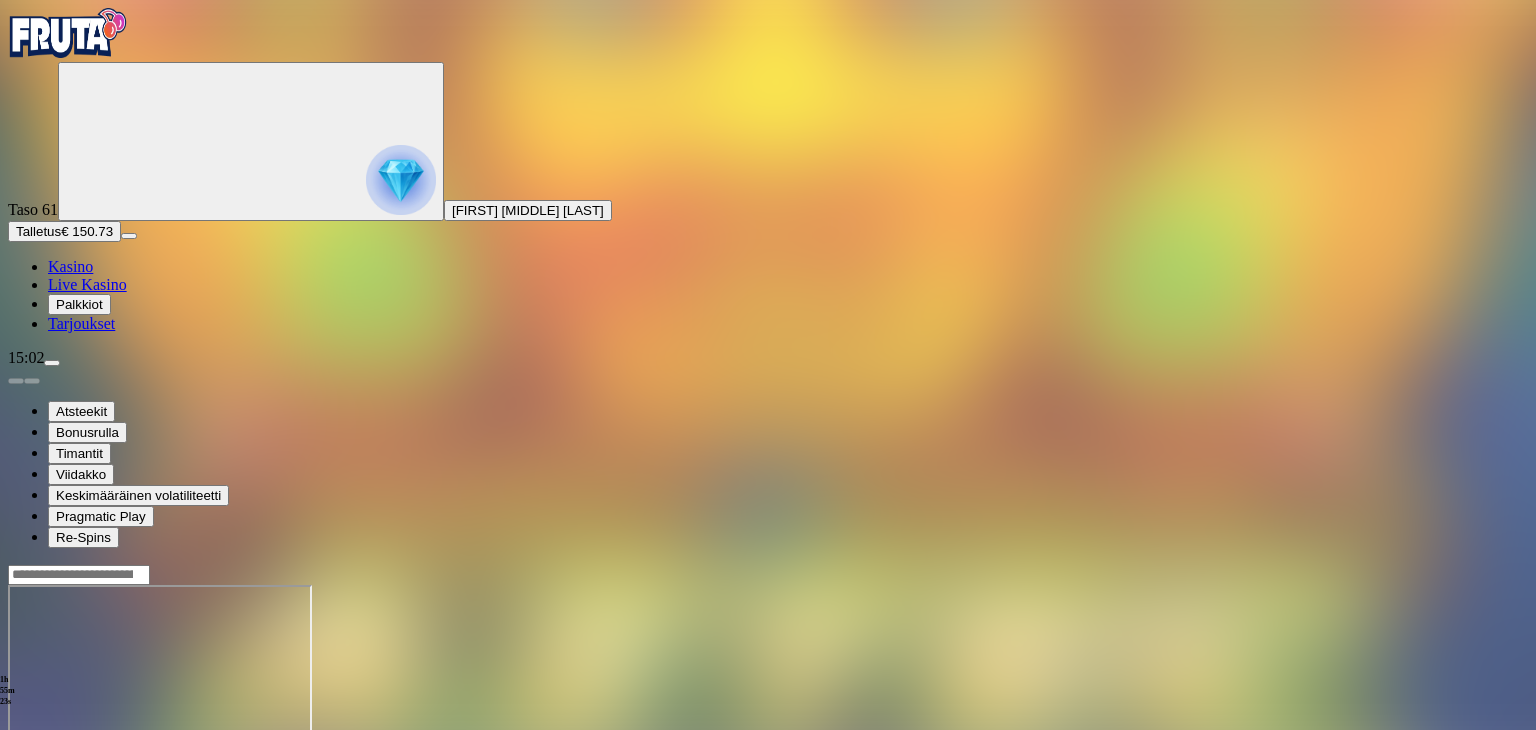 click on "Kasino" at bounding box center (70, 266) 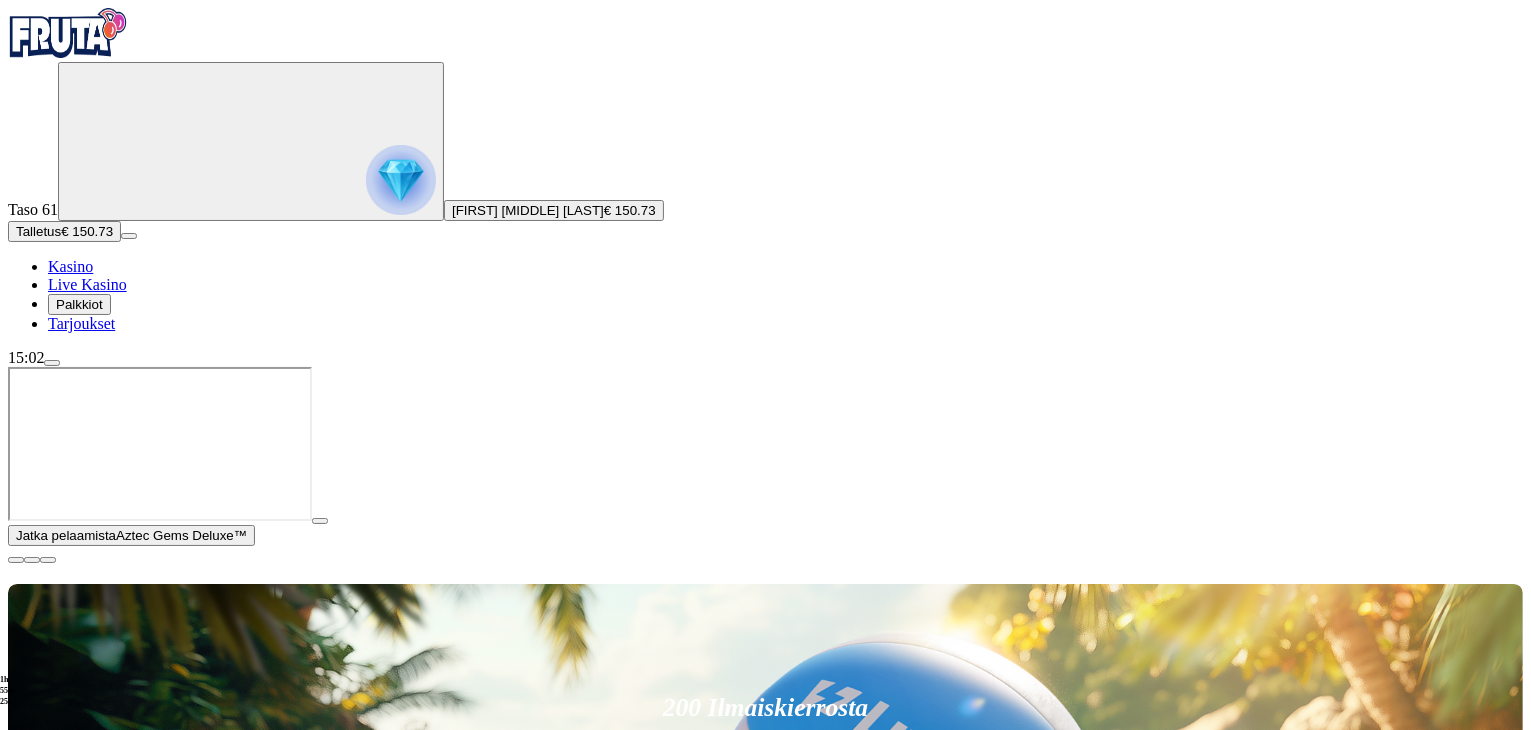 click on "Kasino" at bounding box center [70, 266] 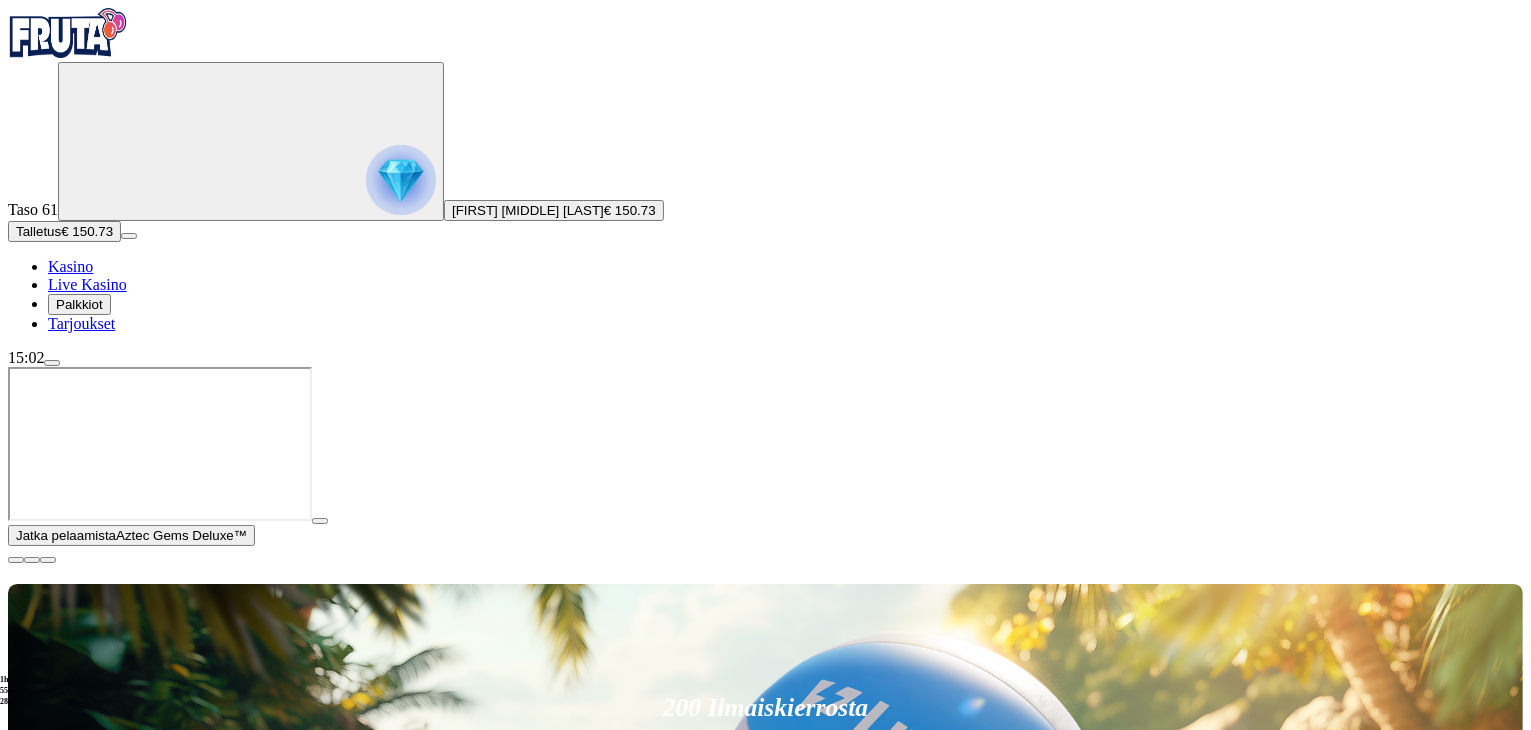 click on "€50" at bounding box center [632, 797] 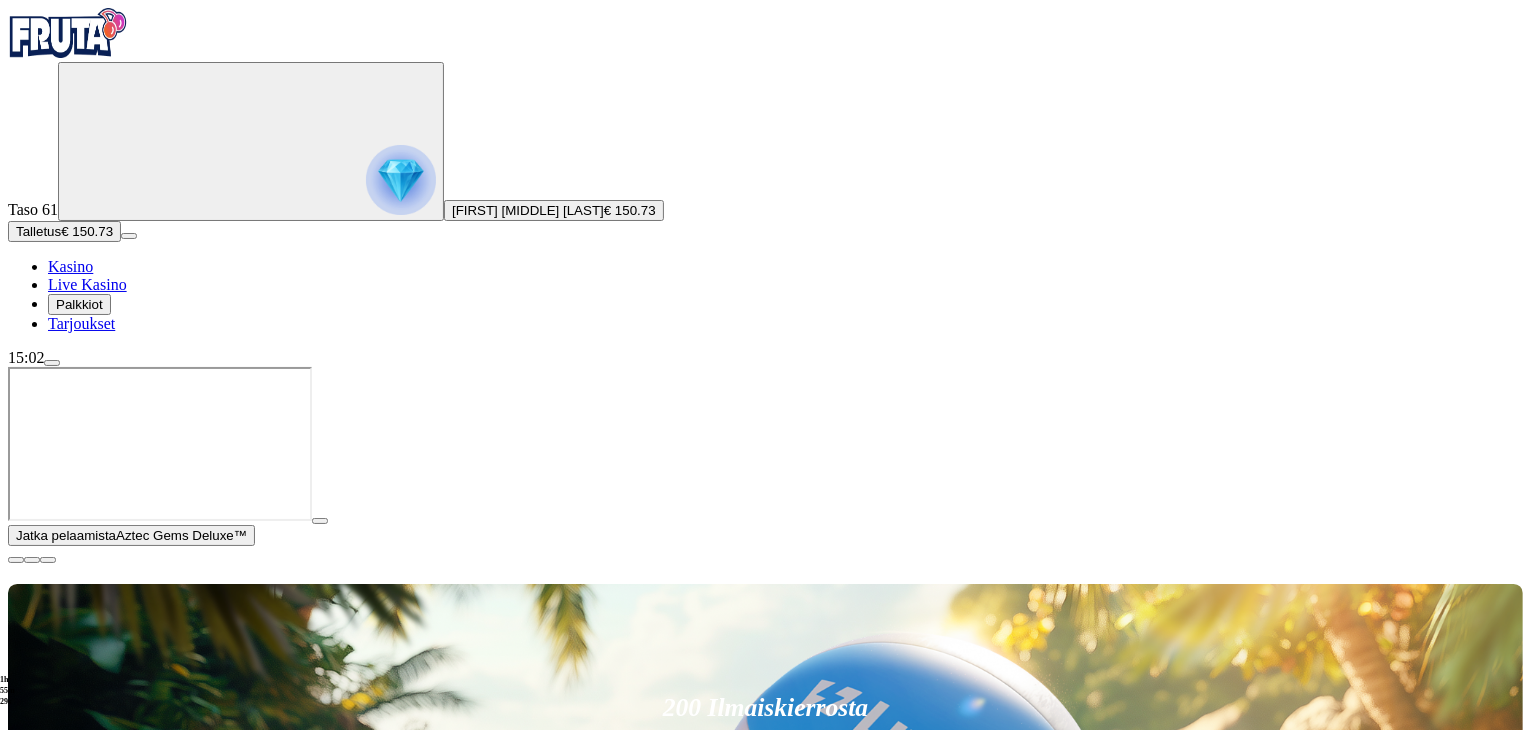 click on "Talleta ja pelaa" at bounding box center [766, 922] 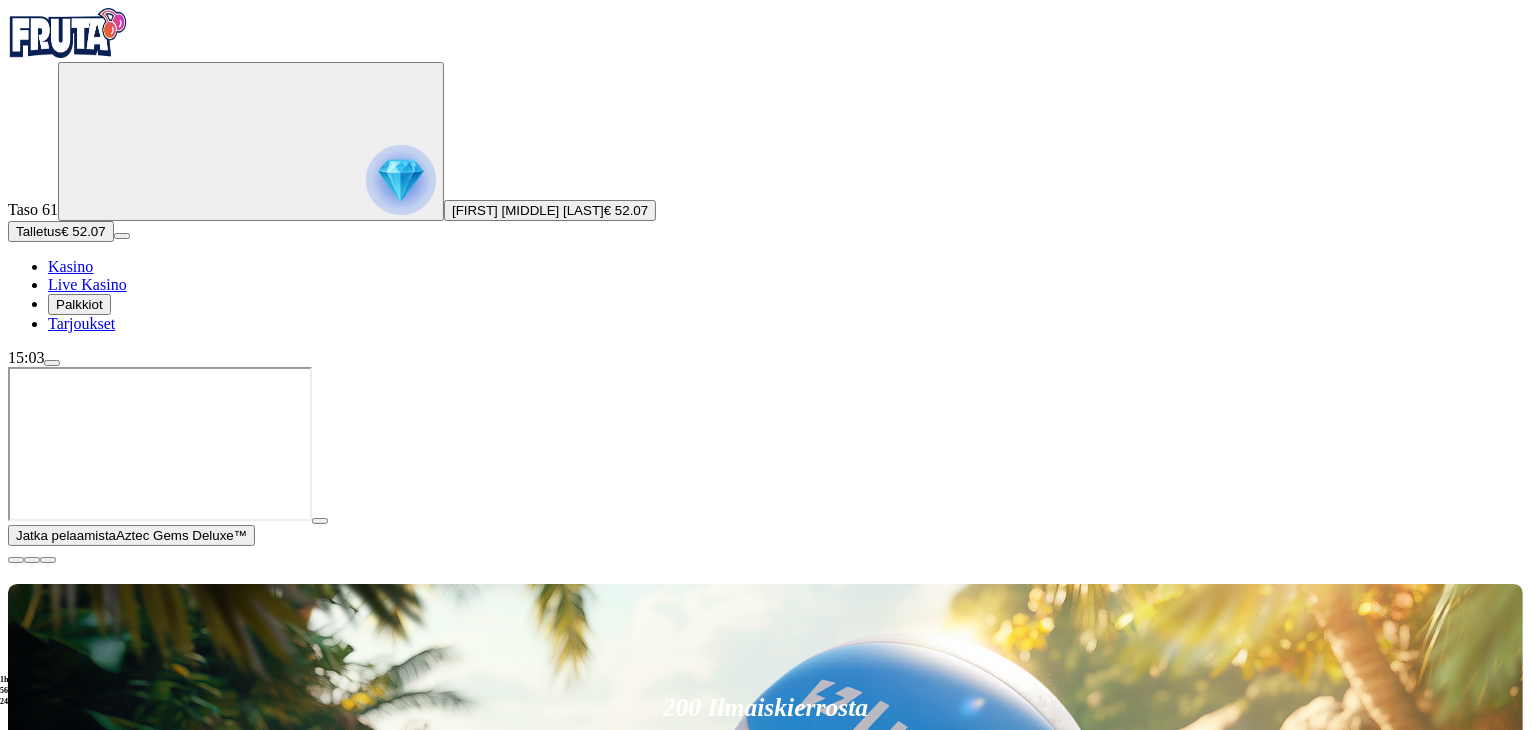 click at bounding box center [16, 560] 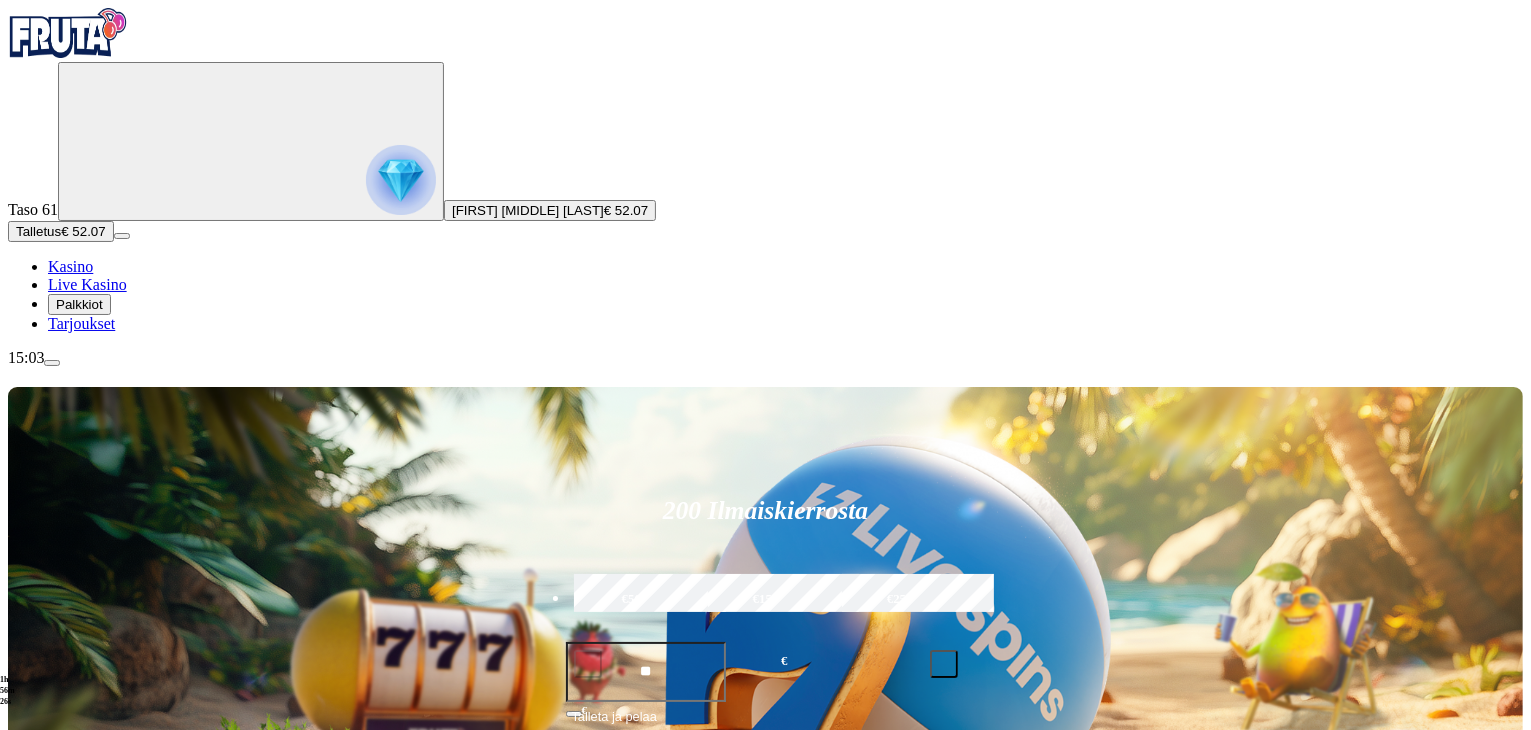 click on "Pelaa nyt" at bounding box center [77, 1677] 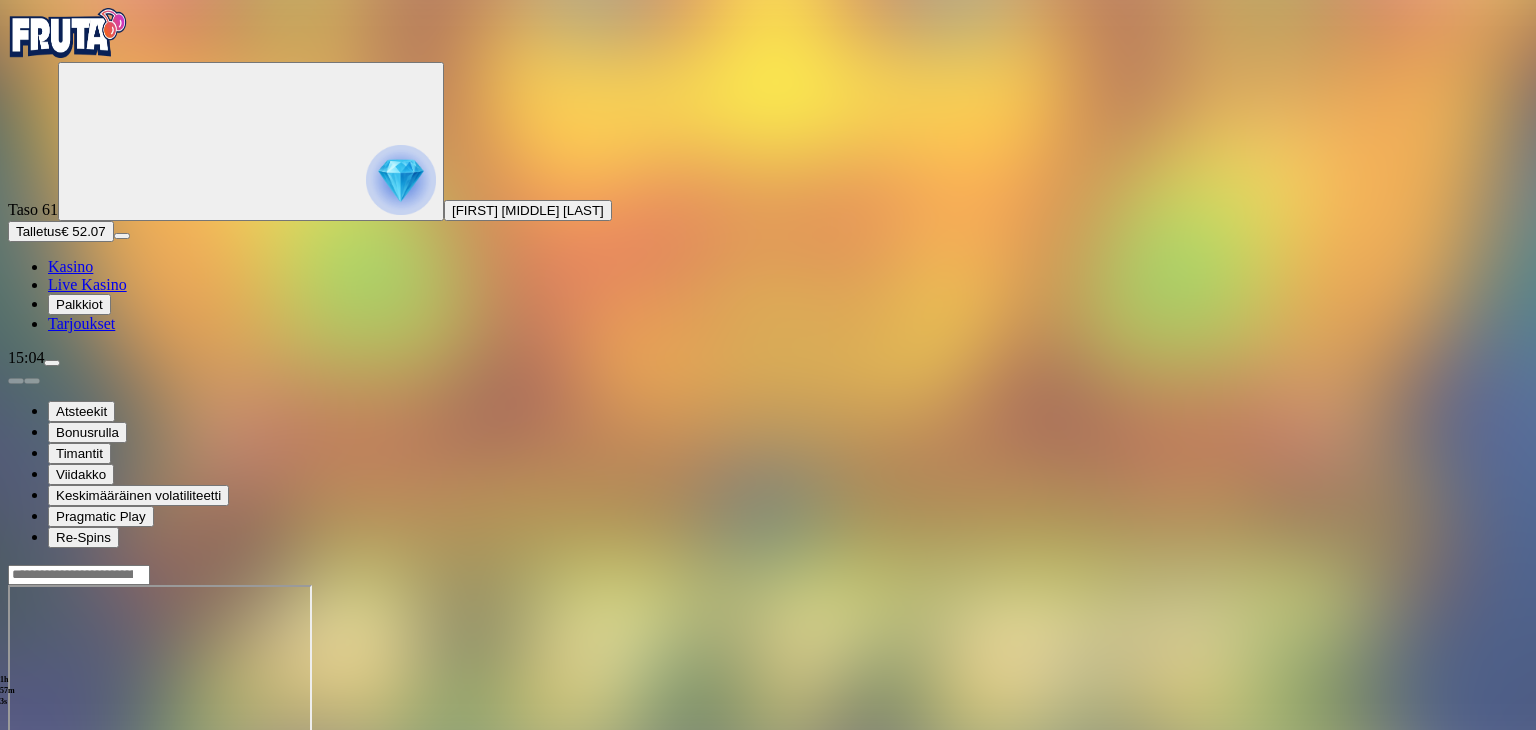 click on "Kasino" at bounding box center [70, 266] 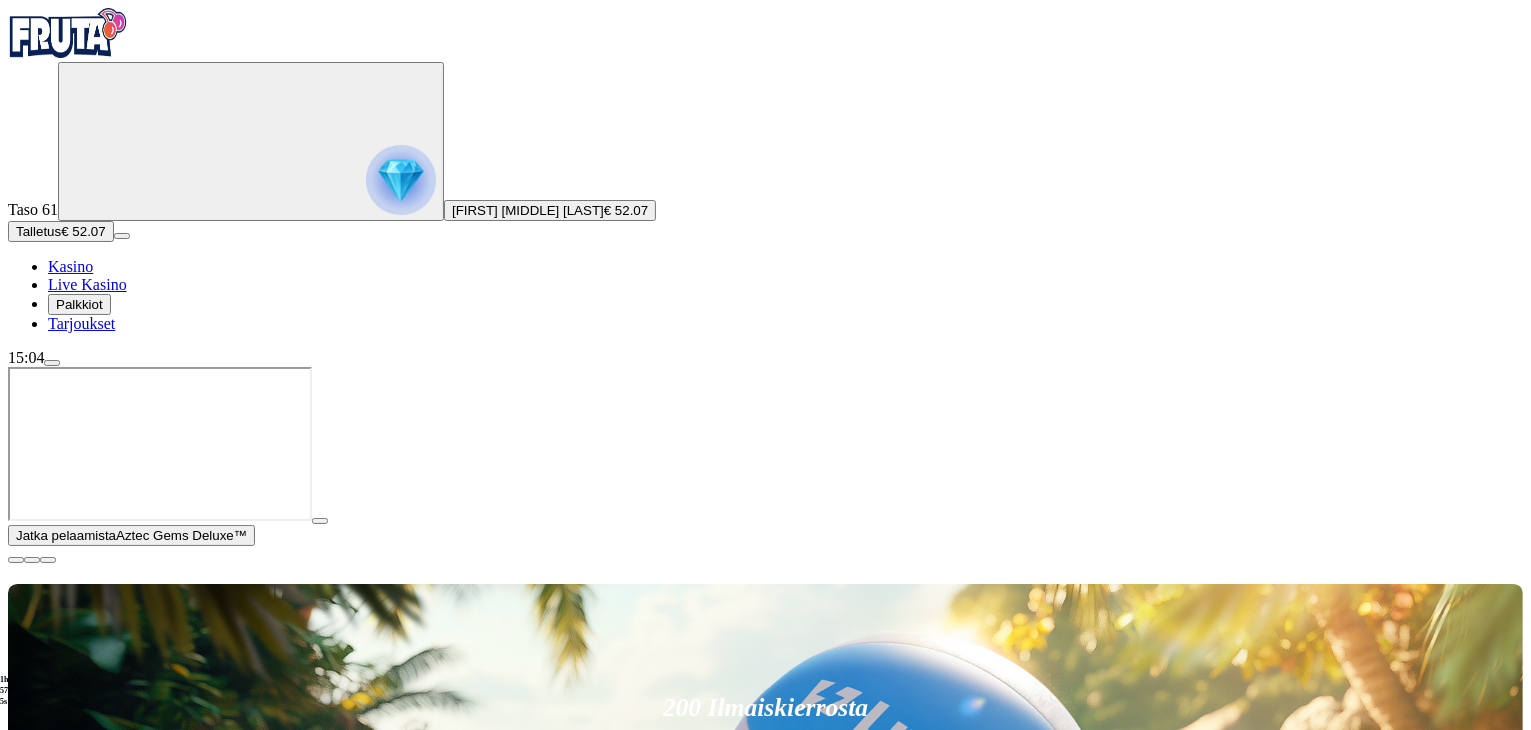 click on "Pelaa nyt" at bounding box center (77, 1778) 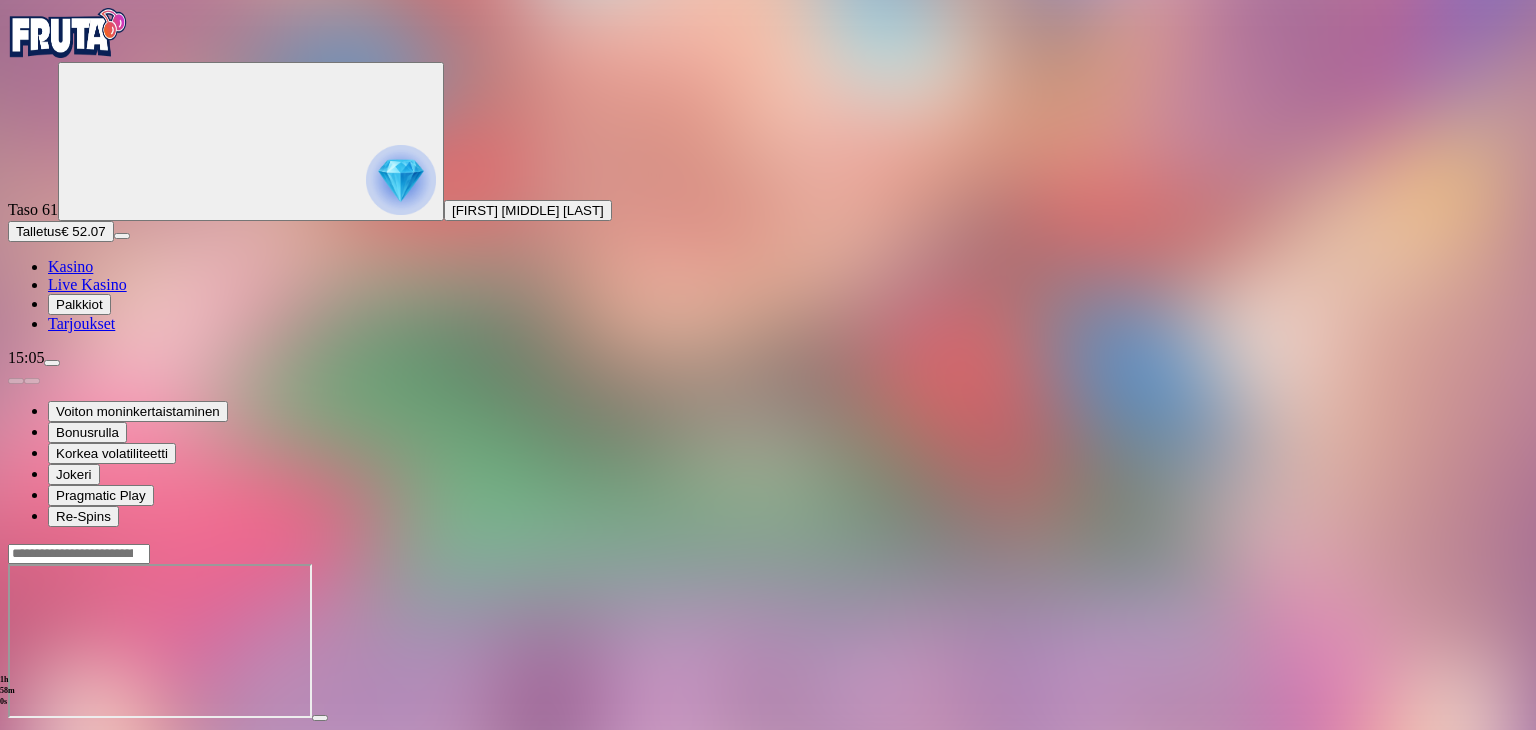 click on "Kasino" at bounding box center [70, 266] 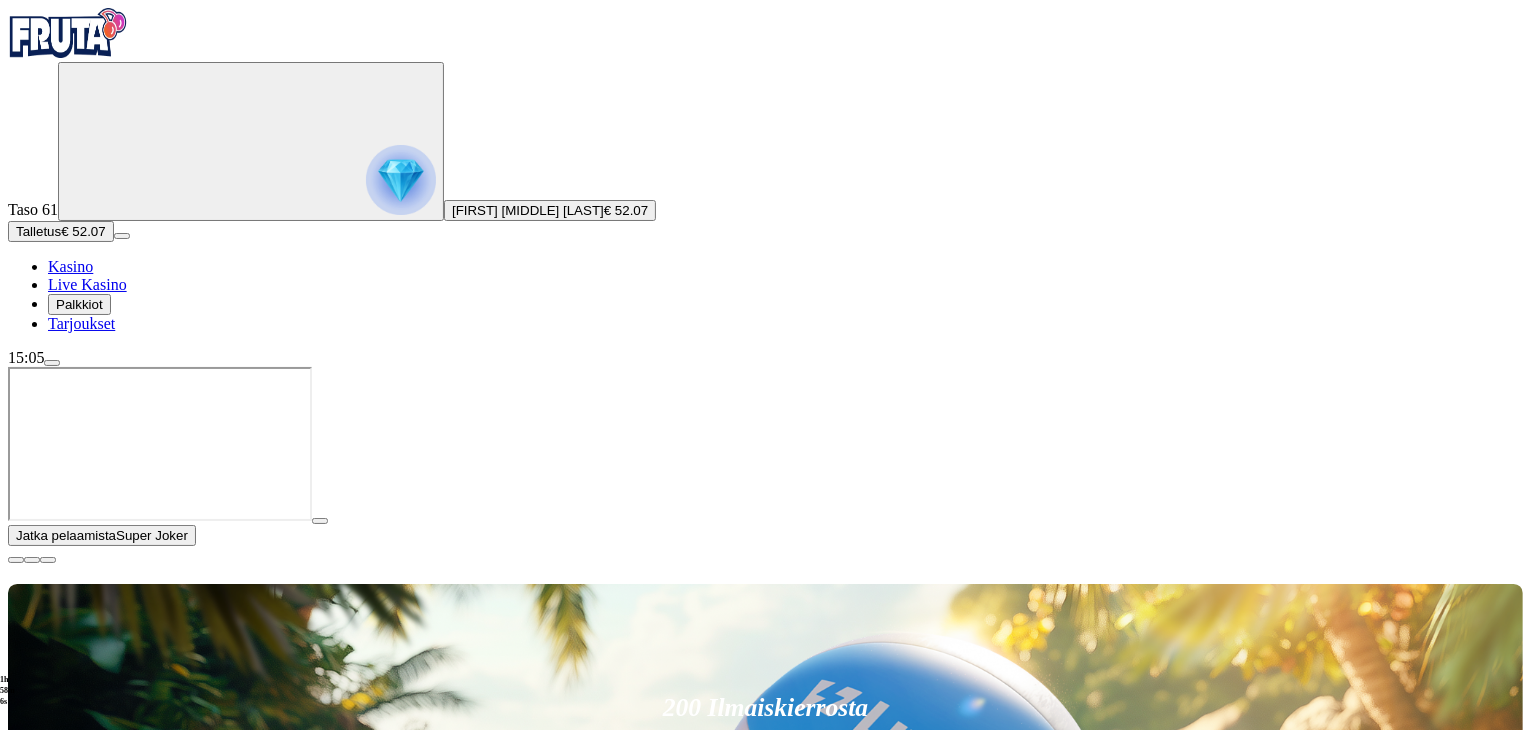 click at bounding box center (16, 560) 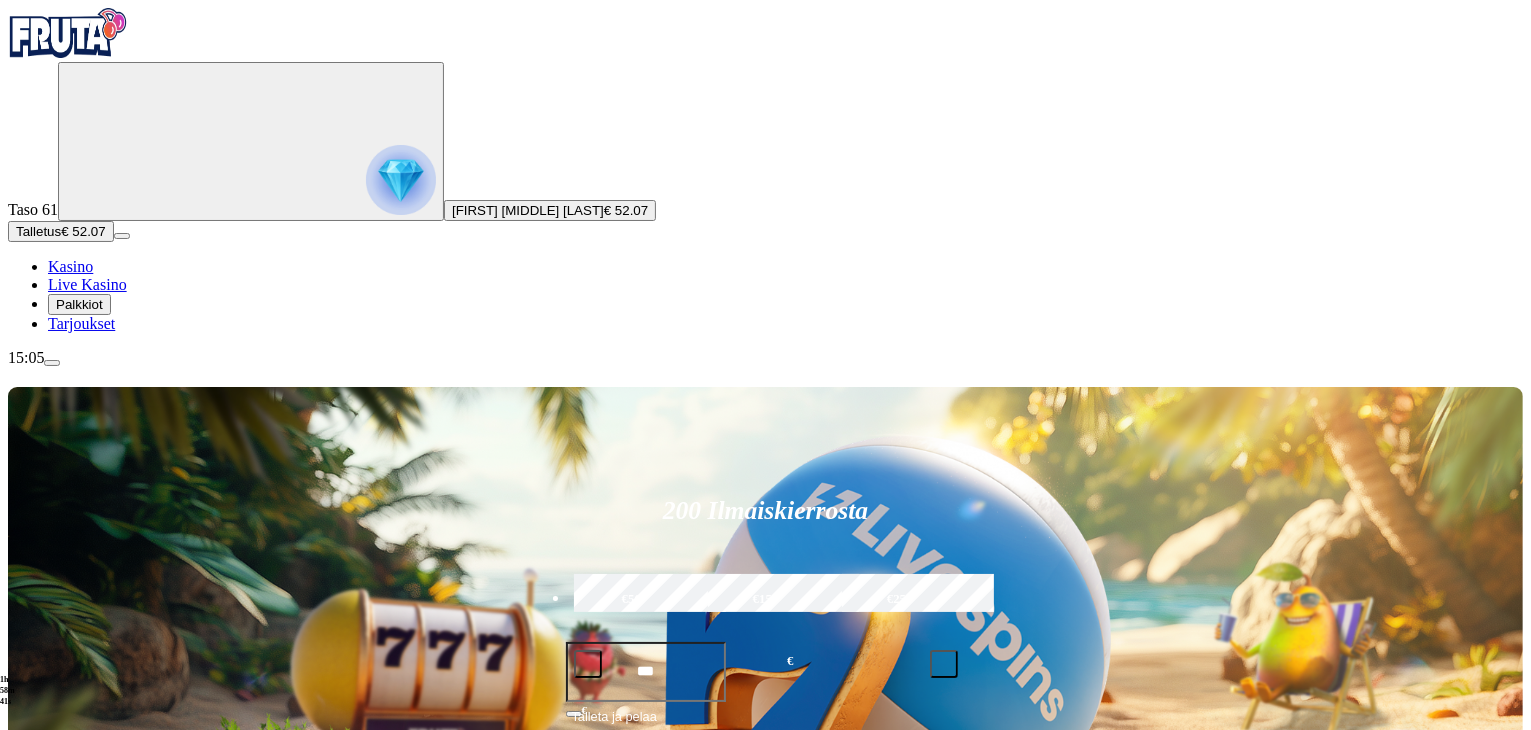 click at bounding box center [52, 363] 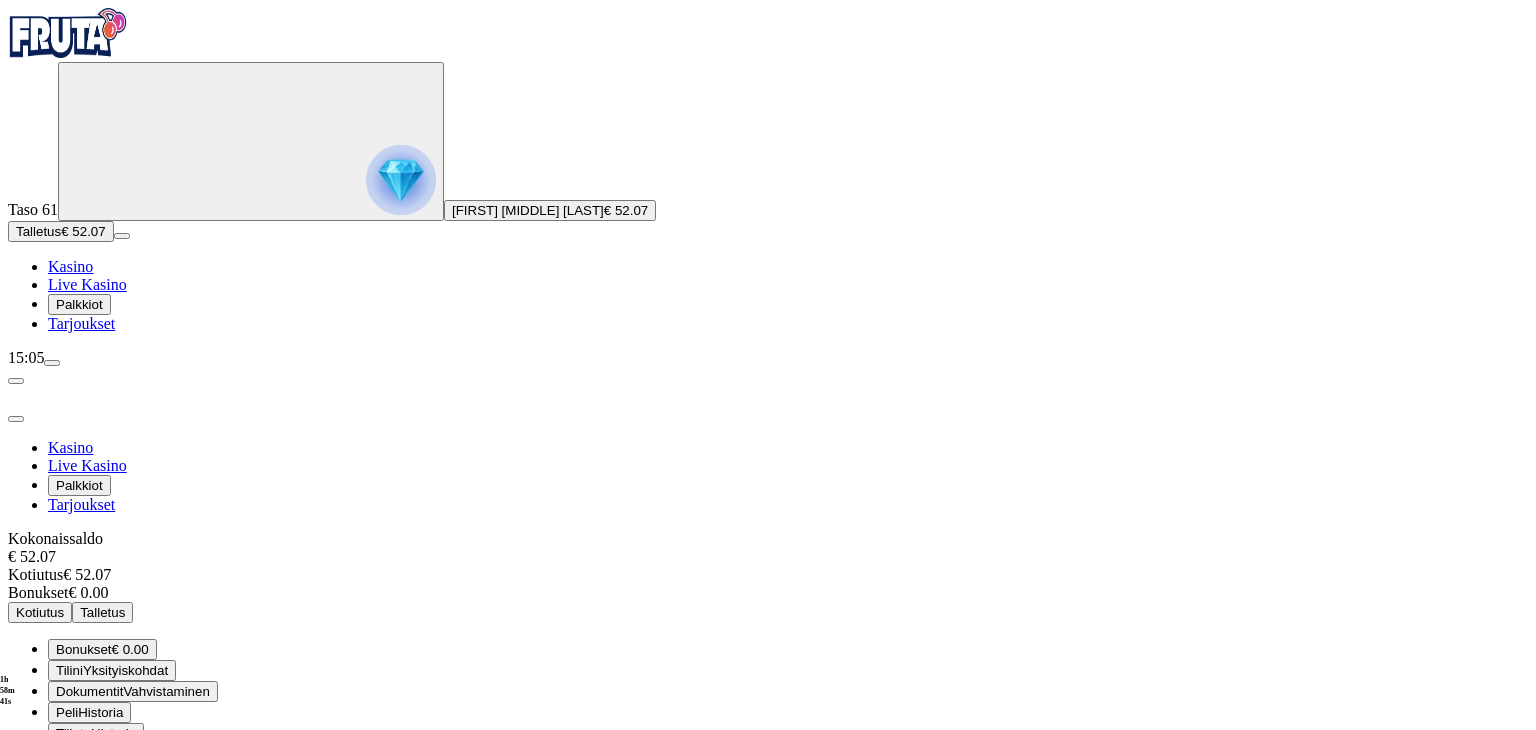 click at bounding box center [52, 363] 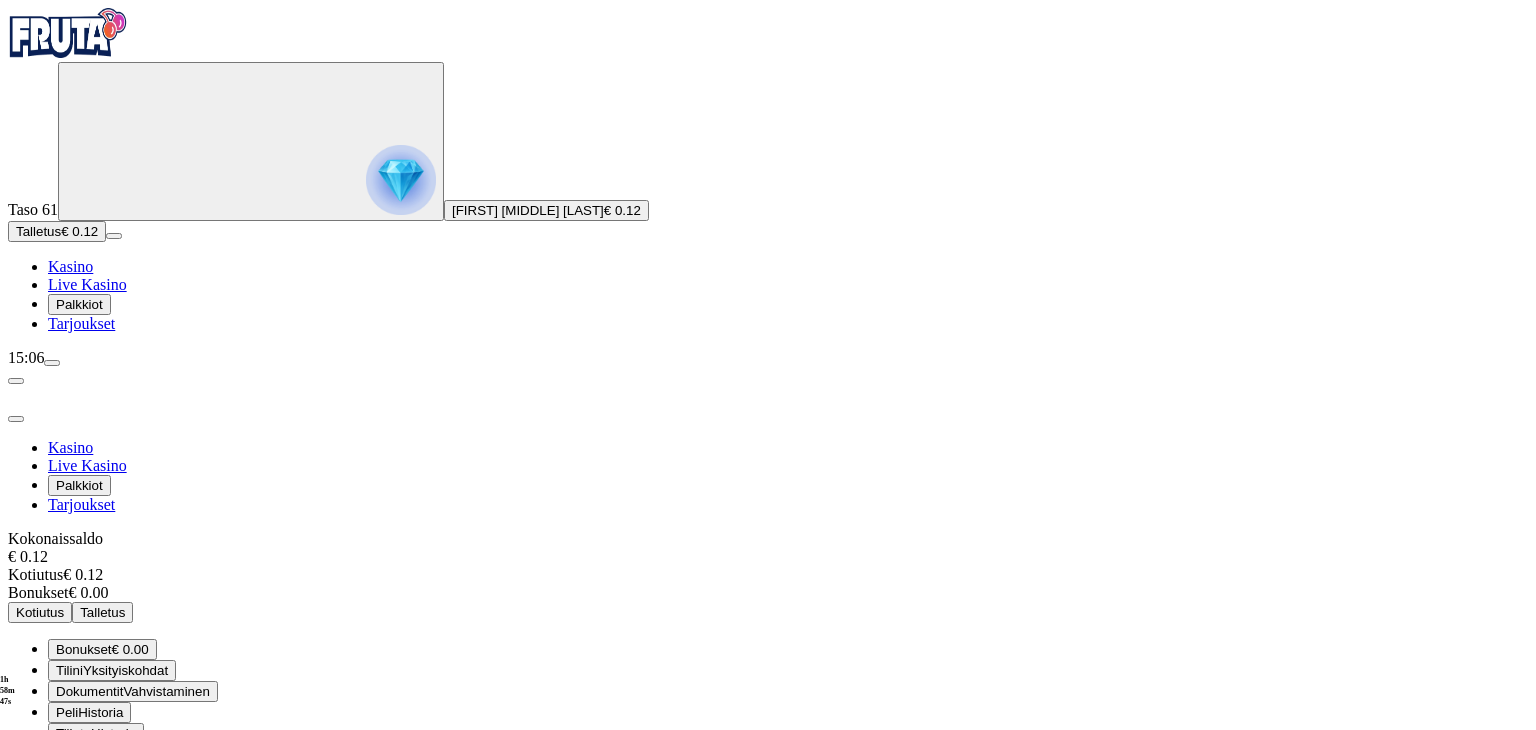 click on "Palkkiot" at bounding box center (79, 304) 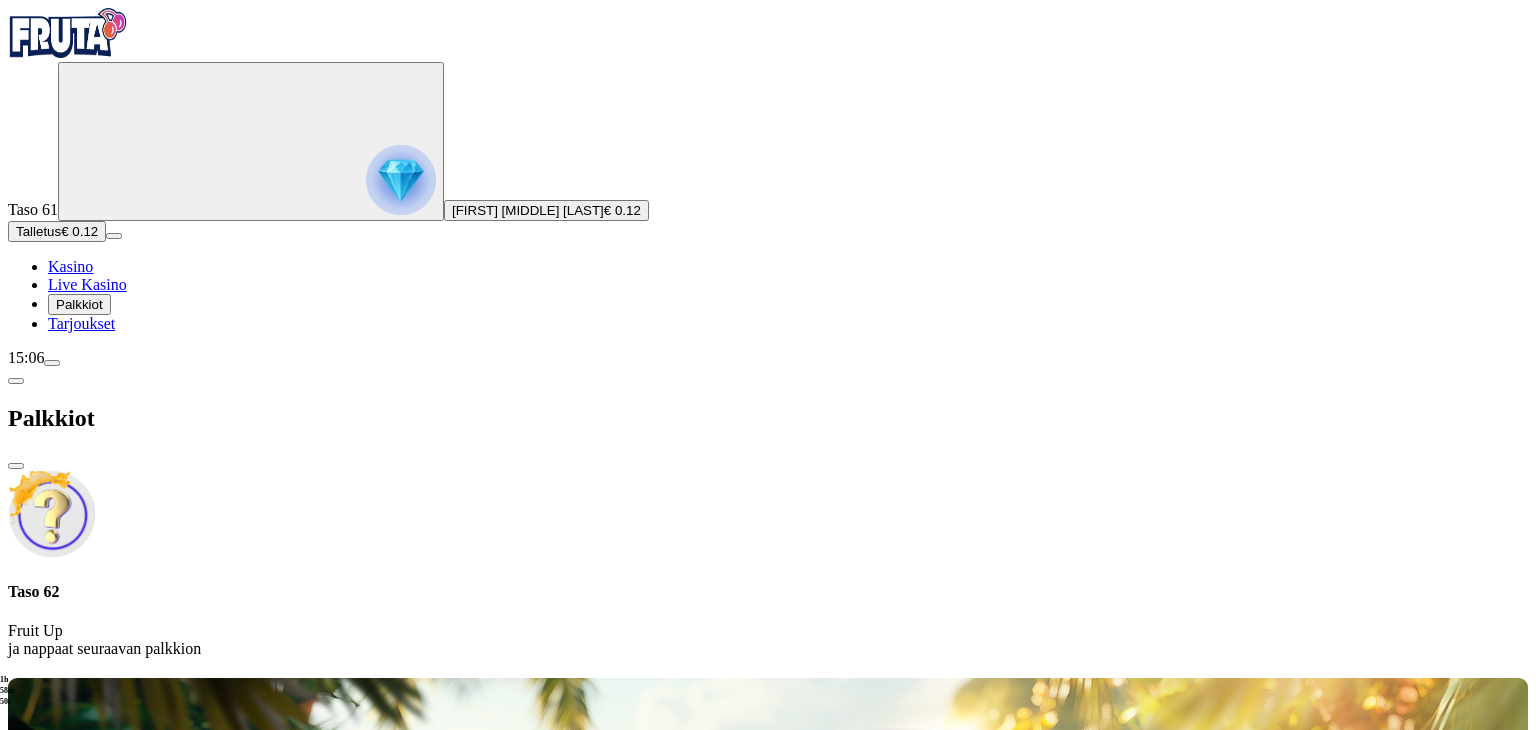 click on "Tarjoukset" at bounding box center (81, 323) 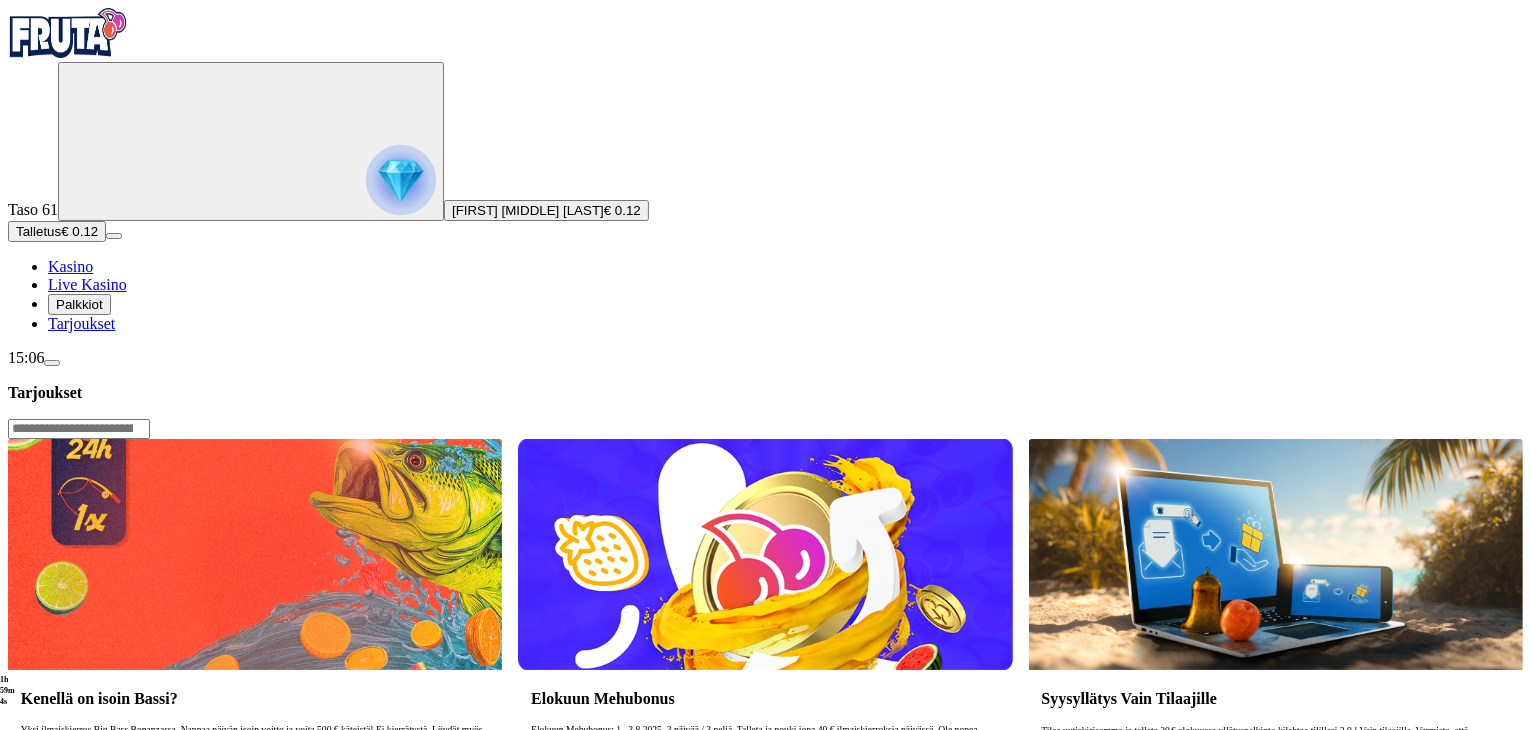 click on "Kasino" at bounding box center (70, 266) 